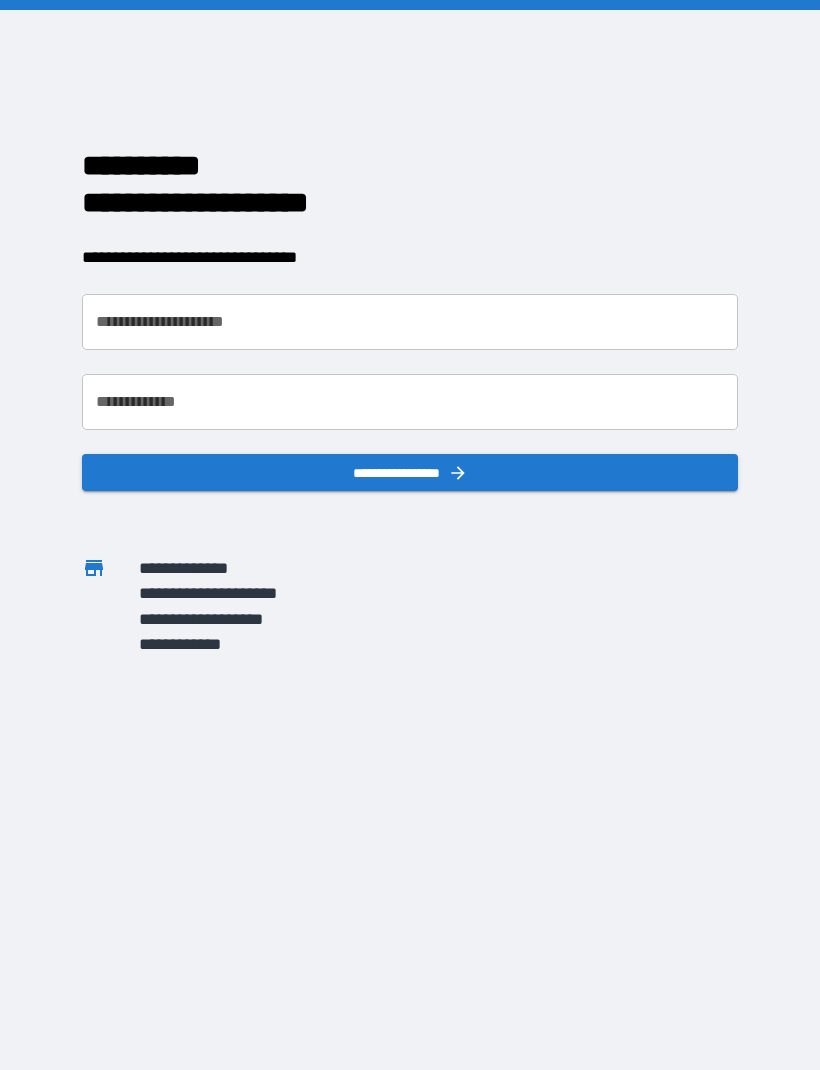 scroll, scrollTop: 0, scrollLeft: 0, axis: both 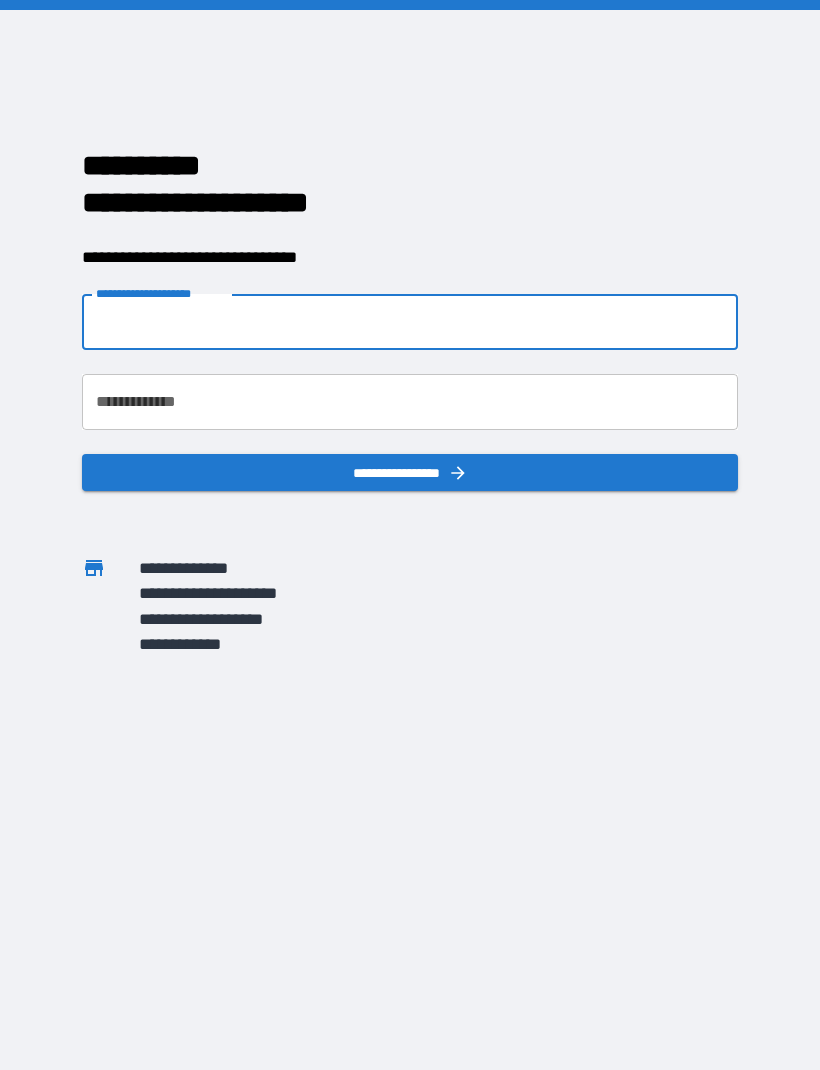 type on "*" 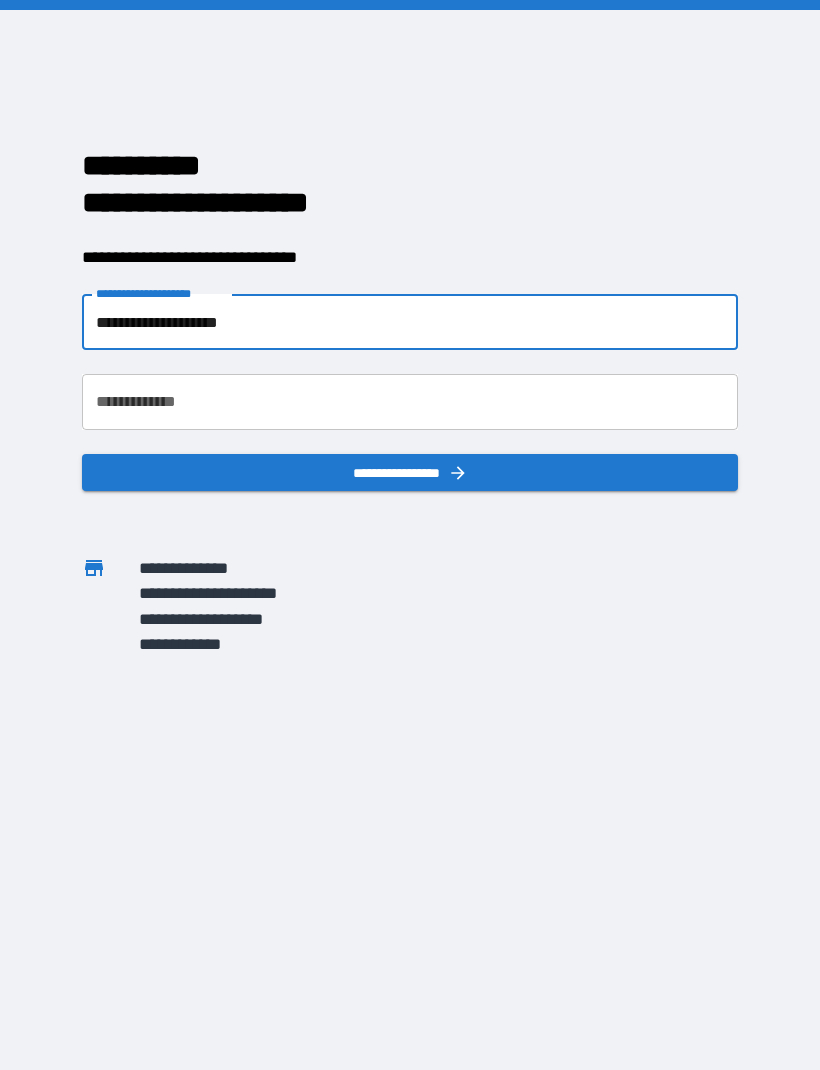 type on "**********" 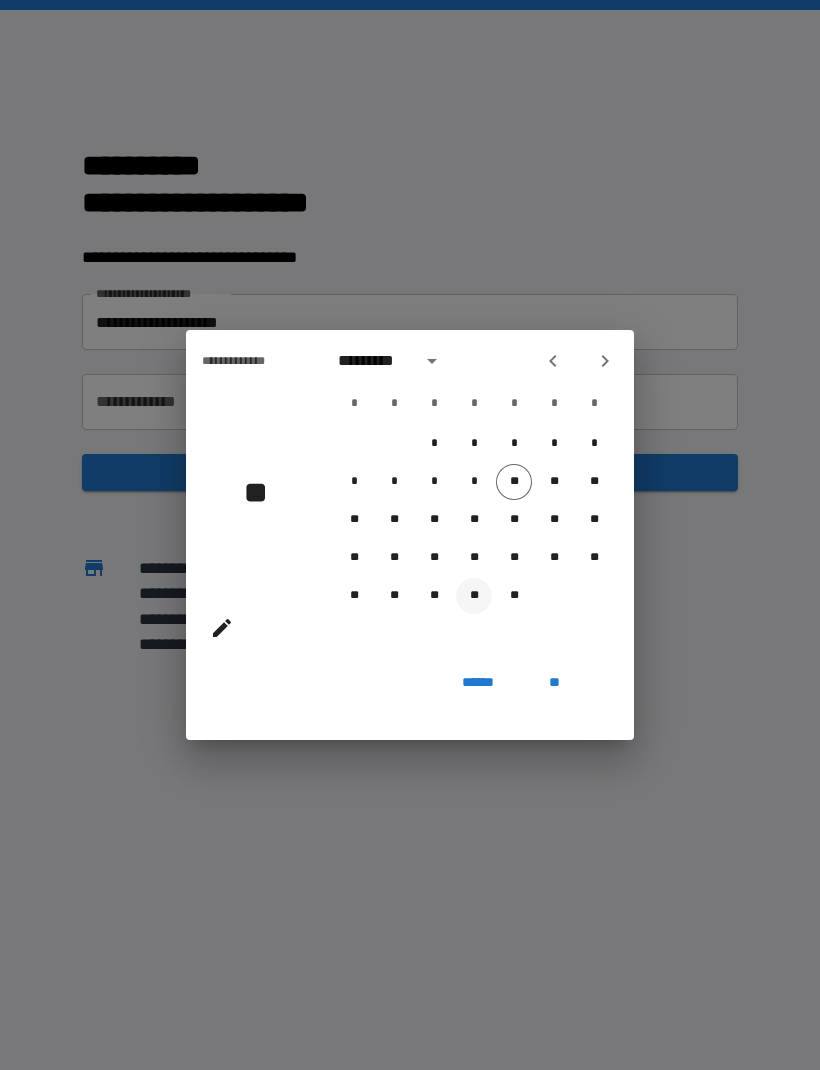 click on "**" at bounding box center (474, 596) 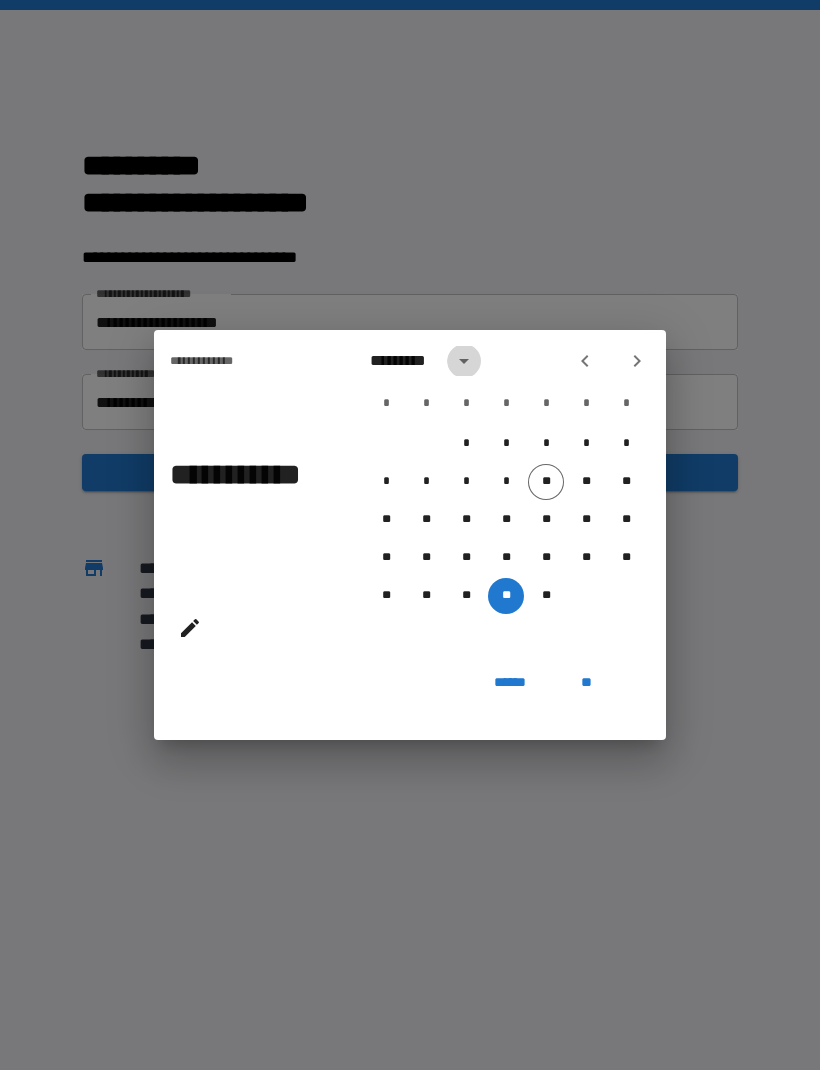 click 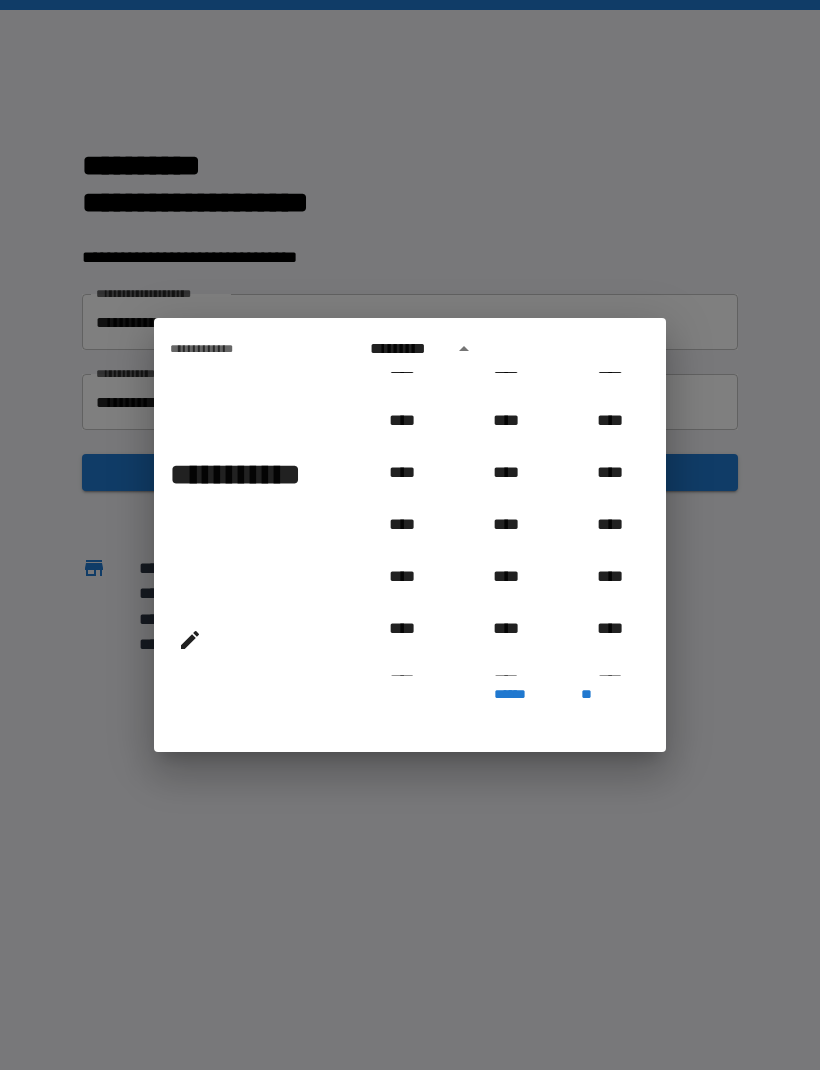 scroll, scrollTop: 1120, scrollLeft: 0, axis: vertical 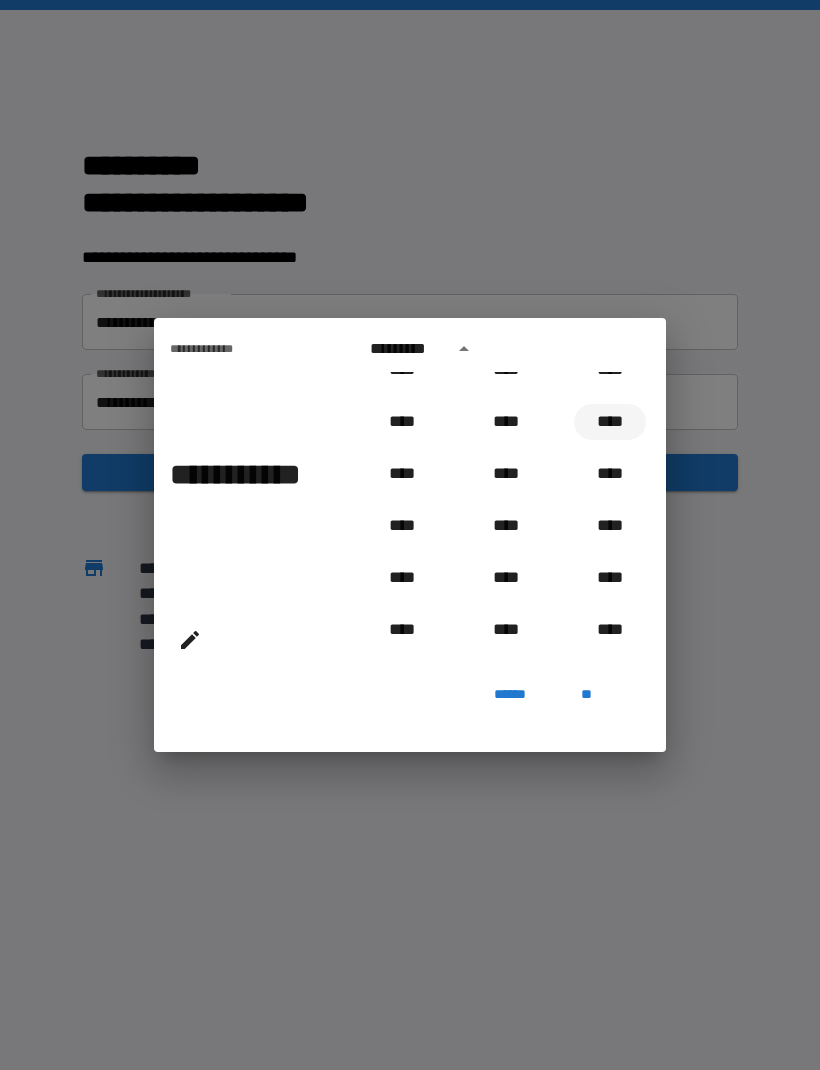 click on "****" at bounding box center (610, 422) 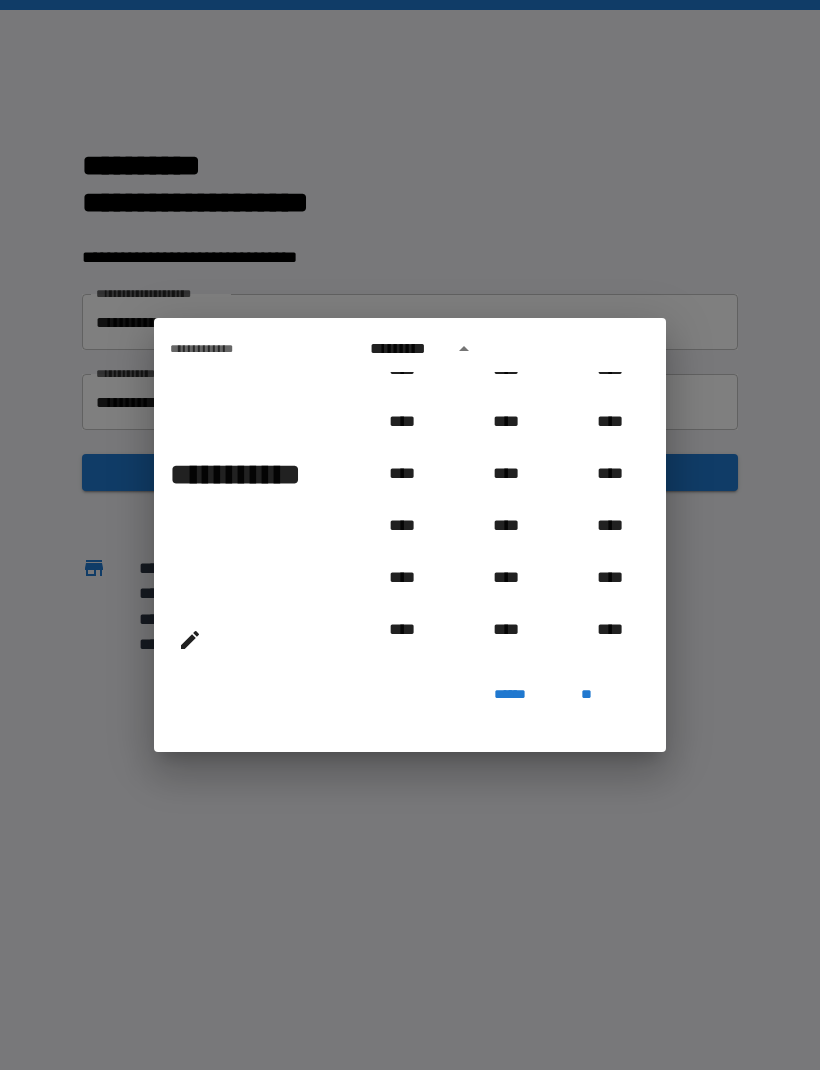 type on "**********" 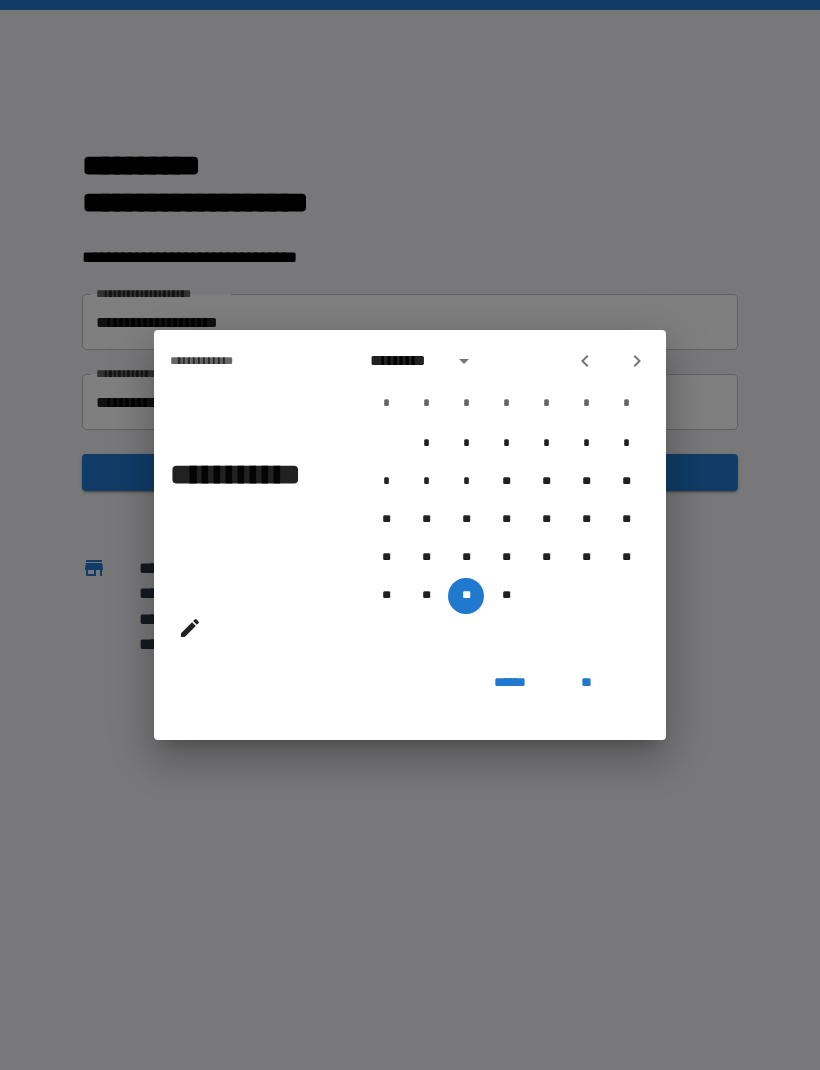 click on "**" at bounding box center (586, 682) 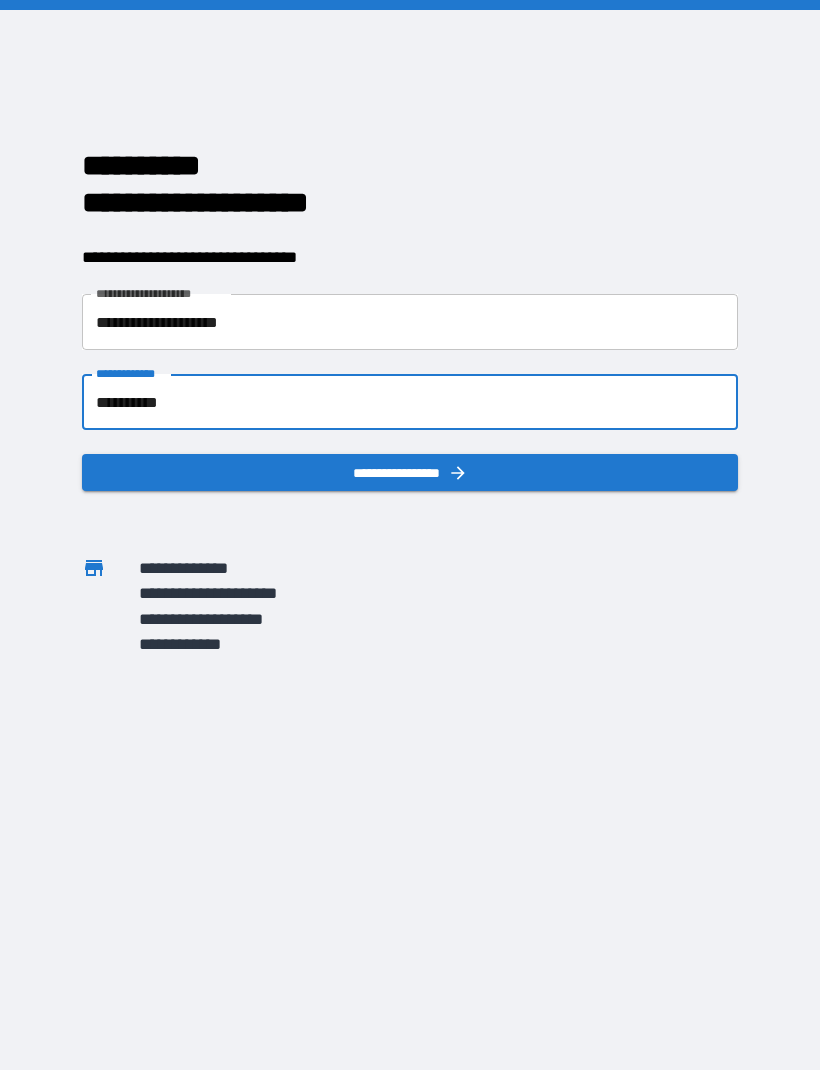 click on "**********" at bounding box center [410, 472] 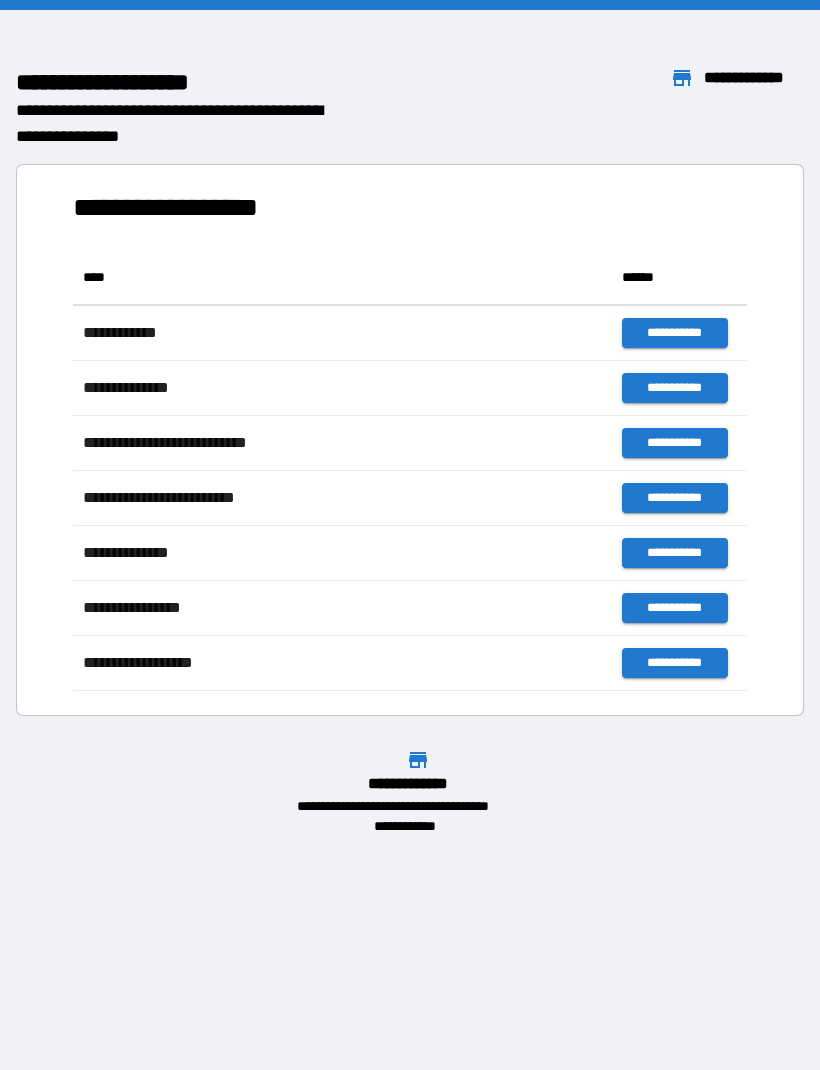 scroll, scrollTop: 1, scrollLeft: 1, axis: both 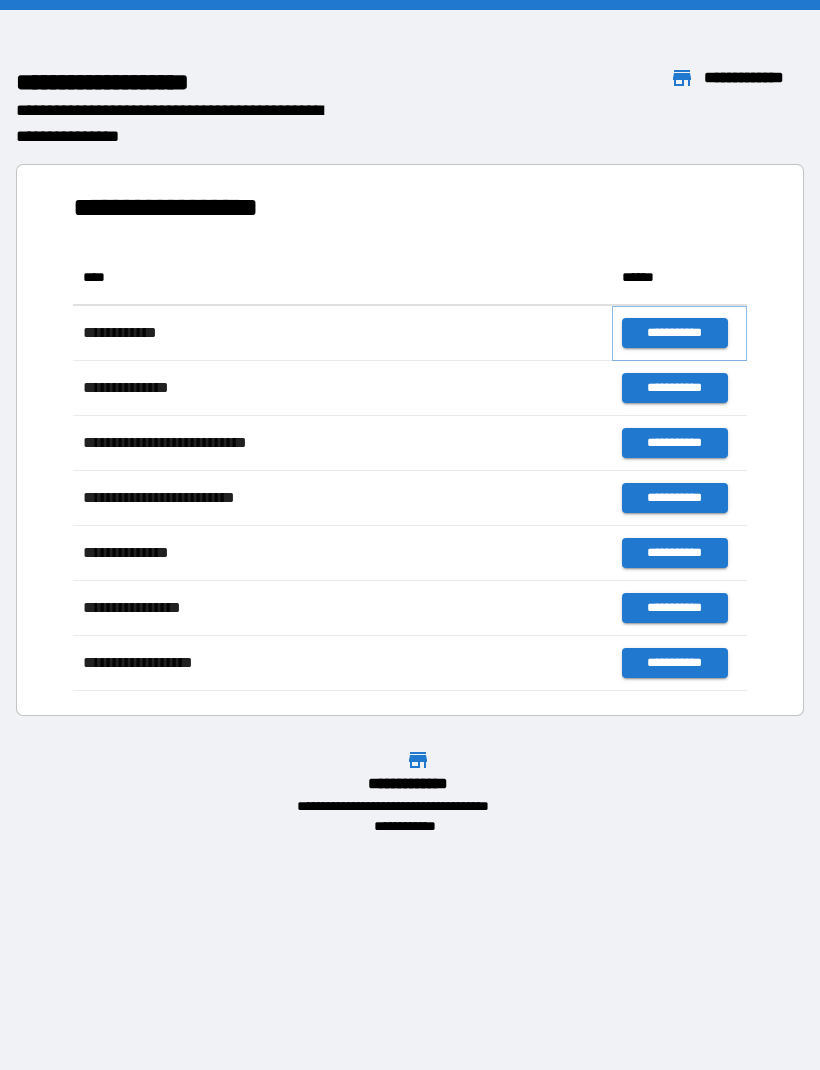 click on "**********" at bounding box center (674, 333) 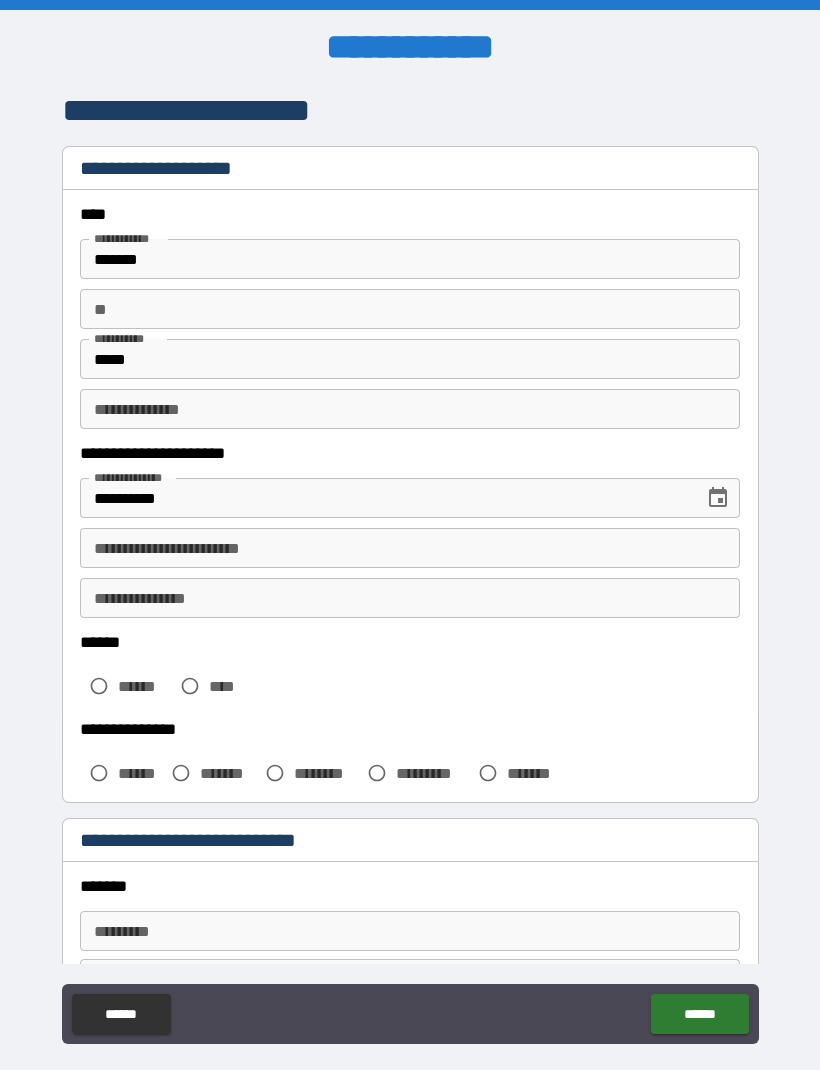 click on "**********" at bounding box center [410, 409] 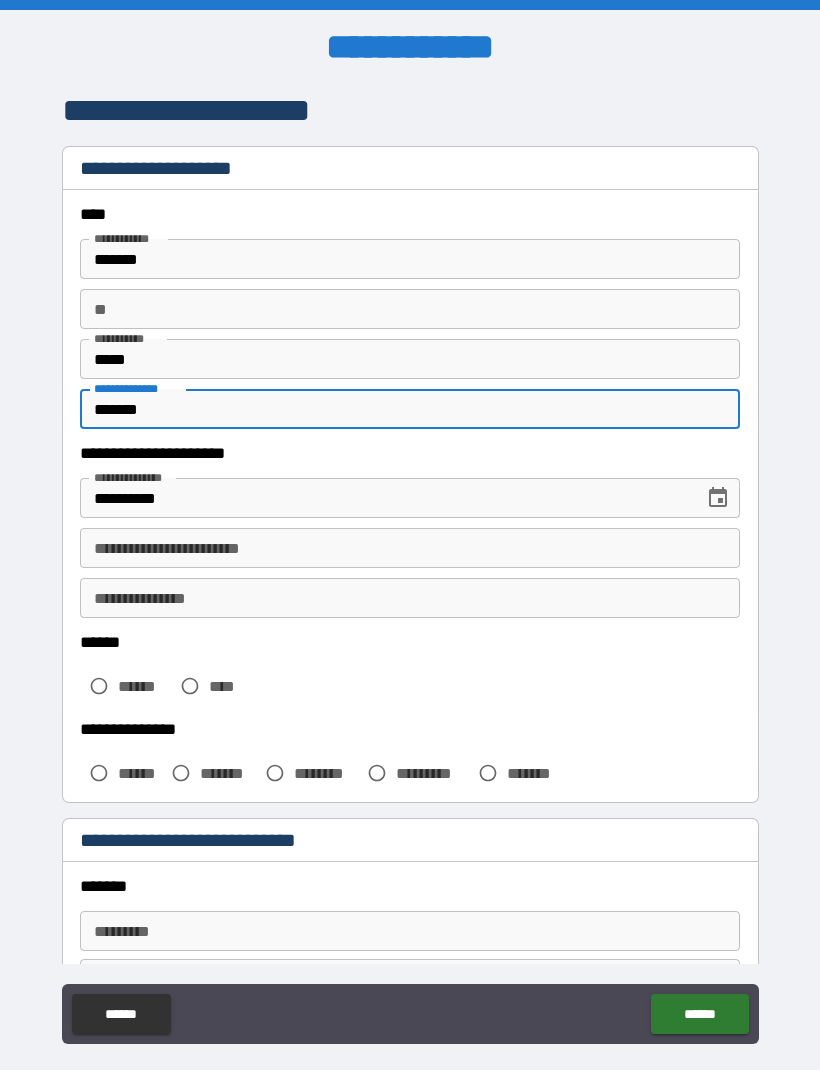 type on "*******" 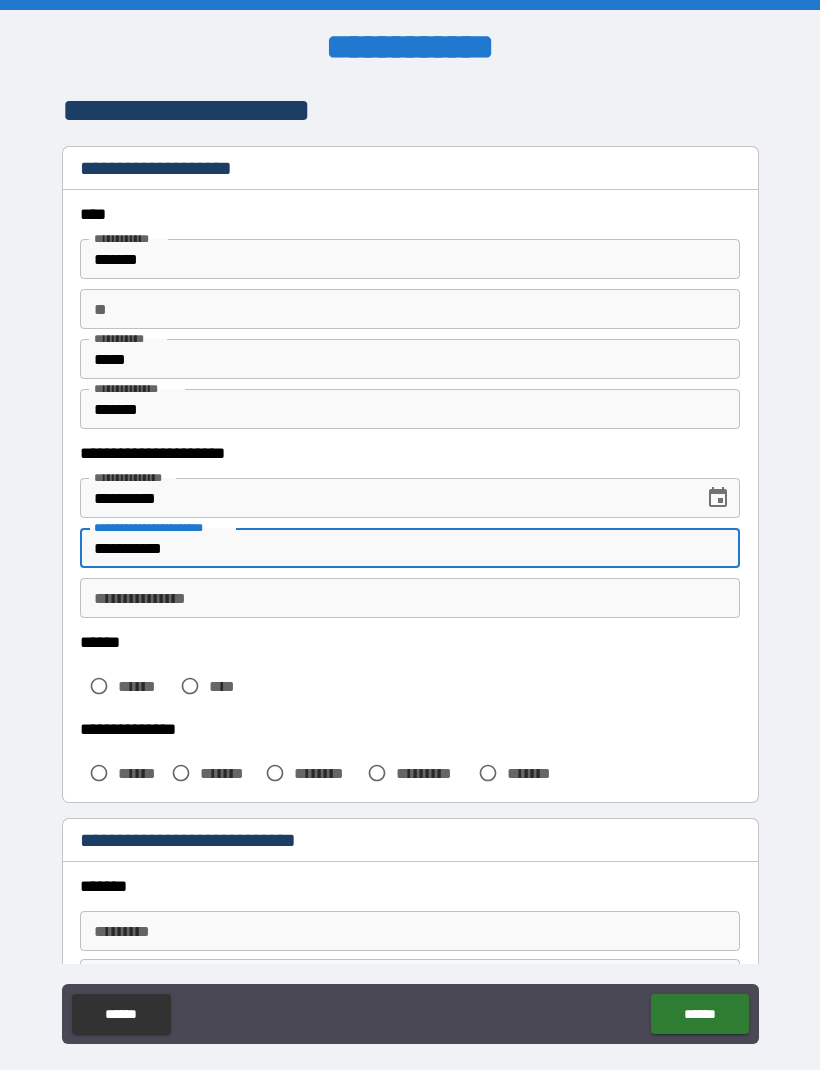 type on "**********" 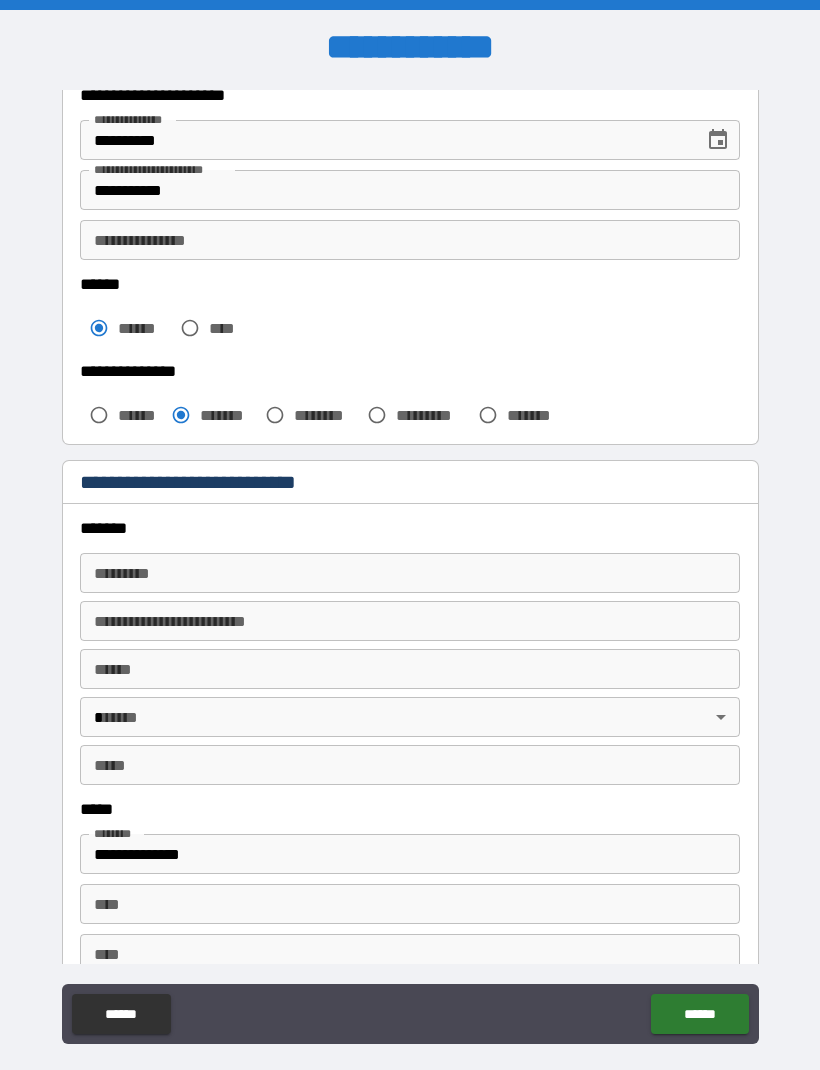 scroll, scrollTop: 366, scrollLeft: 0, axis: vertical 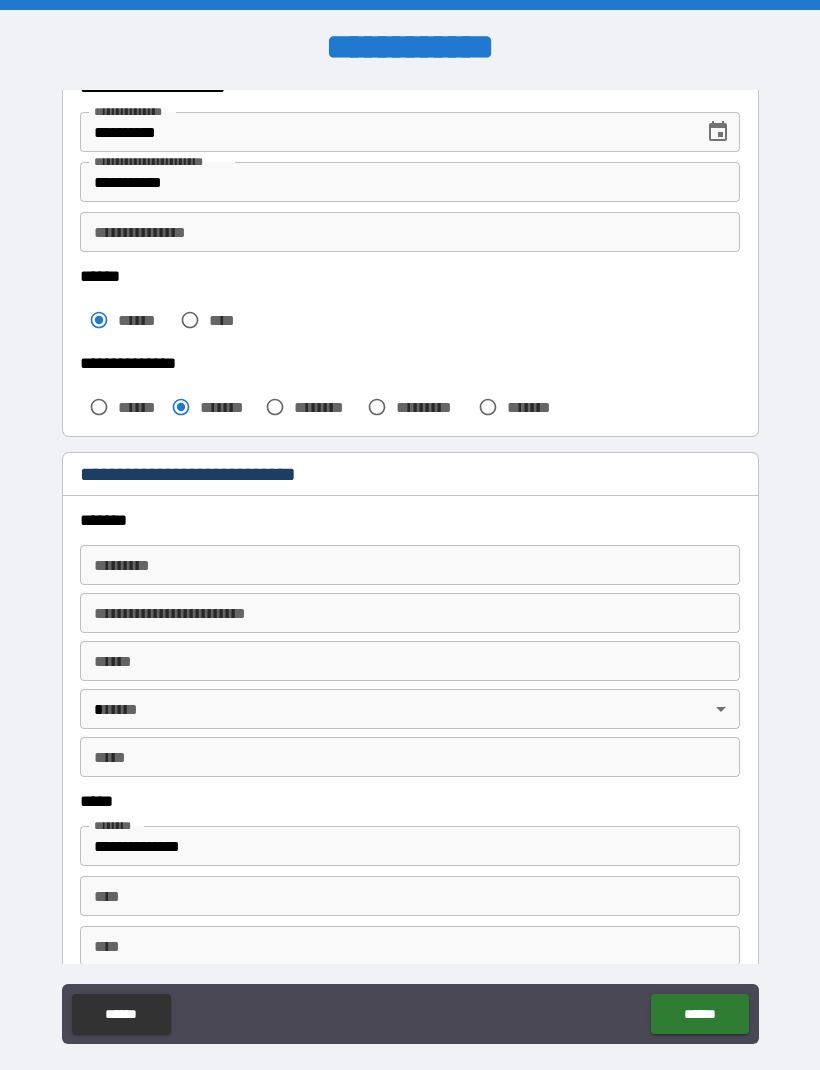 click on "*******   *" at bounding box center (410, 565) 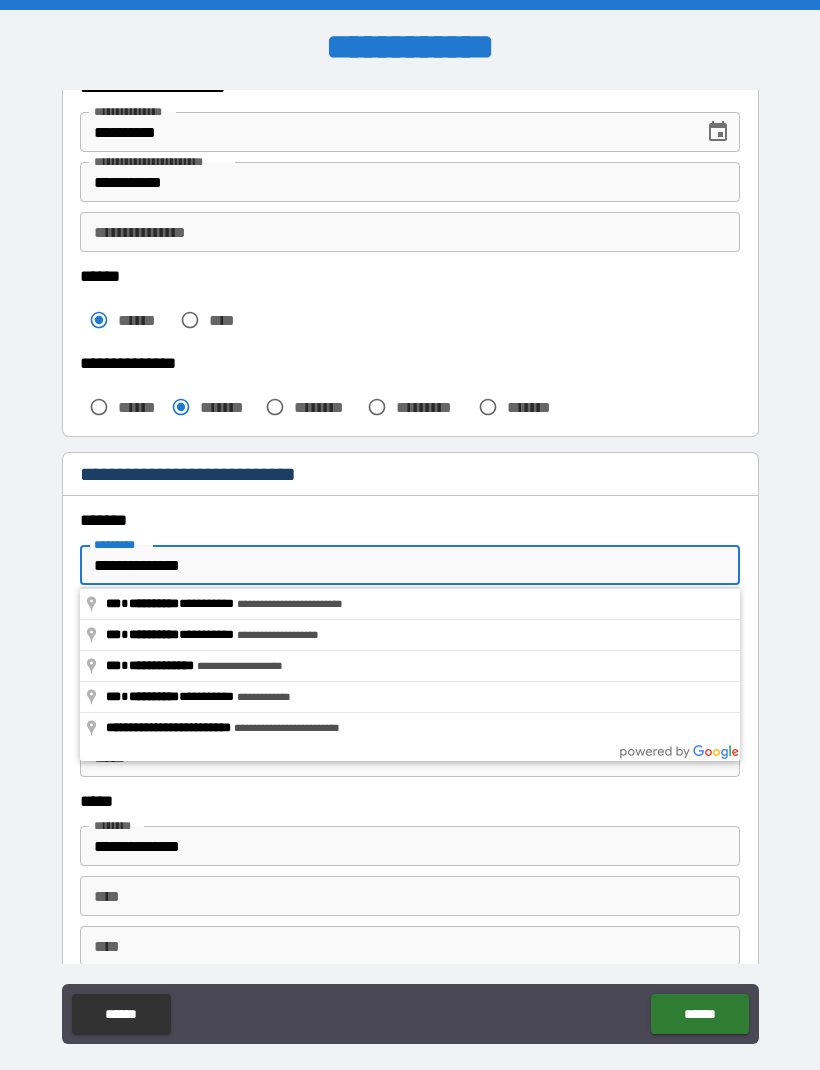 type on "**********" 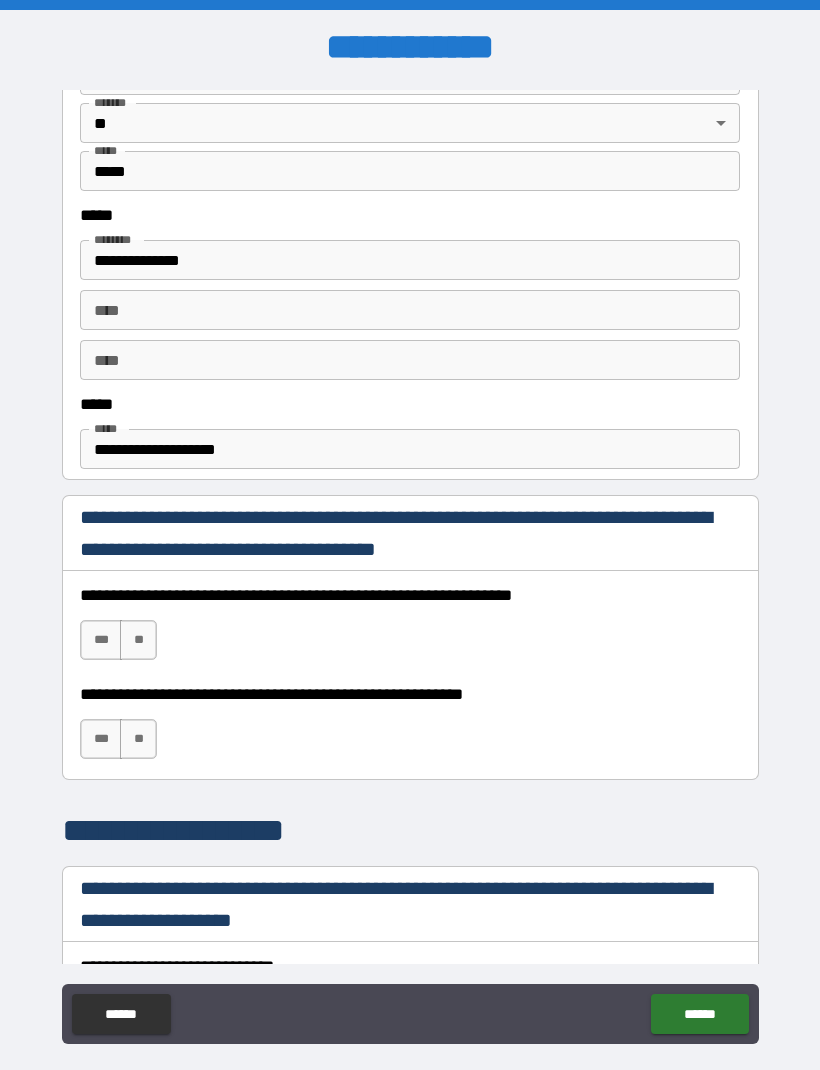 scroll, scrollTop: 961, scrollLeft: 0, axis: vertical 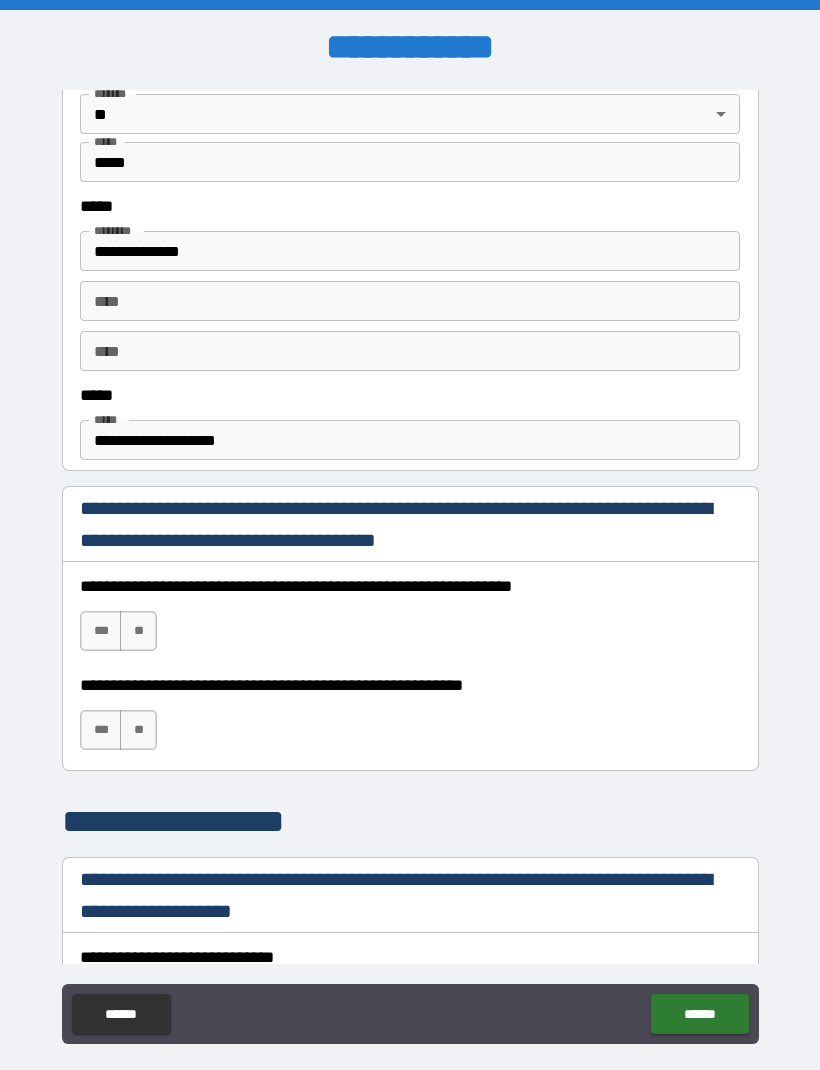 click on "***" at bounding box center (101, 631) 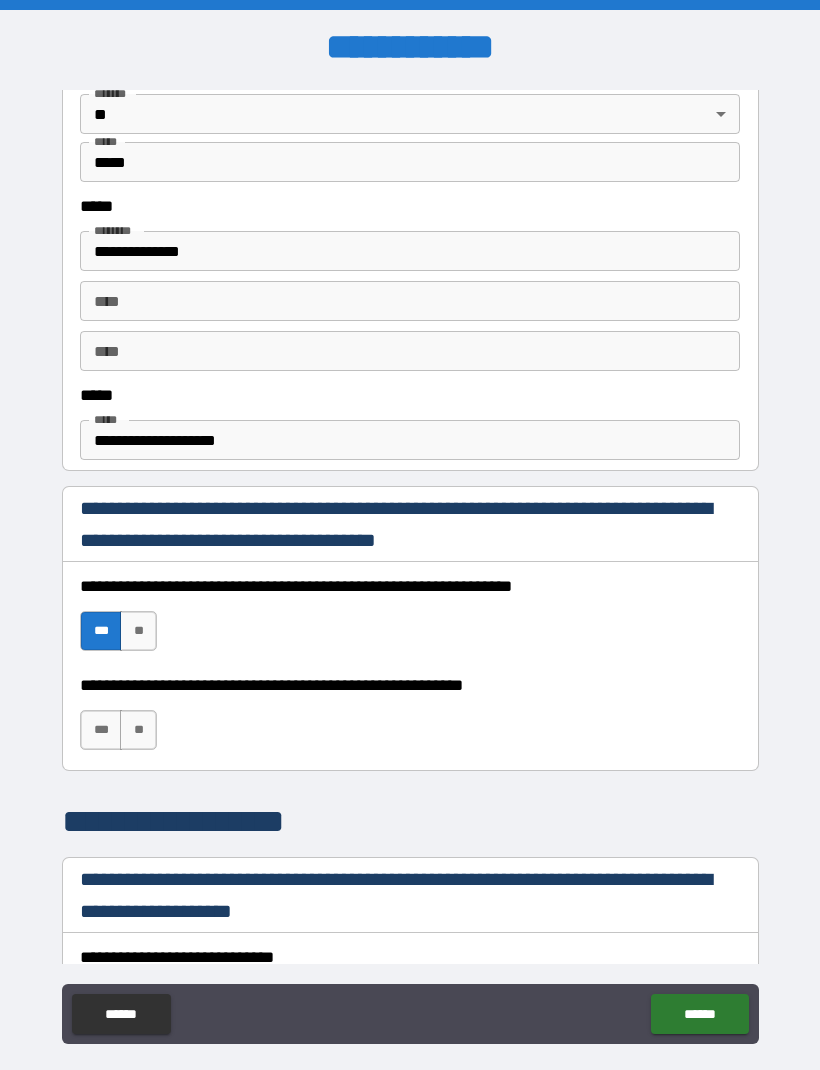 click on "***" at bounding box center [101, 730] 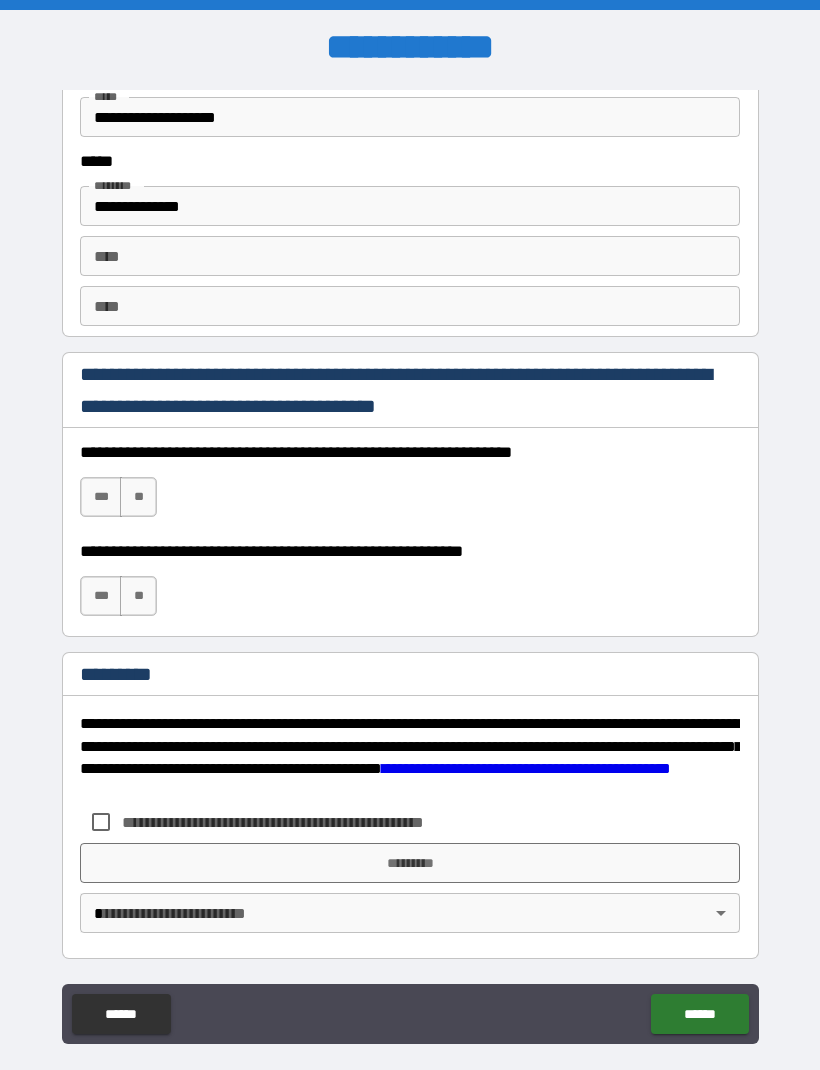scroll, scrollTop: 2732, scrollLeft: 0, axis: vertical 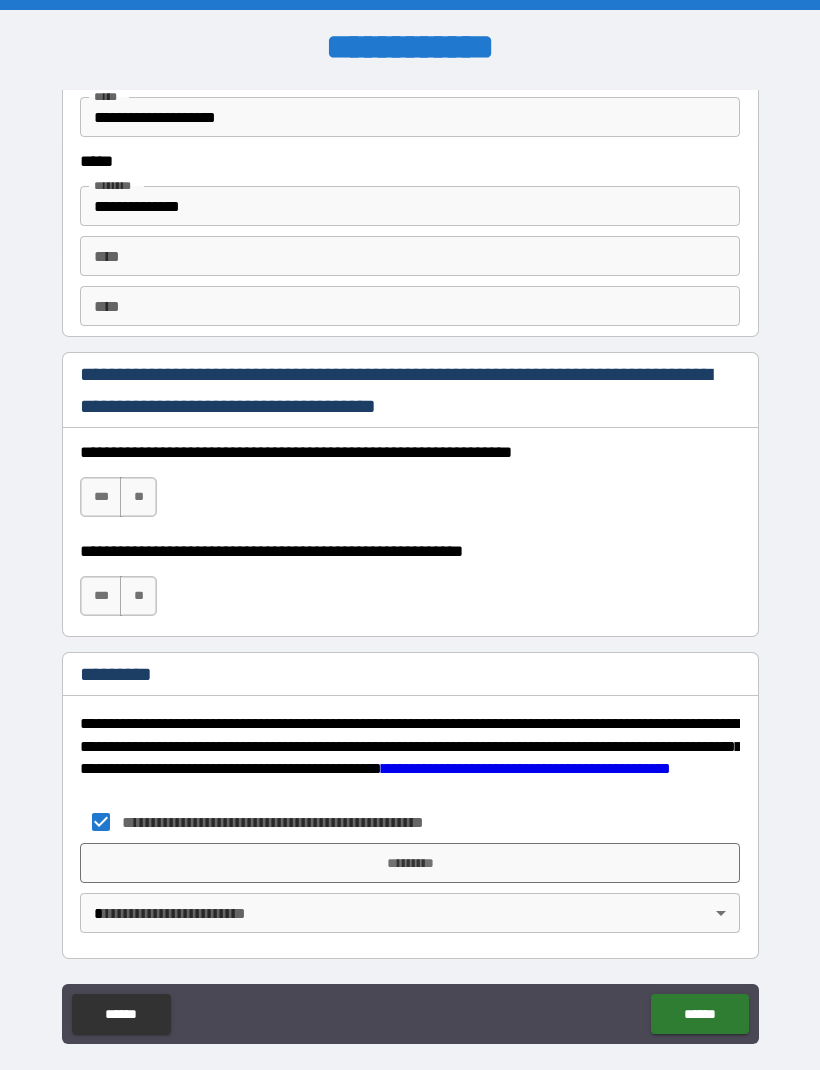 click on "*********" at bounding box center (410, 863) 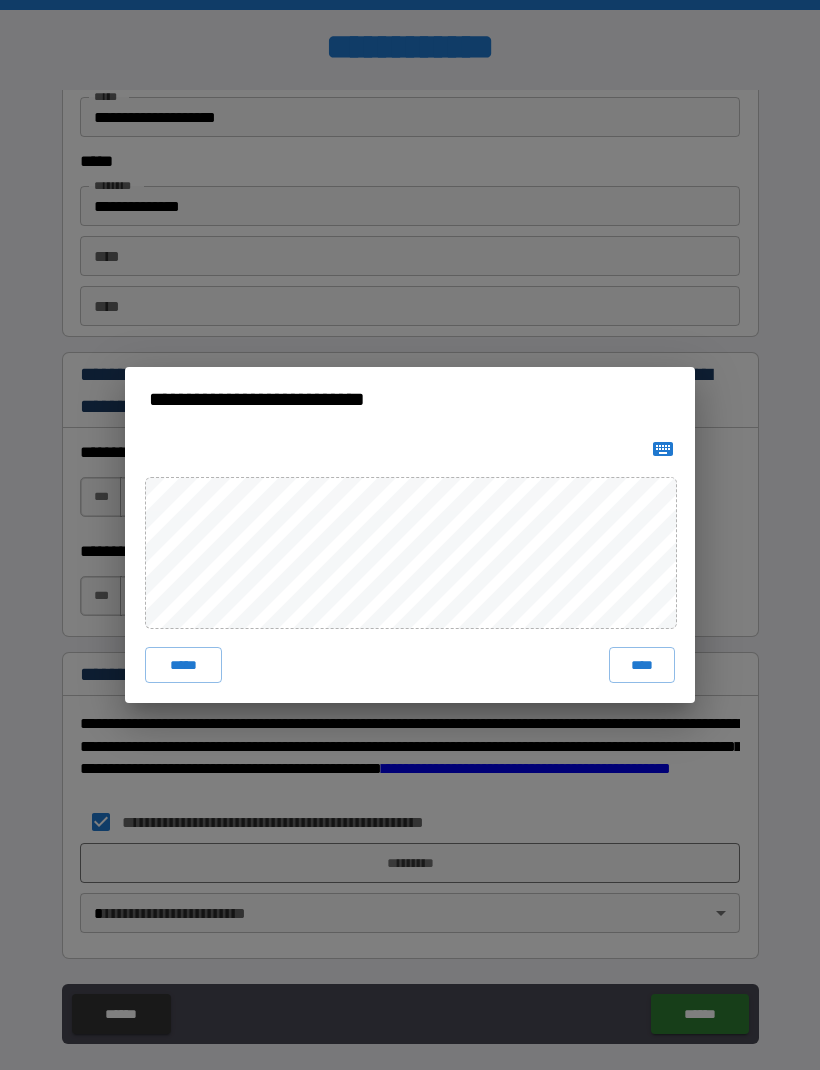 click on "****" at bounding box center (642, 665) 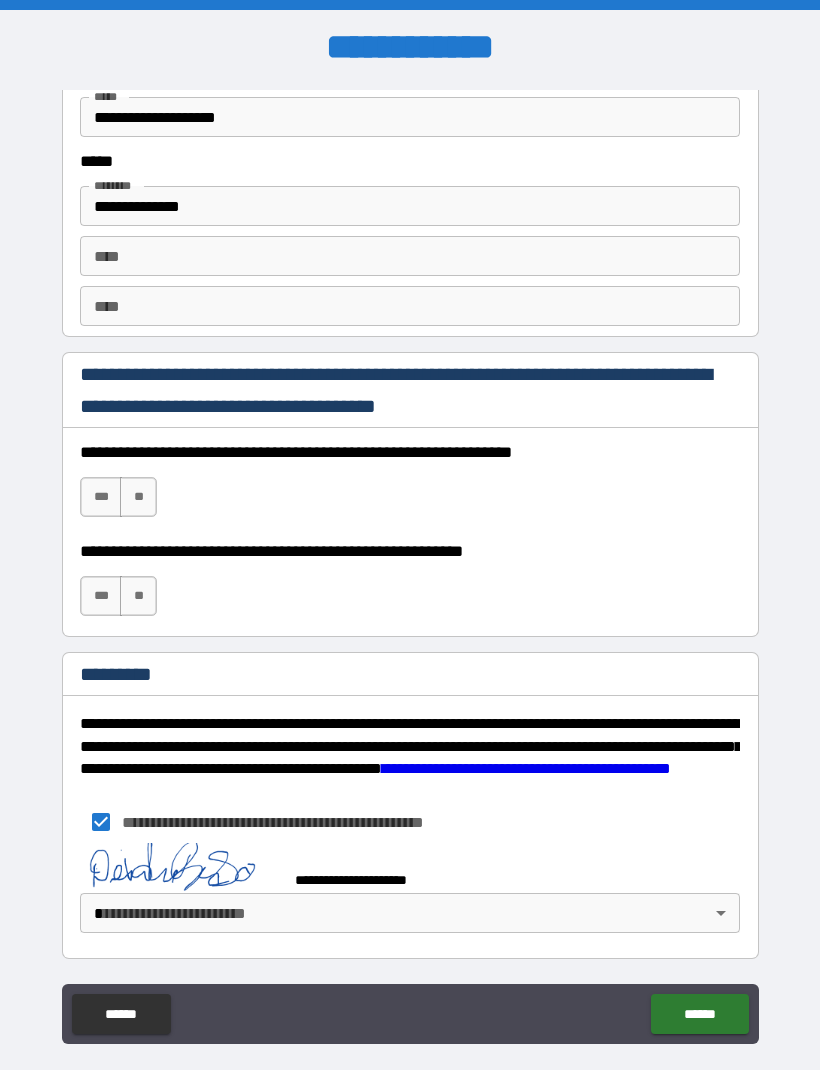 scroll, scrollTop: 2722, scrollLeft: 0, axis: vertical 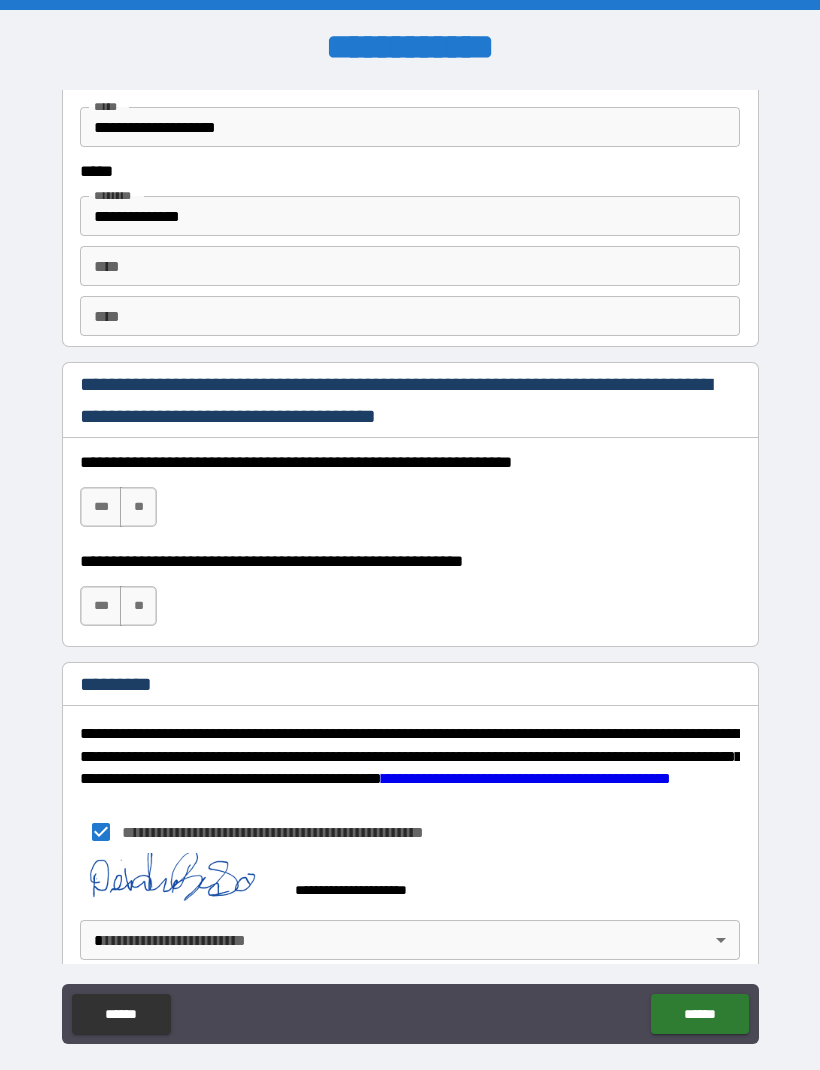 click on "**********" at bounding box center (410, 568) 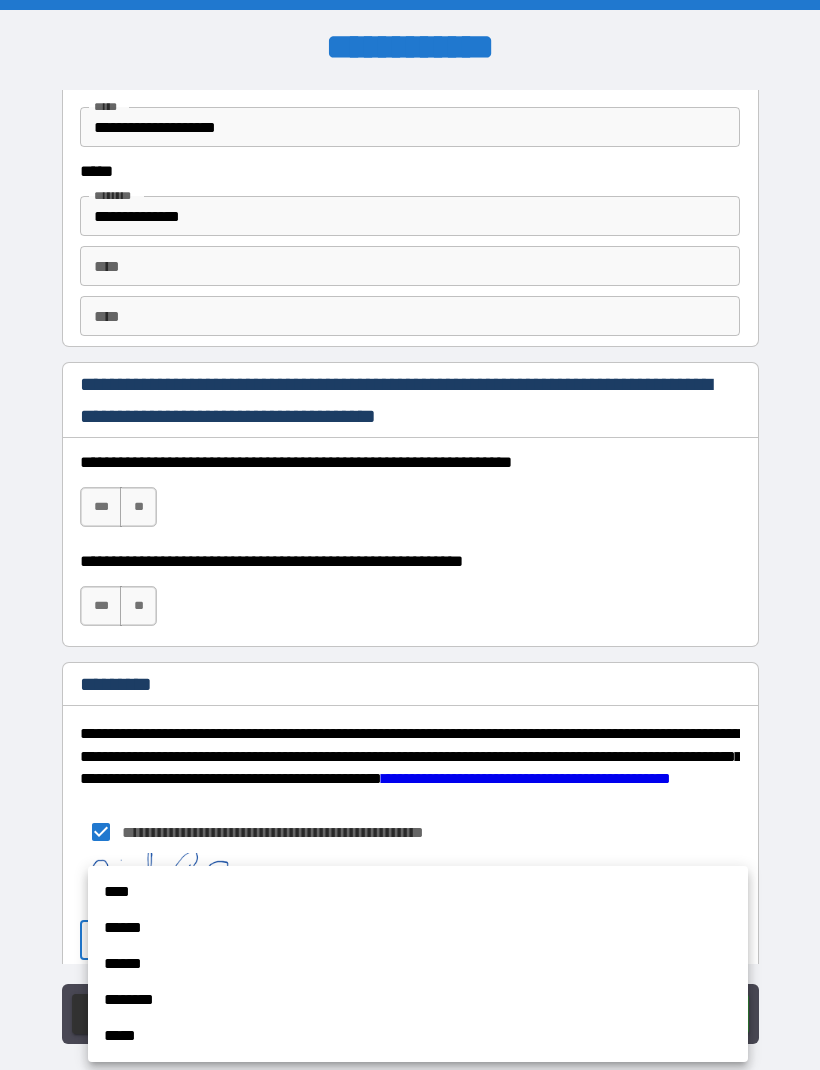 click on "****" at bounding box center [418, 892] 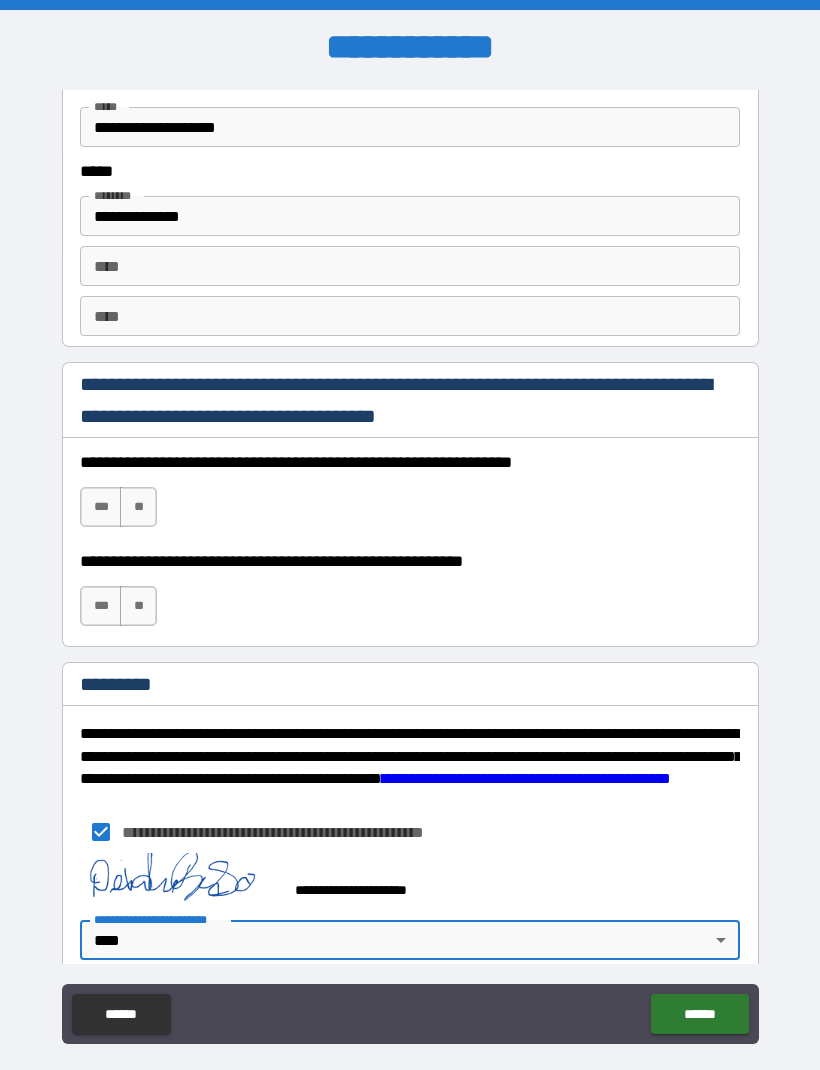 click on "******" at bounding box center [699, 1014] 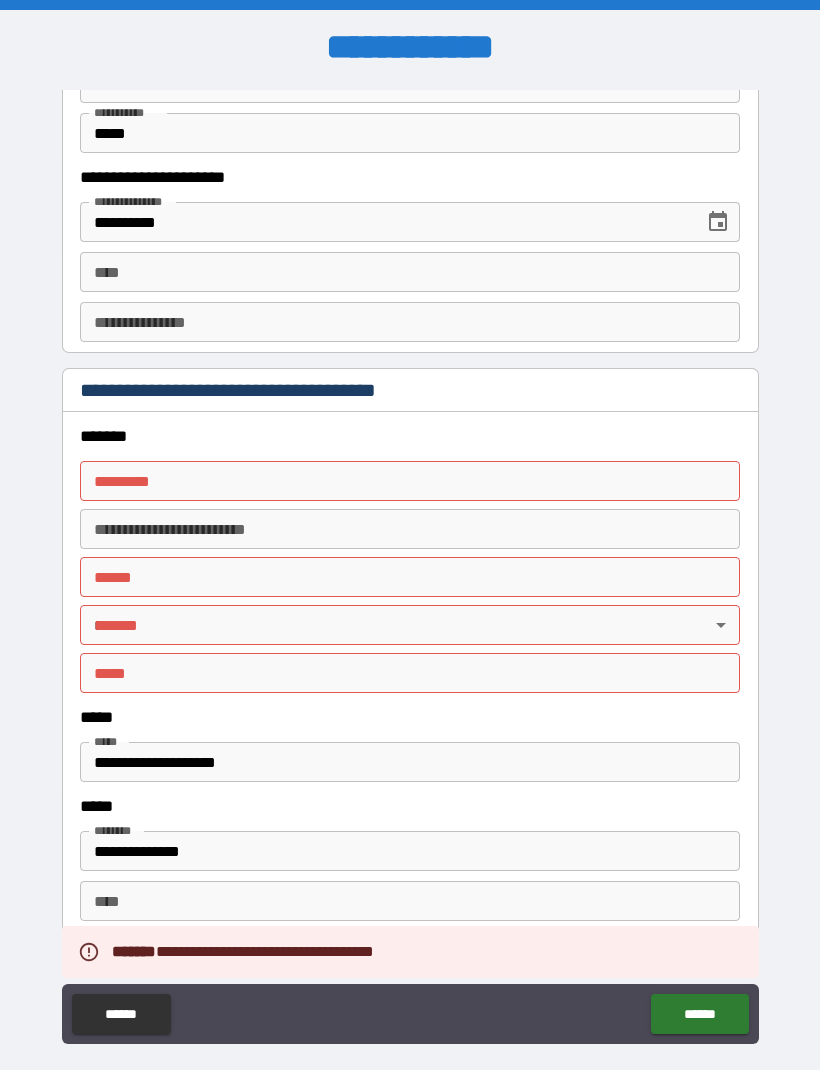 scroll, scrollTop: 2086, scrollLeft: 0, axis: vertical 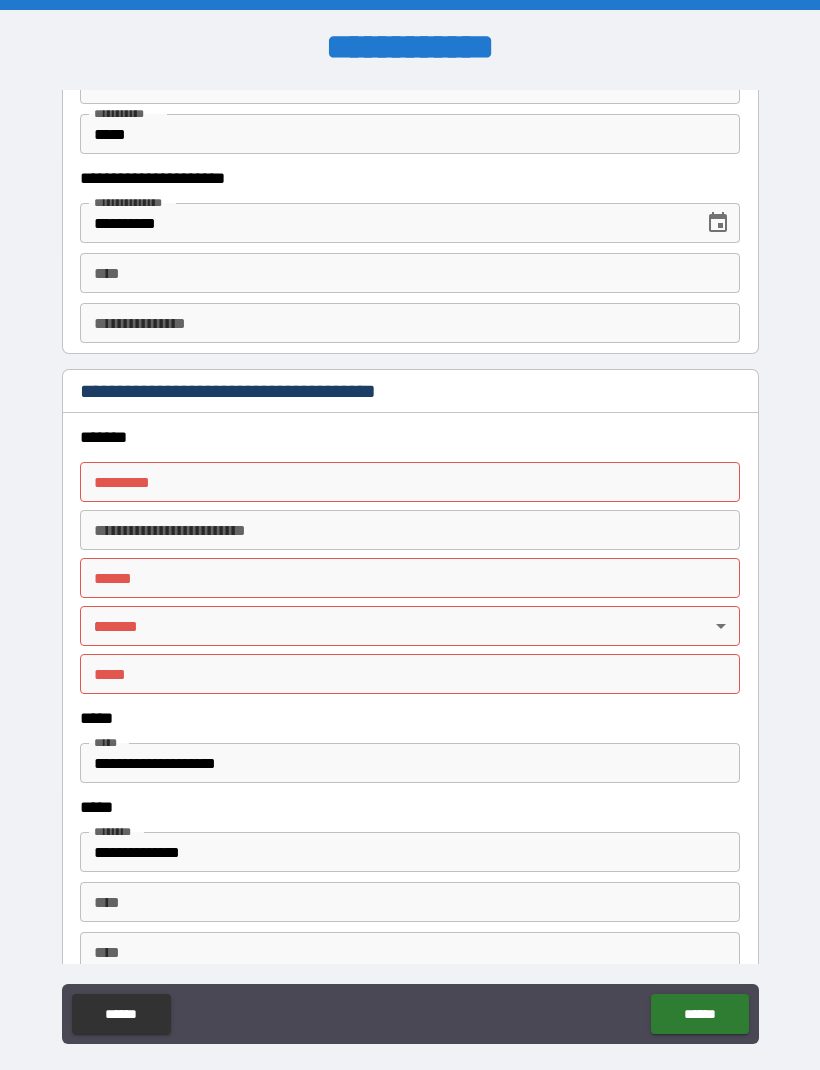 click on "*******   *" at bounding box center (410, 482) 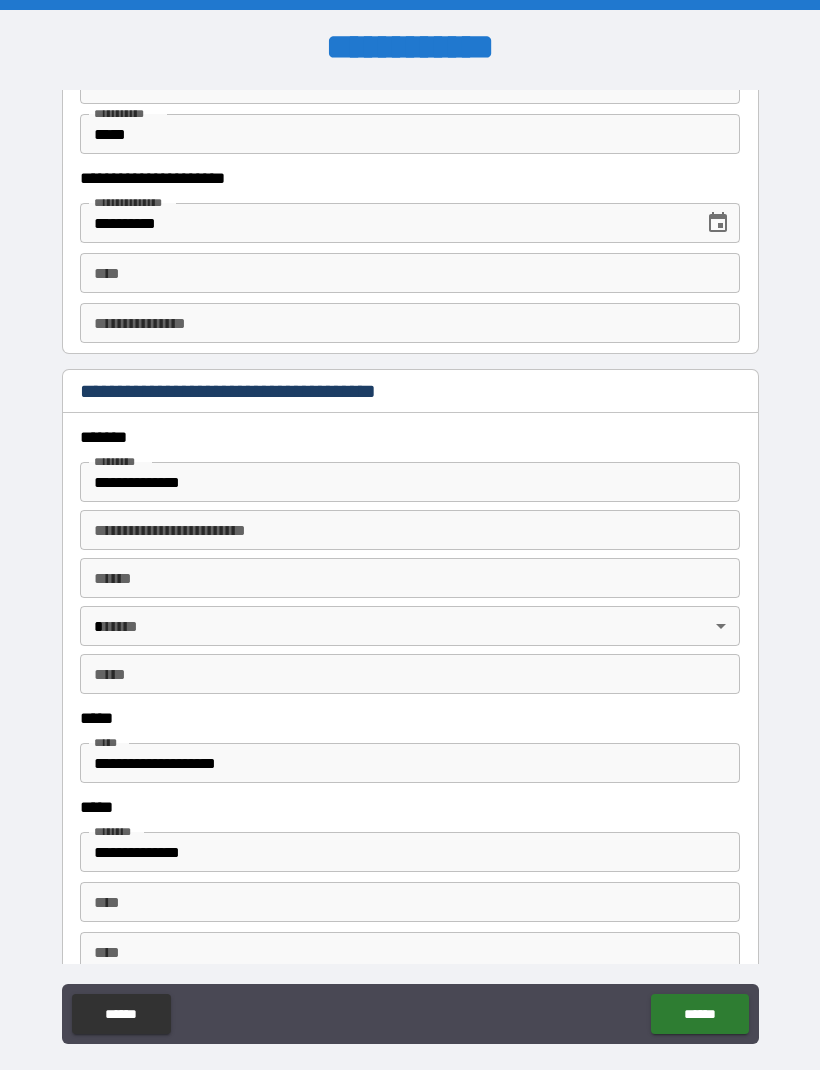 type on "**********" 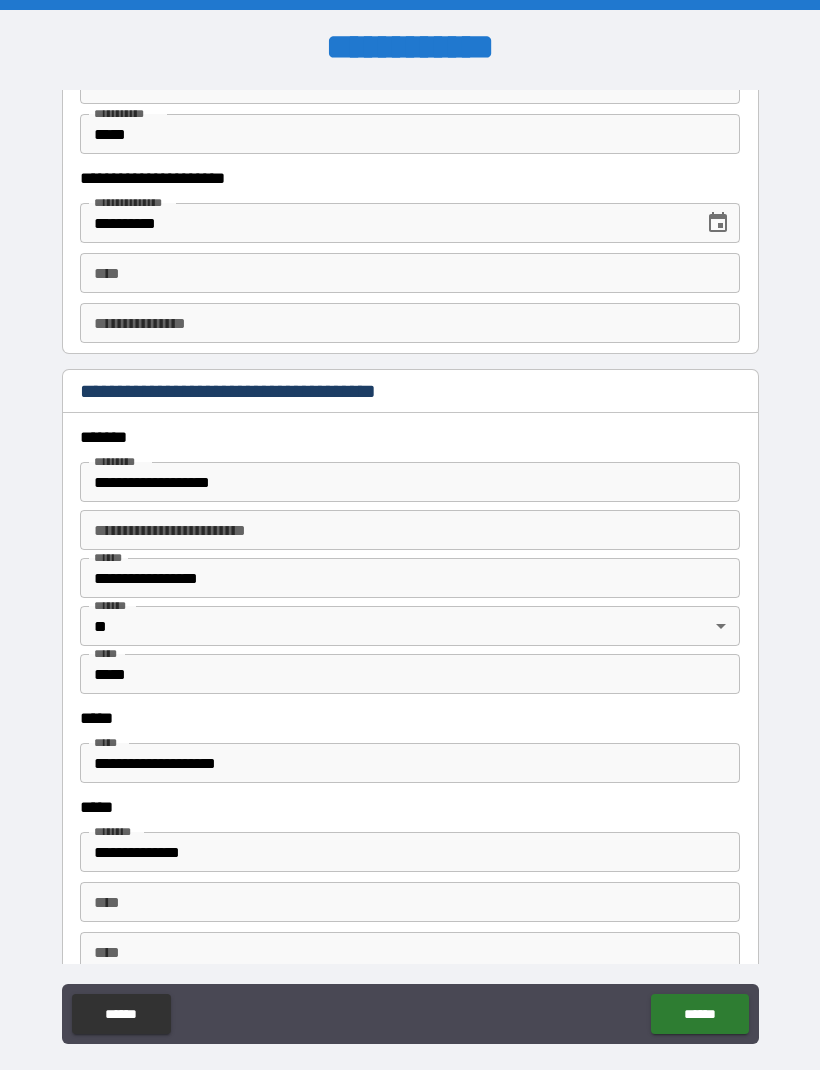 click on "**********" at bounding box center [410, 482] 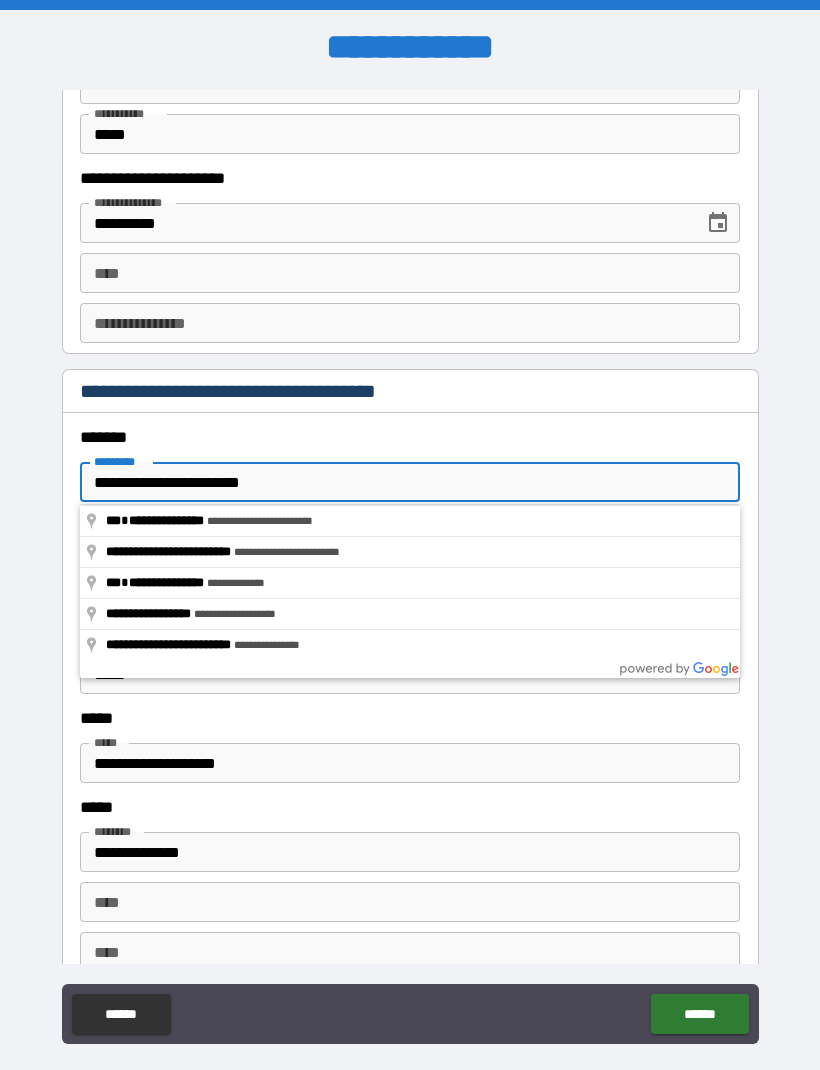 type on "**********" 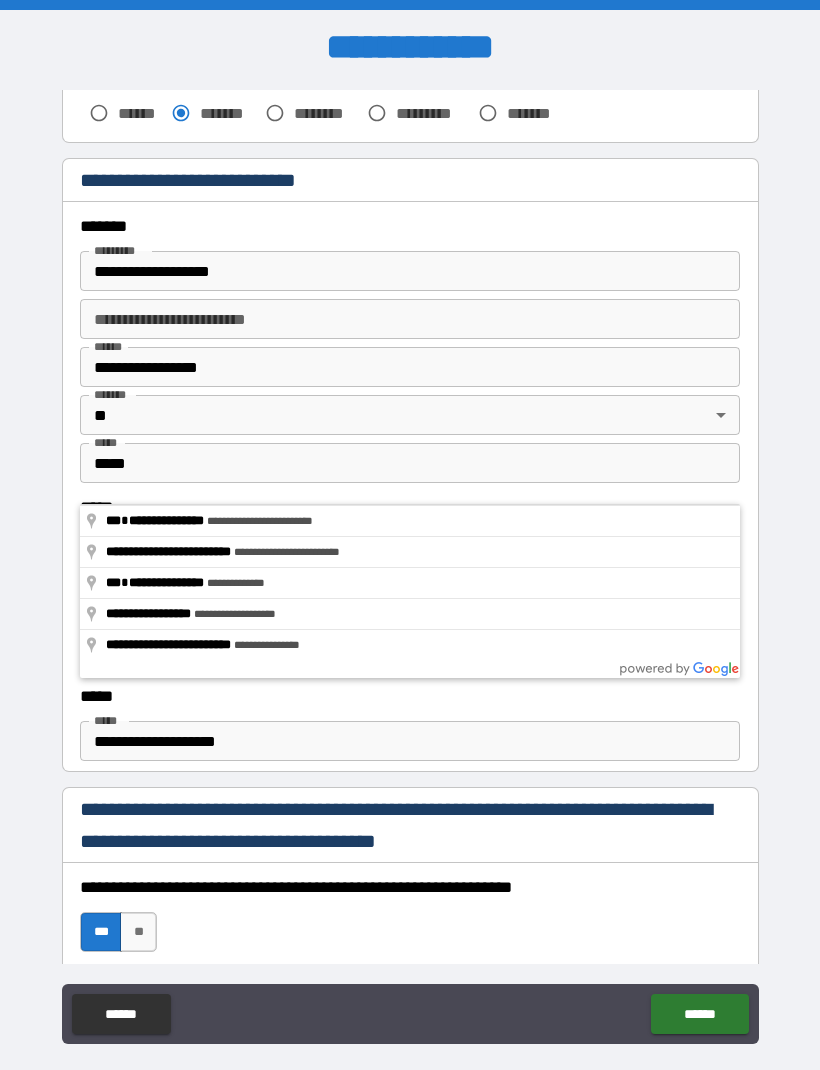 scroll, scrollTop: 663, scrollLeft: 0, axis: vertical 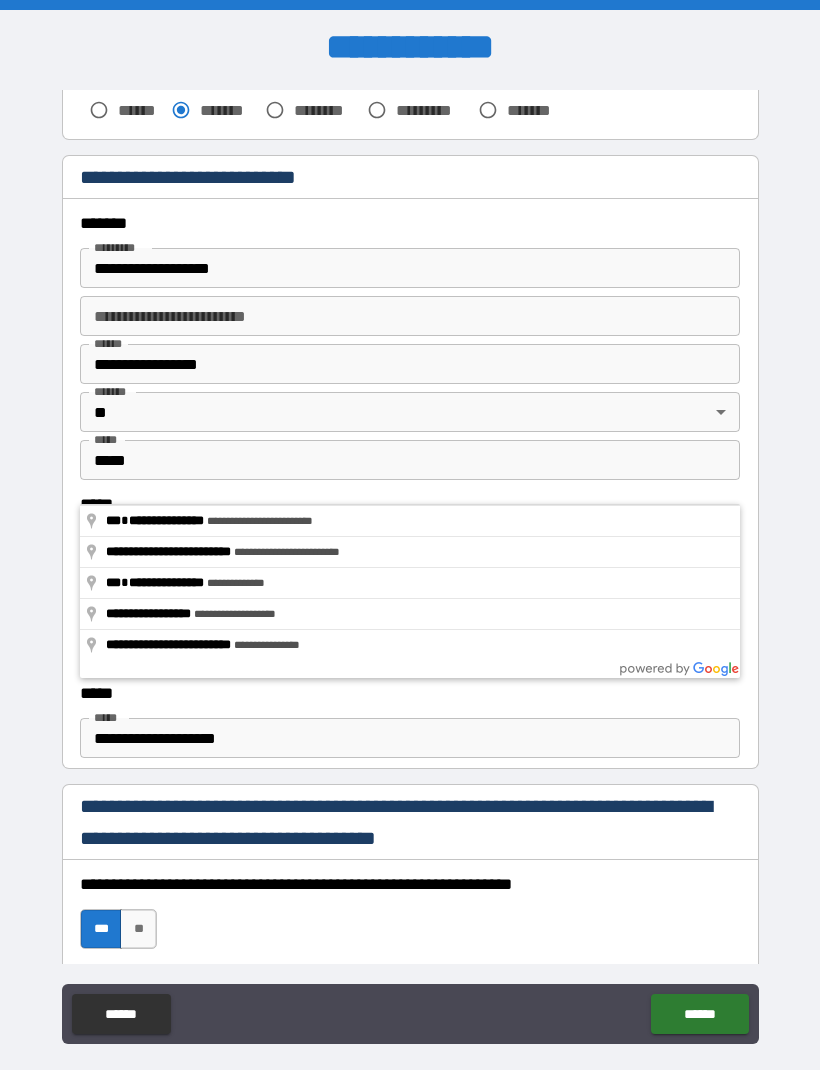 click on "**********" at bounding box center [410, 268] 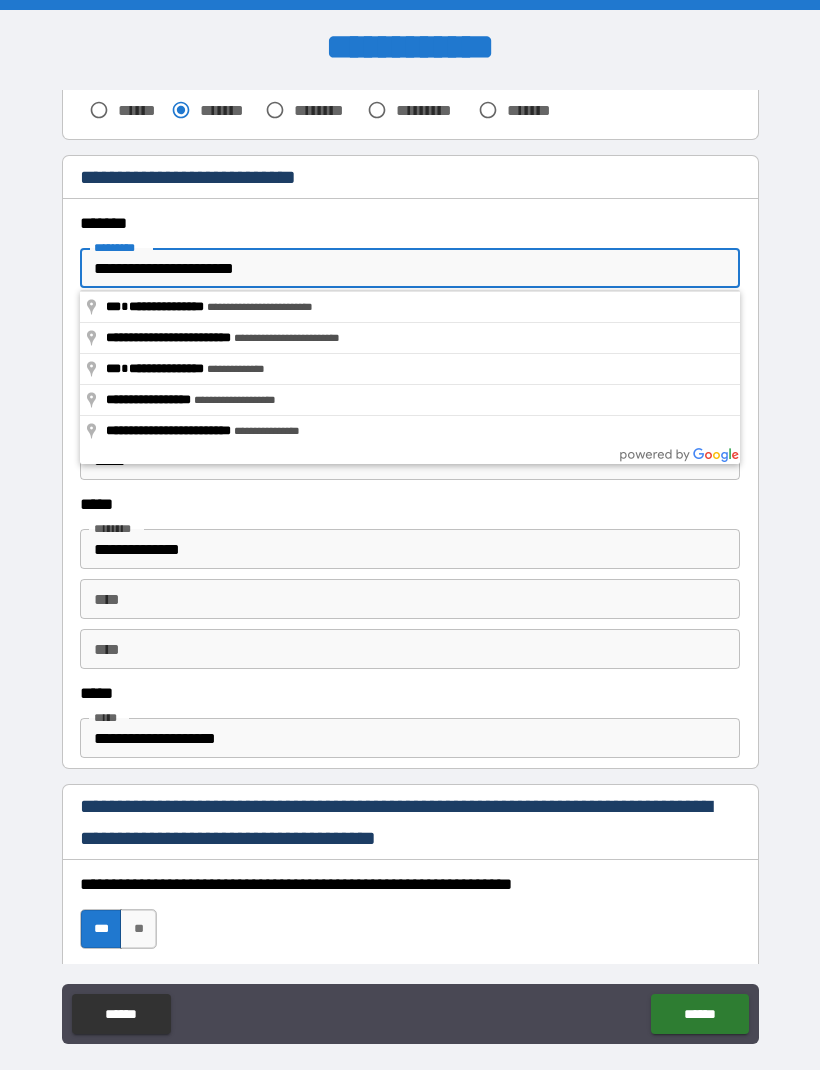 type on "**********" 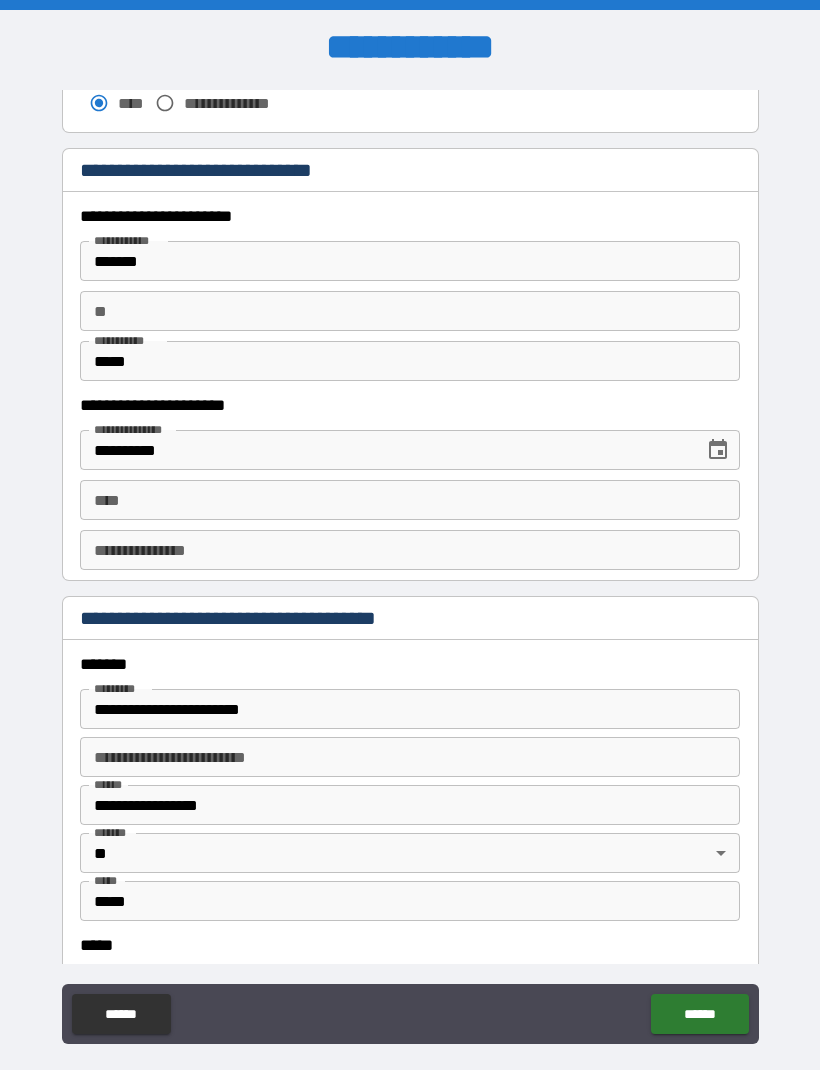 scroll, scrollTop: 1850, scrollLeft: 0, axis: vertical 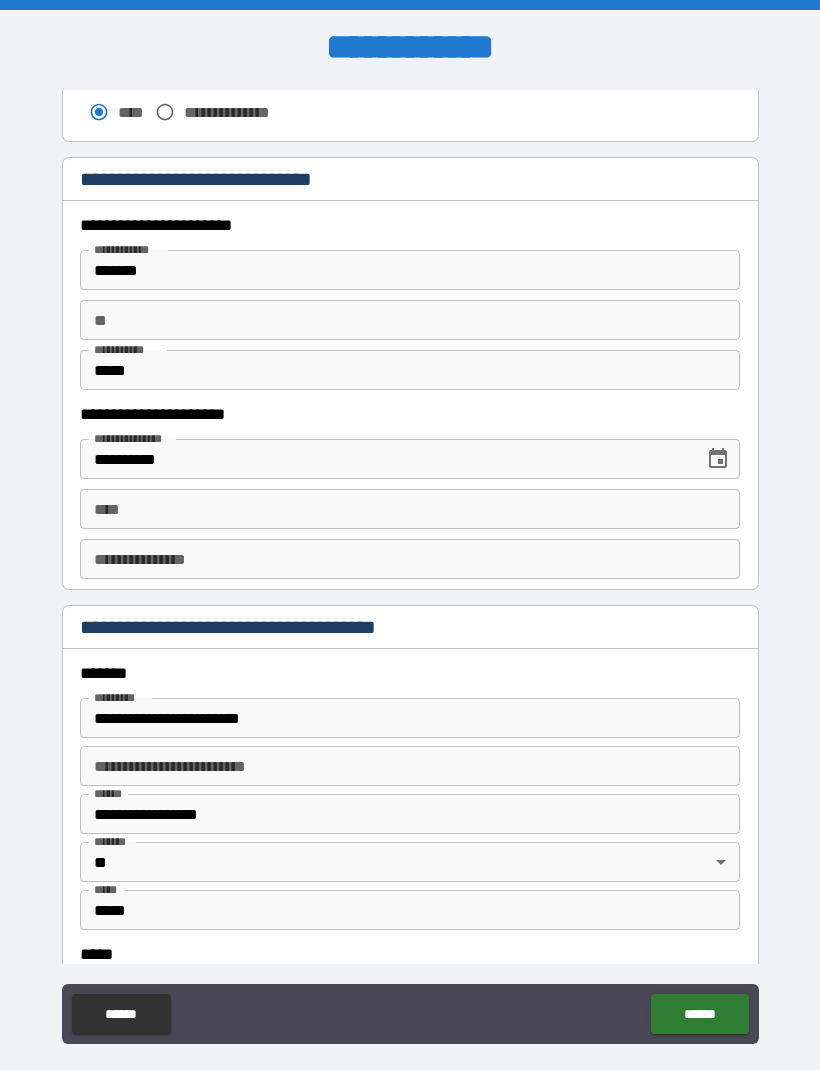 click on "****" at bounding box center (410, 509) 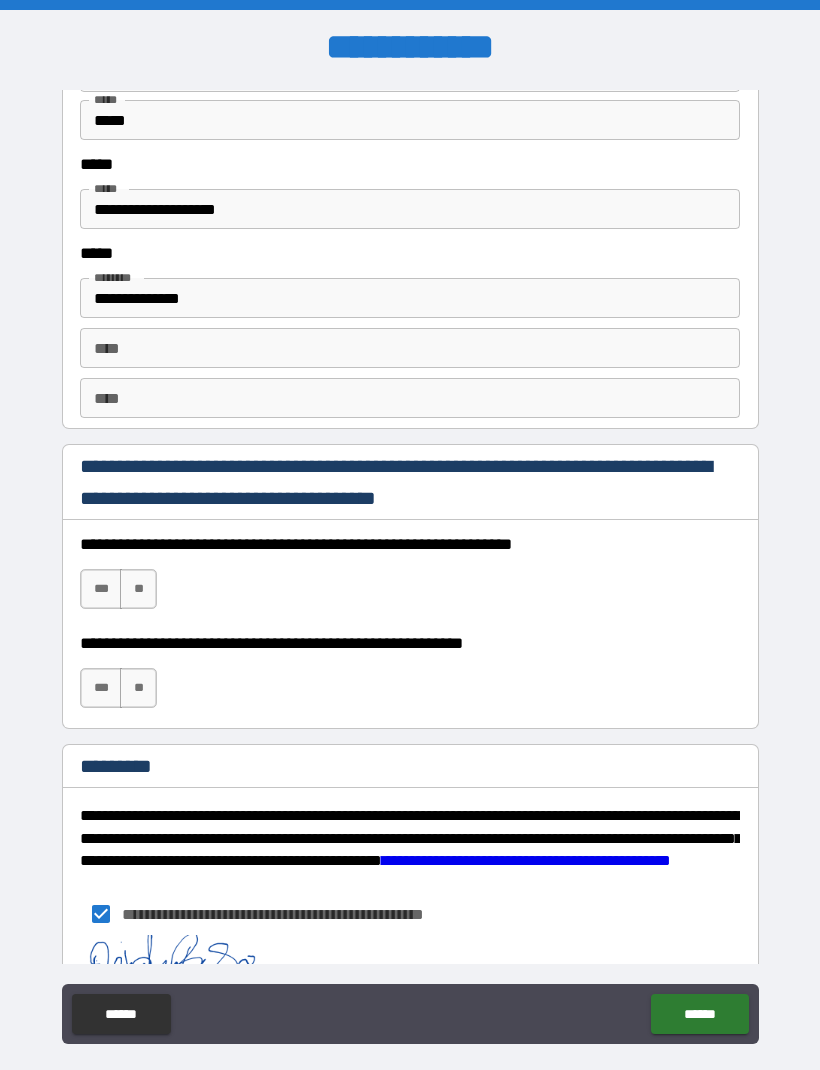 scroll, scrollTop: 2652, scrollLeft: 0, axis: vertical 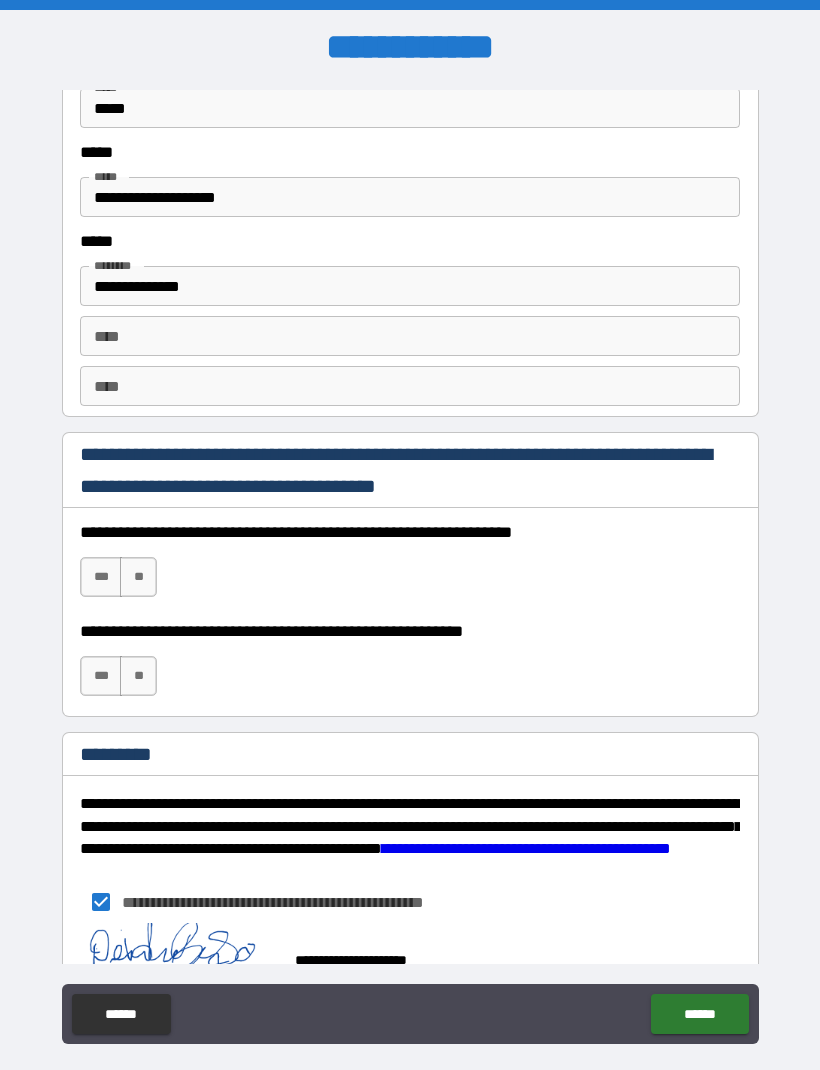 type on "**********" 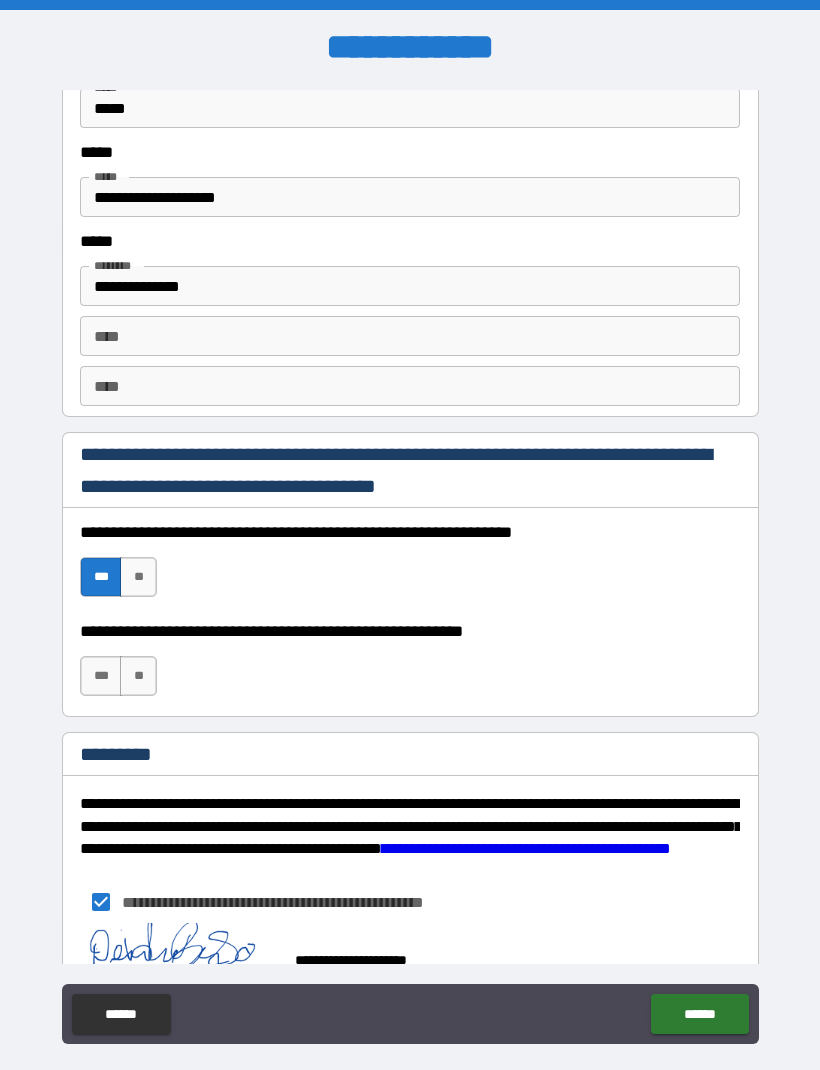 click on "***" at bounding box center (101, 676) 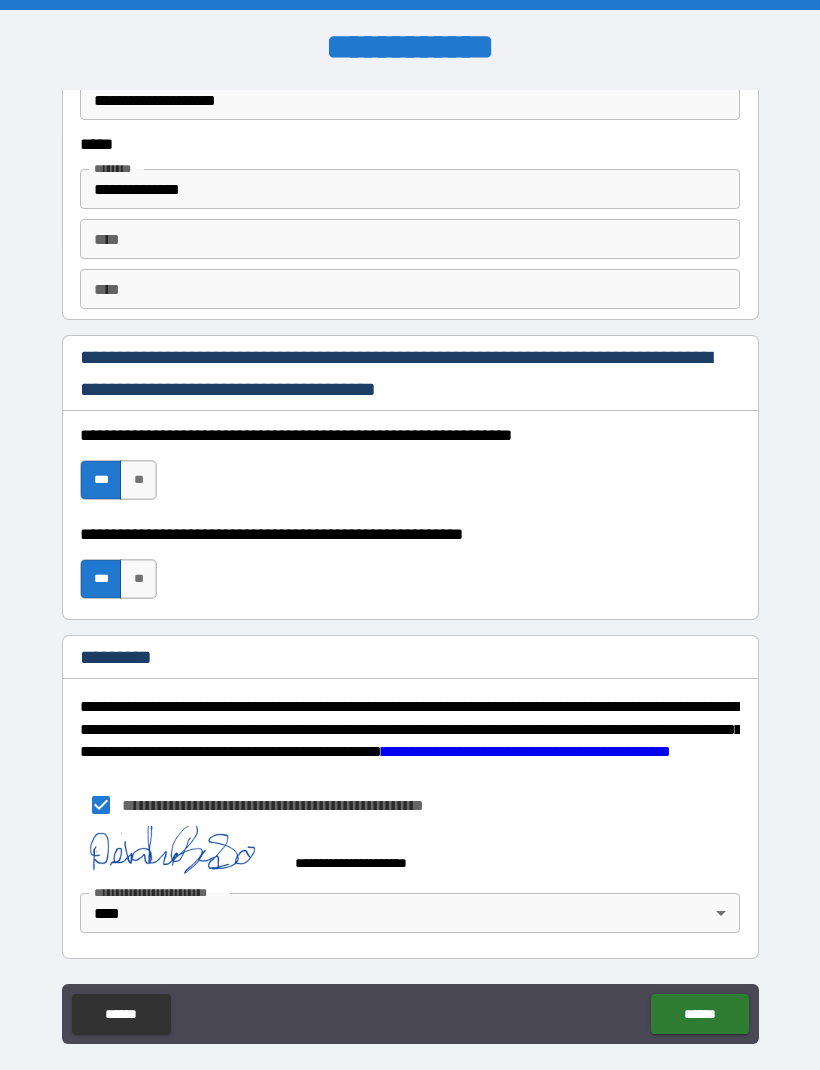 scroll, scrollTop: 2749, scrollLeft: 0, axis: vertical 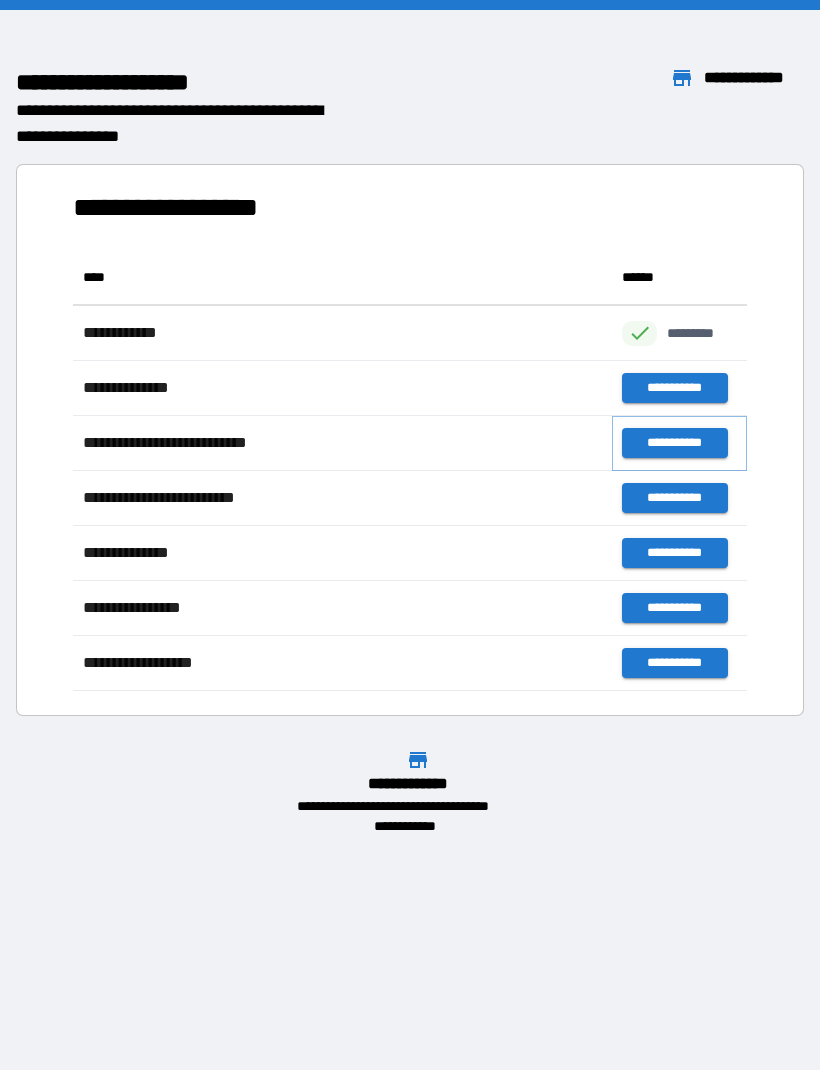 click on "**********" at bounding box center [674, 443] 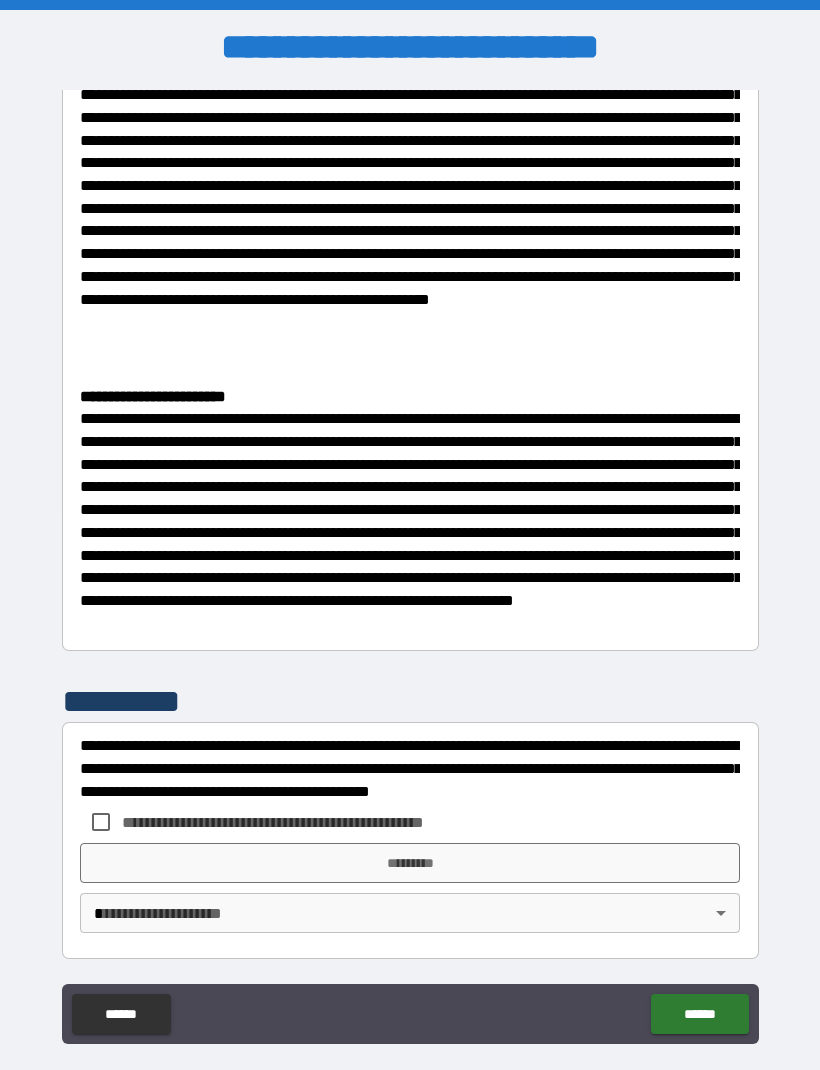 scroll, scrollTop: 2054, scrollLeft: 0, axis: vertical 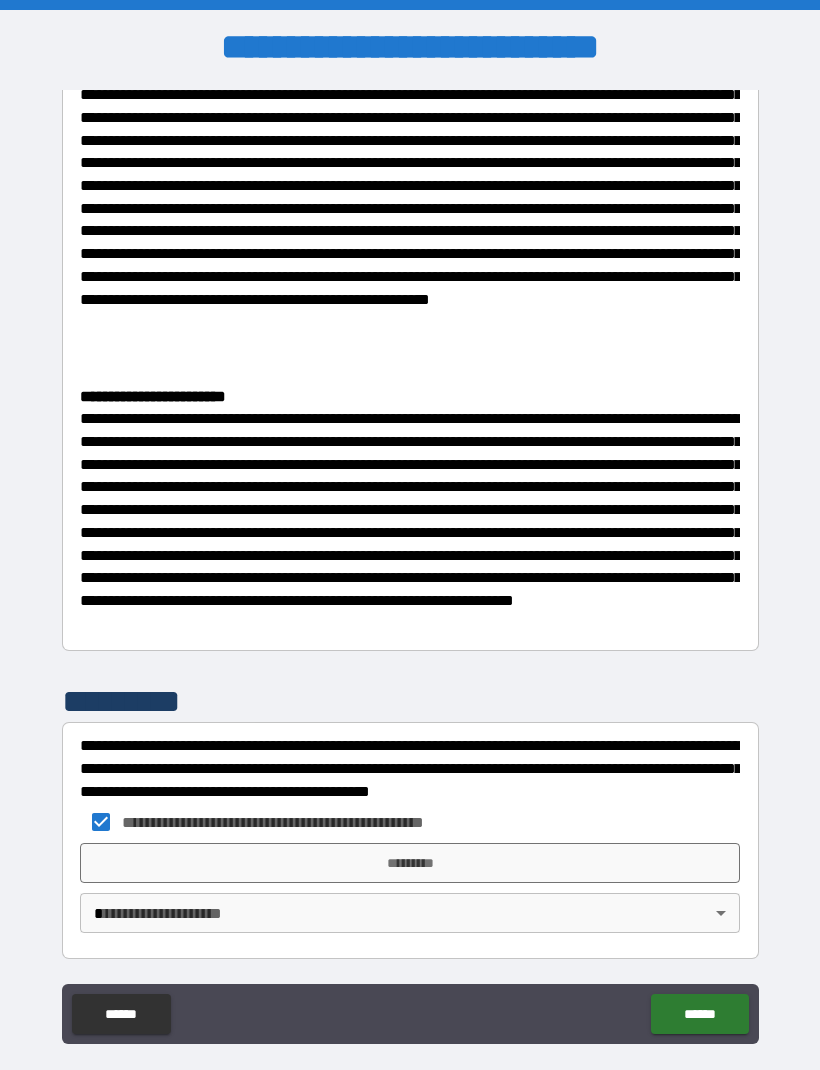 click on "*********" at bounding box center (410, 863) 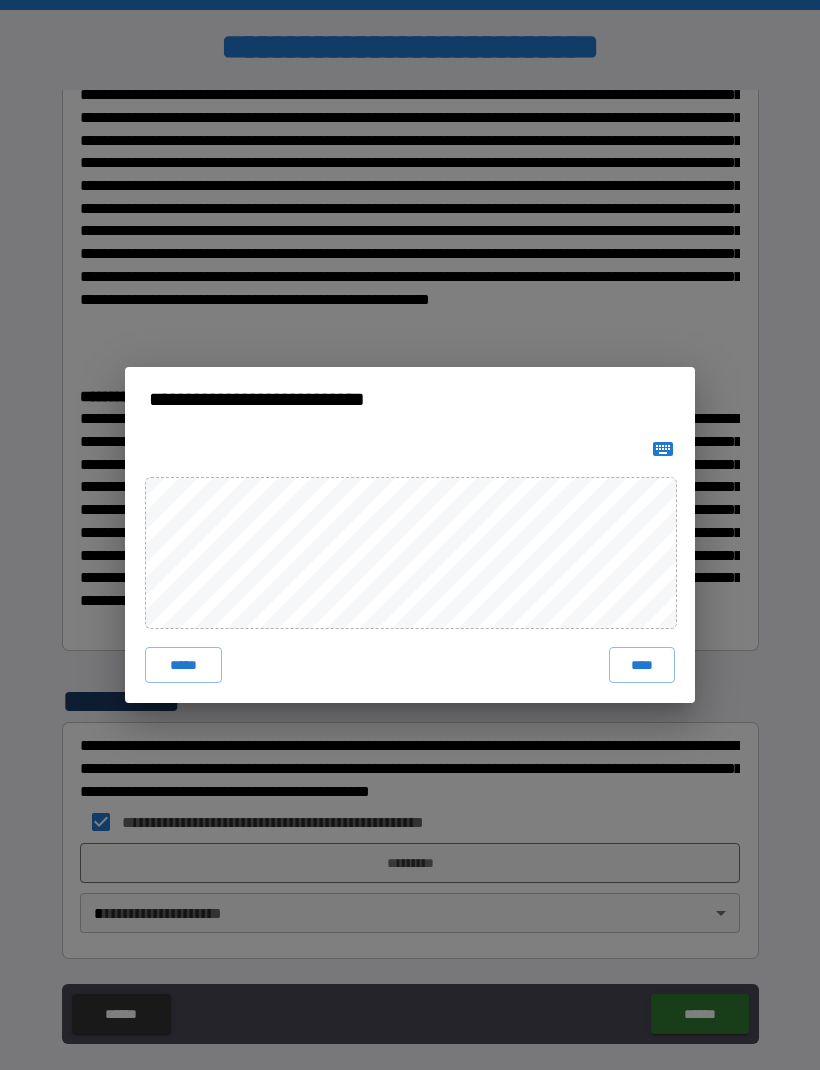 click on "****" at bounding box center [642, 665] 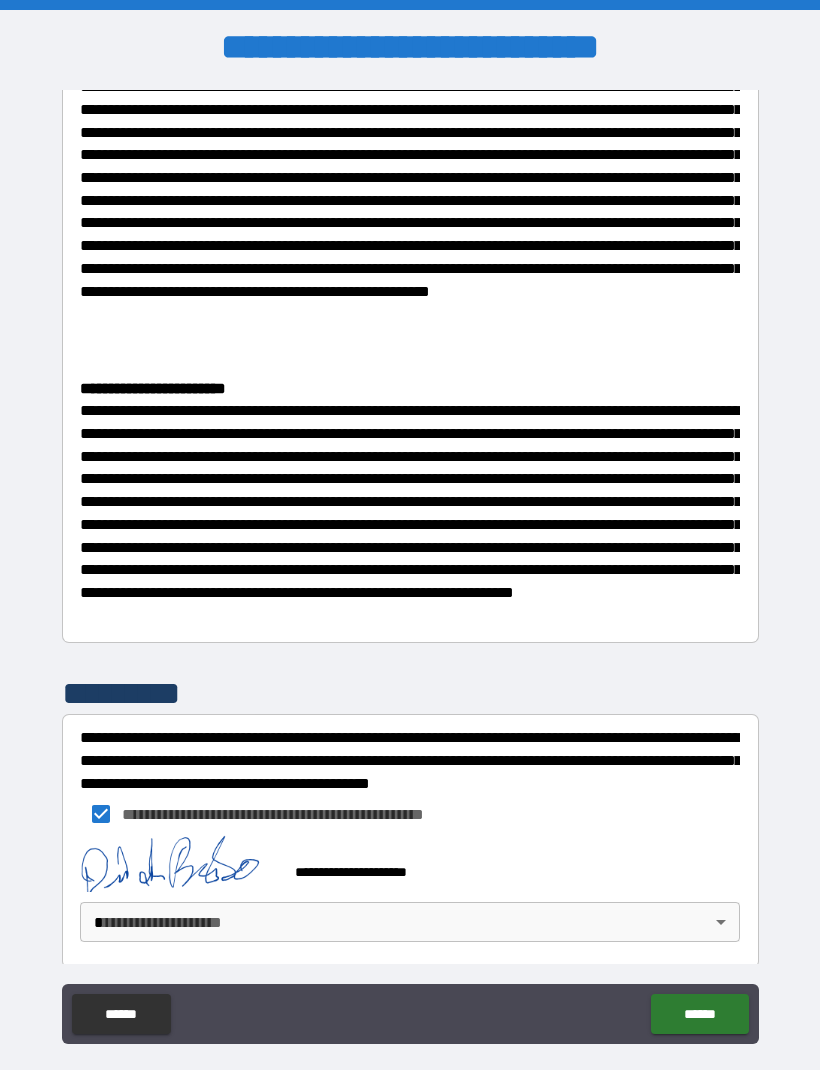 click on "**********" at bounding box center (410, 568) 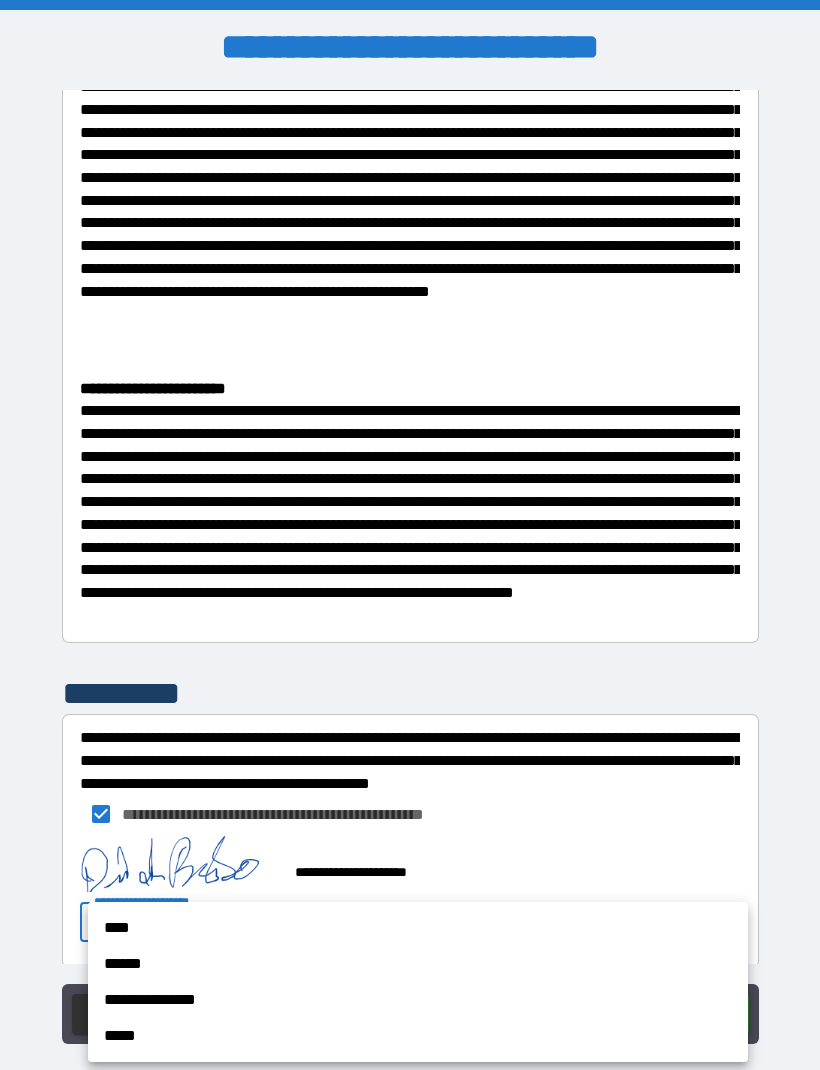 click on "****" at bounding box center [418, 928] 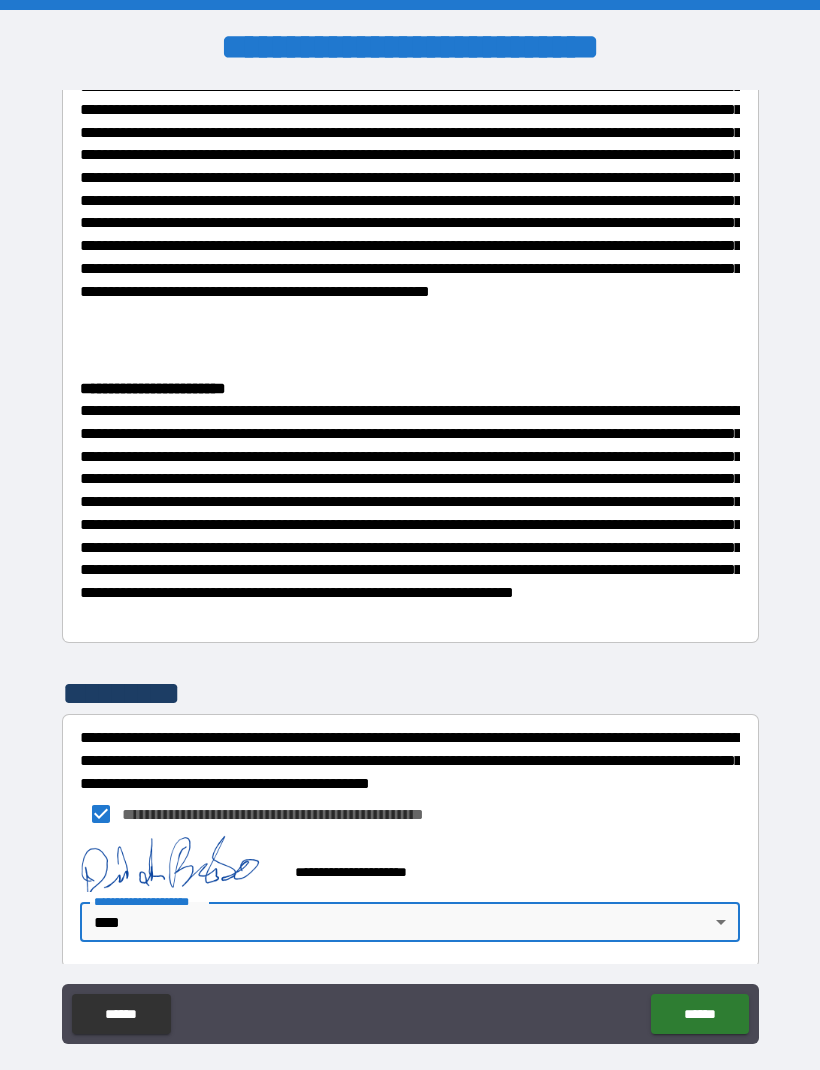 click on "******" at bounding box center [699, 1014] 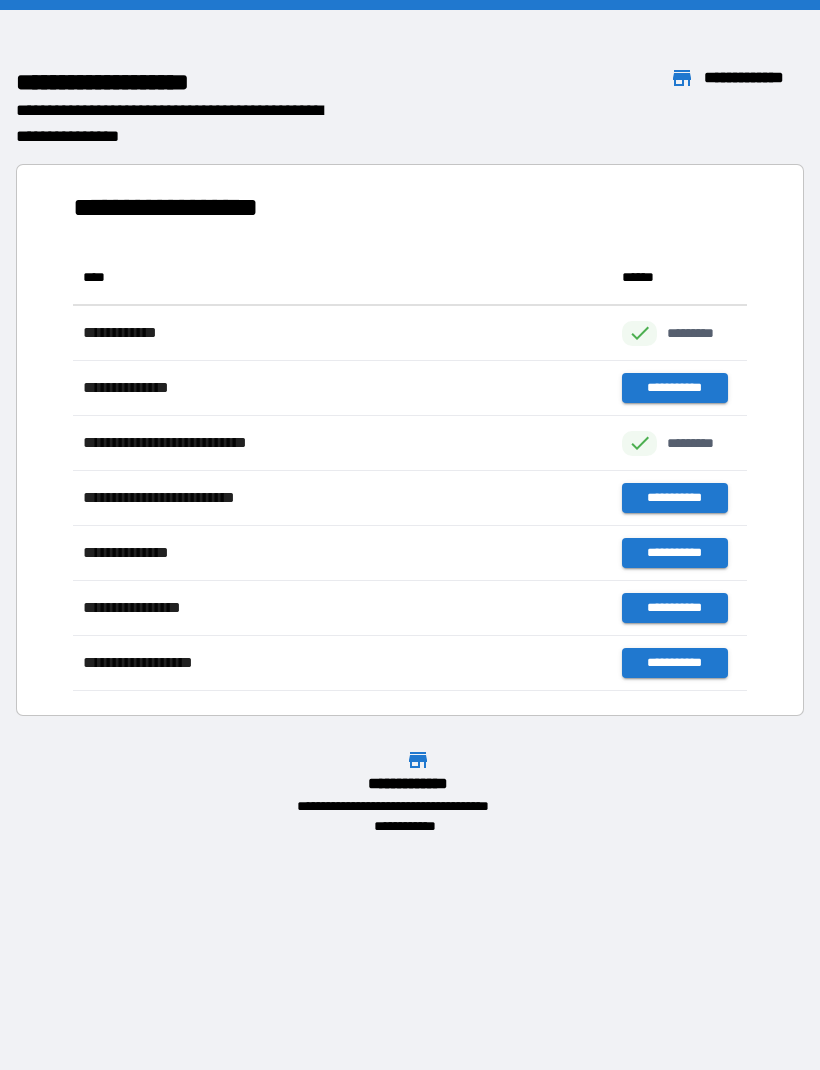 scroll, scrollTop: 1, scrollLeft: 1, axis: both 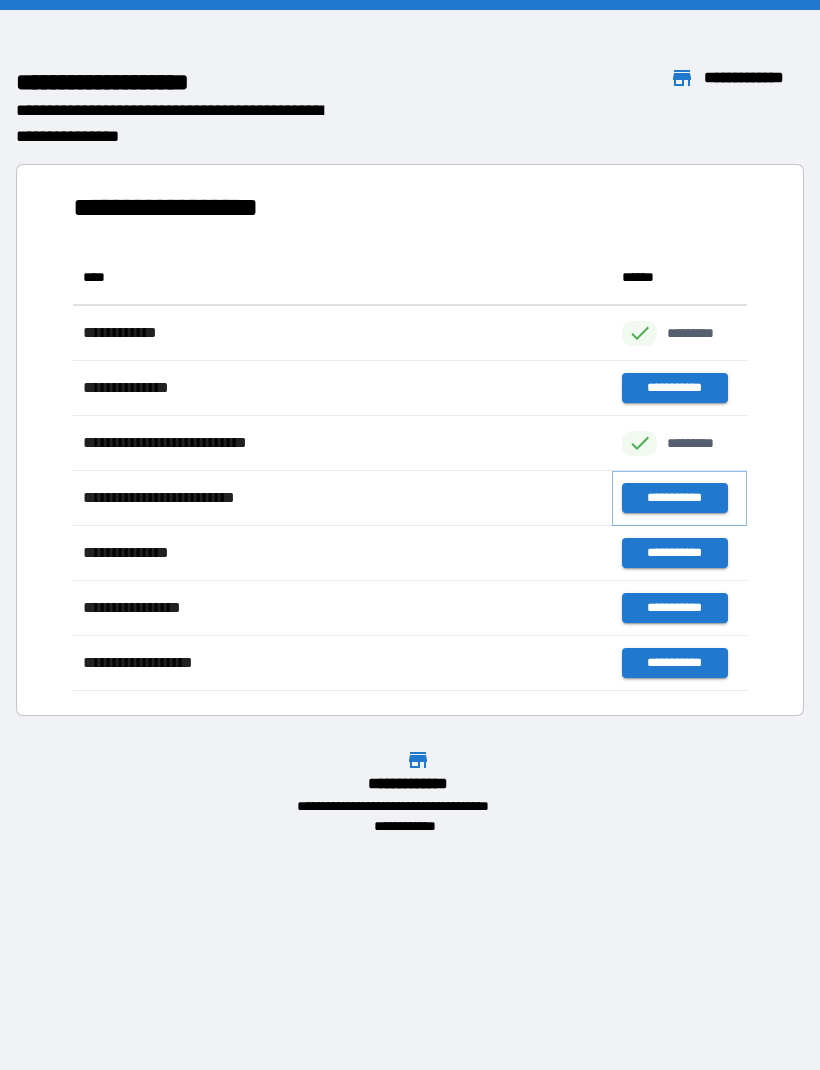 click on "**********" at bounding box center [674, 498] 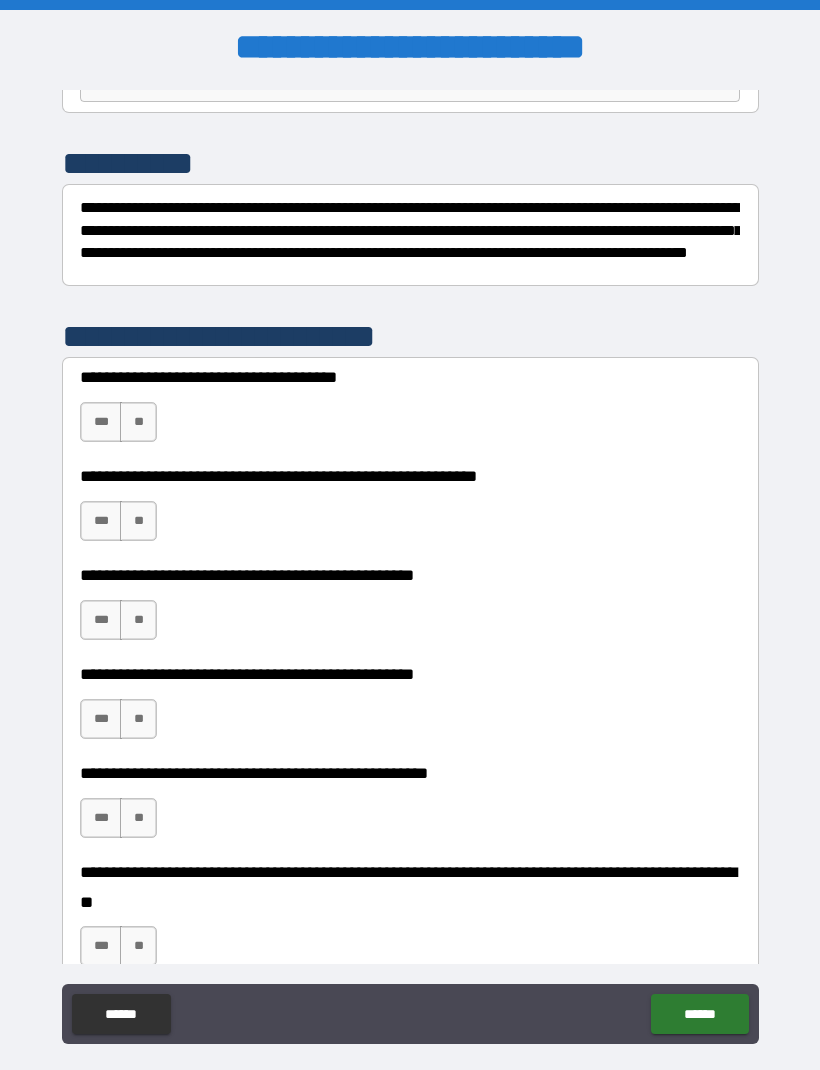 scroll, scrollTop: 226, scrollLeft: 0, axis: vertical 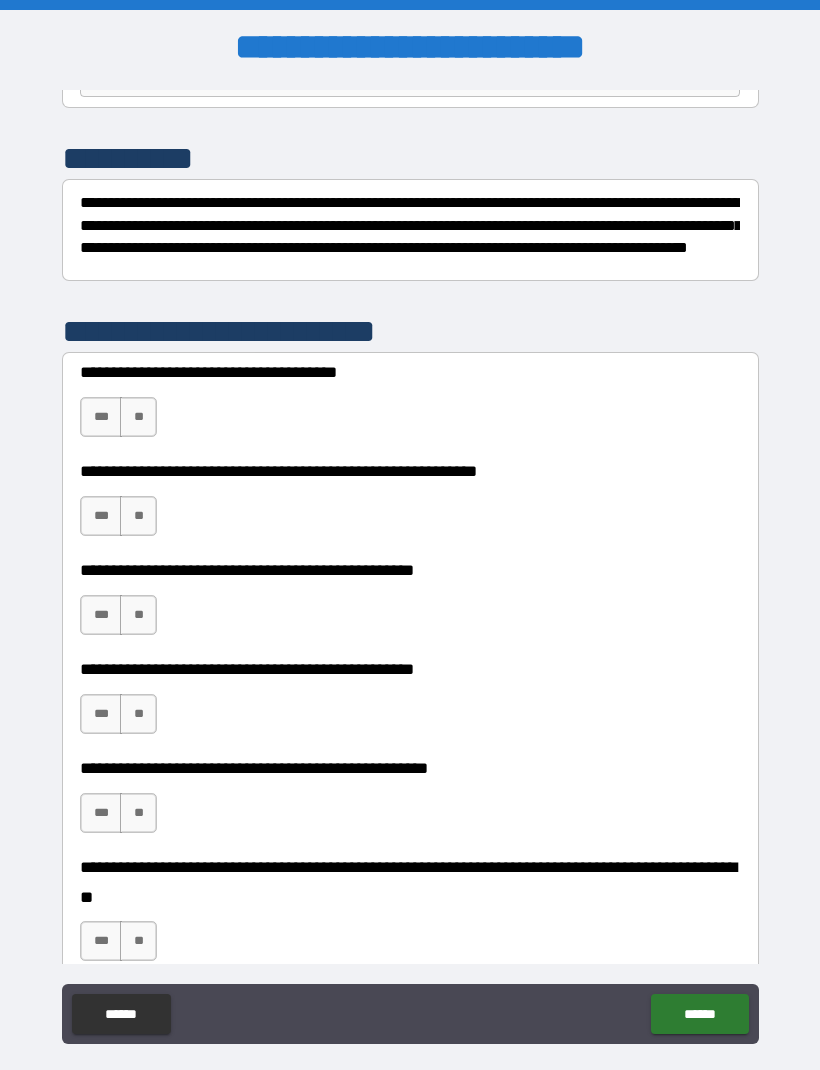 click on "**" at bounding box center (138, 813) 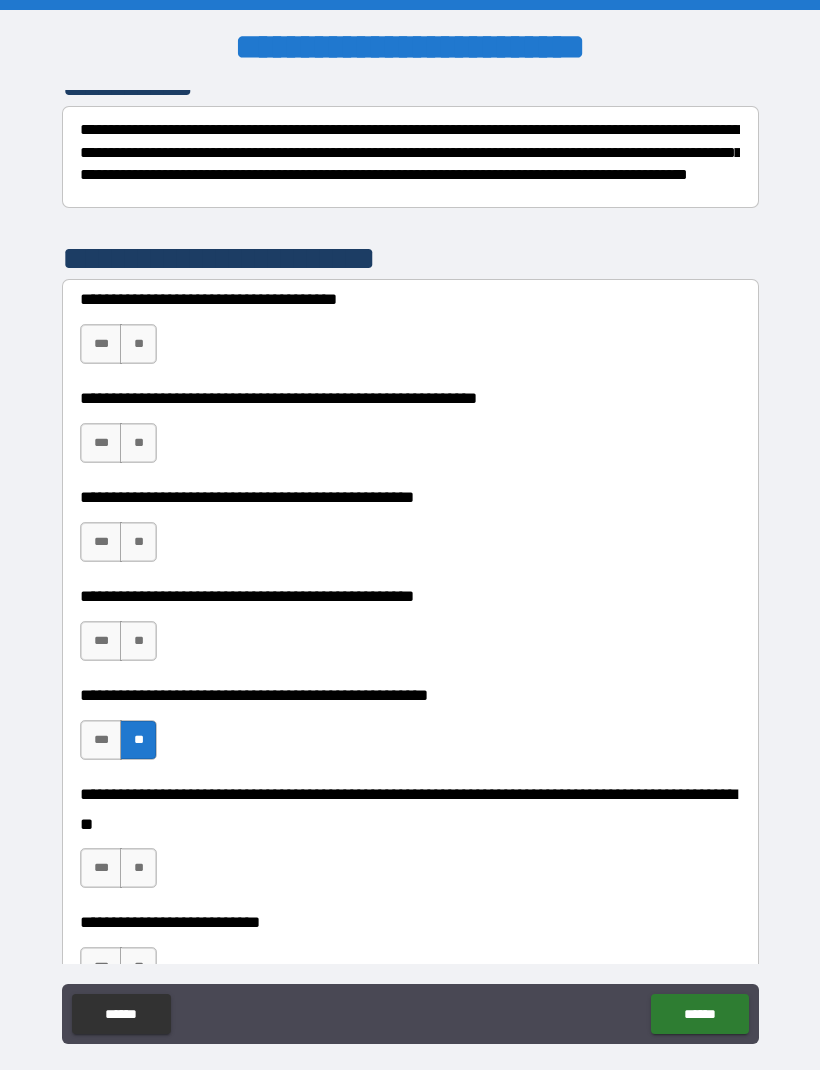 scroll, scrollTop: 311, scrollLeft: 0, axis: vertical 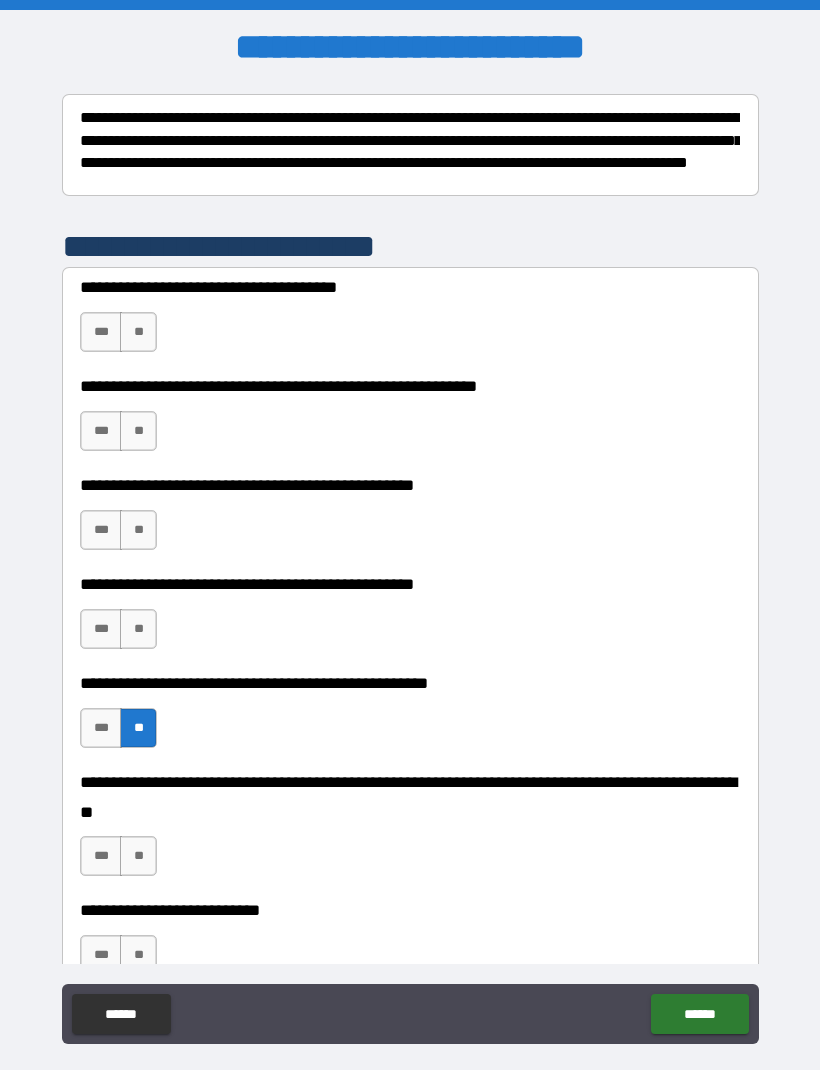 click on "**" at bounding box center [138, 856] 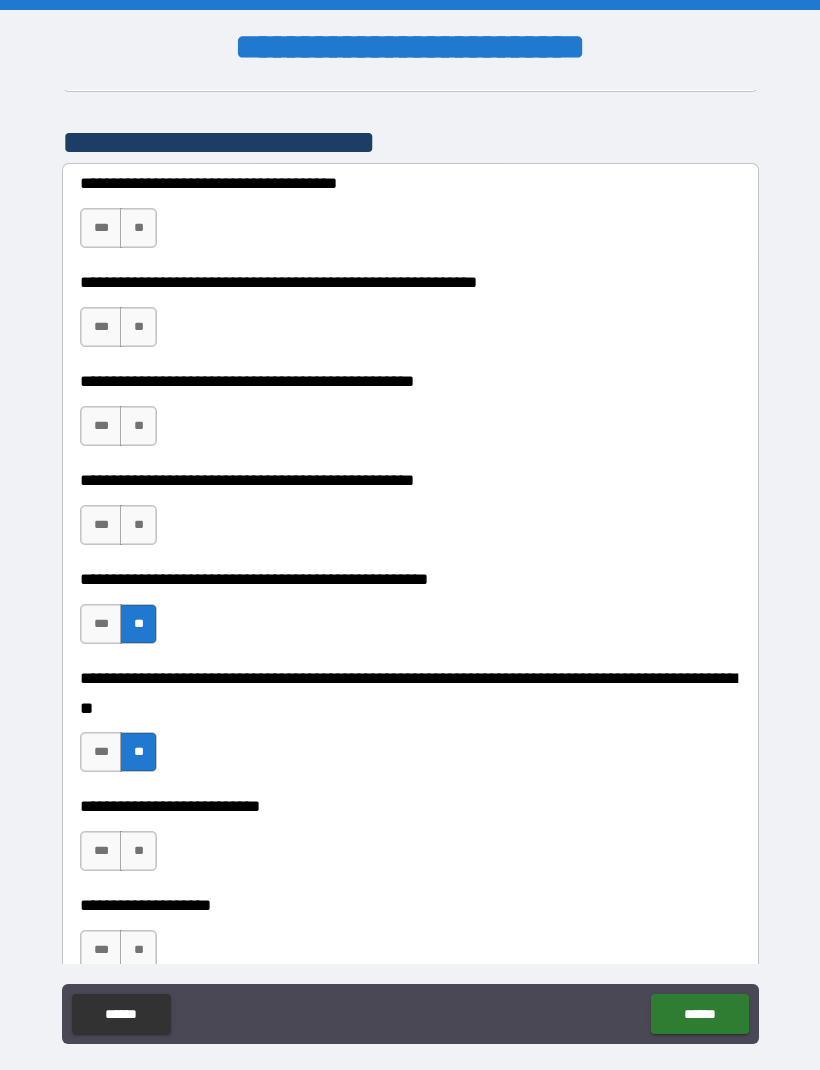 scroll, scrollTop: 418, scrollLeft: 0, axis: vertical 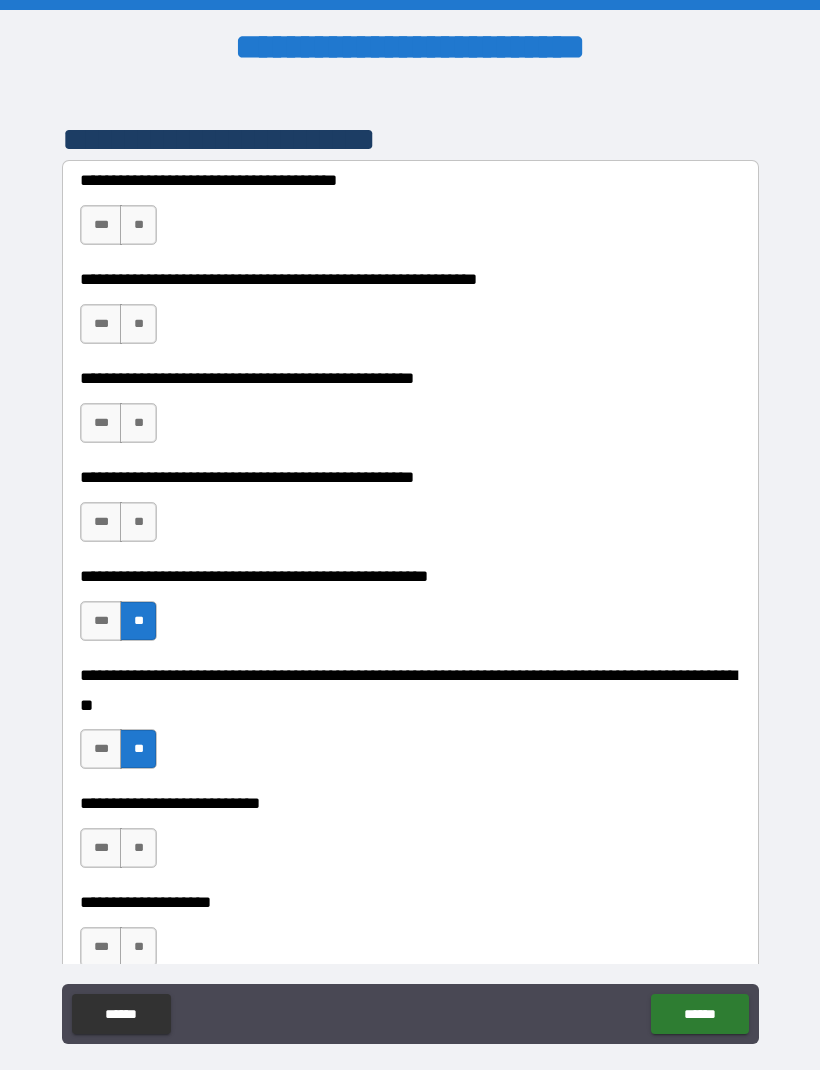 click on "***" at bounding box center [101, 848] 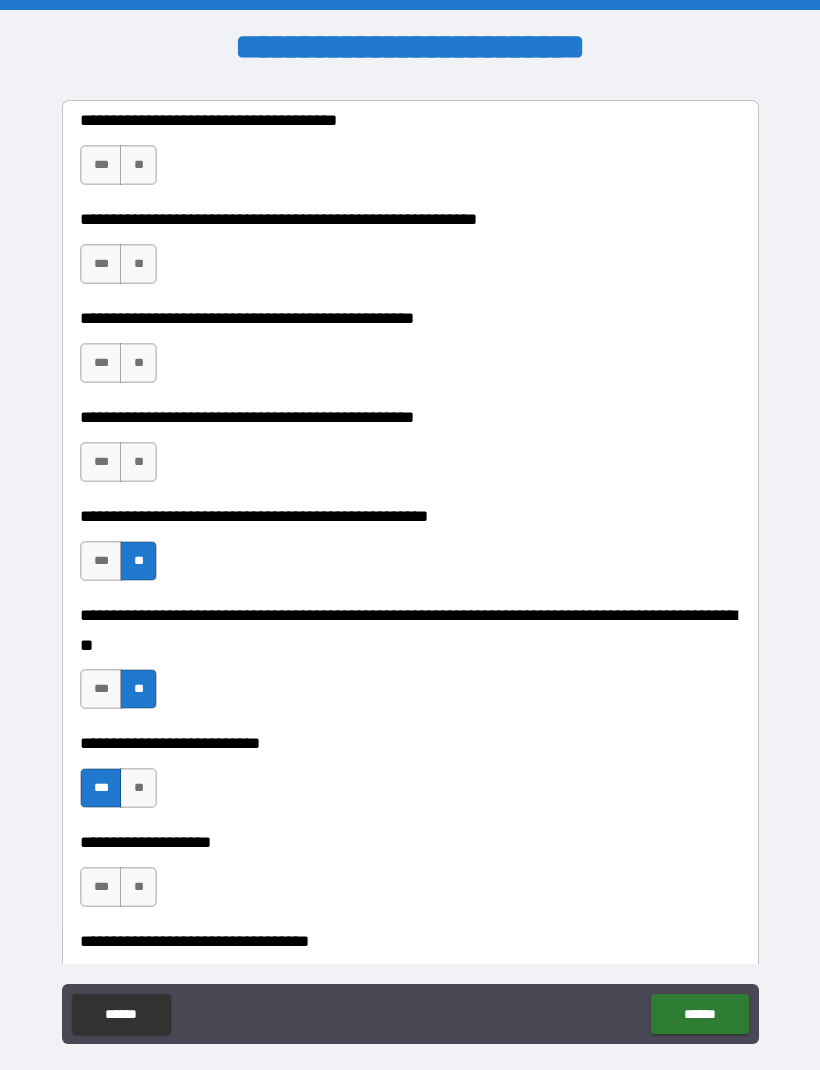 scroll, scrollTop: 495, scrollLeft: 0, axis: vertical 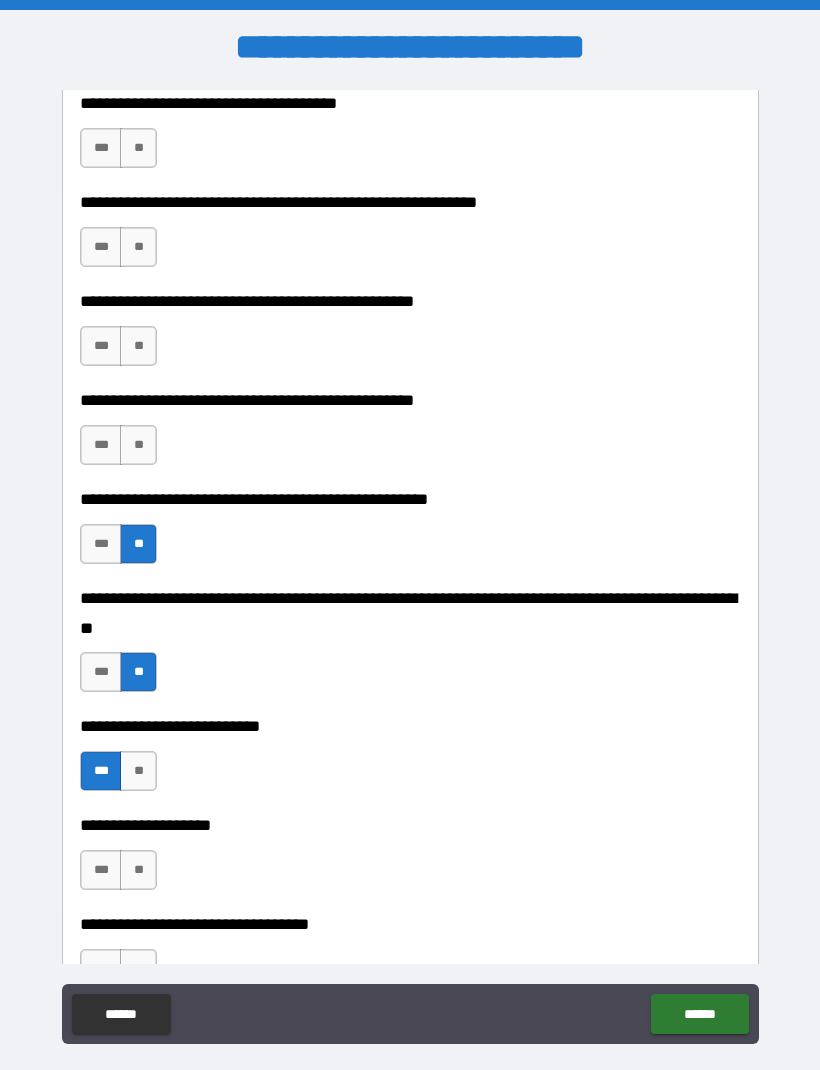 click on "**" at bounding box center (138, 870) 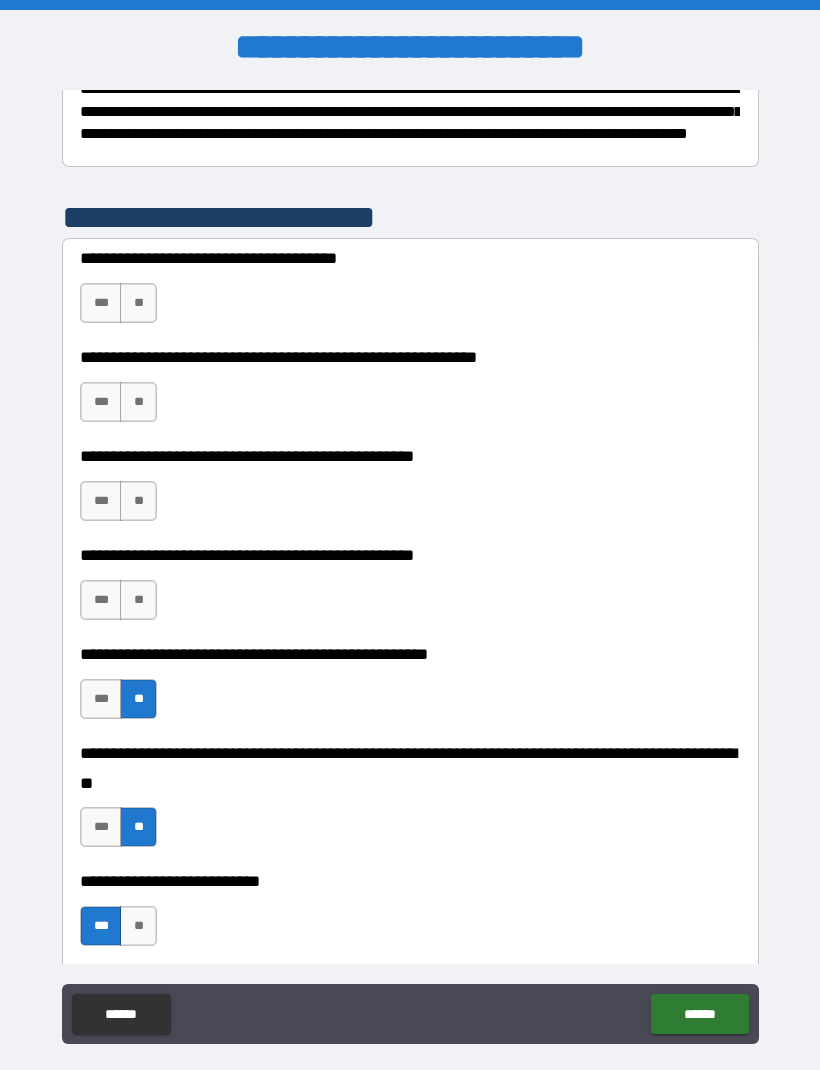 scroll, scrollTop: 325, scrollLeft: 0, axis: vertical 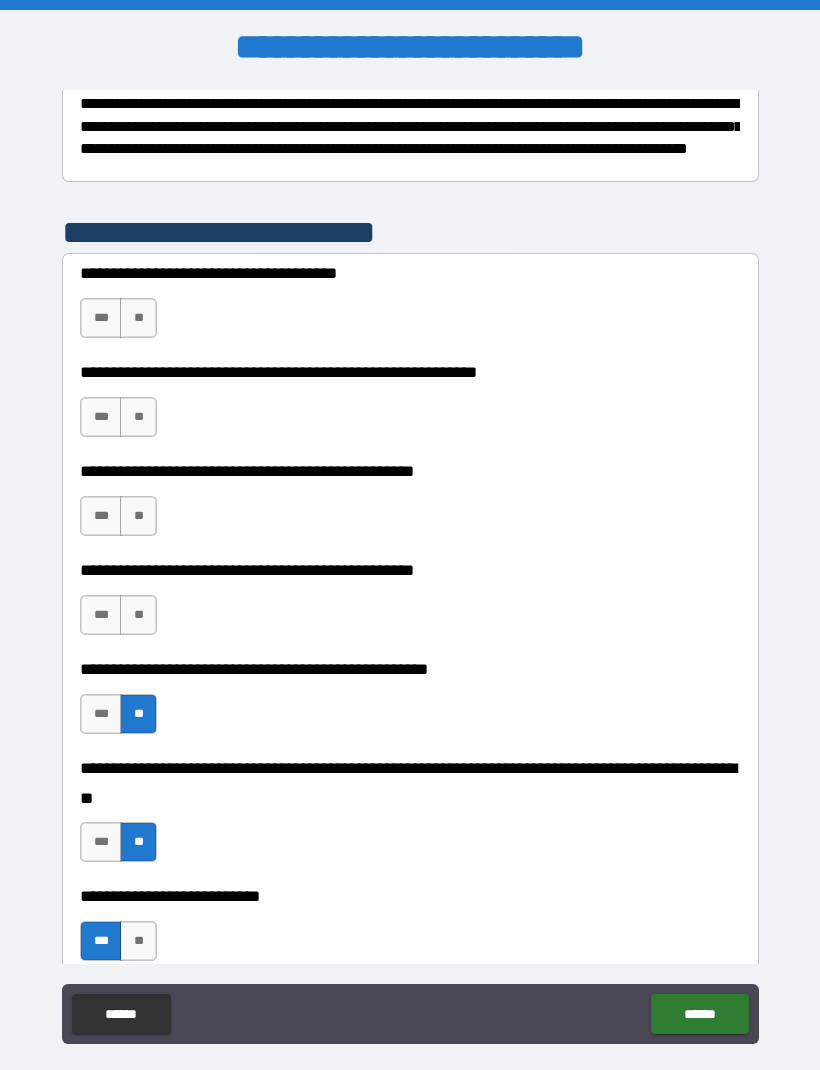 click on "***" at bounding box center [101, 615] 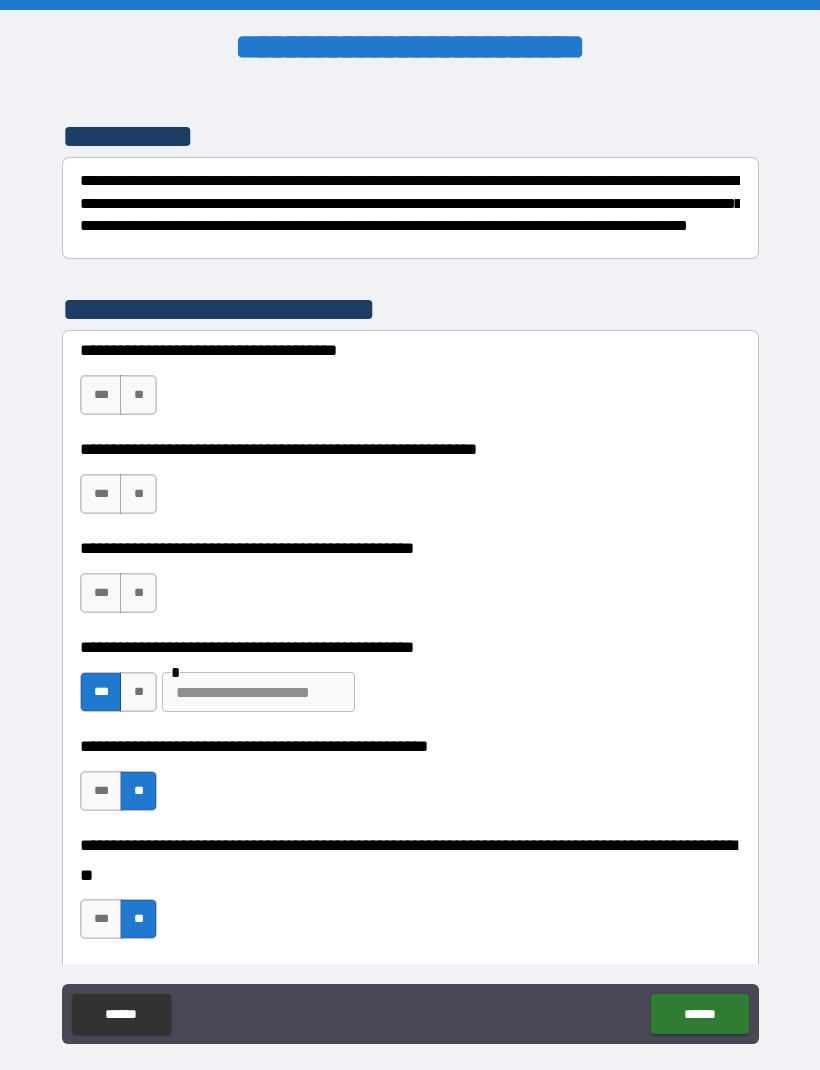 scroll, scrollTop: 234, scrollLeft: 0, axis: vertical 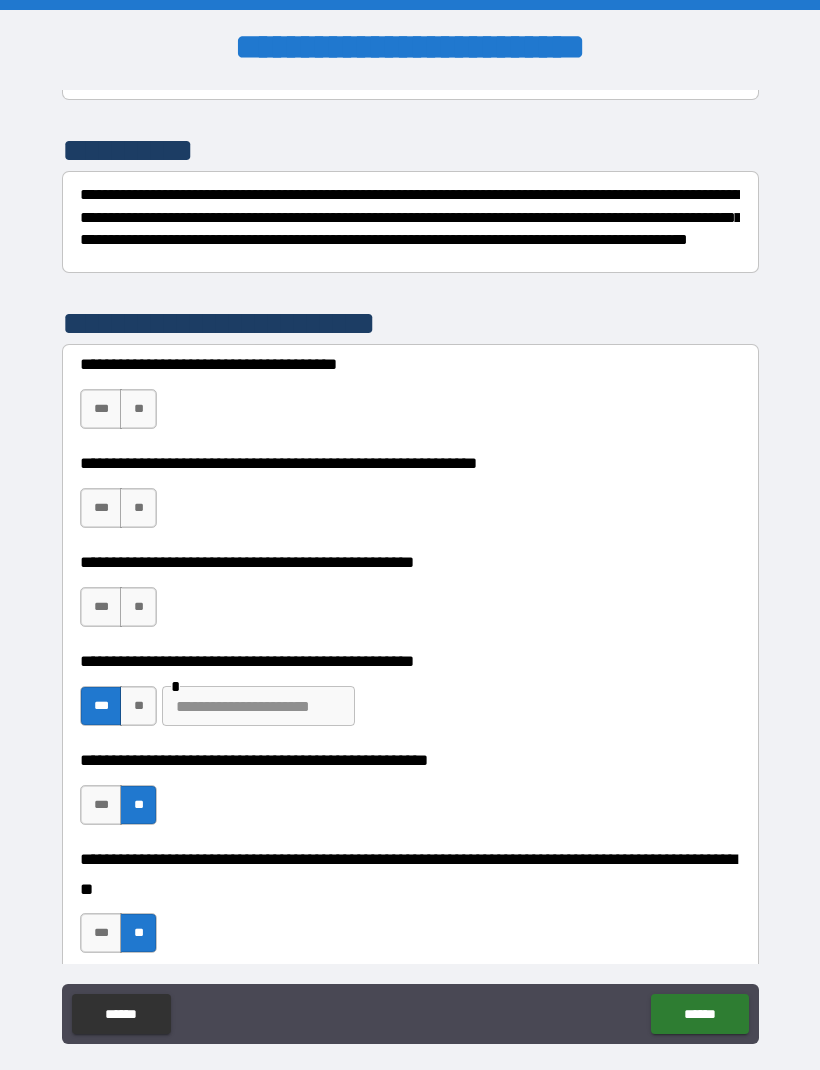 click on "***" at bounding box center [101, 607] 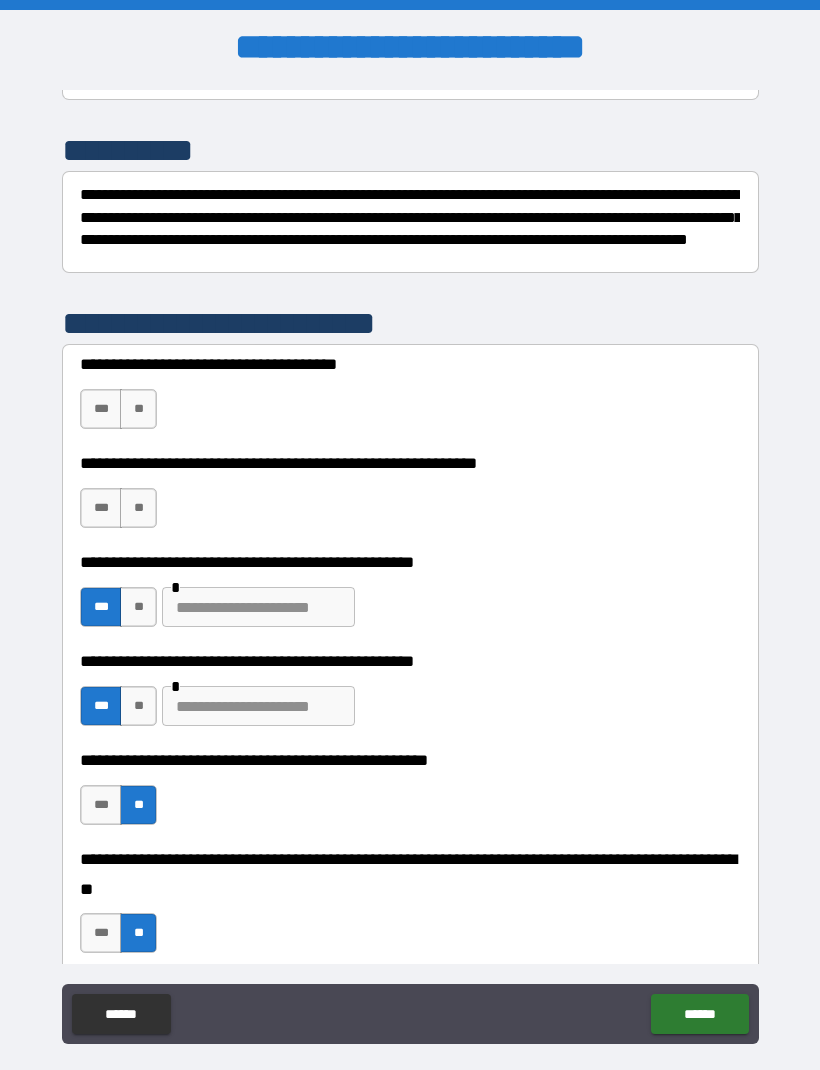click on "***" at bounding box center (101, 508) 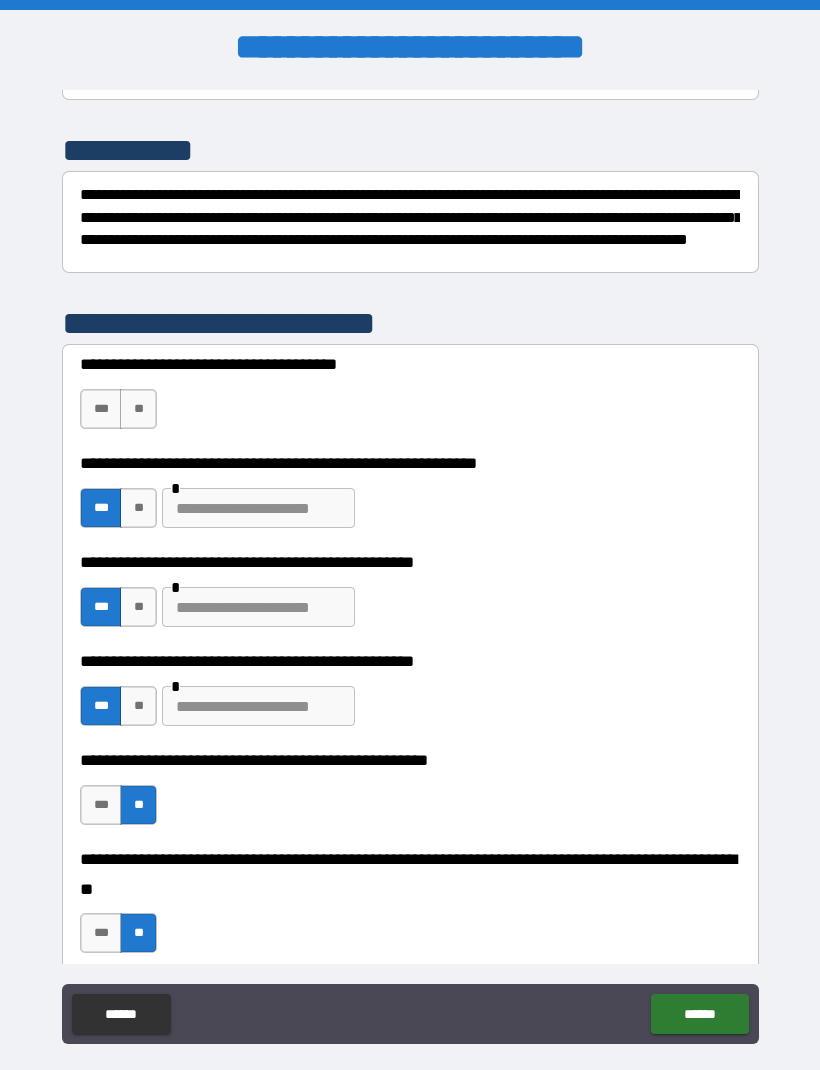 click on "***" at bounding box center [101, 409] 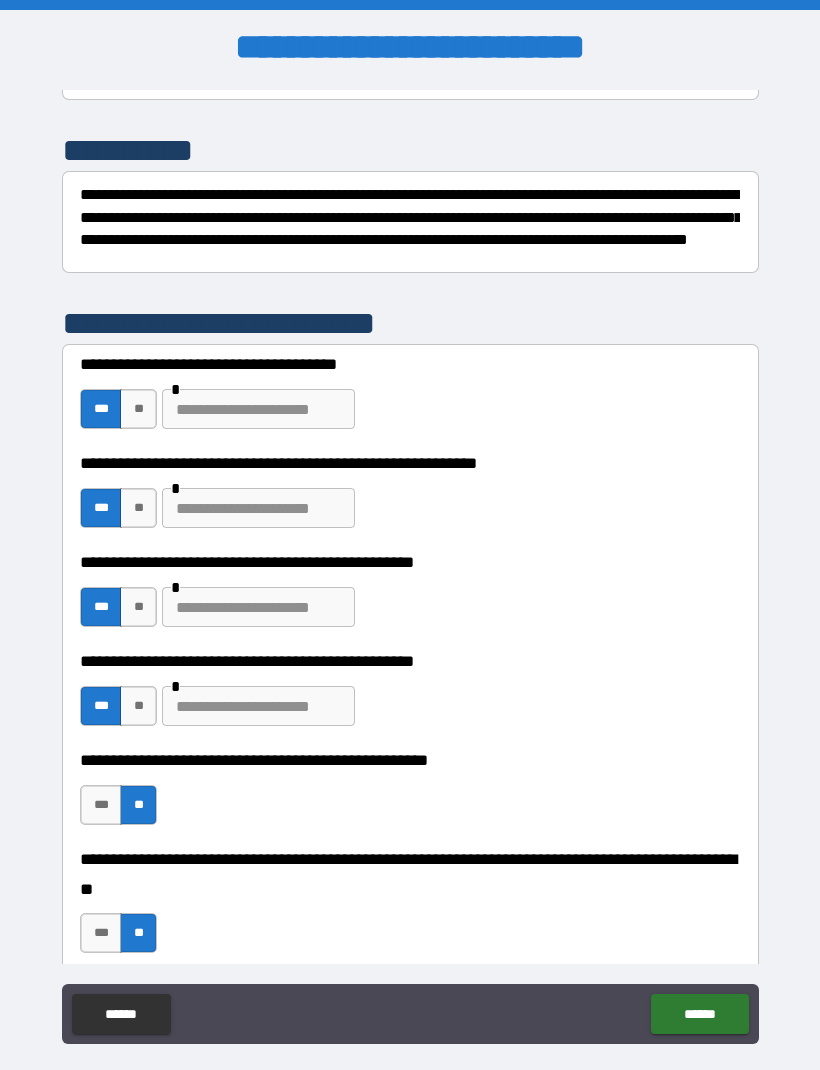 click at bounding box center [258, 409] 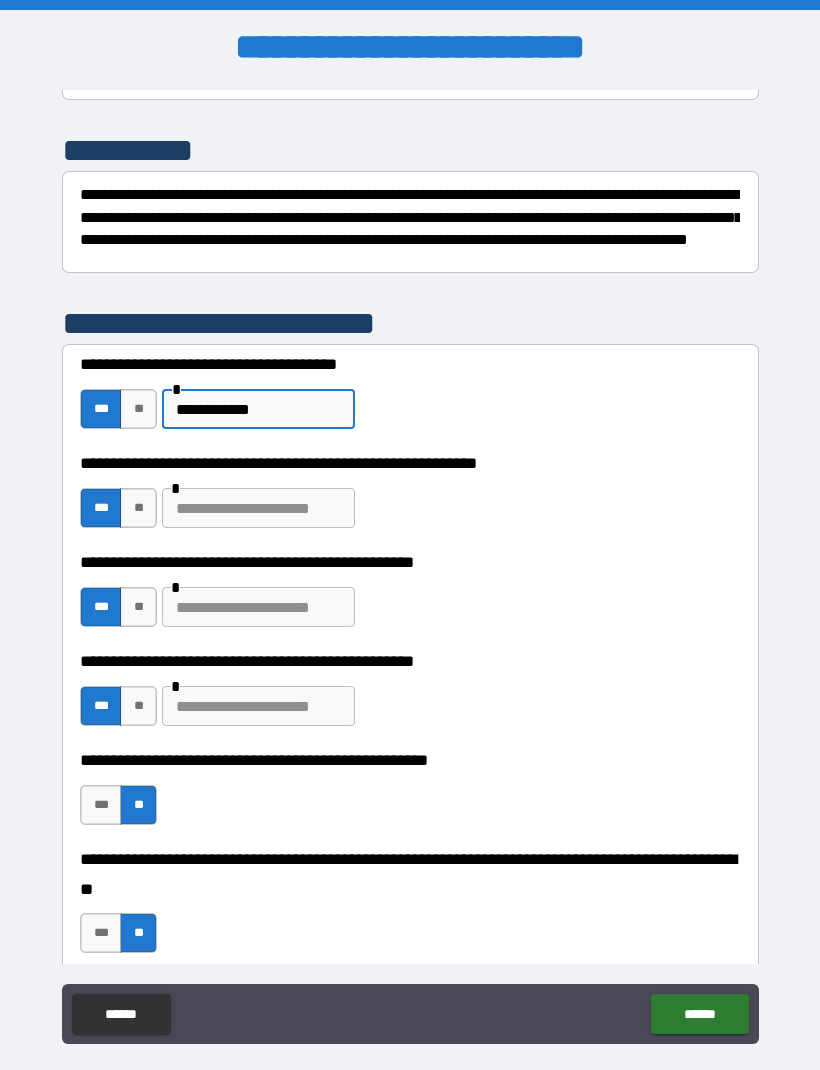 type on "**********" 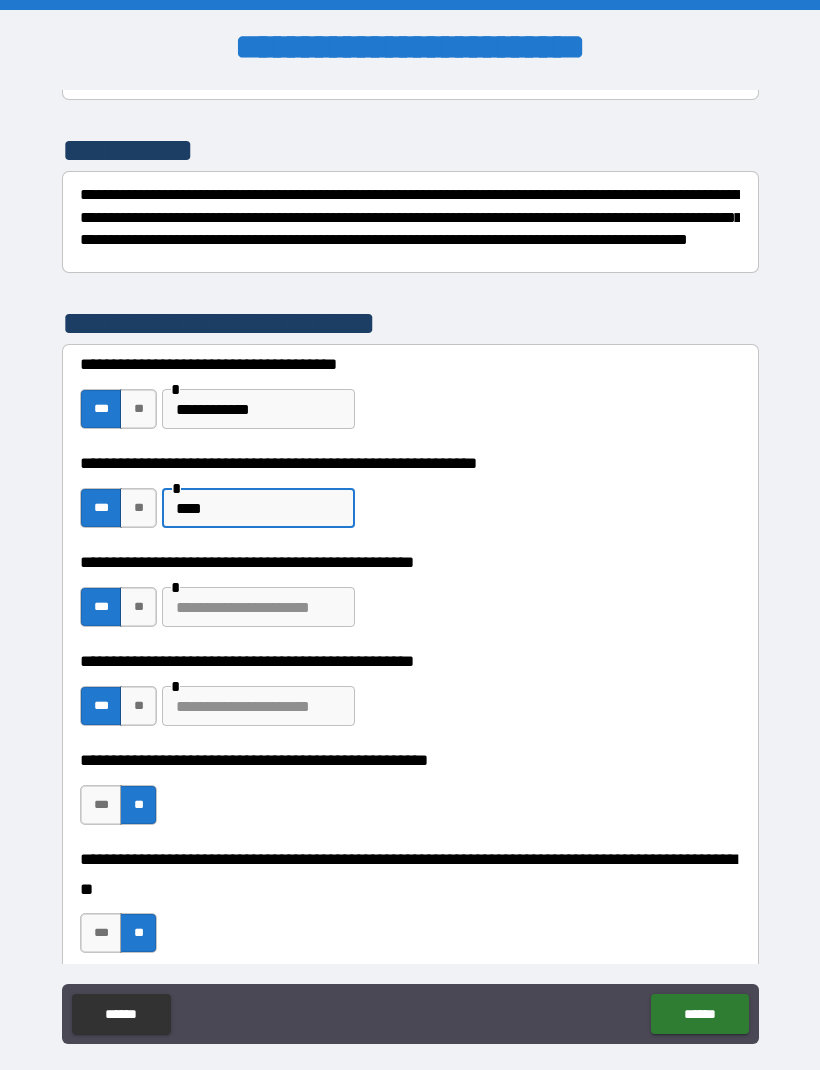 type on "****" 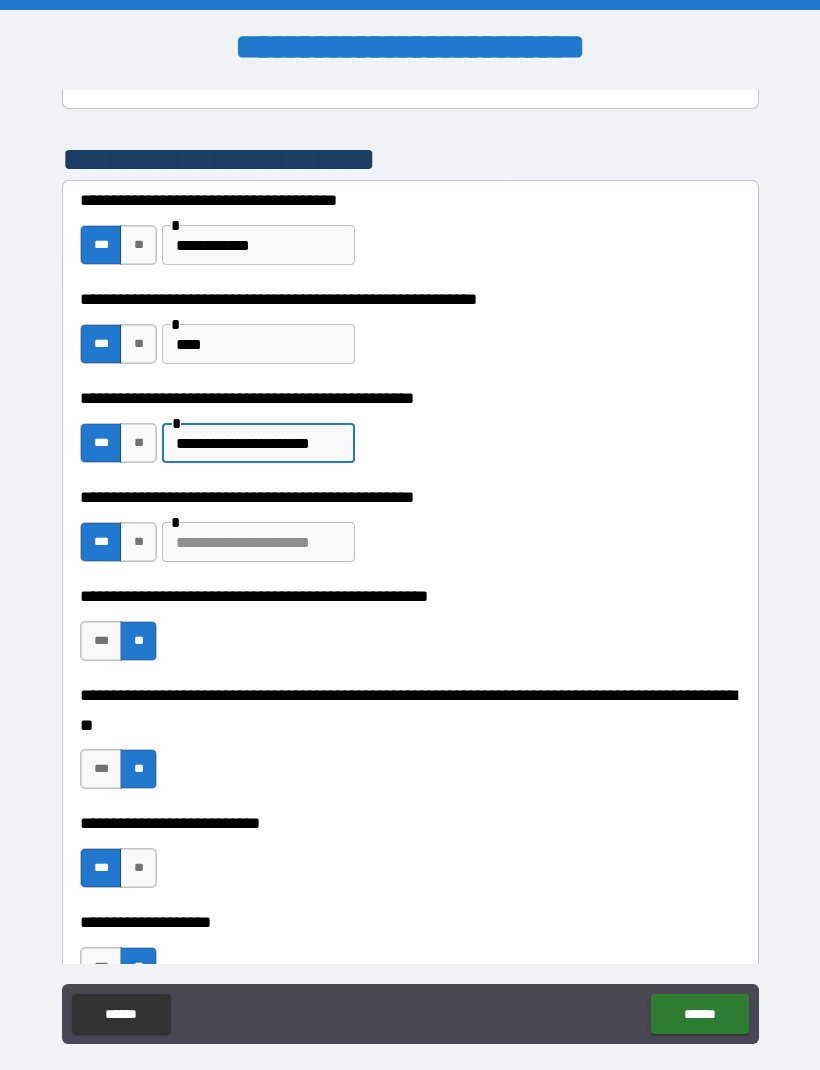 scroll, scrollTop: 402, scrollLeft: 0, axis: vertical 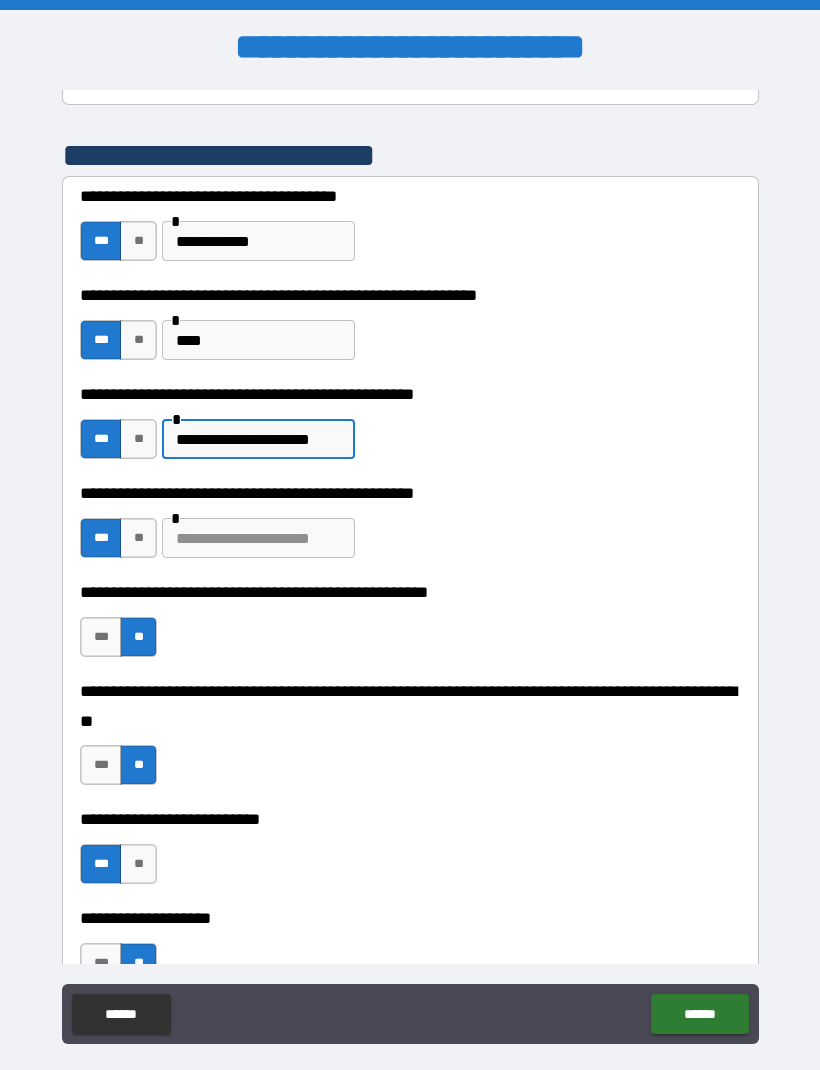 type on "**********" 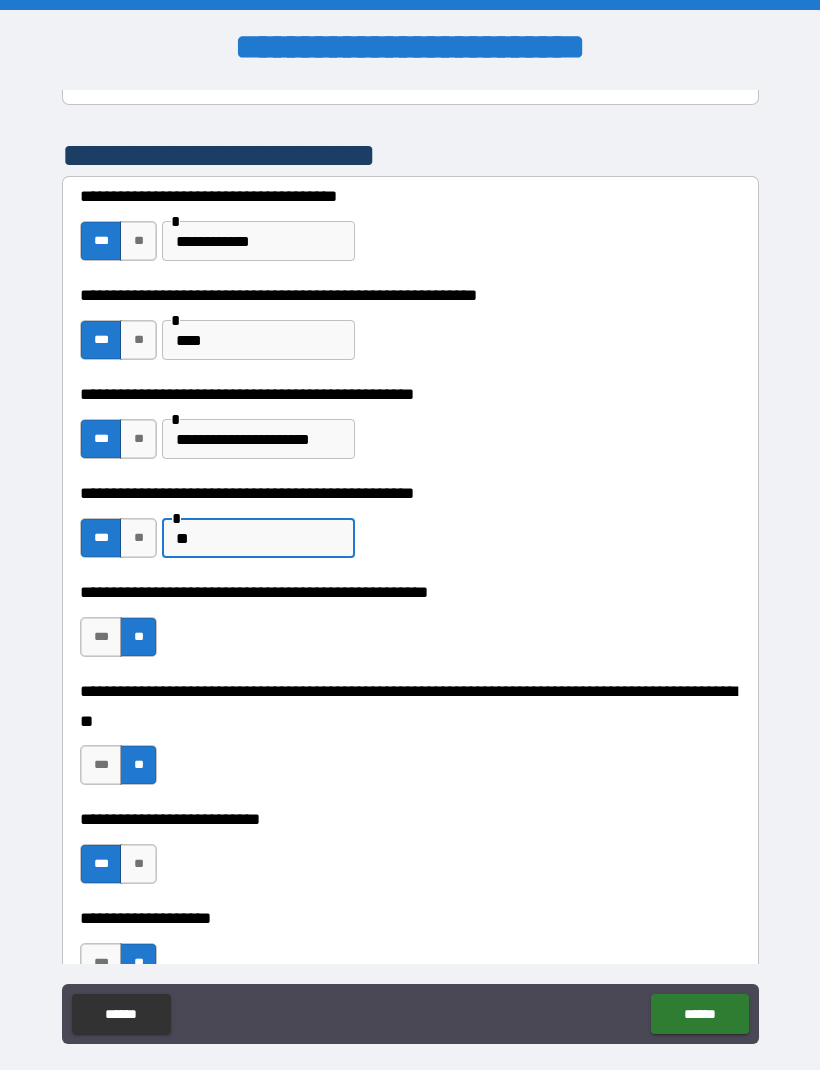type on "*" 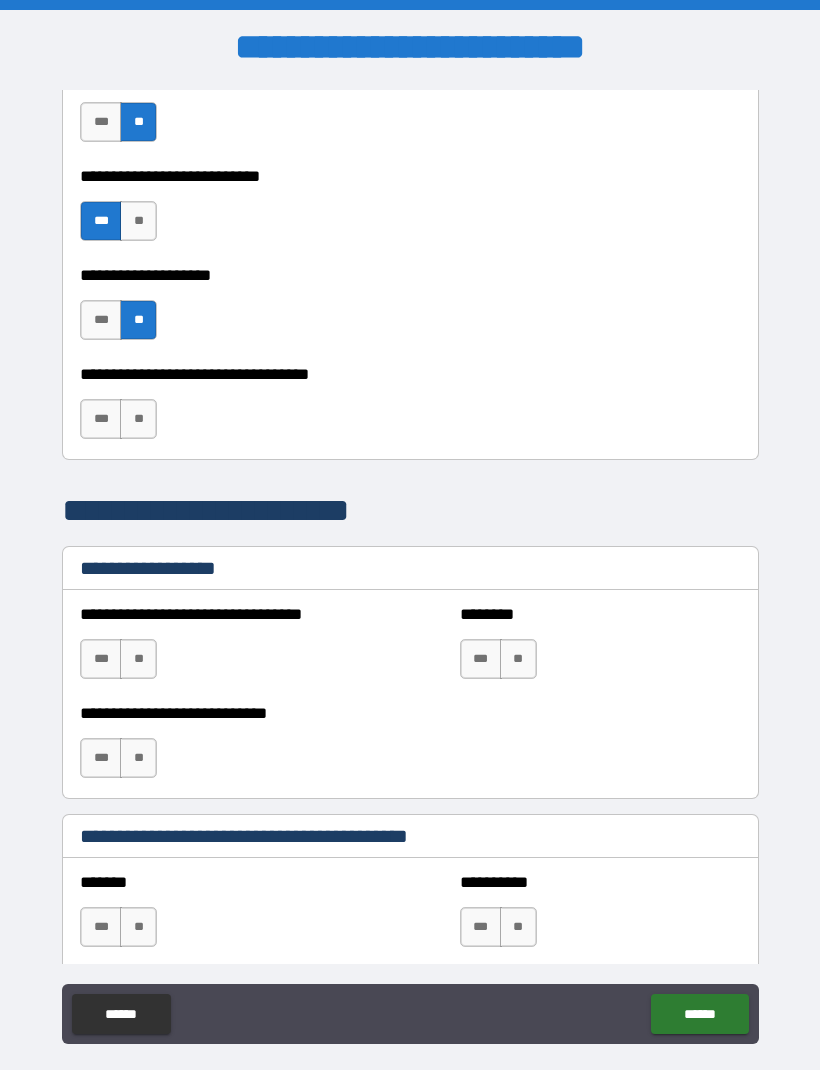 scroll, scrollTop: 1056, scrollLeft: 0, axis: vertical 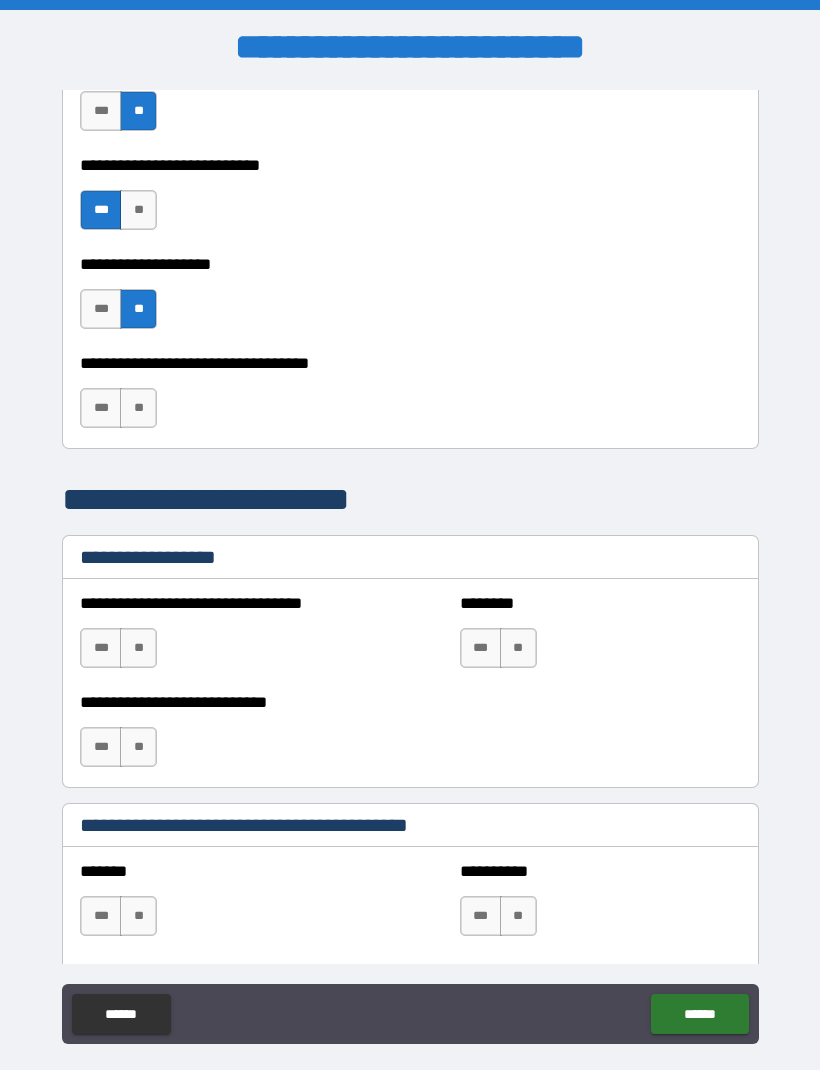 type on "*******" 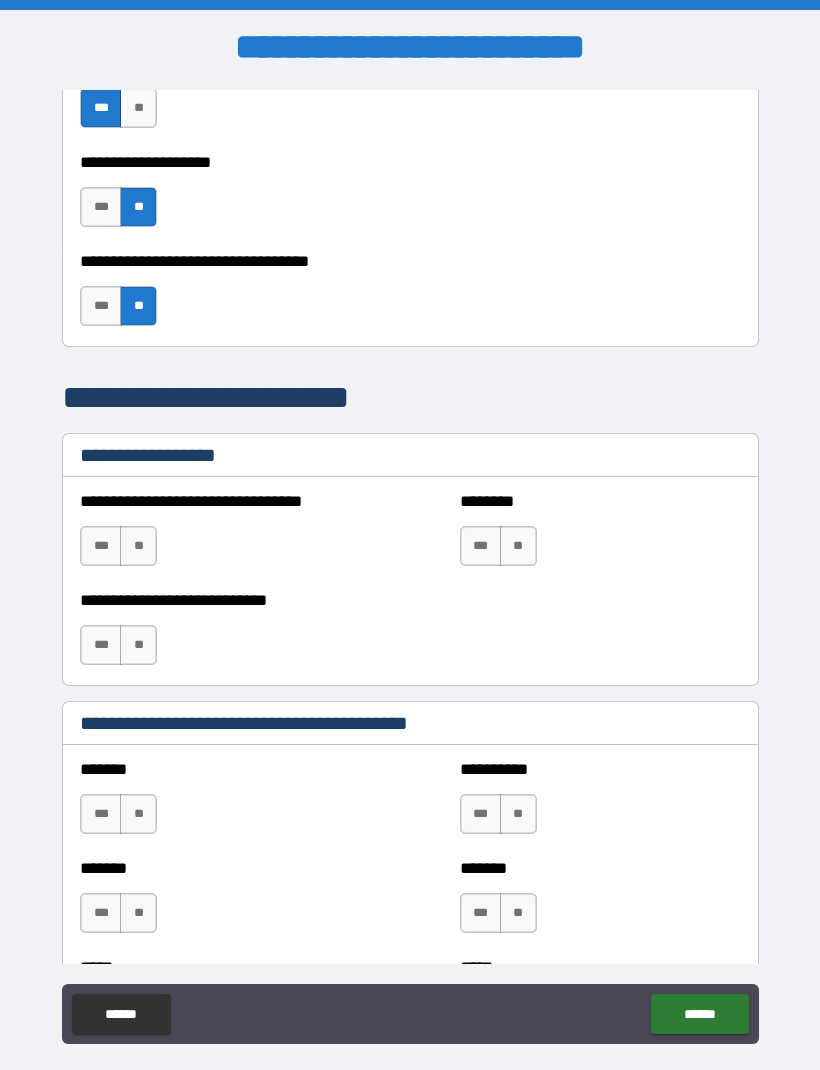 scroll, scrollTop: 1209, scrollLeft: 0, axis: vertical 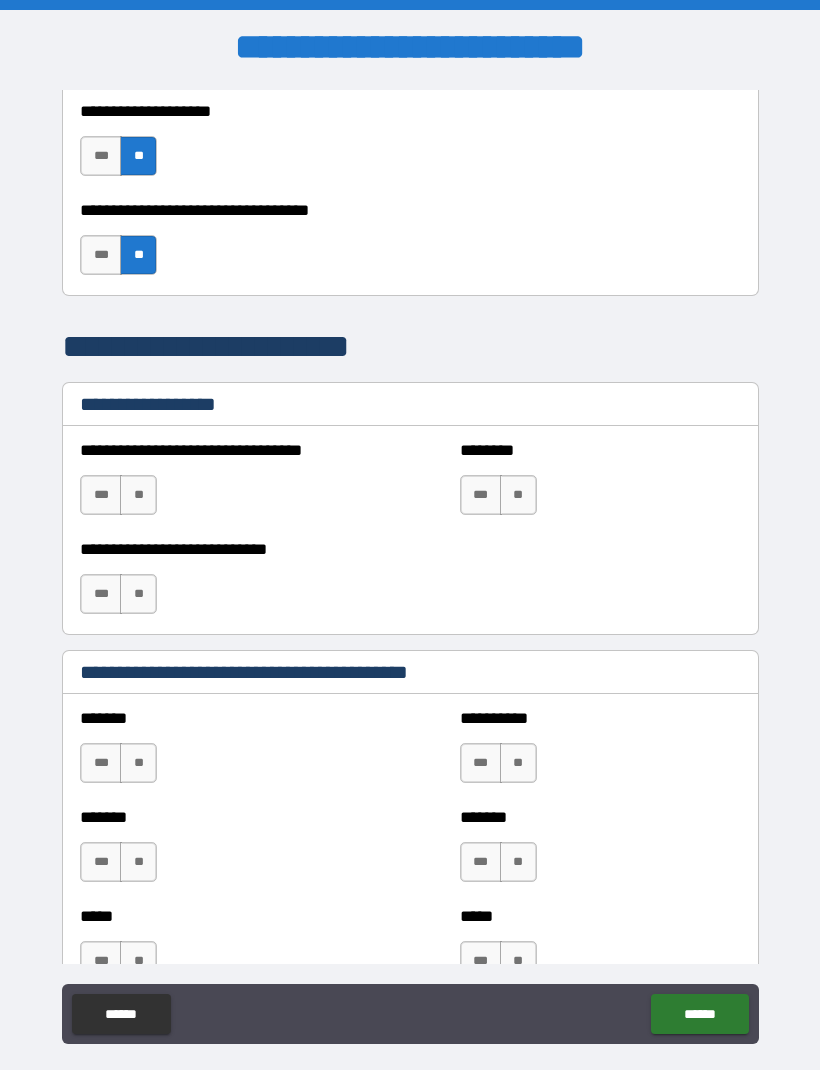 click on "**" at bounding box center (138, 495) 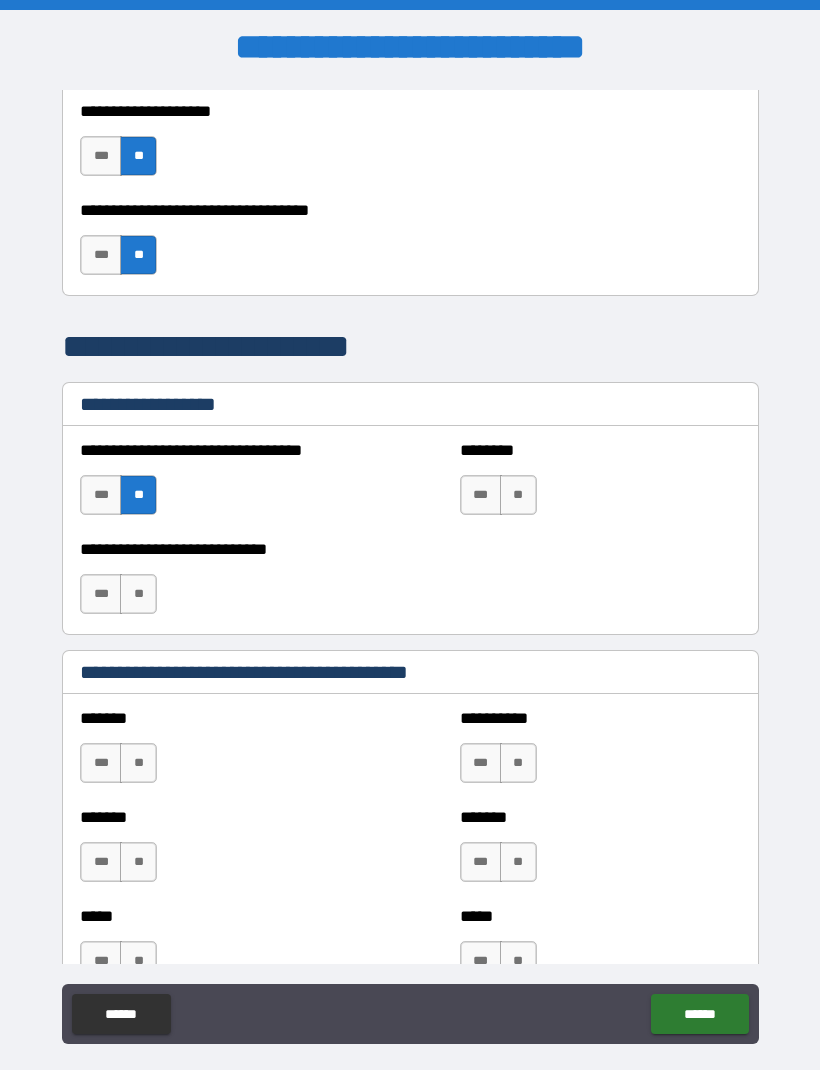 click on "**" at bounding box center [138, 594] 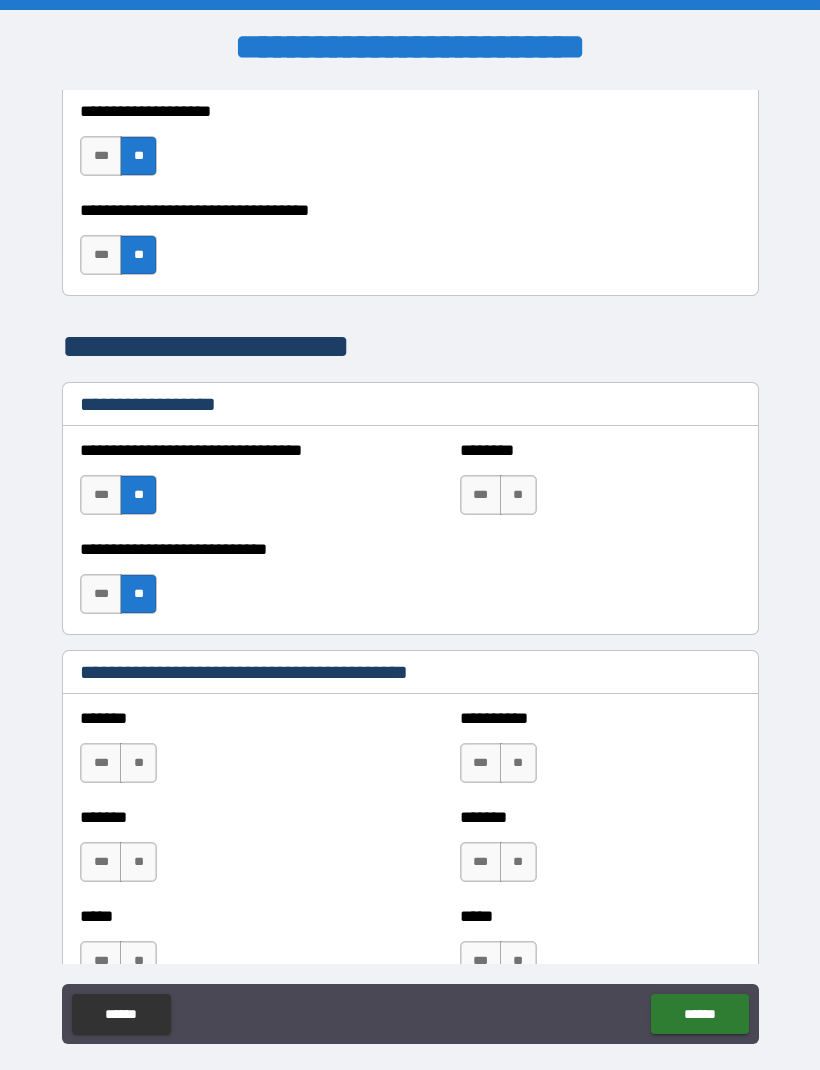 click on "**" at bounding box center (518, 495) 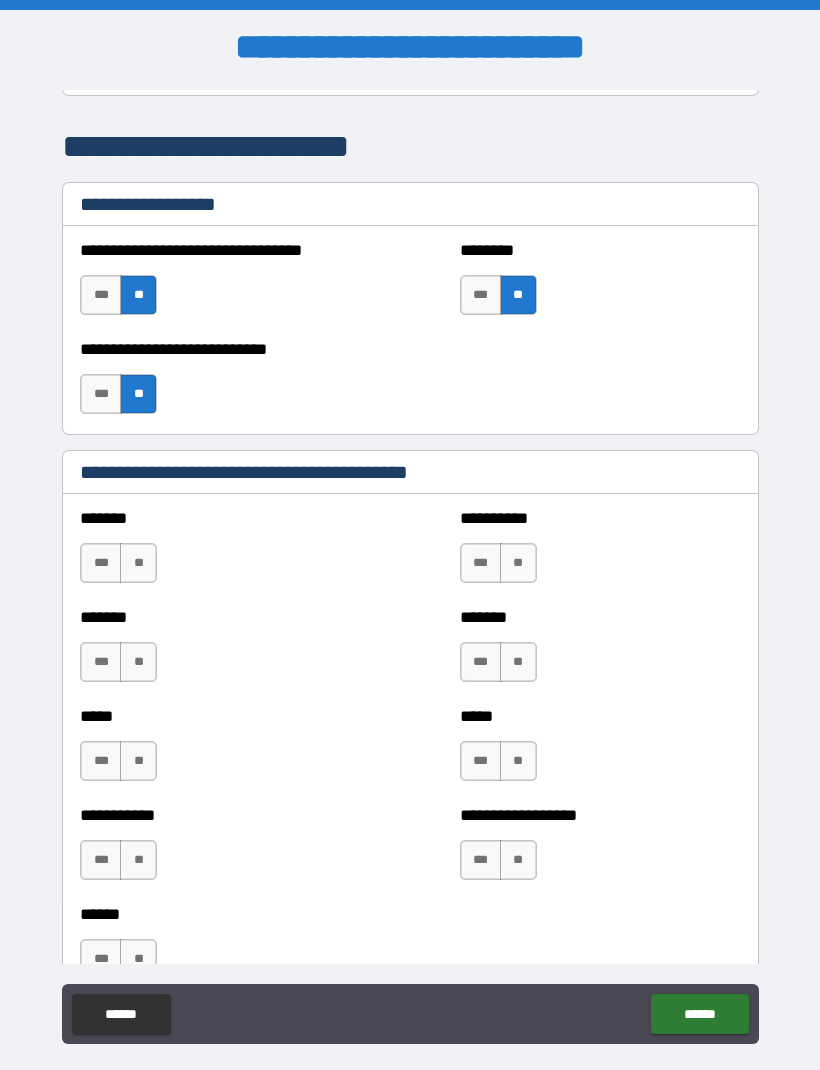 scroll, scrollTop: 1419, scrollLeft: 0, axis: vertical 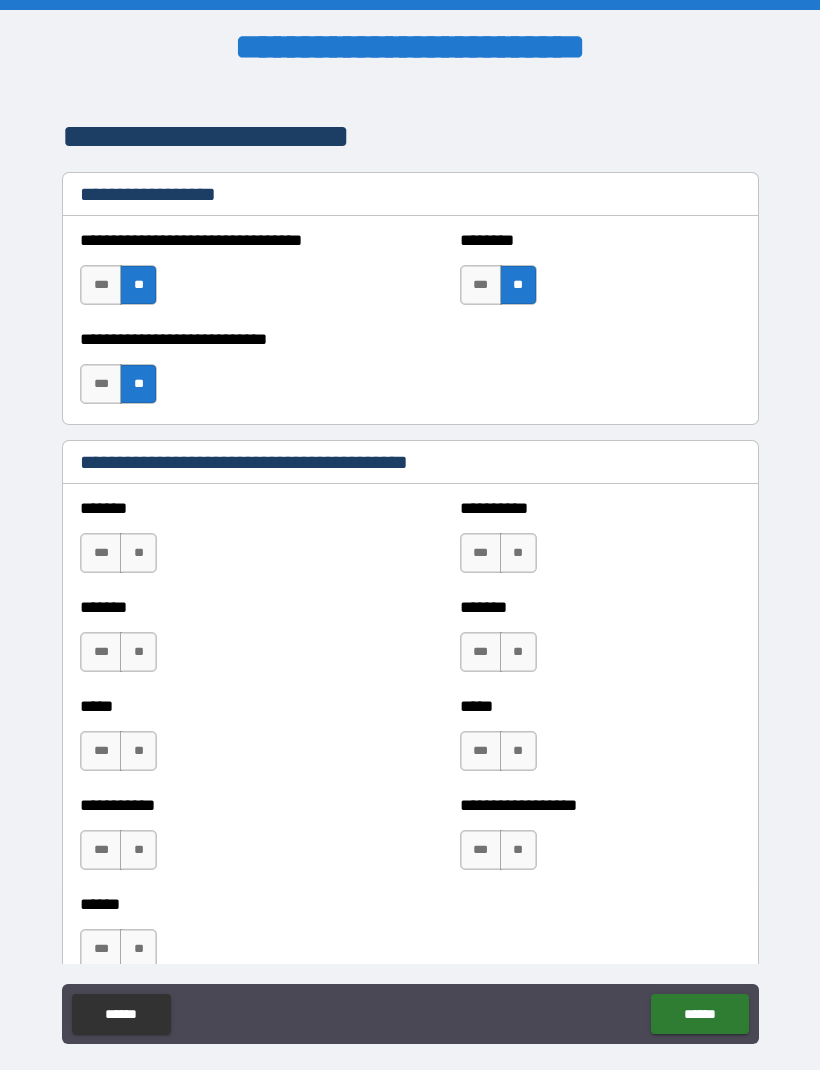 click on "***" at bounding box center [101, 751] 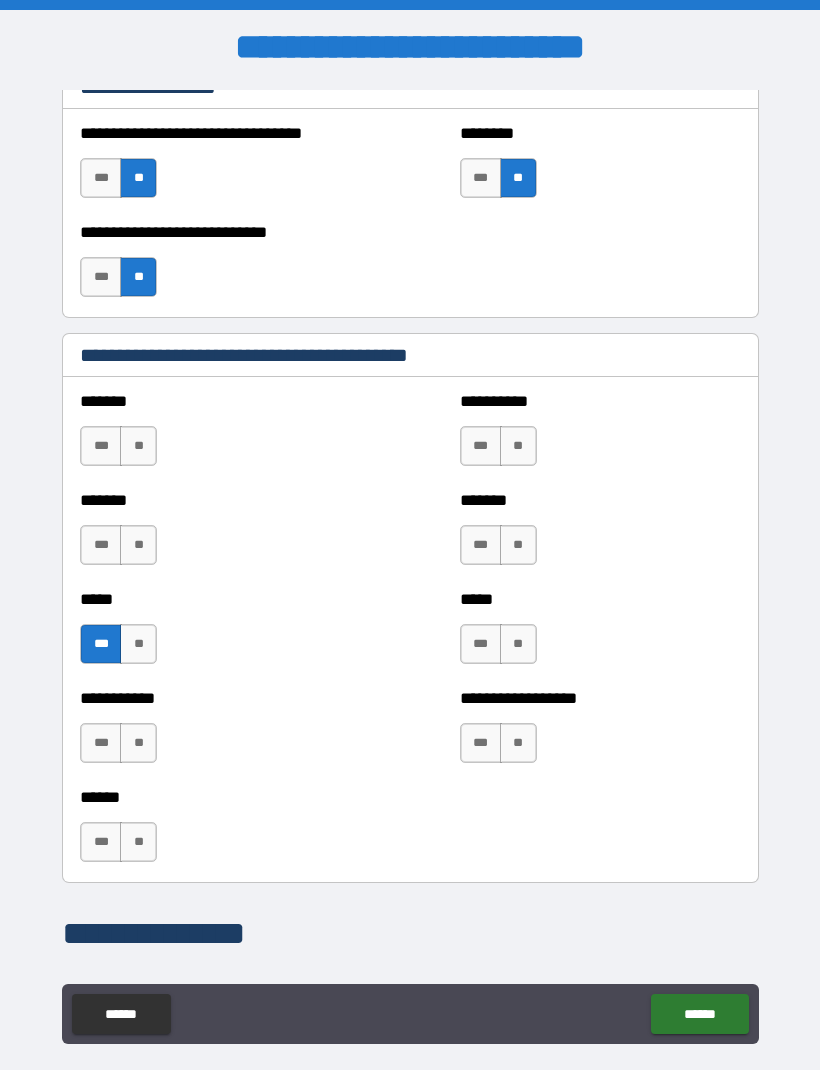 scroll, scrollTop: 1527, scrollLeft: 0, axis: vertical 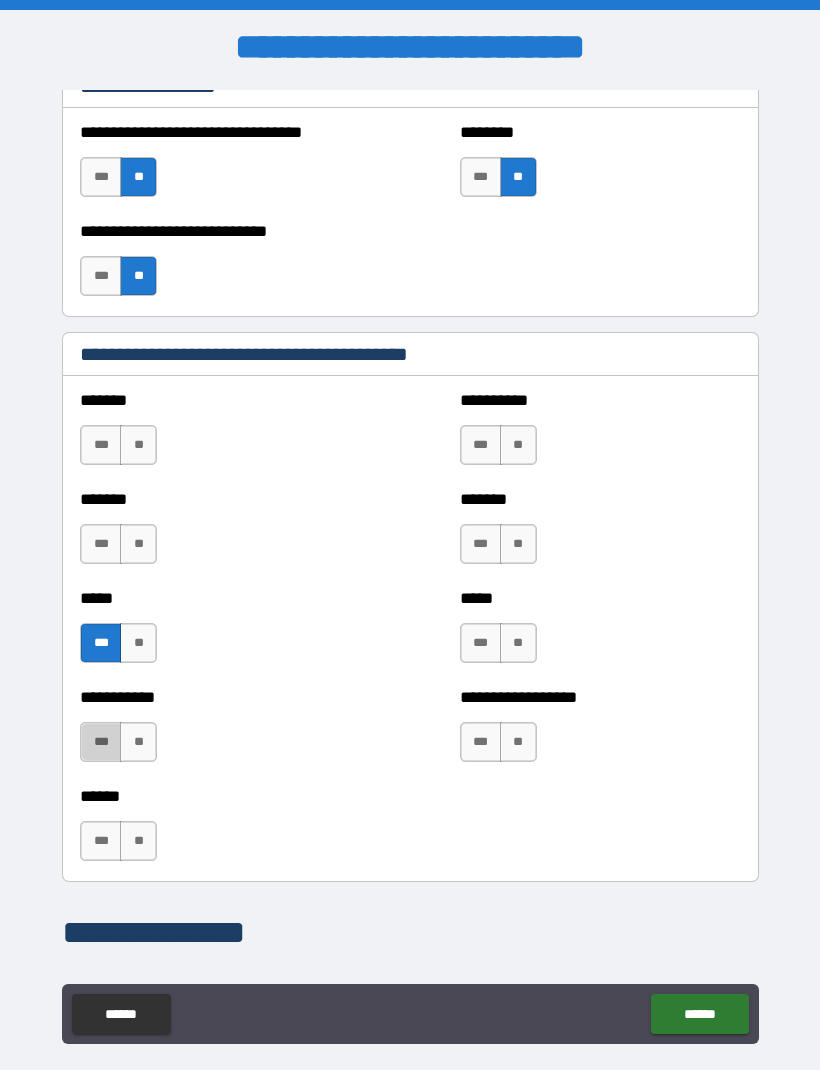 click on "***" at bounding box center [101, 742] 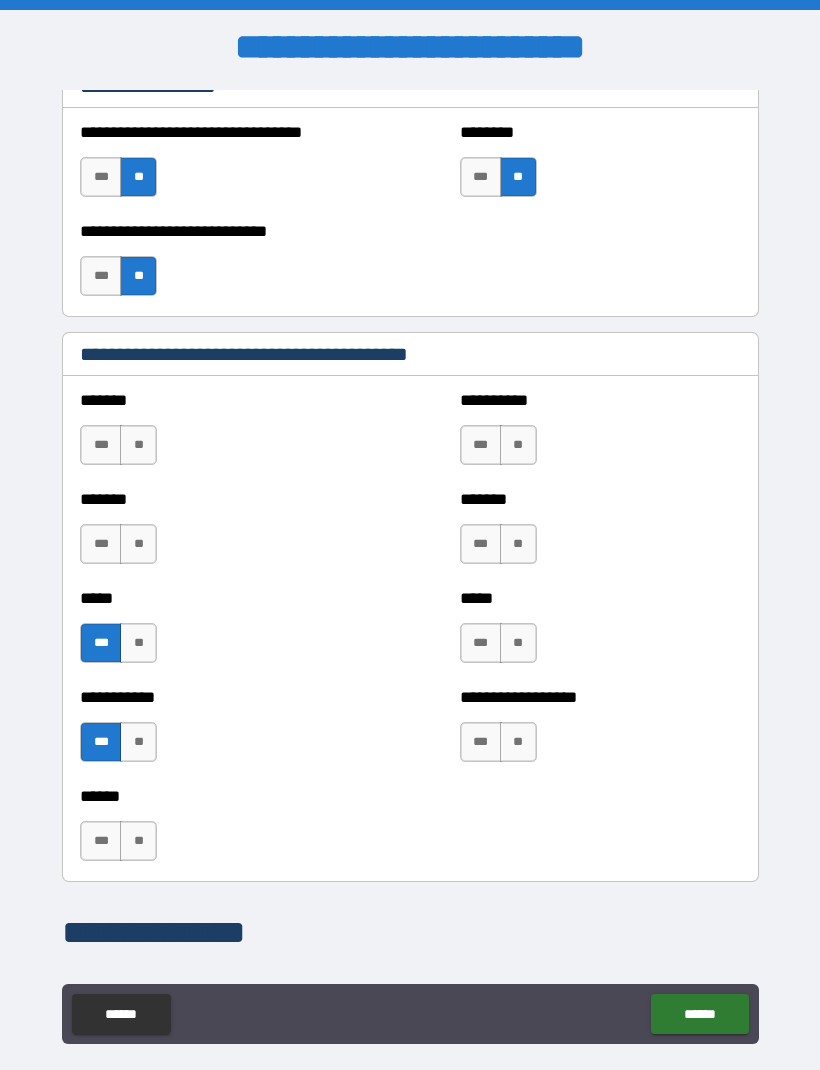 click on "***" at bounding box center [101, 841] 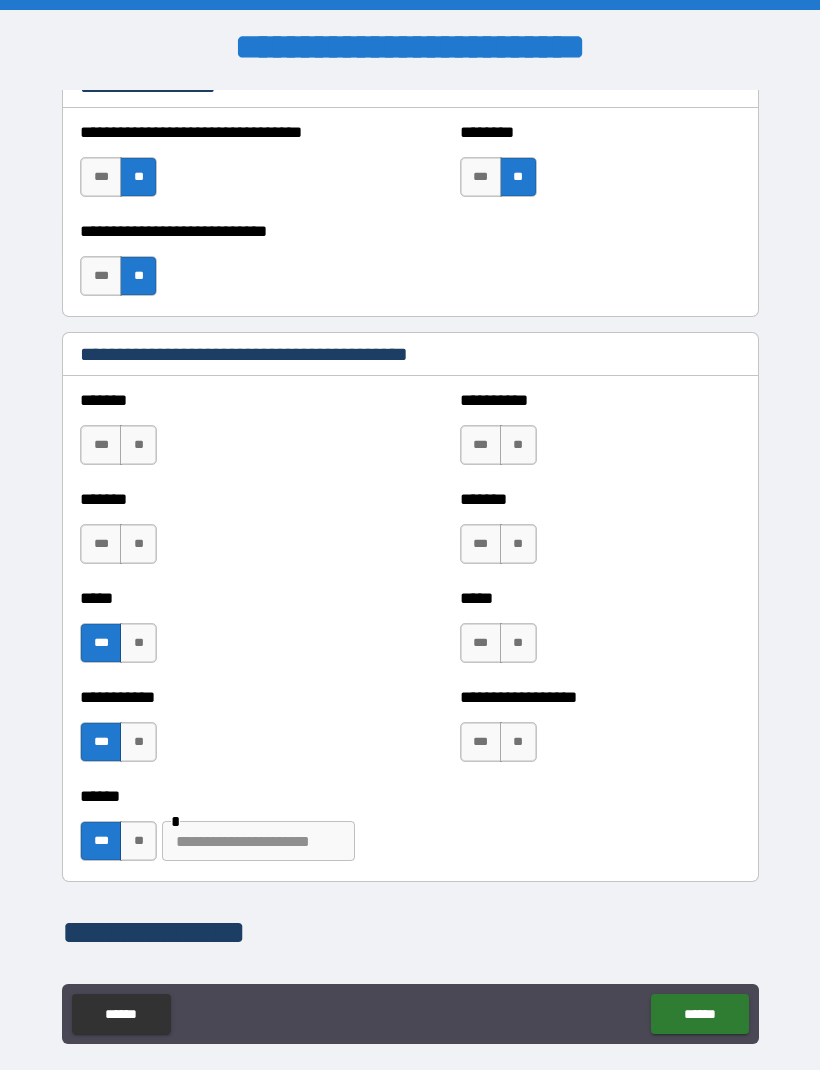 click on "***" at bounding box center [481, 445] 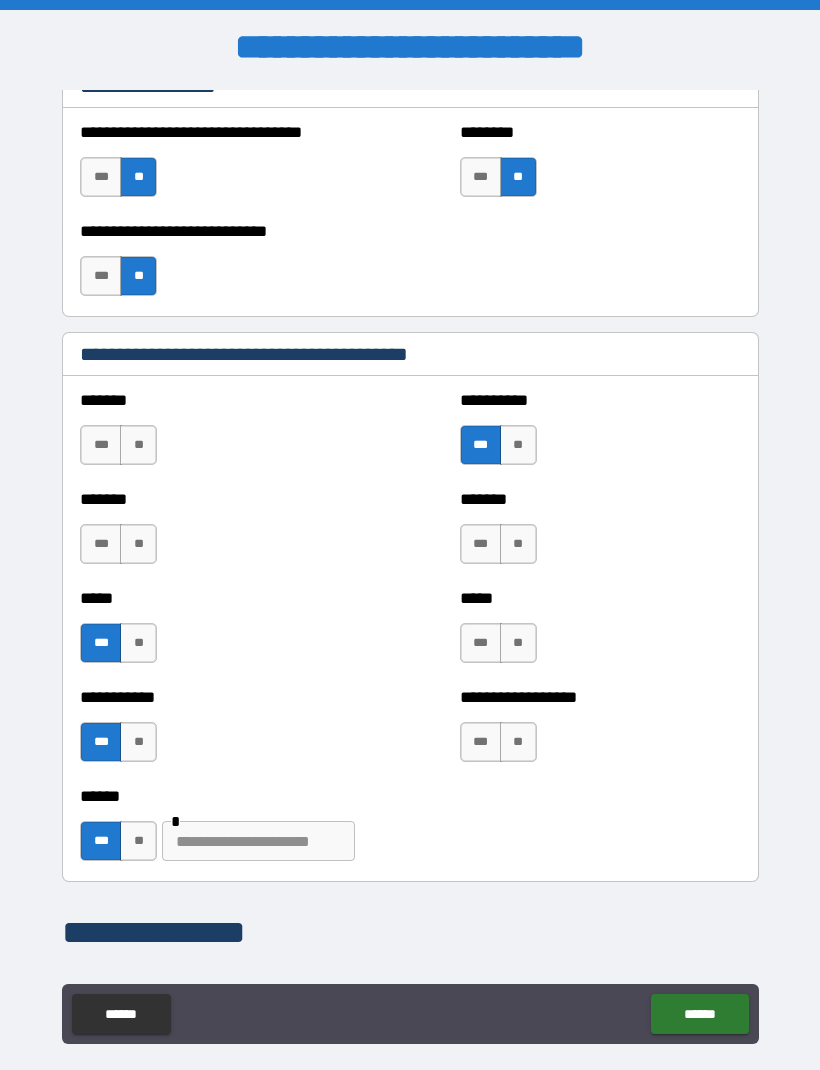 click on "**" at bounding box center (518, 544) 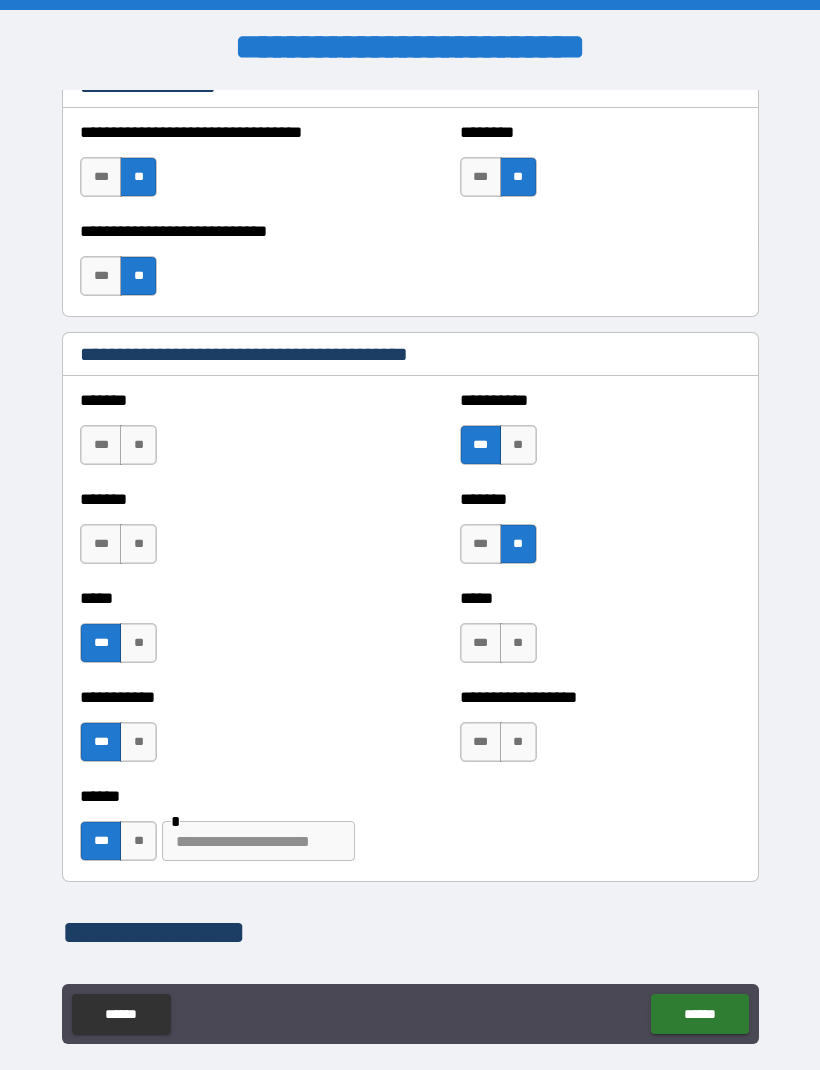 click on "***" at bounding box center (481, 643) 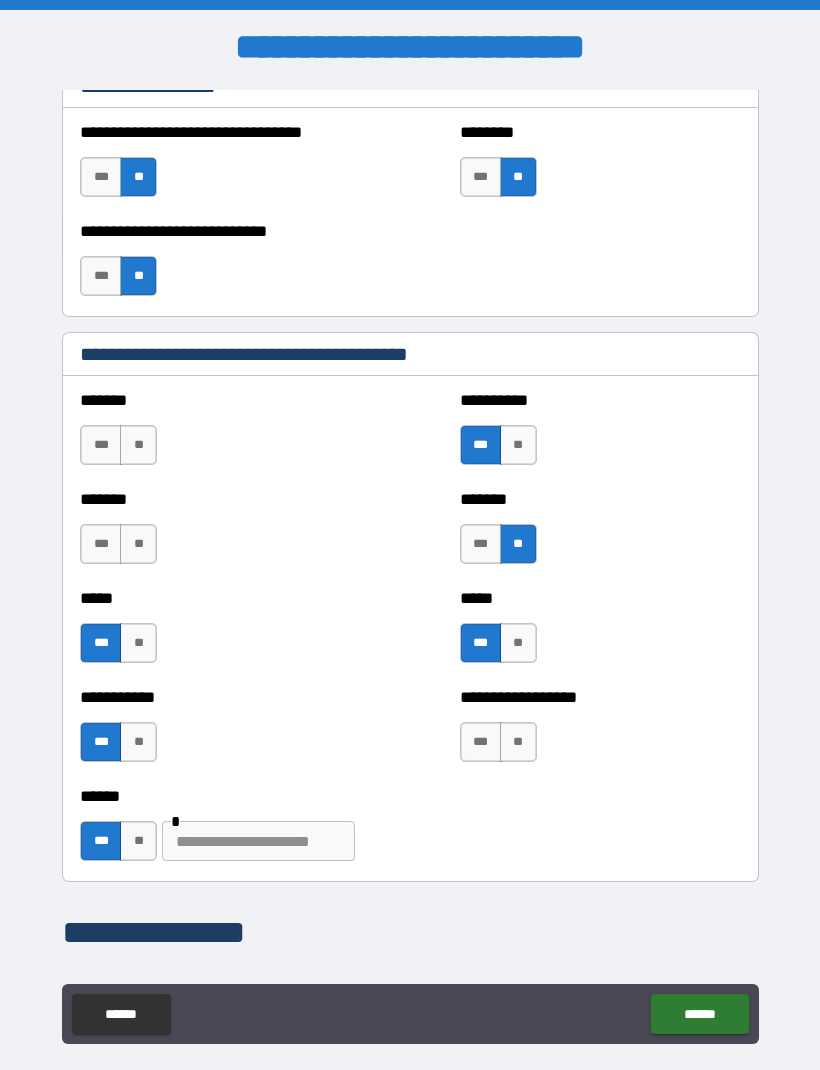 click on "**" at bounding box center (518, 742) 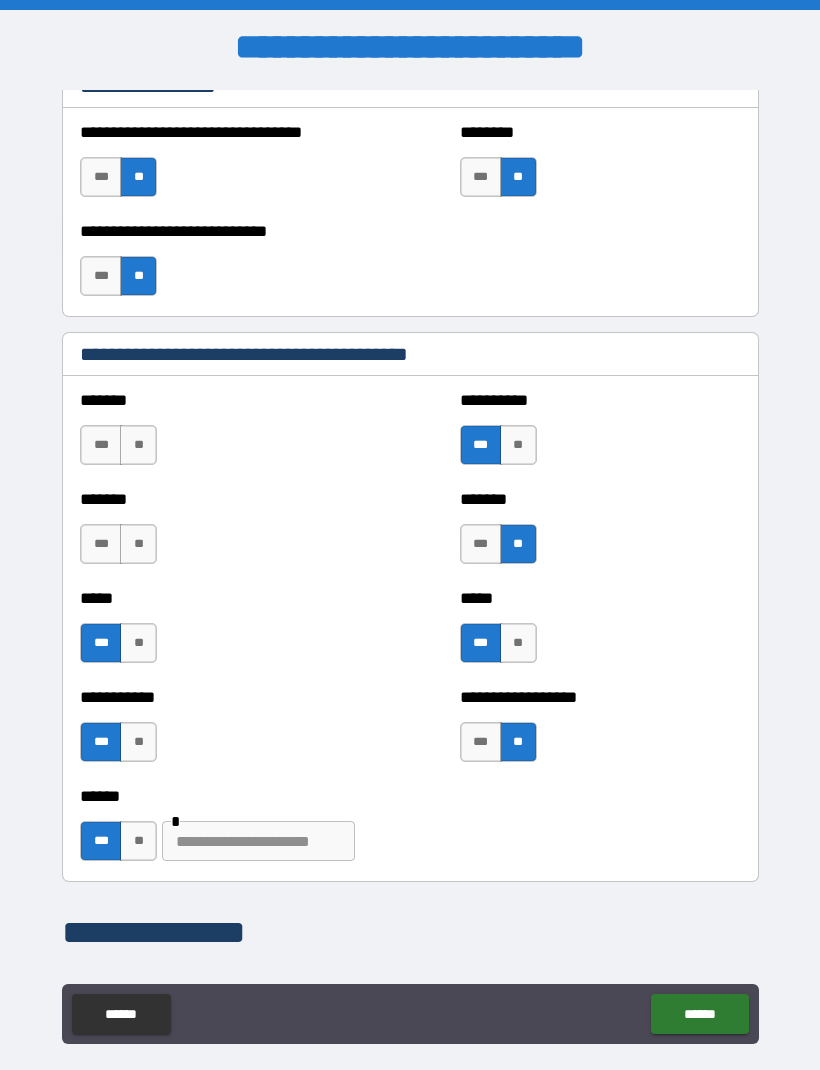 click at bounding box center (258, 841) 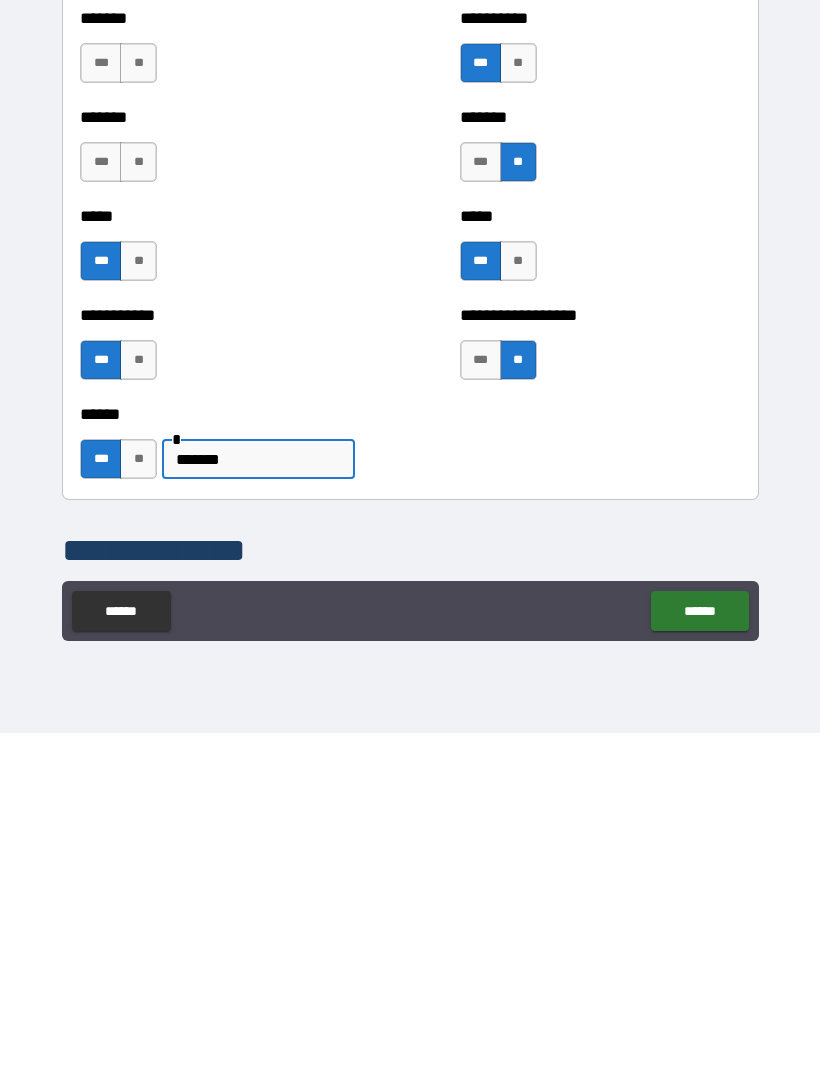 scroll, scrollTop: 1527, scrollLeft: 0, axis: vertical 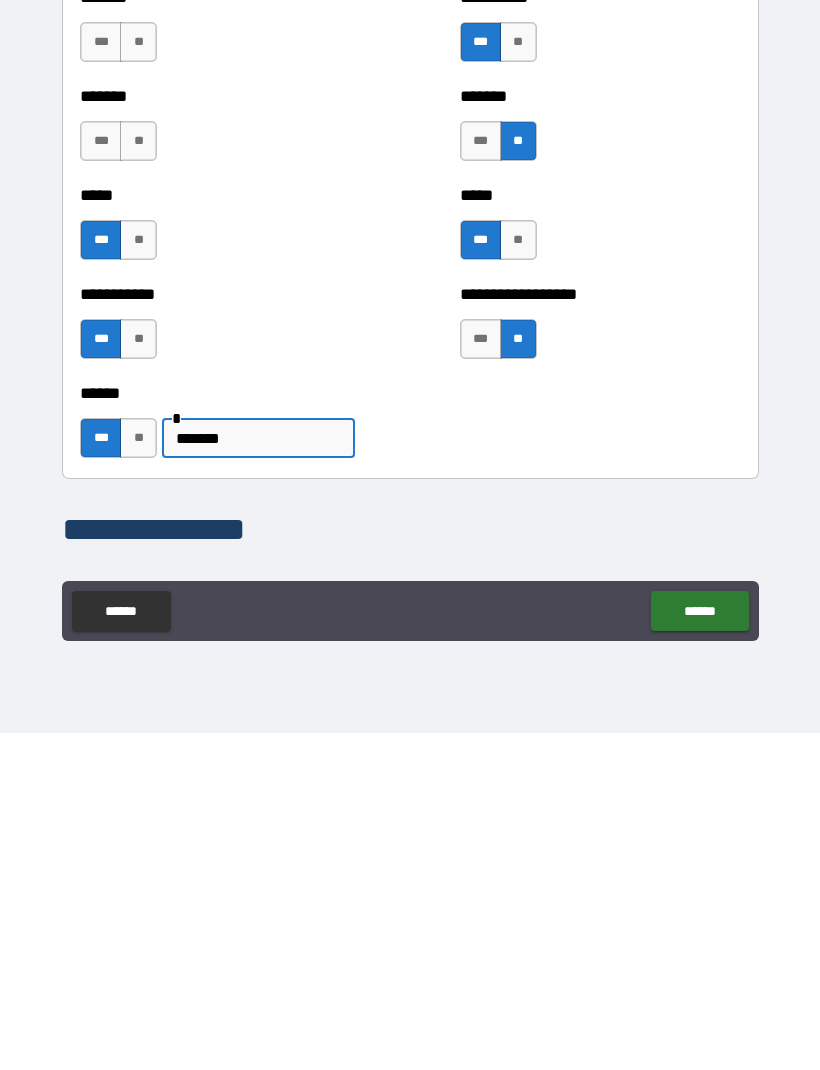type on "*******" 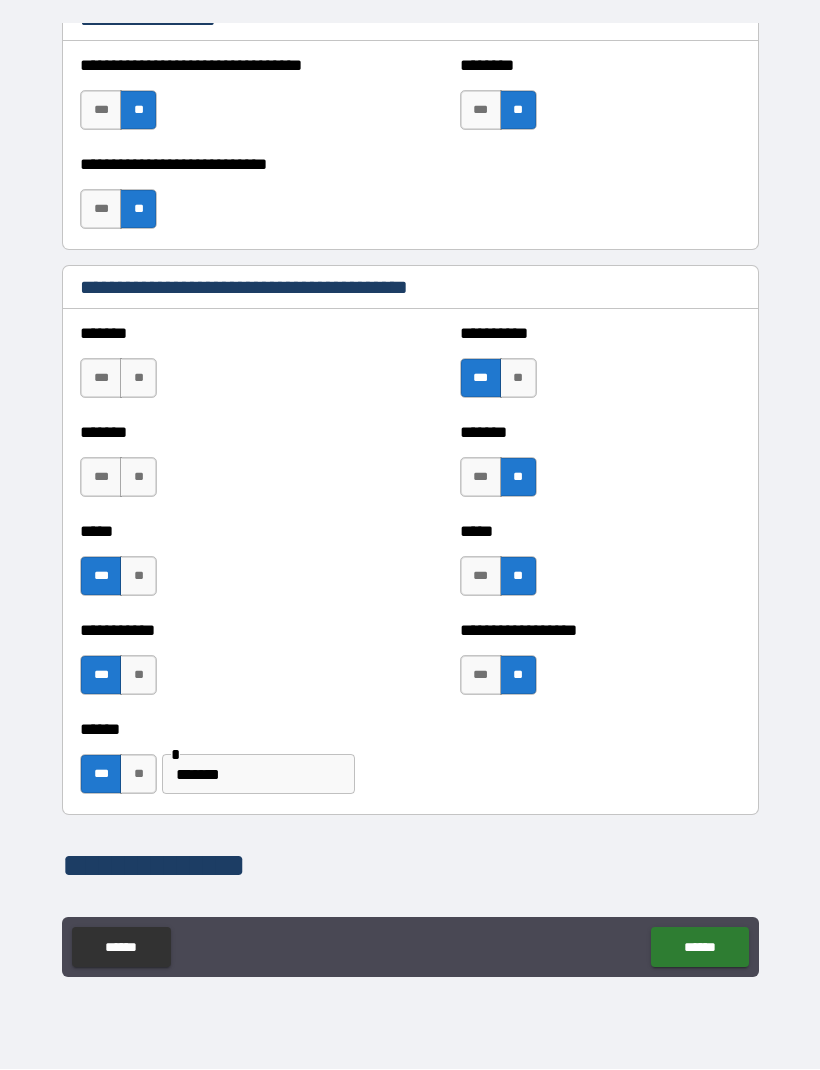 click on "**" at bounding box center [138, 379] 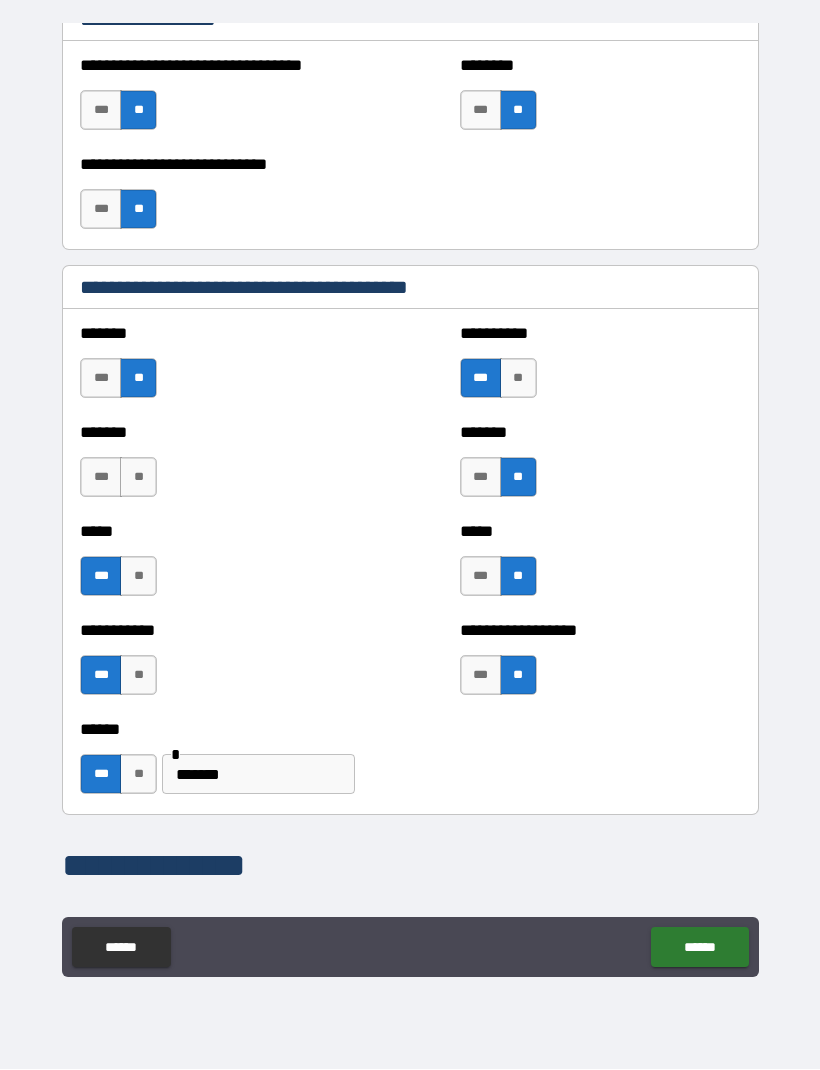 click on "**" at bounding box center (138, 478) 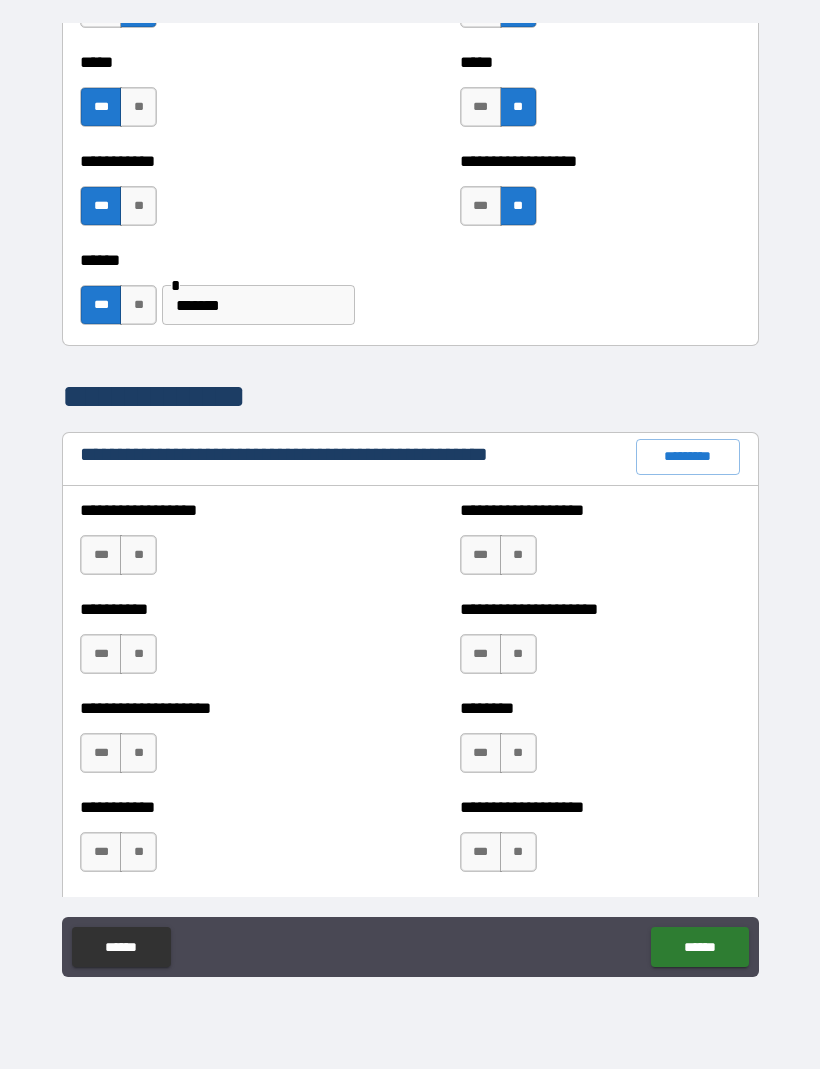 scroll, scrollTop: 1997, scrollLeft: 0, axis: vertical 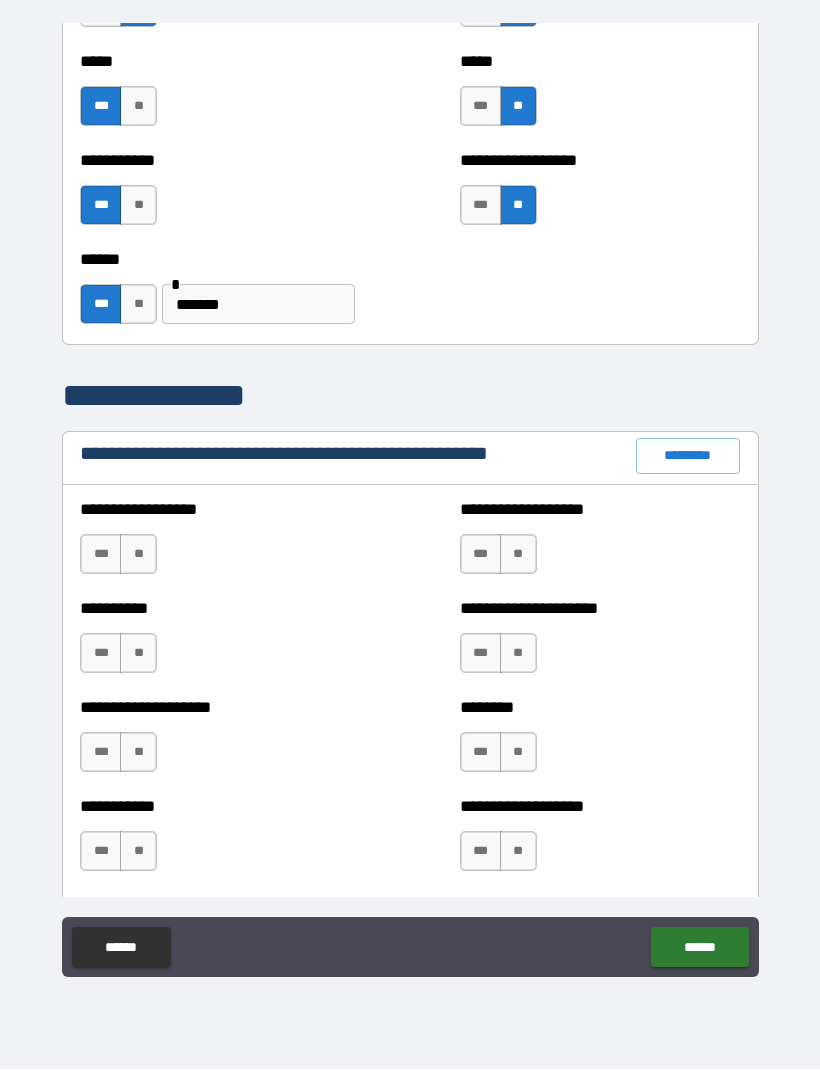 click on "**" at bounding box center [138, 555] 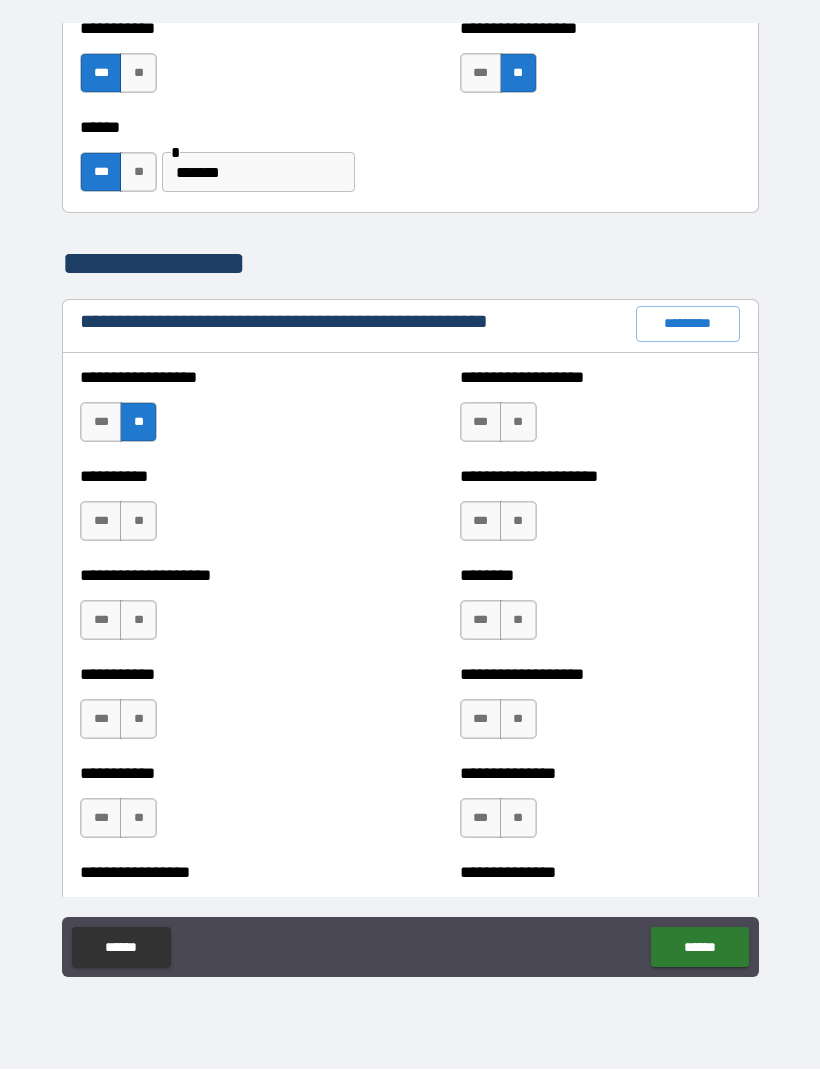 scroll, scrollTop: 2130, scrollLeft: 0, axis: vertical 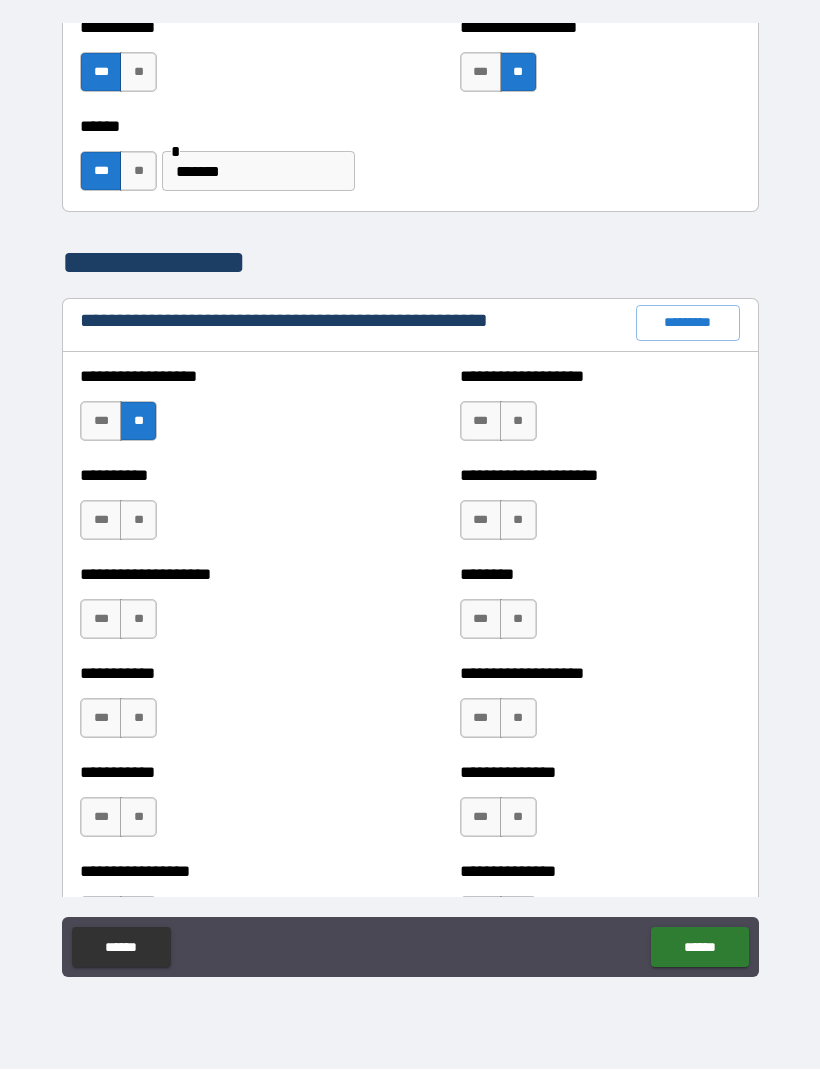 click on "**" at bounding box center (138, 521) 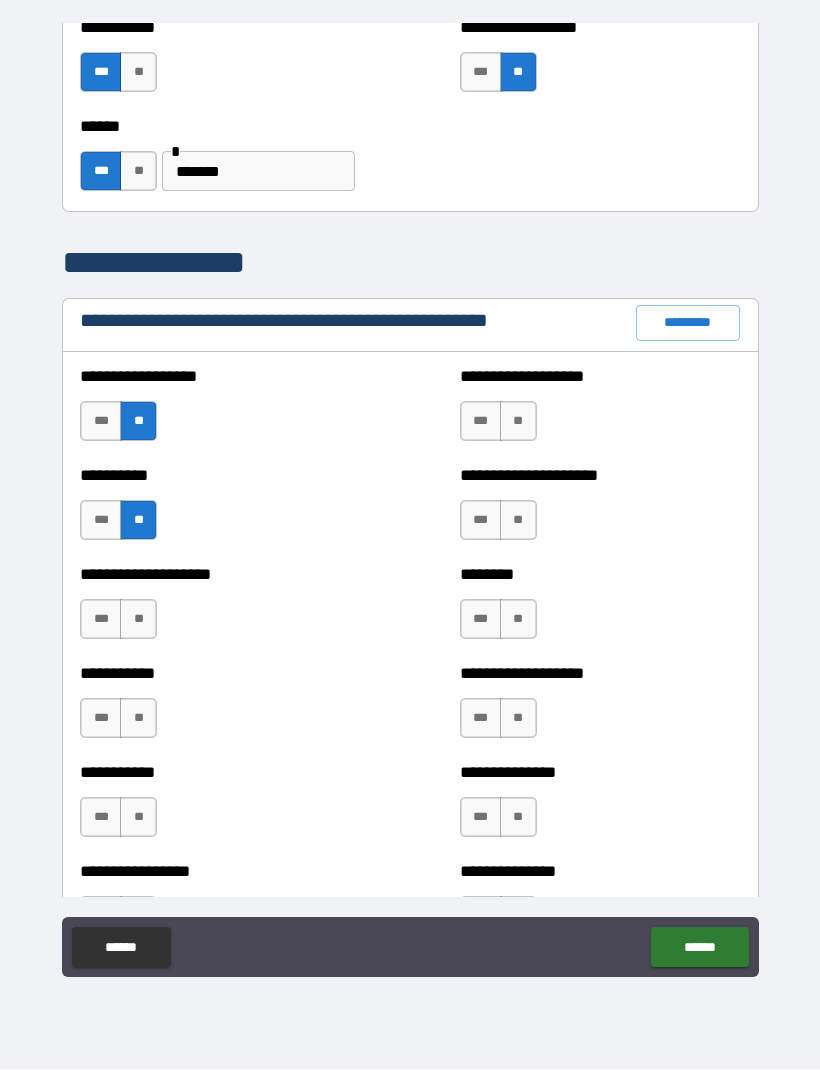 click on "**" at bounding box center [138, 620] 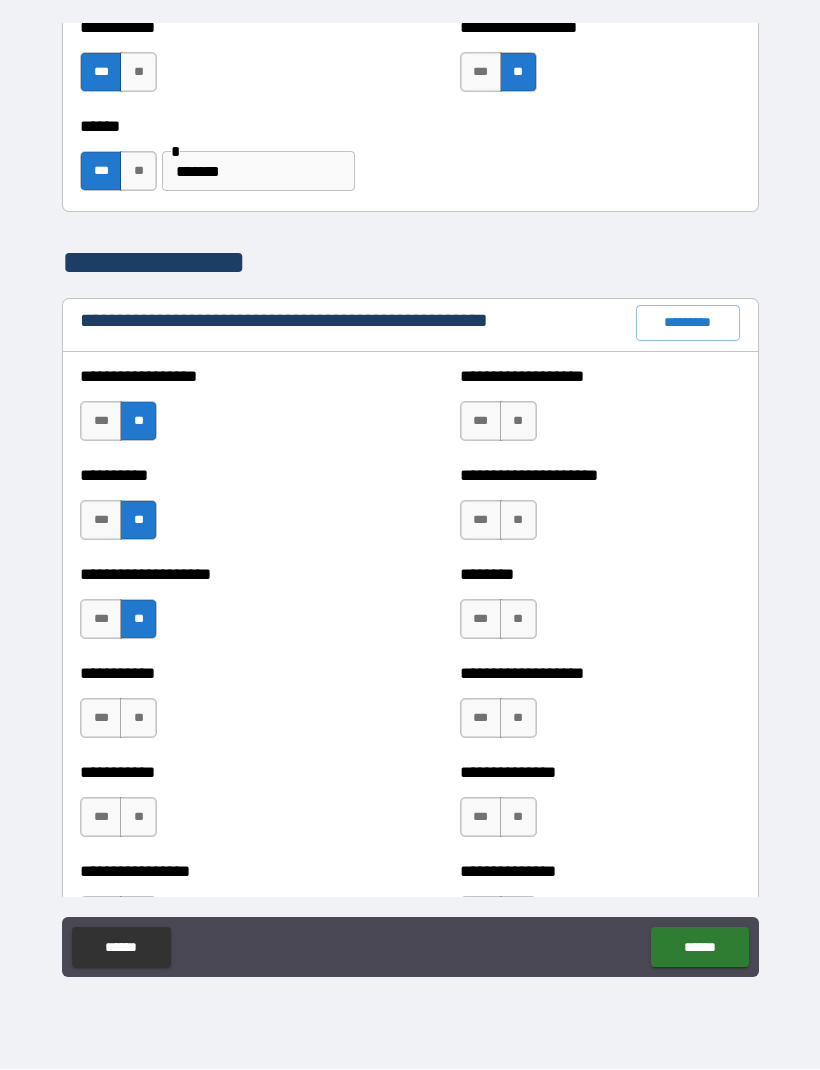 click on "**" at bounding box center (138, 719) 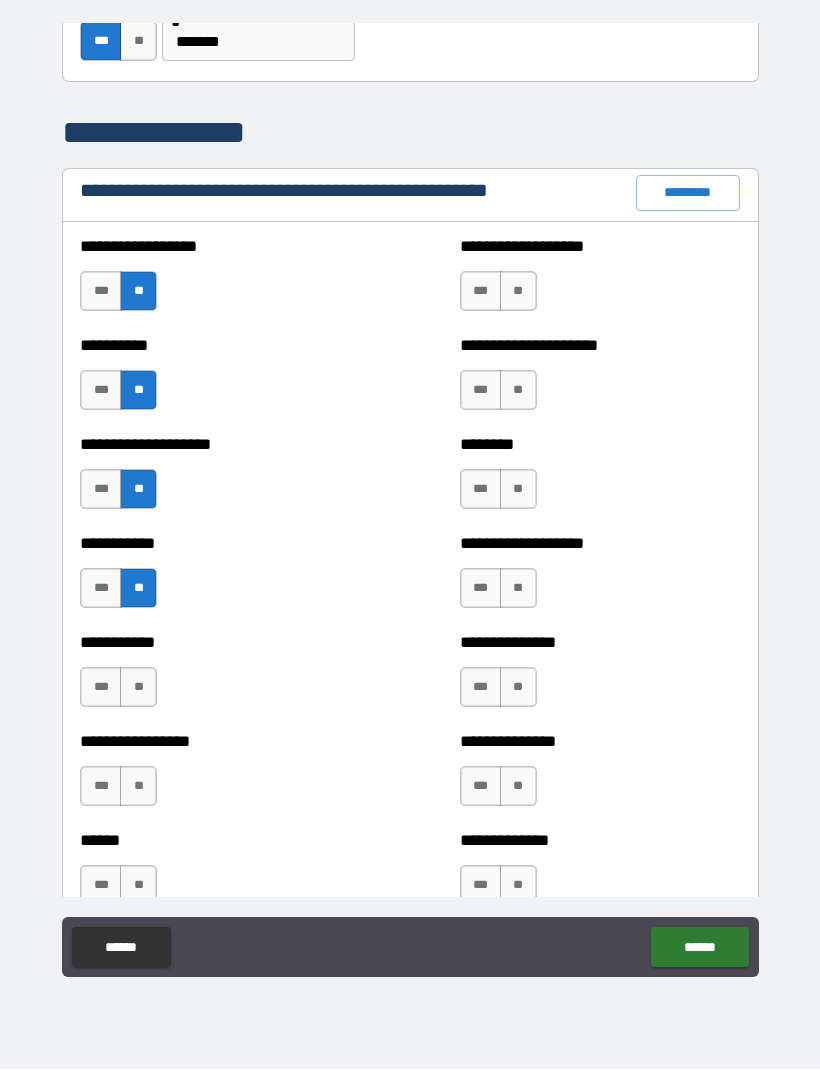 scroll, scrollTop: 2265, scrollLeft: 0, axis: vertical 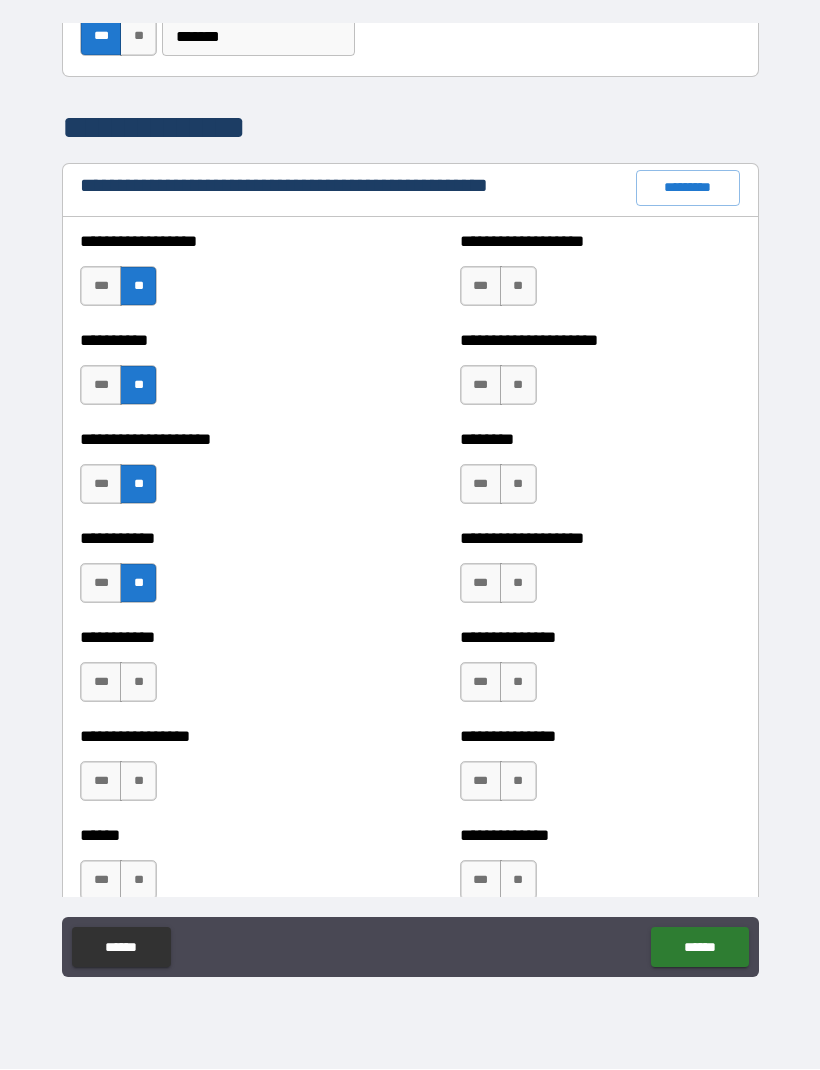 click on "***" at bounding box center (101, 683) 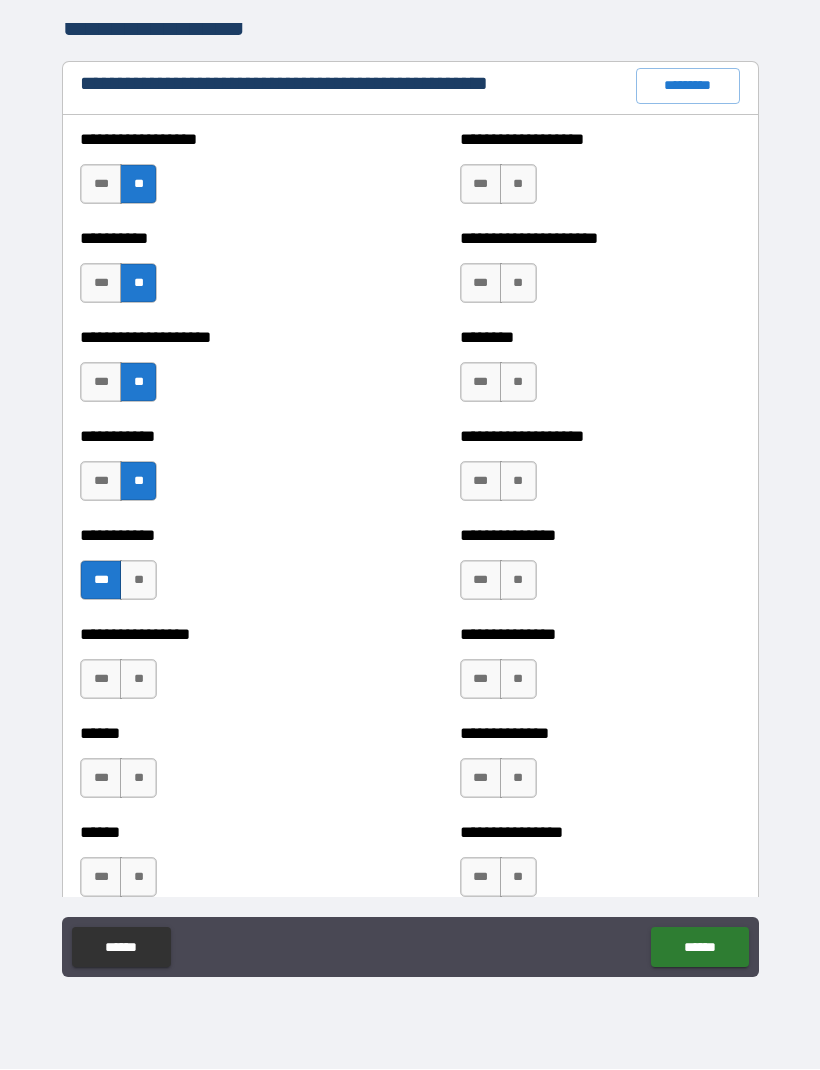 scroll, scrollTop: 2368, scrollLeft: 0, axis: vertical 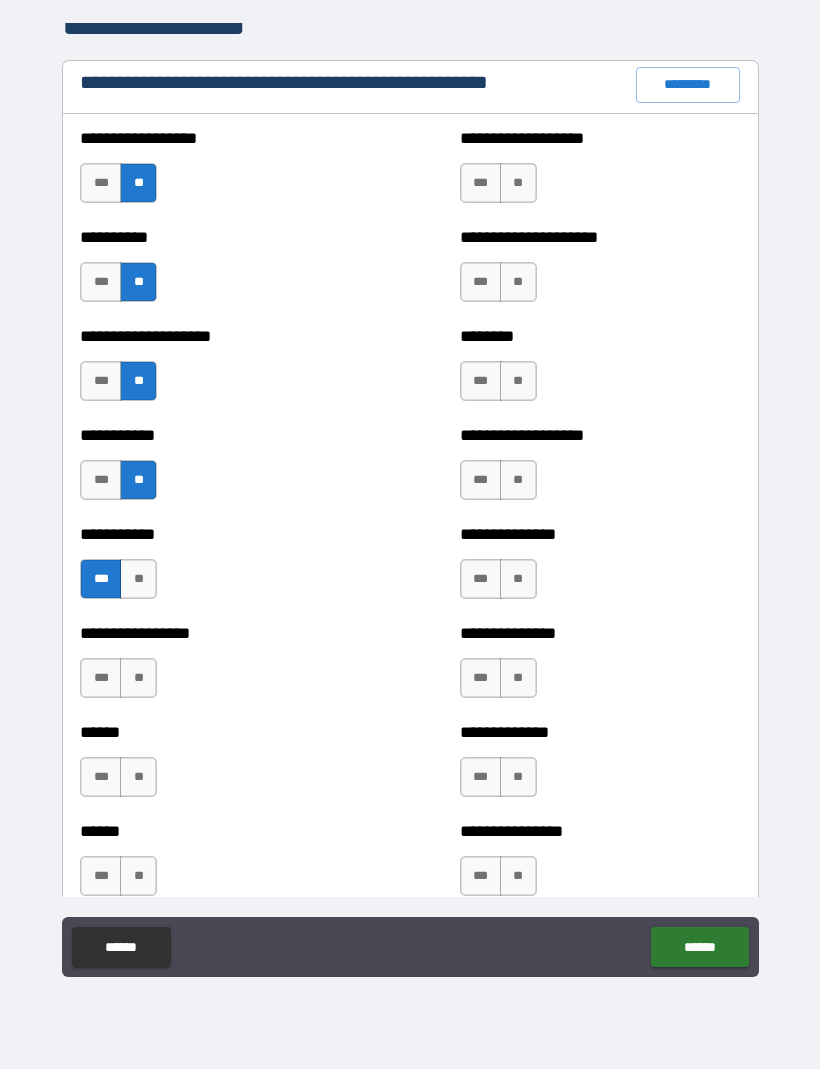 click on "**" at bounding box center [138, 679] 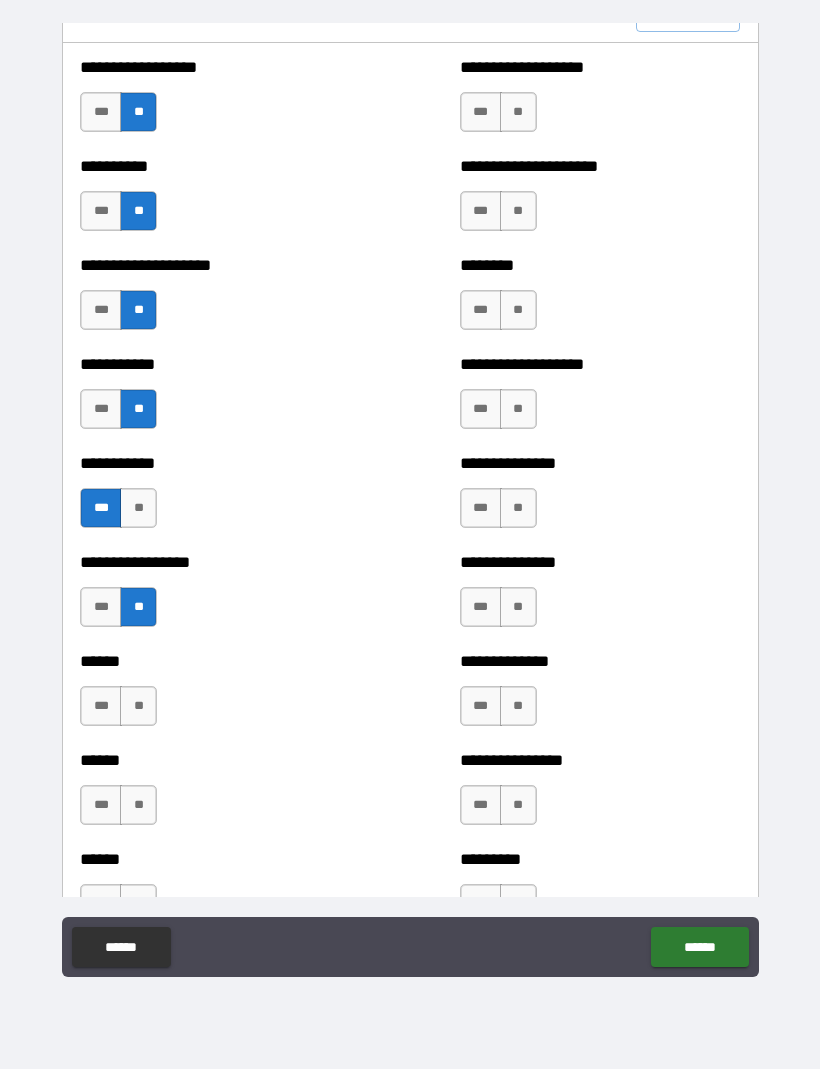 scroll, scrollTop: 2448, scrollLeft: 0, axis: vertical 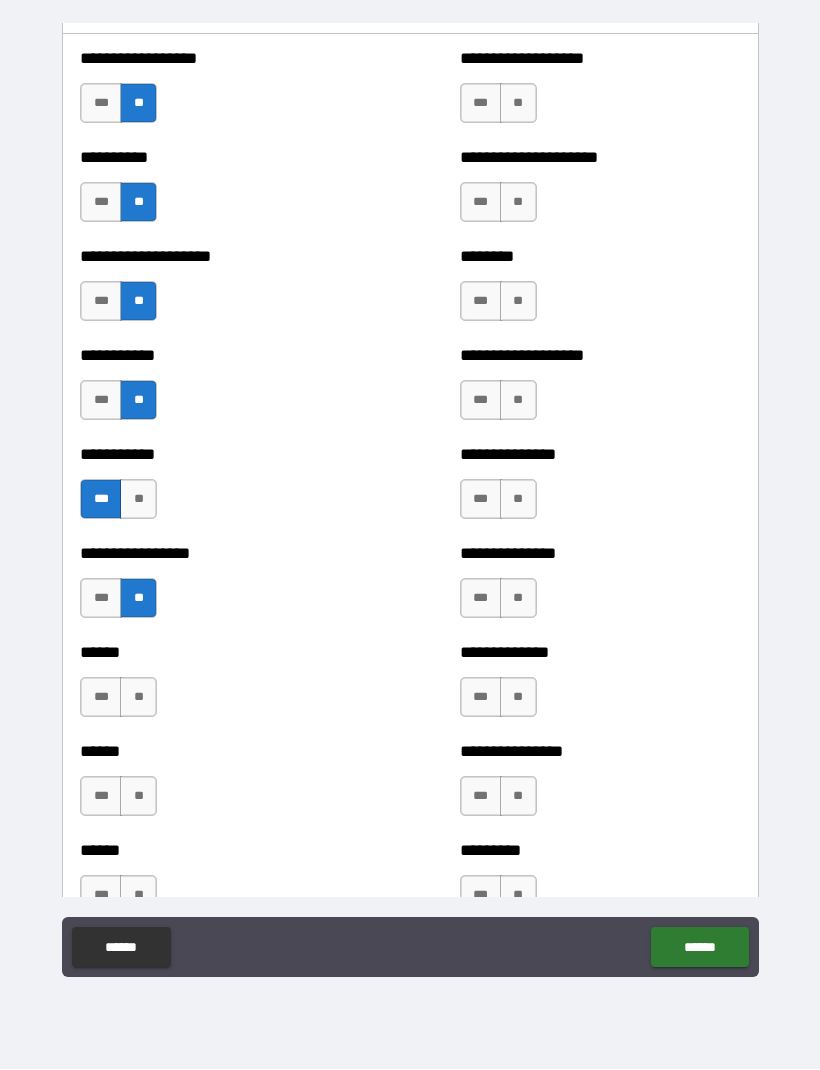 click on "***" at bounding box center [101, 698] 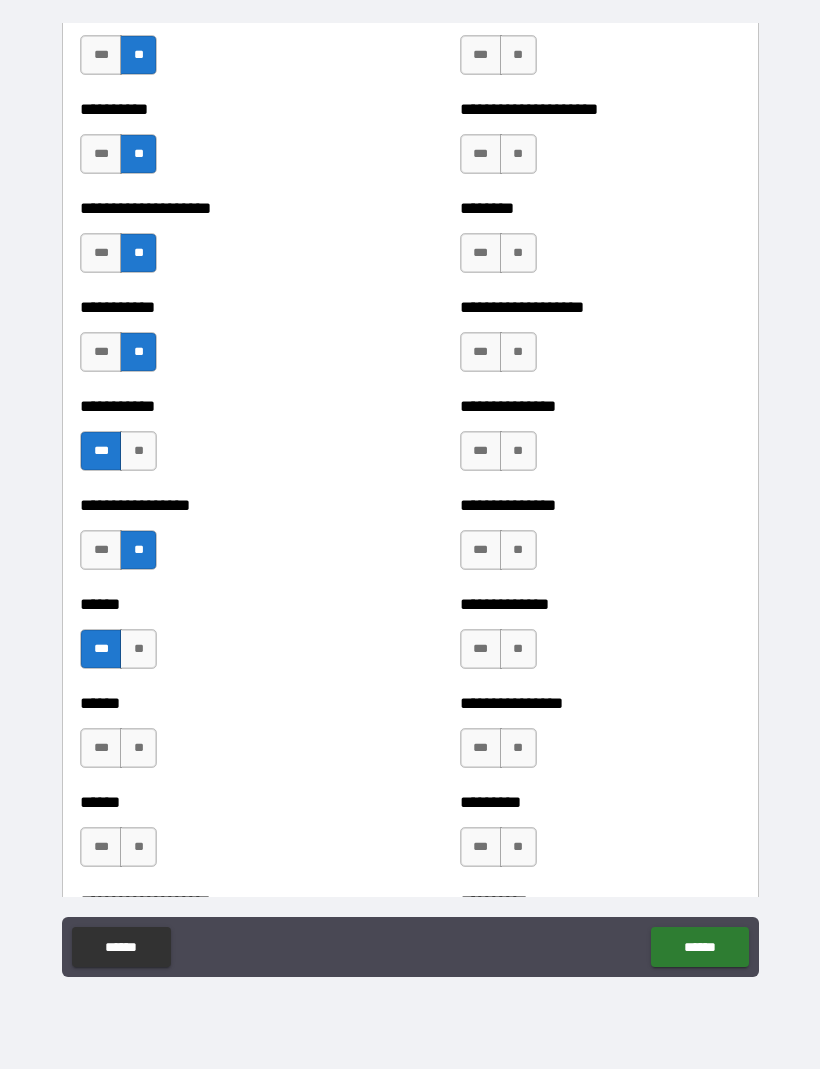 scroll, scrollTop: 2505, scrollLeft: 0, axis: vertical 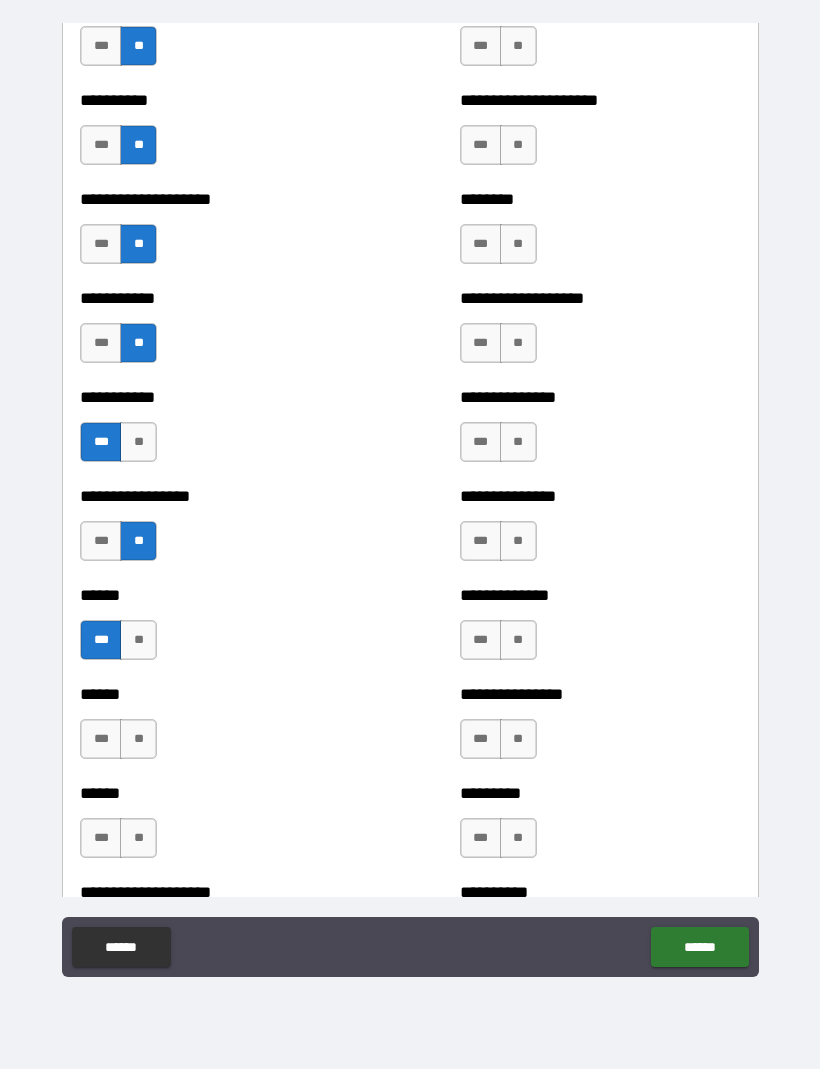 click on "**" at bounding box center [138, 740] 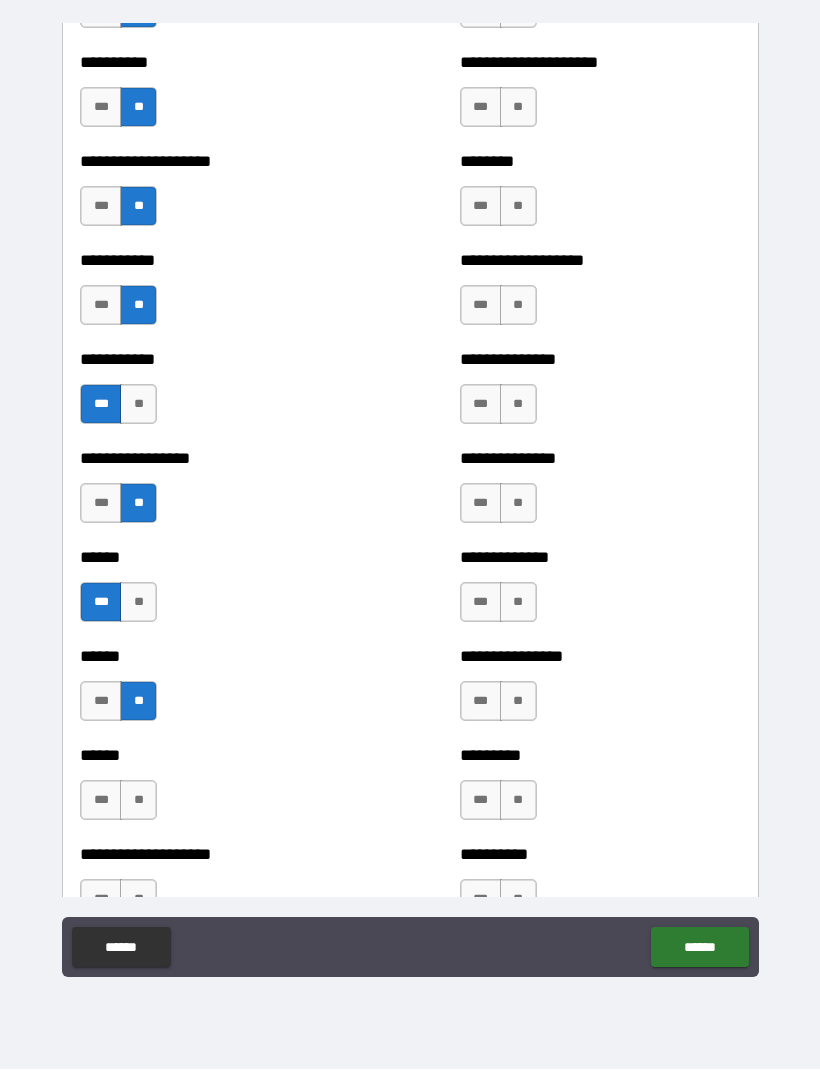scroll, scrollTop: 2572, scrollLeft: 0, axis: vertical 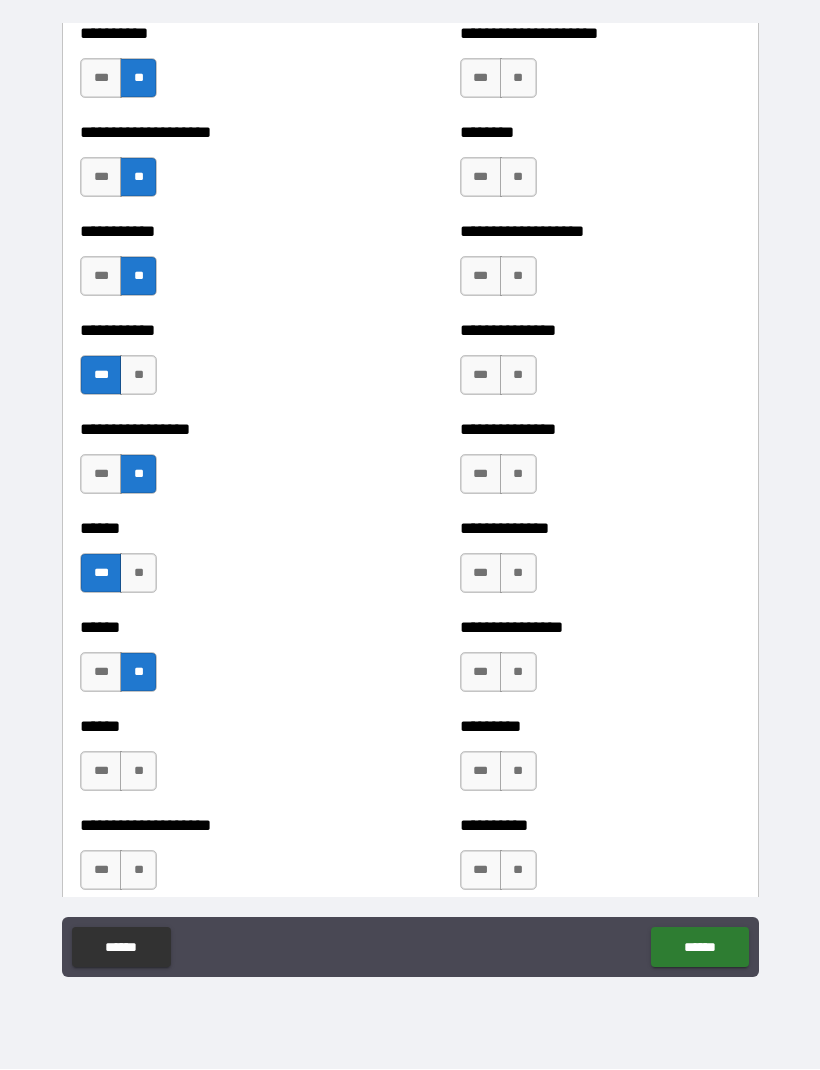 click on "**" at bounding box center [138, 772] 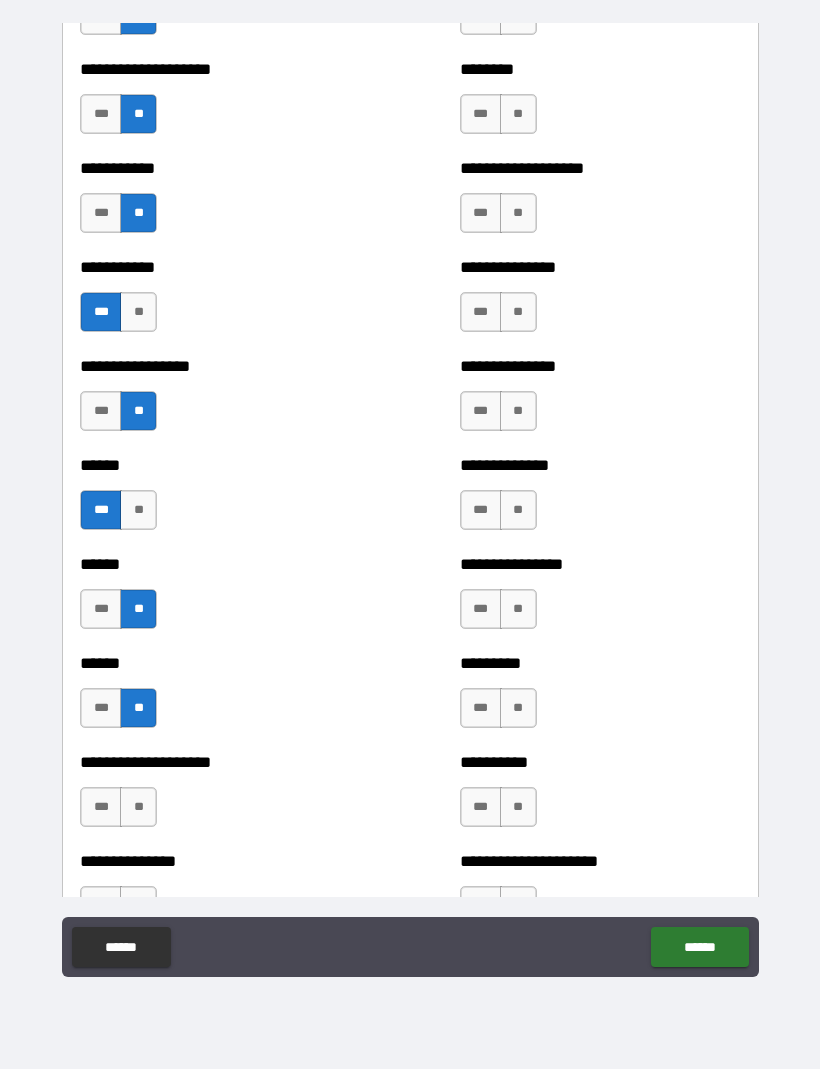scroll, scrollTop: 2669, scrollLeft: 0, axis: vertical 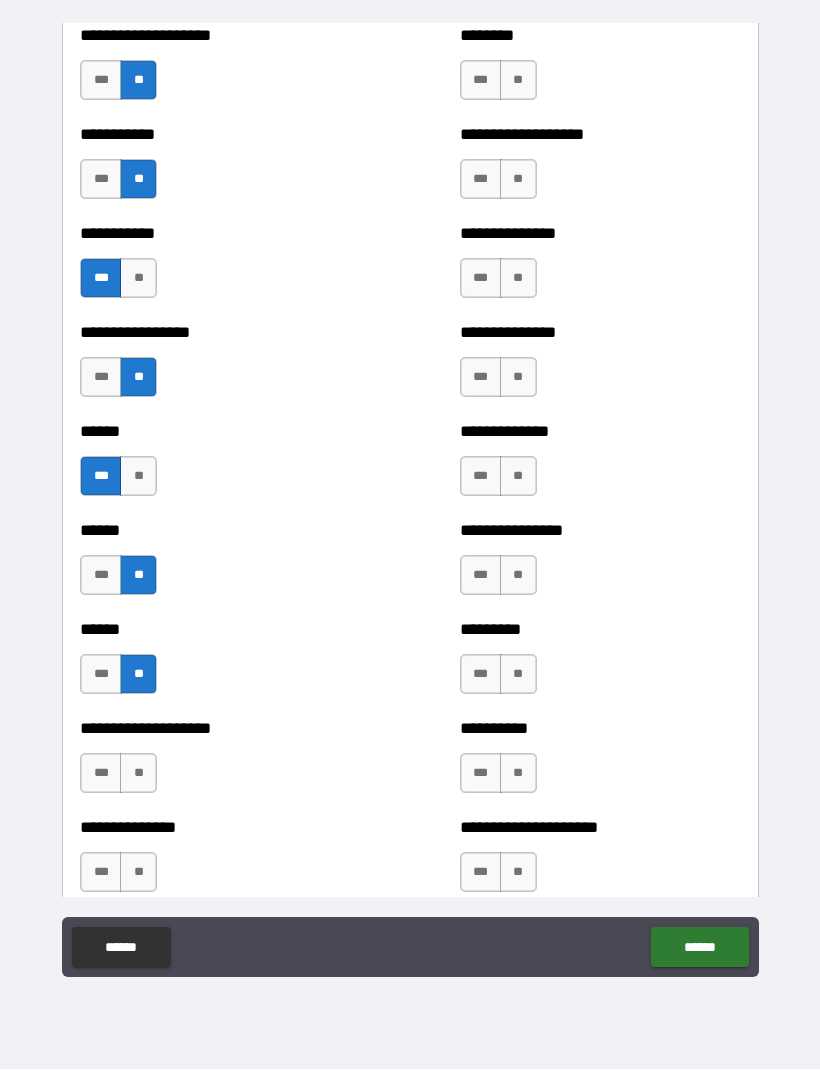 click on "**" at bounding box center [138, 774] 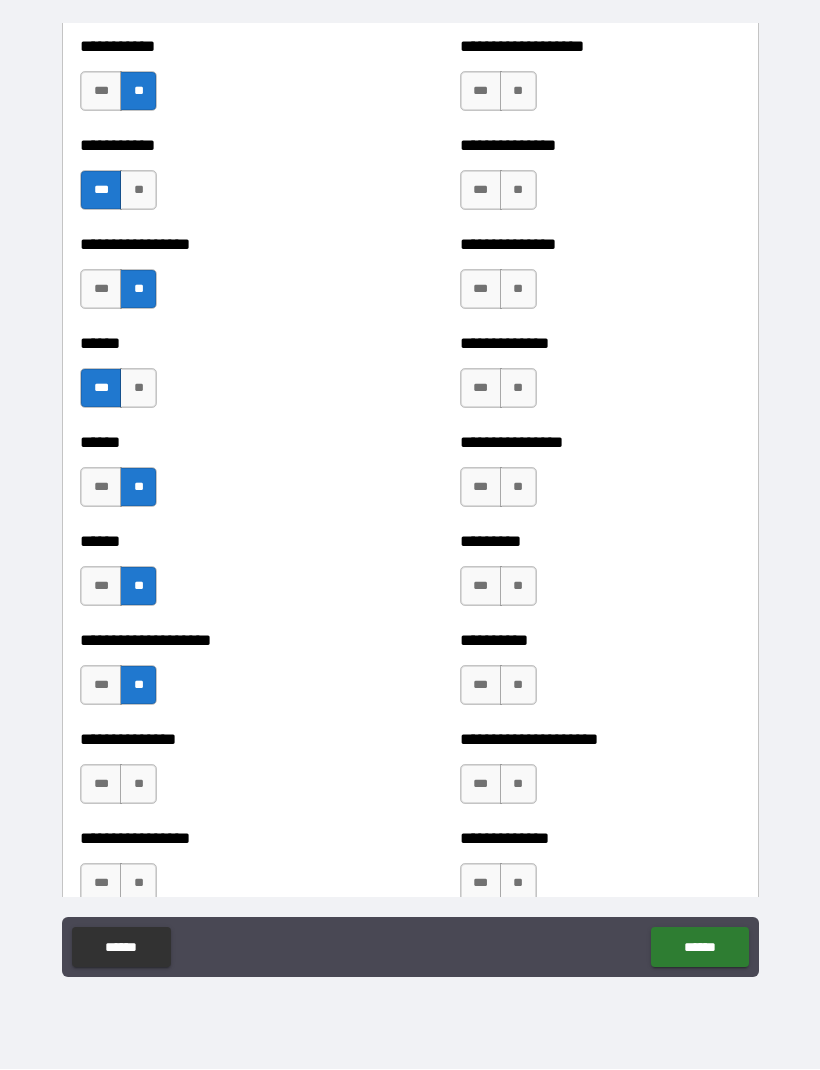 scroll, scrollTop: 2760, scrollLeft: 0, axis: vertical 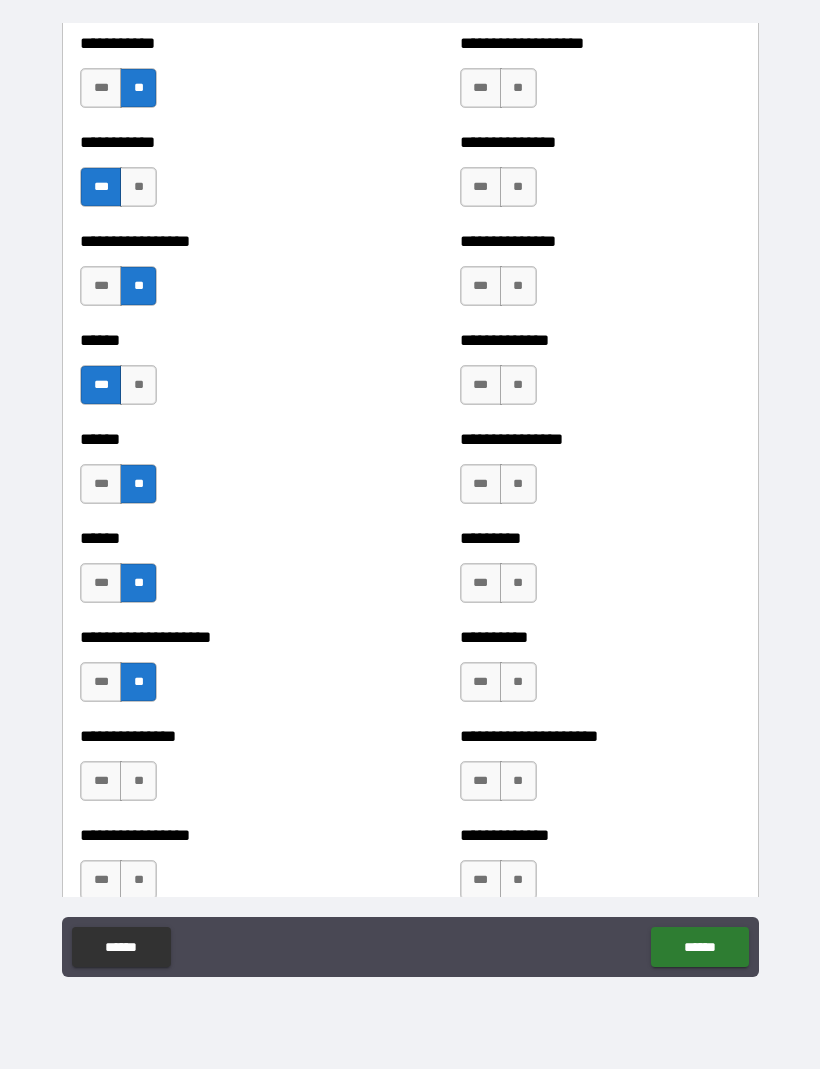 click on "***" at bounding box center (101, 782) 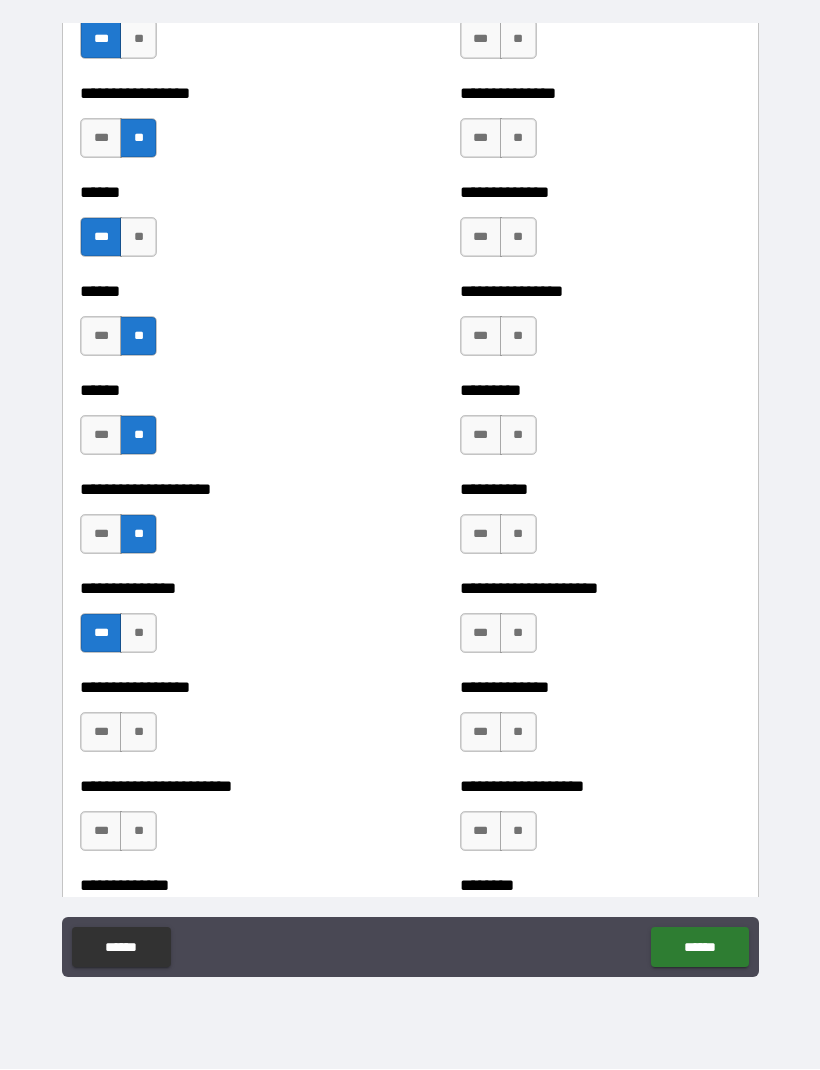 scroll, scrollTop: 2910, scrollLeft: 0, axis: vertical 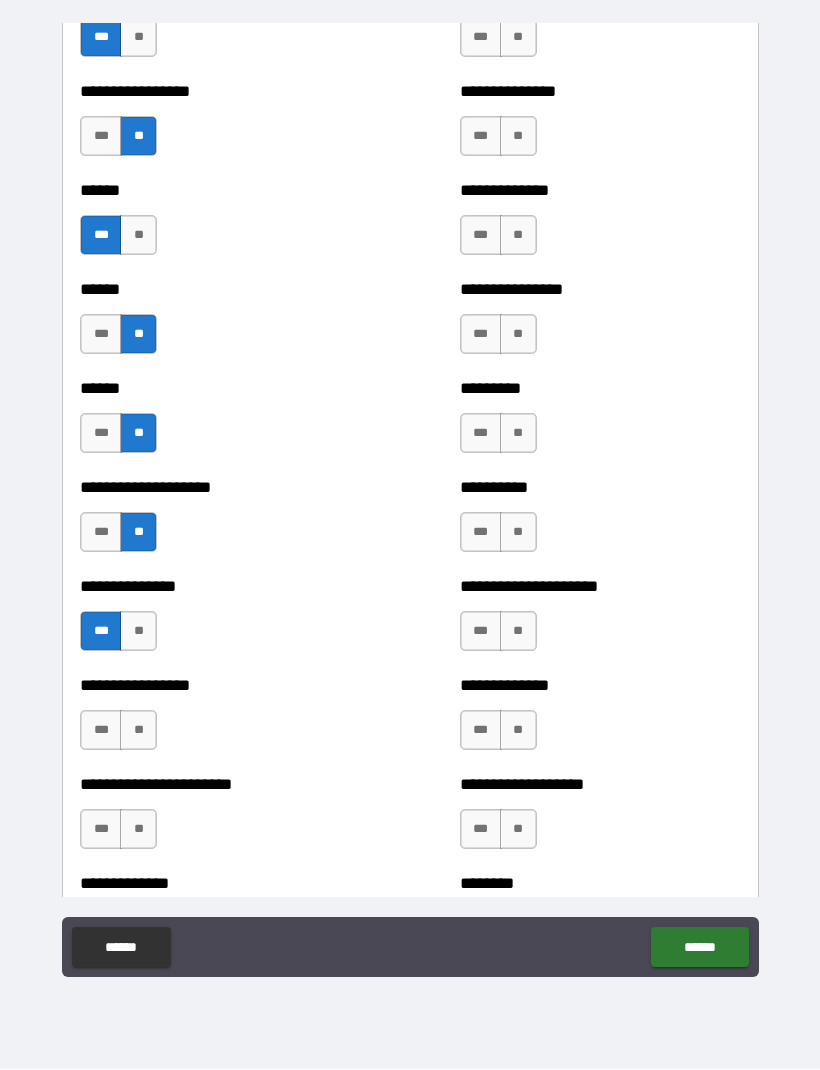 click on "**" at bounding box center [138, 731] 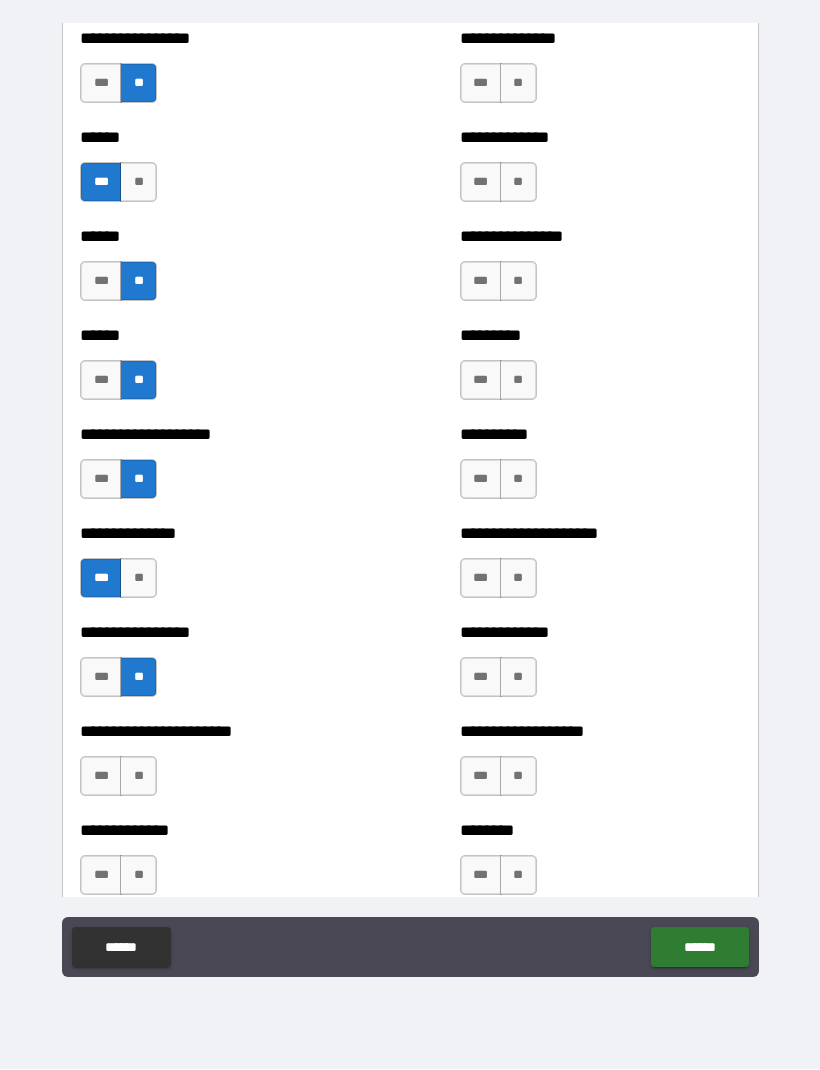 scroll, scrollTop: 2990, scrollLeft: 0, axis: vertical 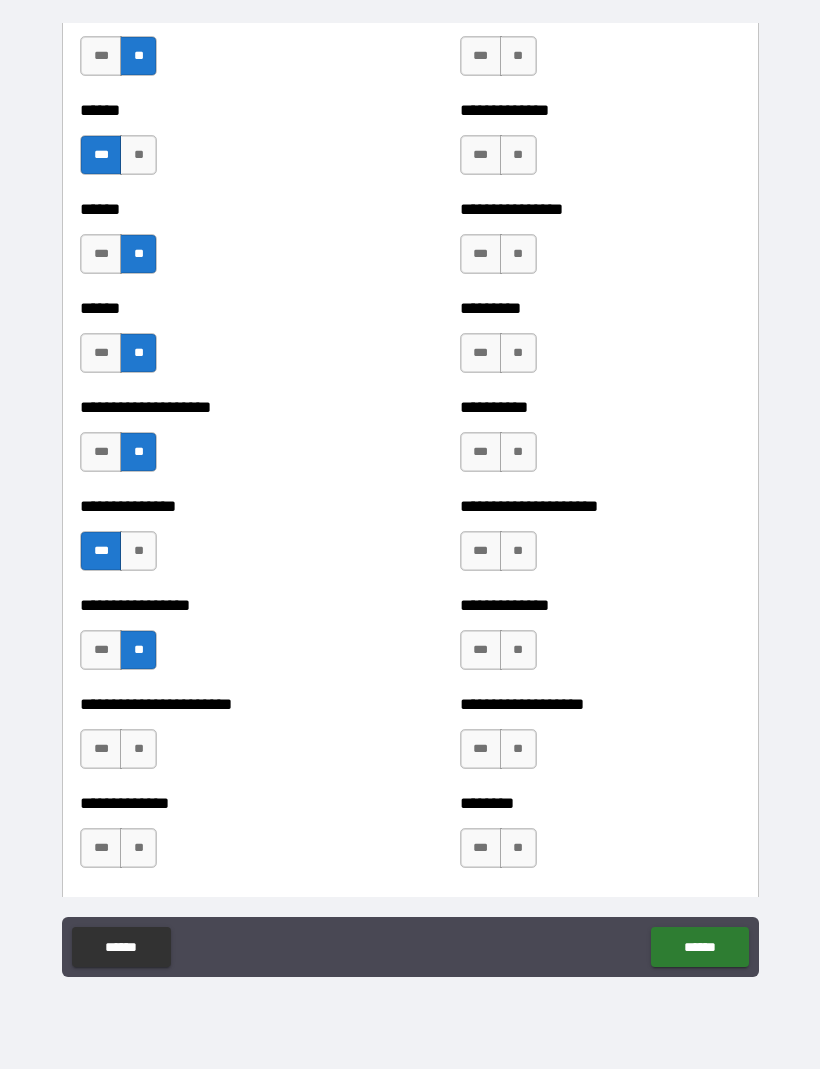 click on "**" at bounding box center (138, 750) 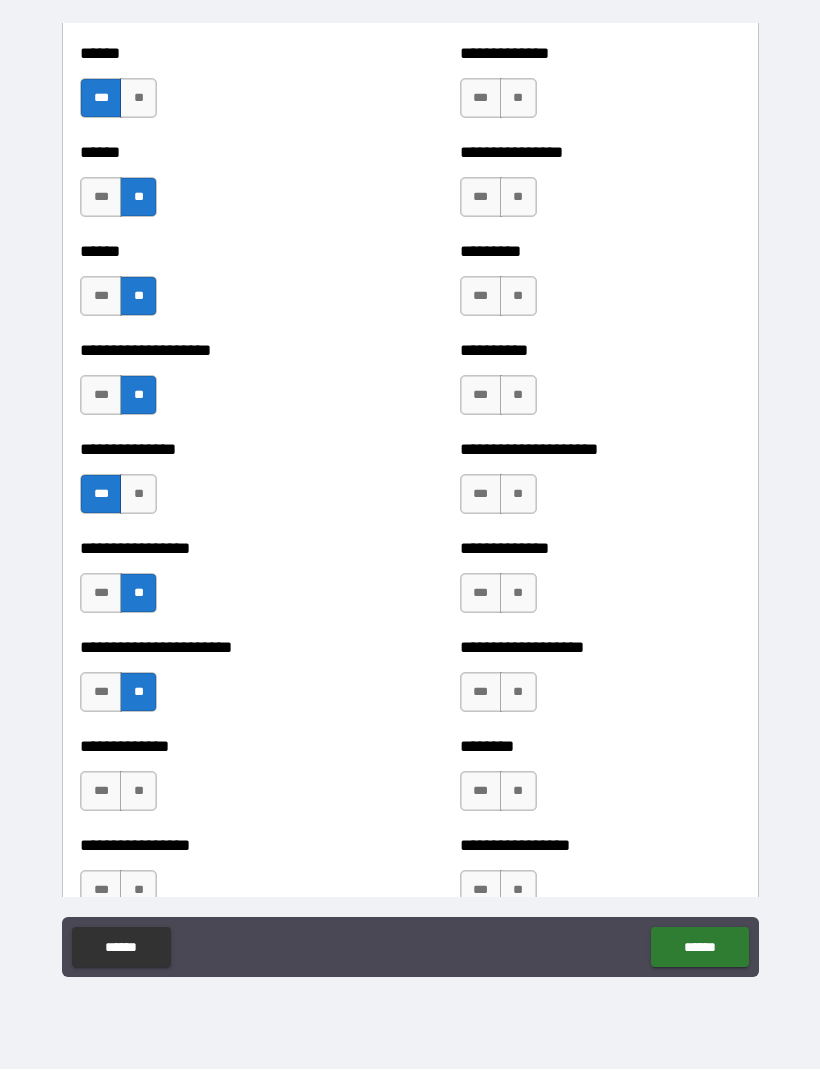 scroll, scrollTop: 3048, scrollLeft: 0, axis: vertical 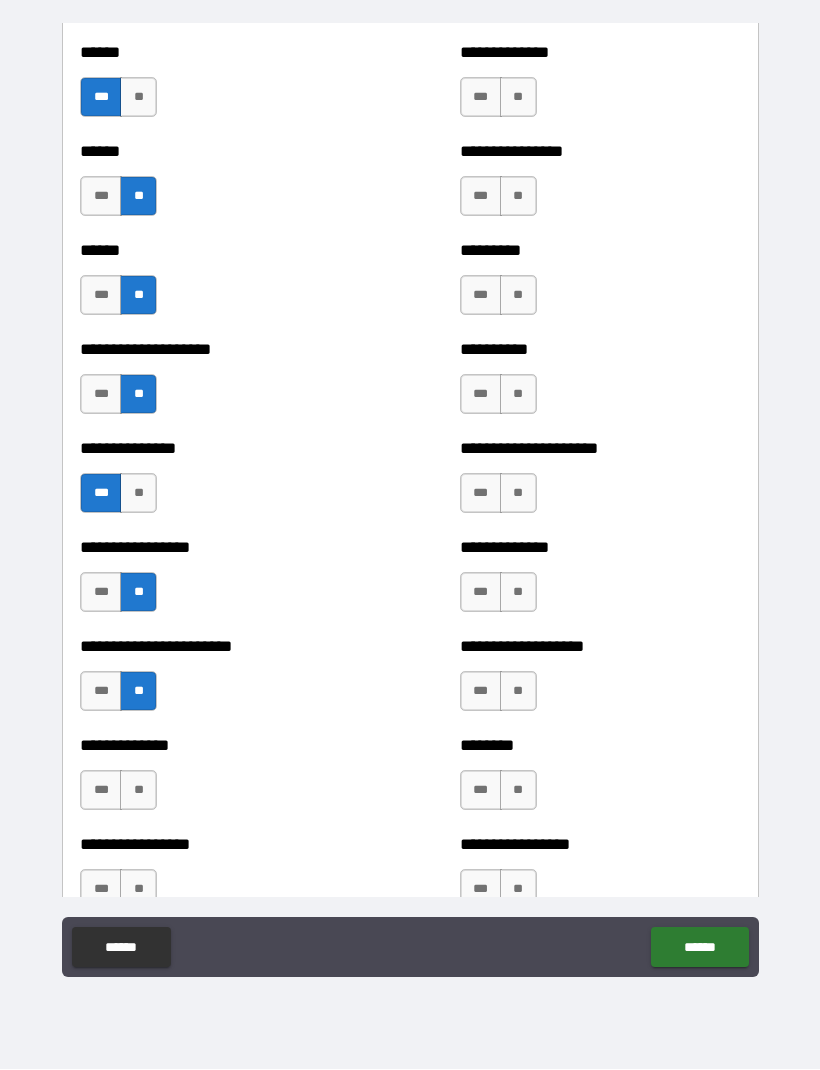 click on "***" at bounding box center [101, 791] 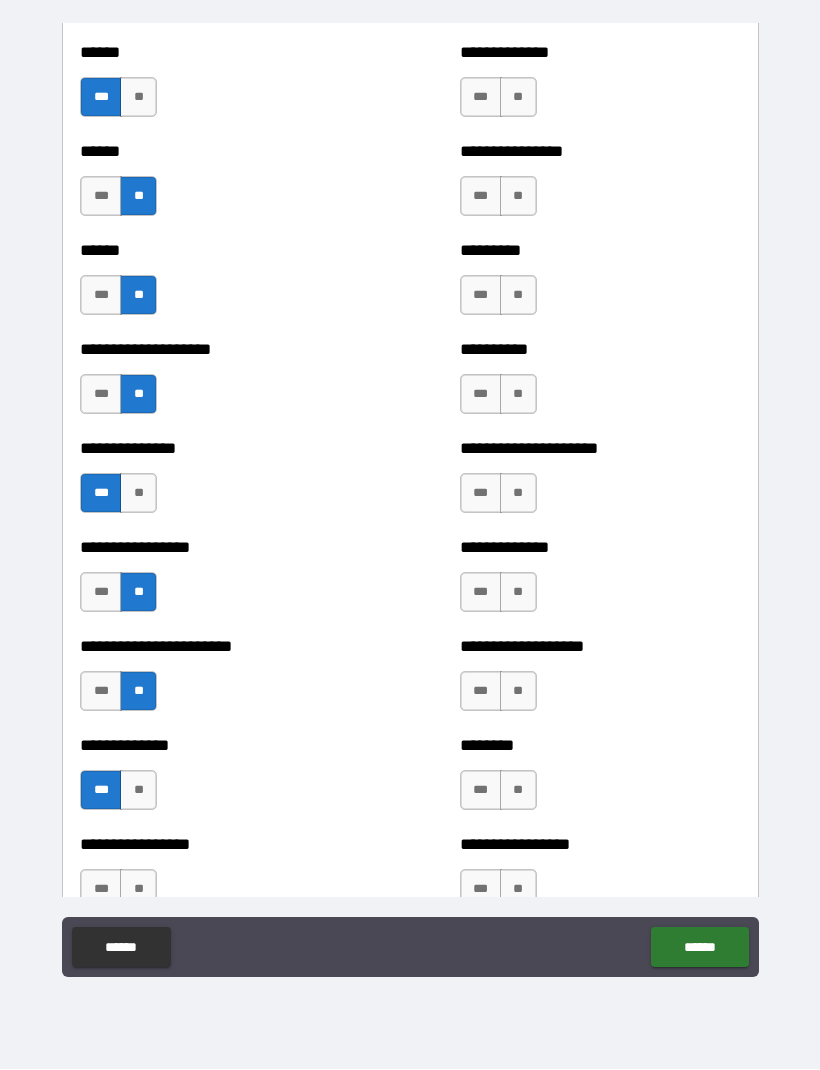 scroll, scrollTop: 3152, scrollLeft: 0, axis: vertical 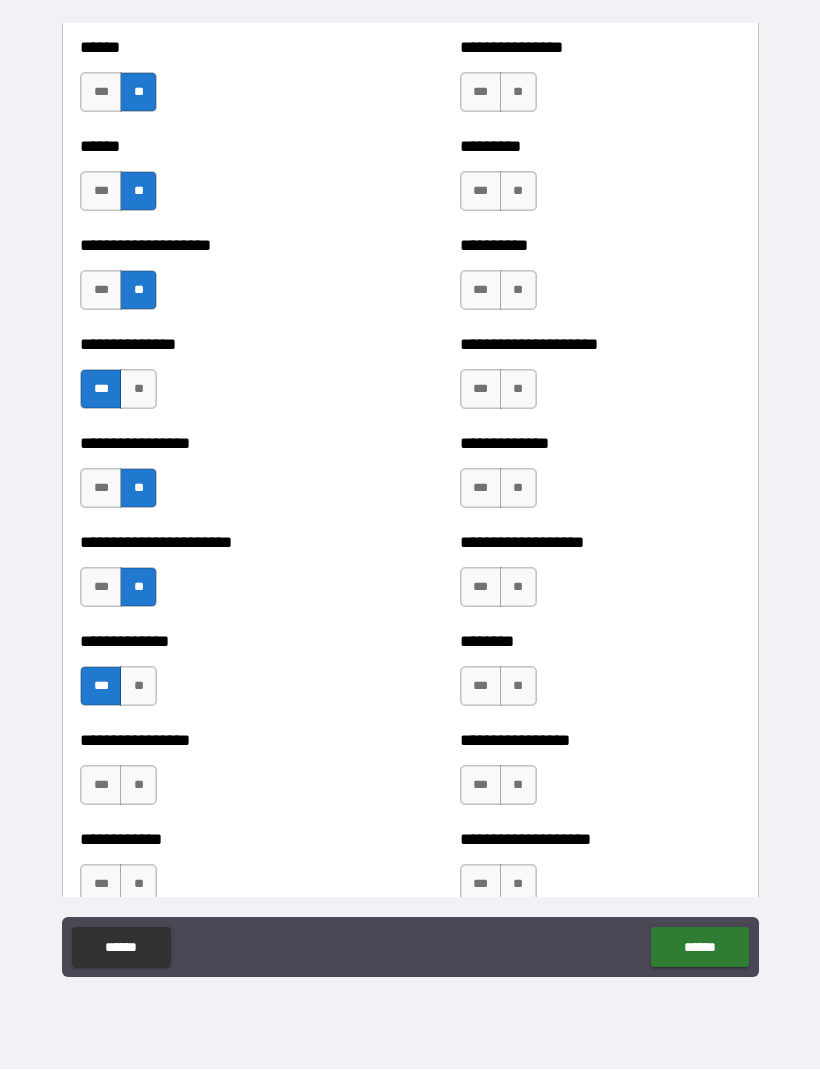 click on "**" at bounding box center [138, 786] 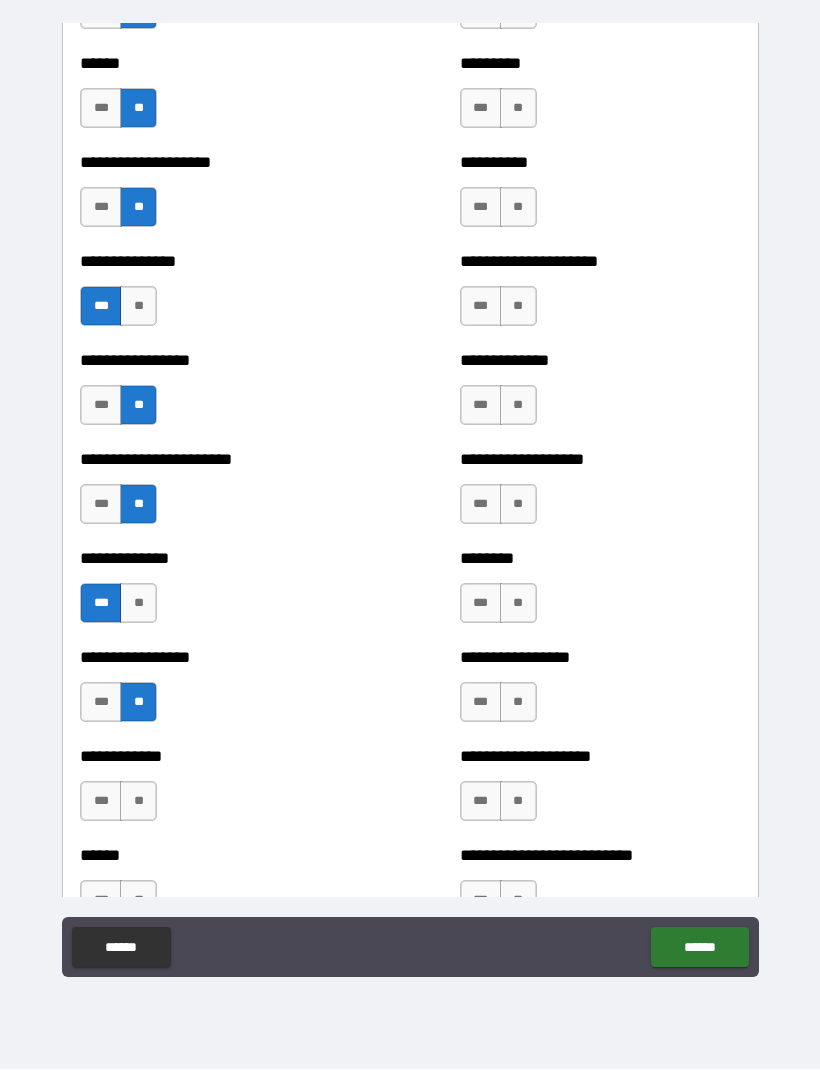 scroll, scrollTop: 3259, scrollLeft: 0, axis: vertical 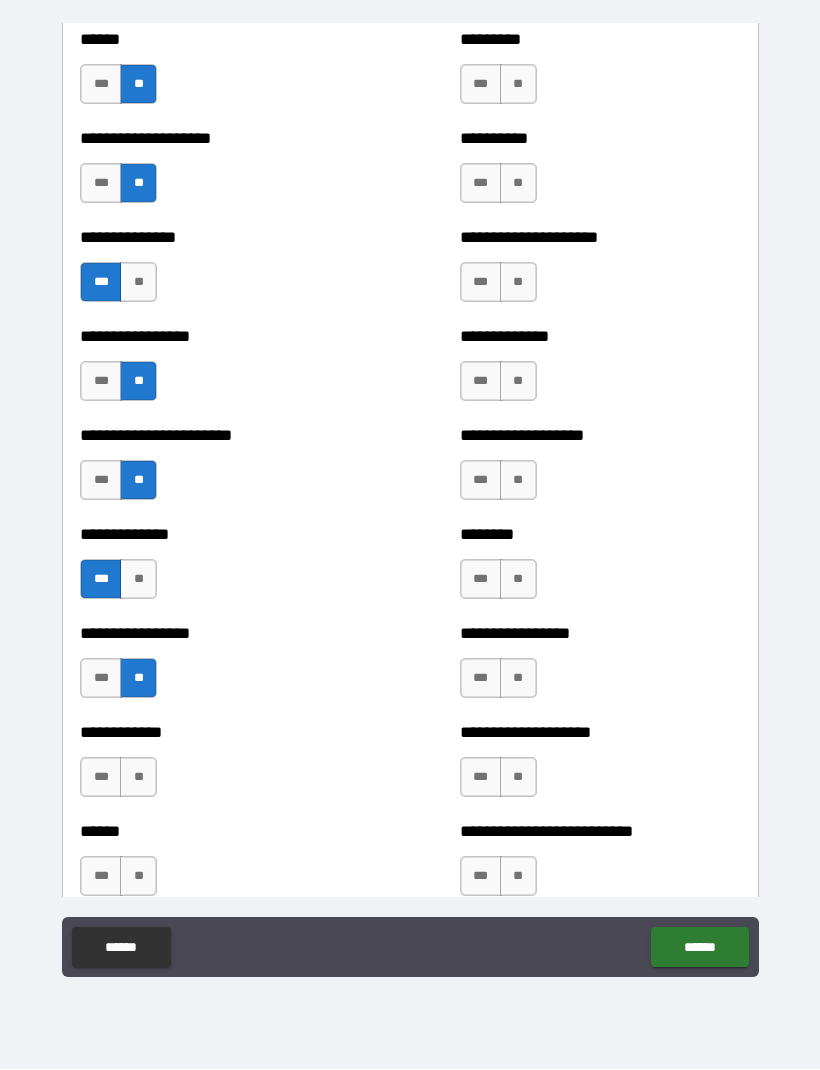 click on "**" at bounding box center [138, 778] 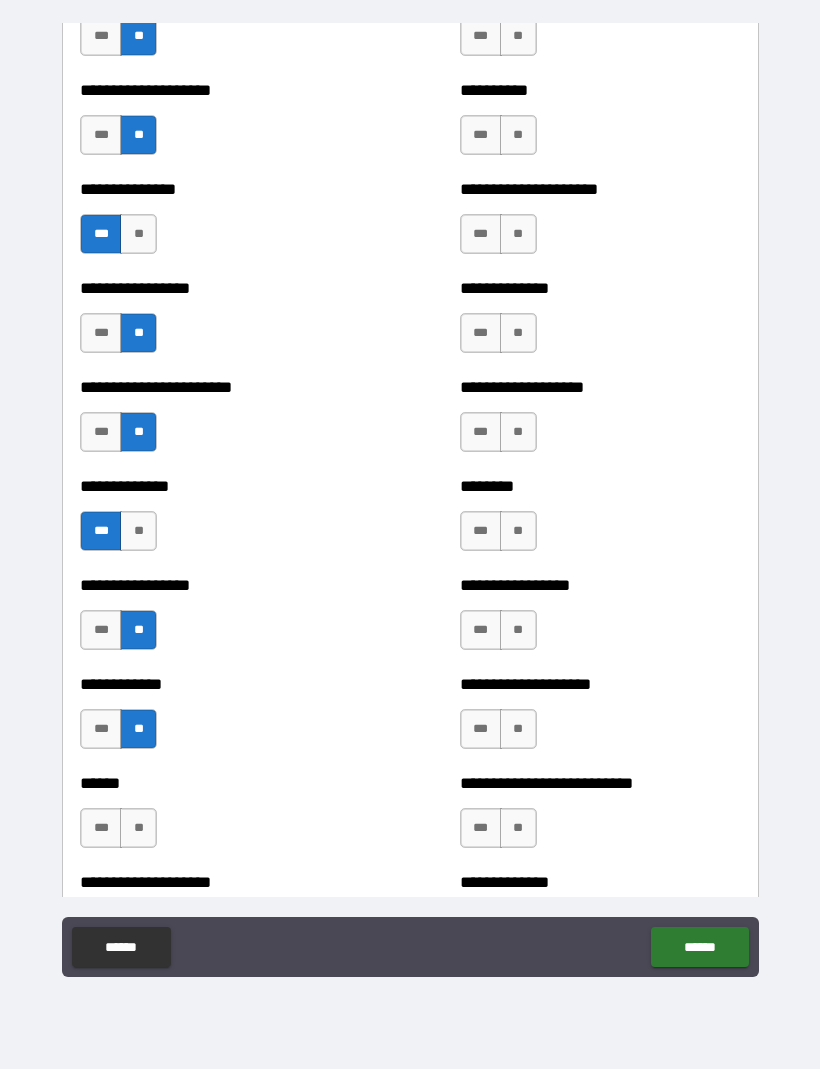 scroll, scrollTop: 3348, scrollLeft: 0, axis: vertical 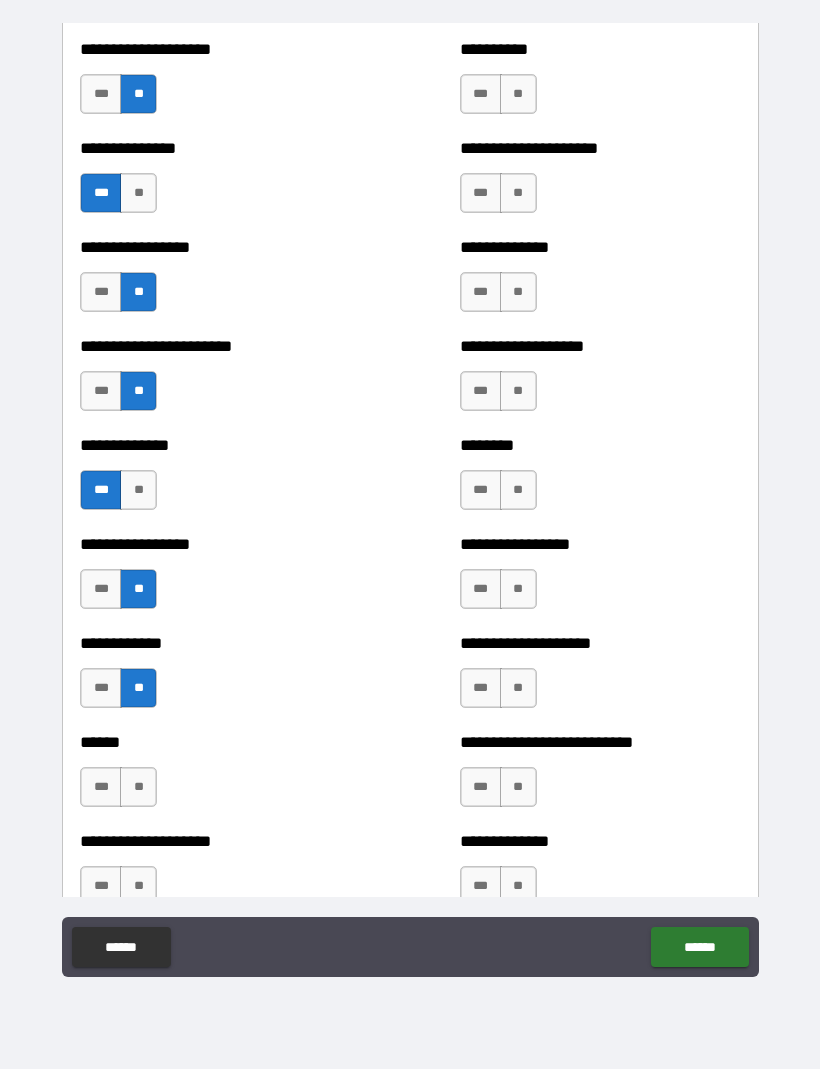 click on "***" at bounding box center [101, 788] 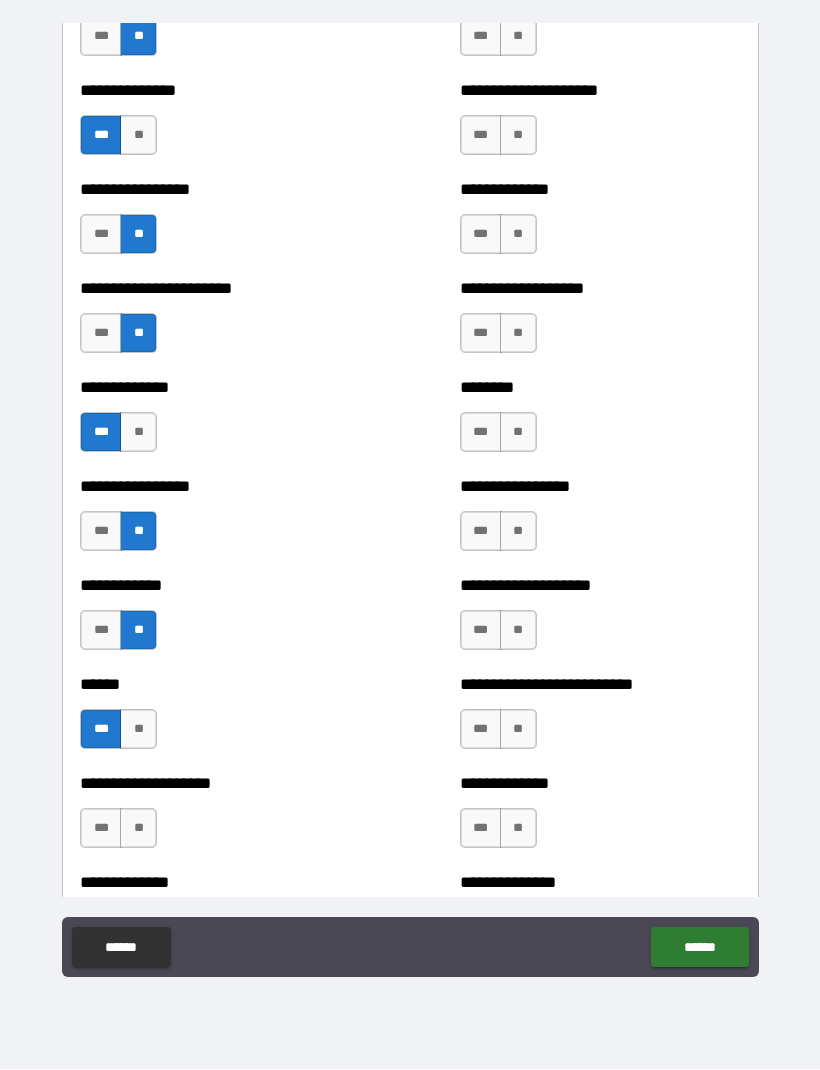 scroll, scrollTop: 3413, scrollLeft: 0, axis: vertical 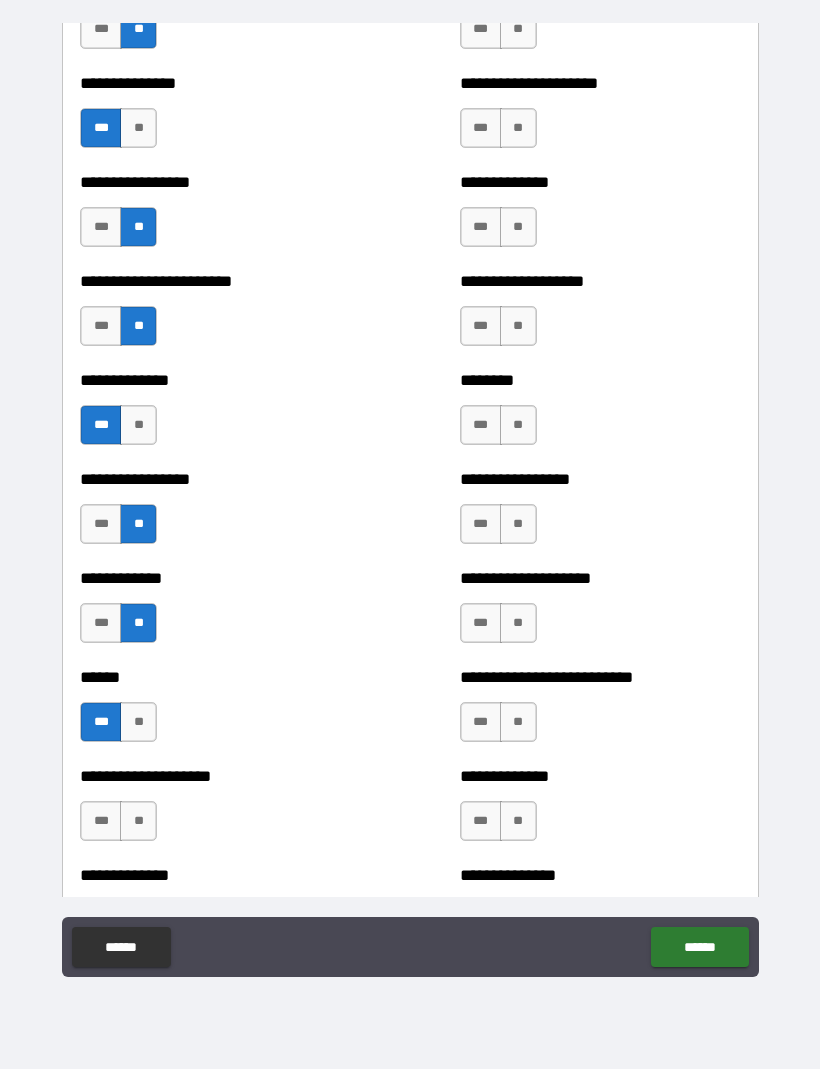 click on "**" at bounding box center [138, 822] 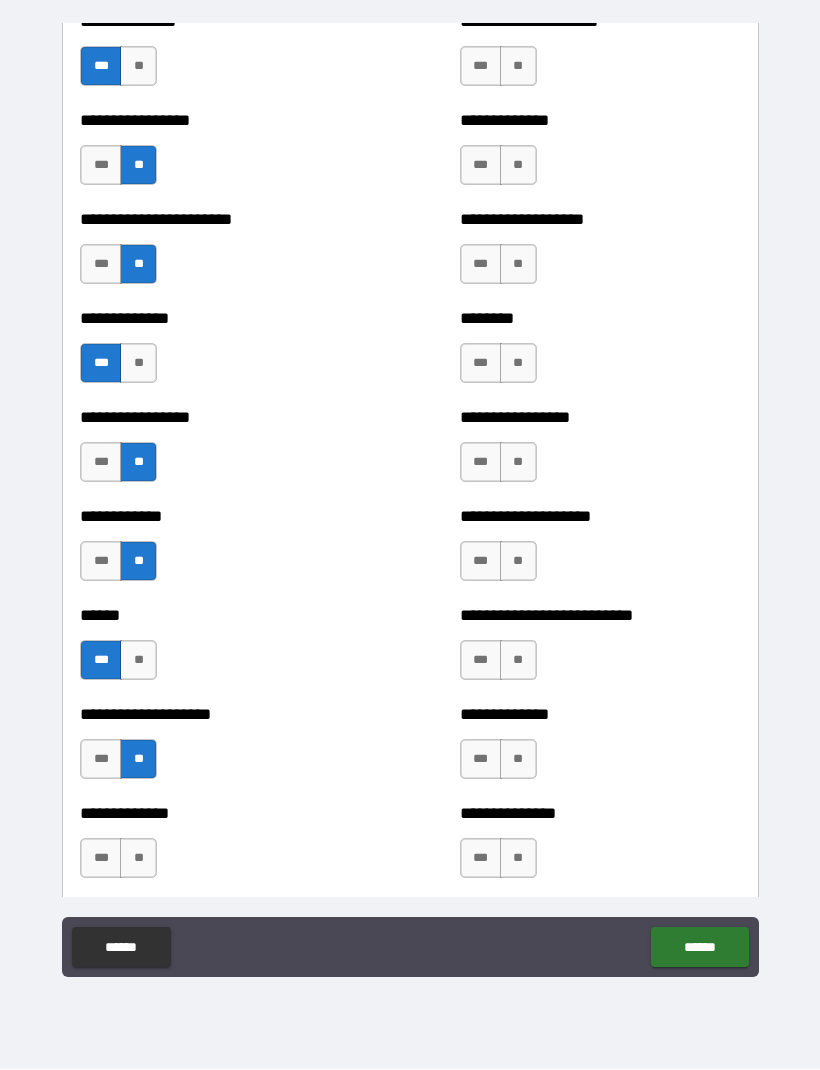 scroll, scrollTop: 3556, scrollLeft: 0, axis: vertical 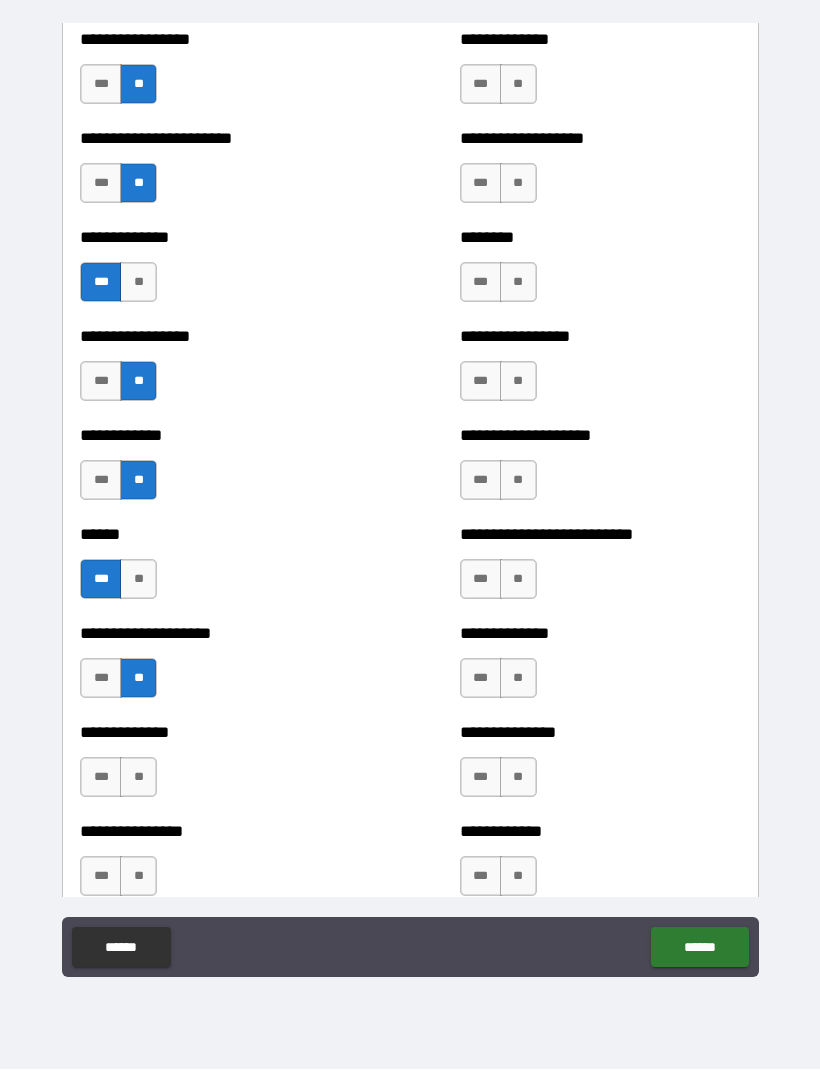 click on "**" at bounding box center [138, 778] 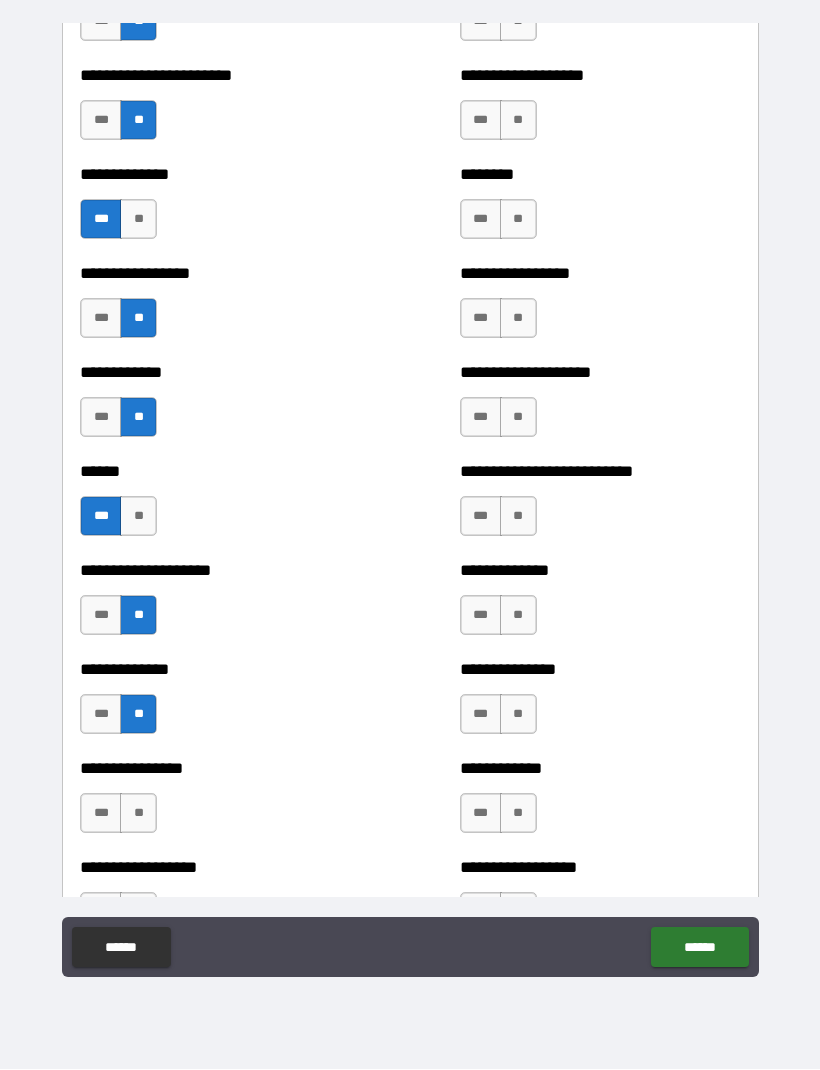 click on "**" at bounding box center (138, 814) 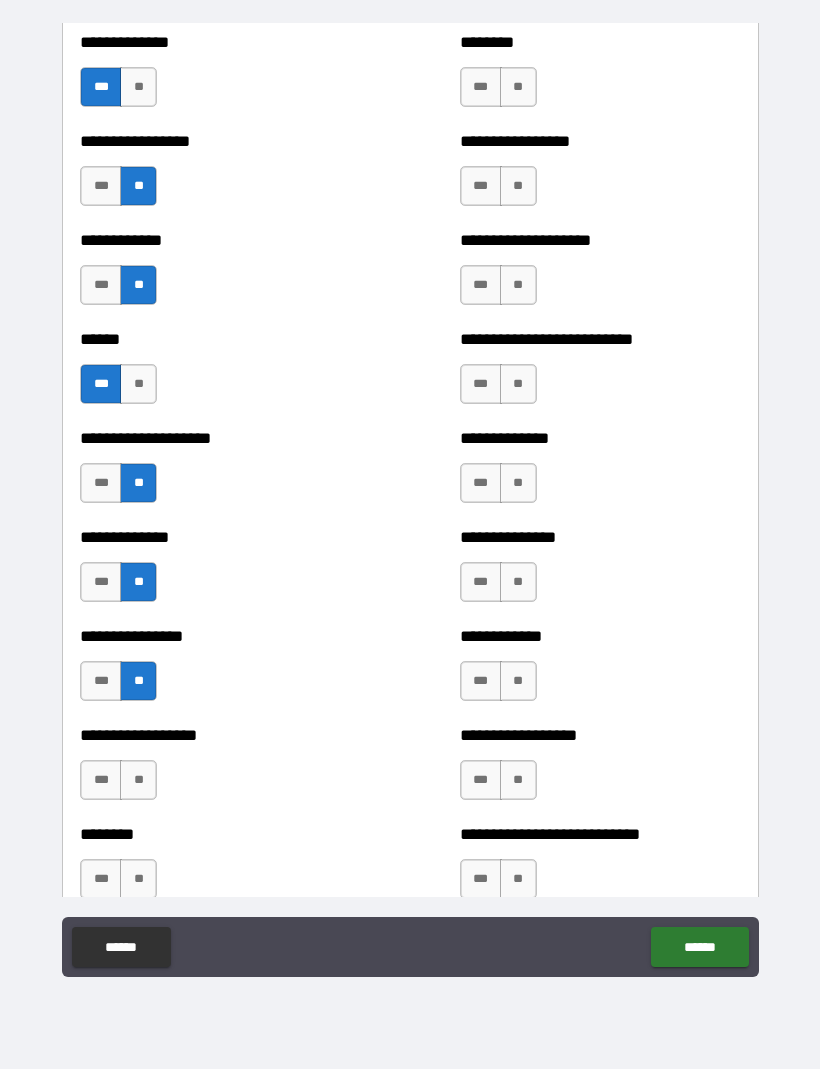 click on "**" at bounding box center [138, 781] 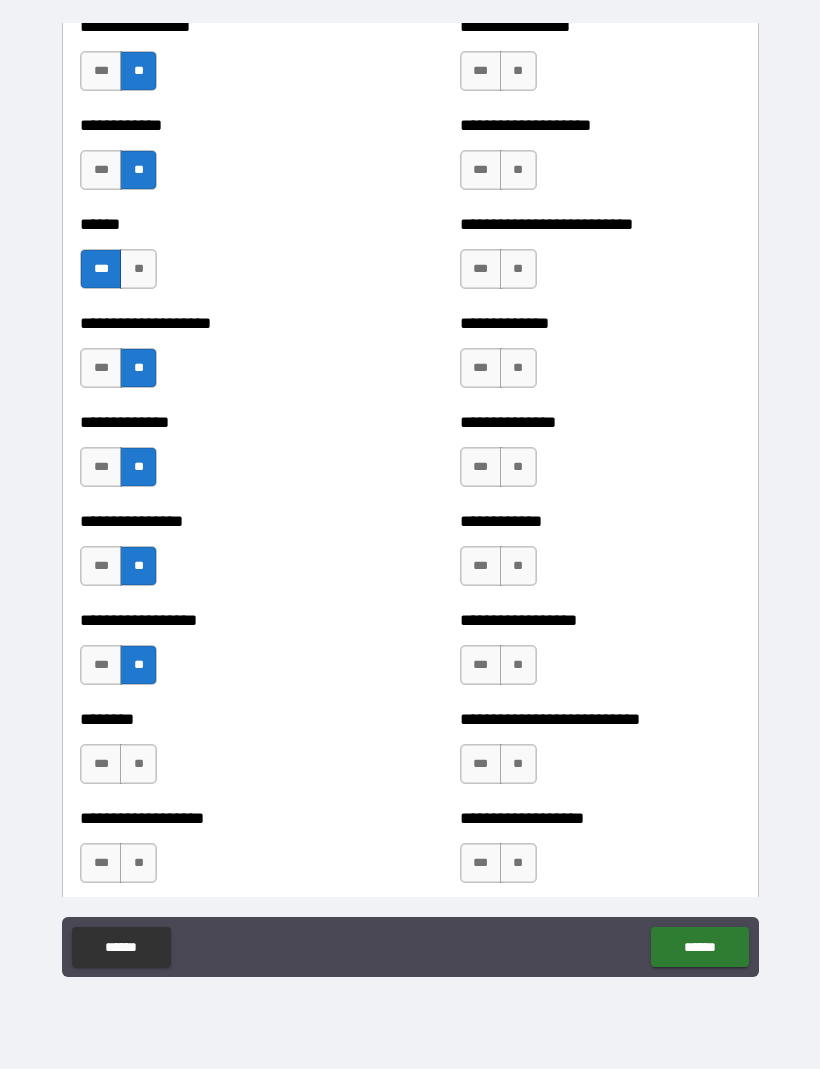 scroll, scrollTop: 3873, scrollLeft: 0, axis: vertical 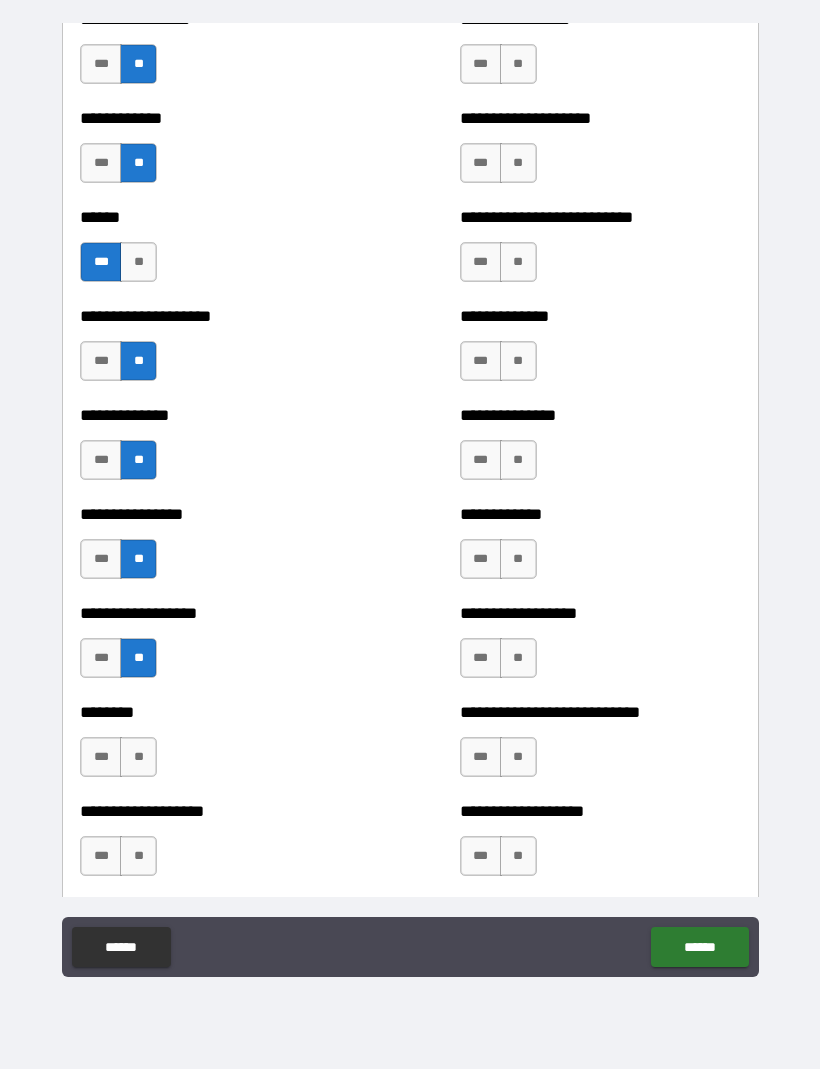 click on "**" at bounding box center [138, 758] 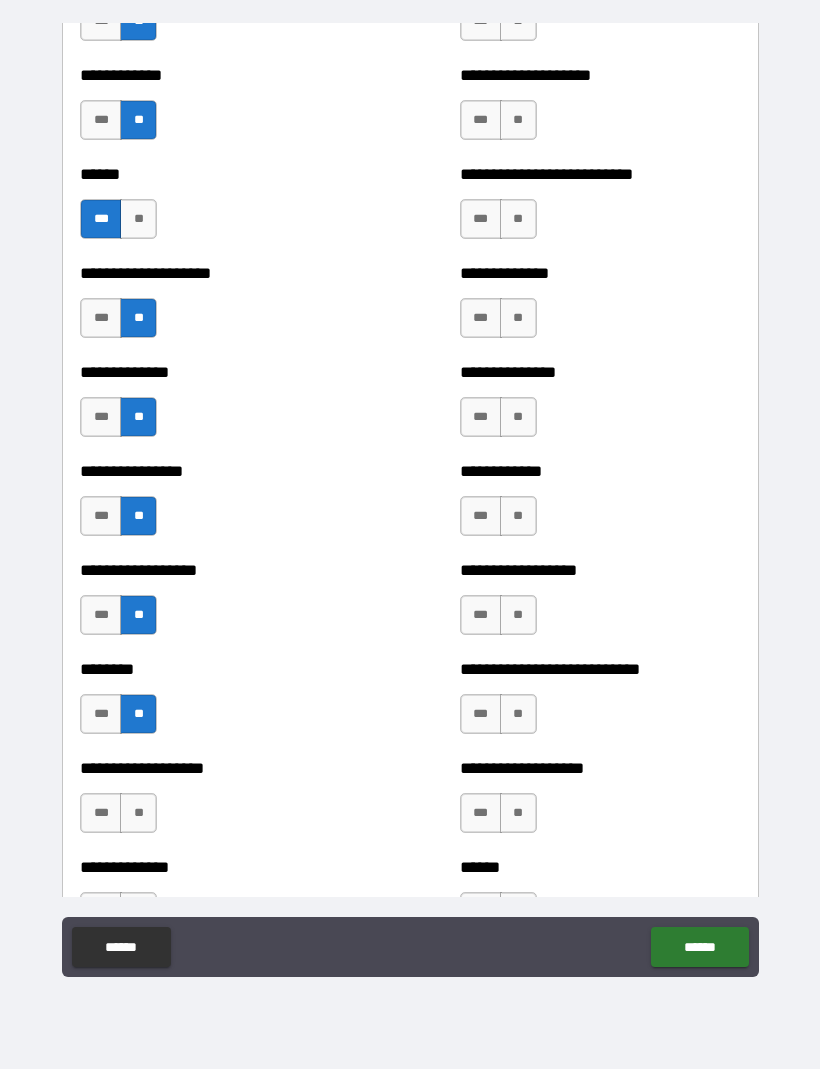 scroll, scrollTop: 3941, scrollLeft: 0, axis: vertical 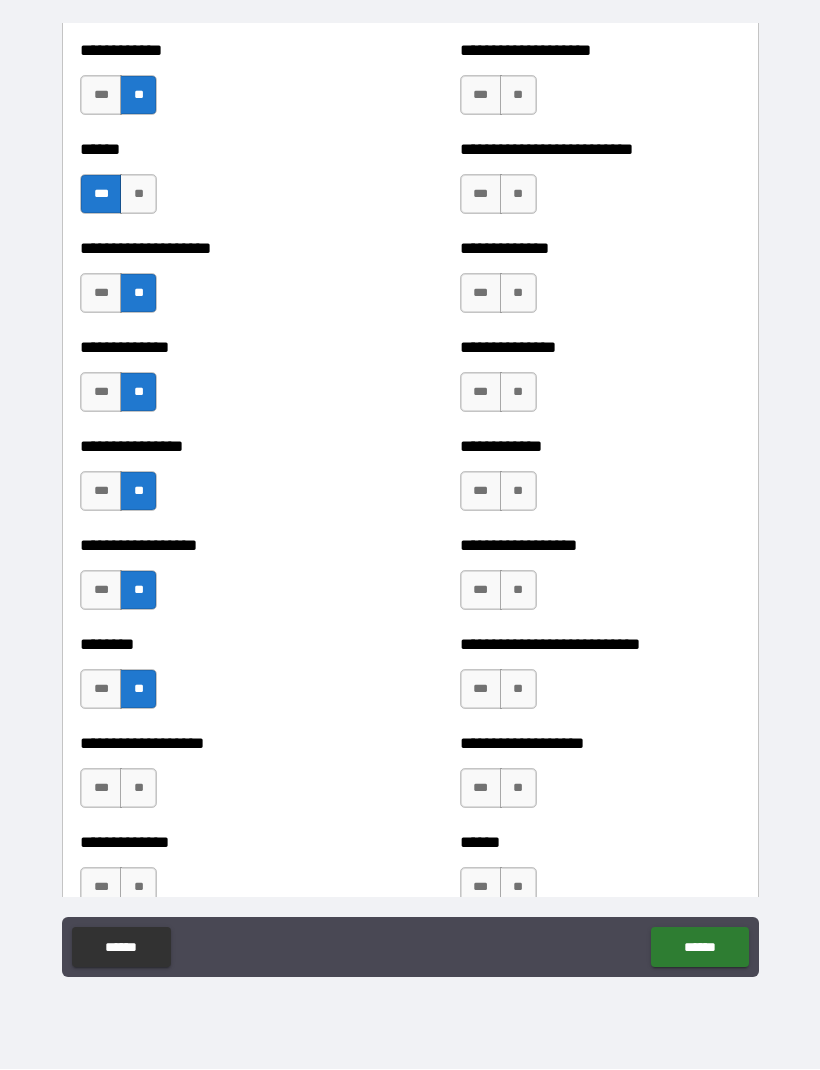 click on "***" at bounding box center [101, 789] 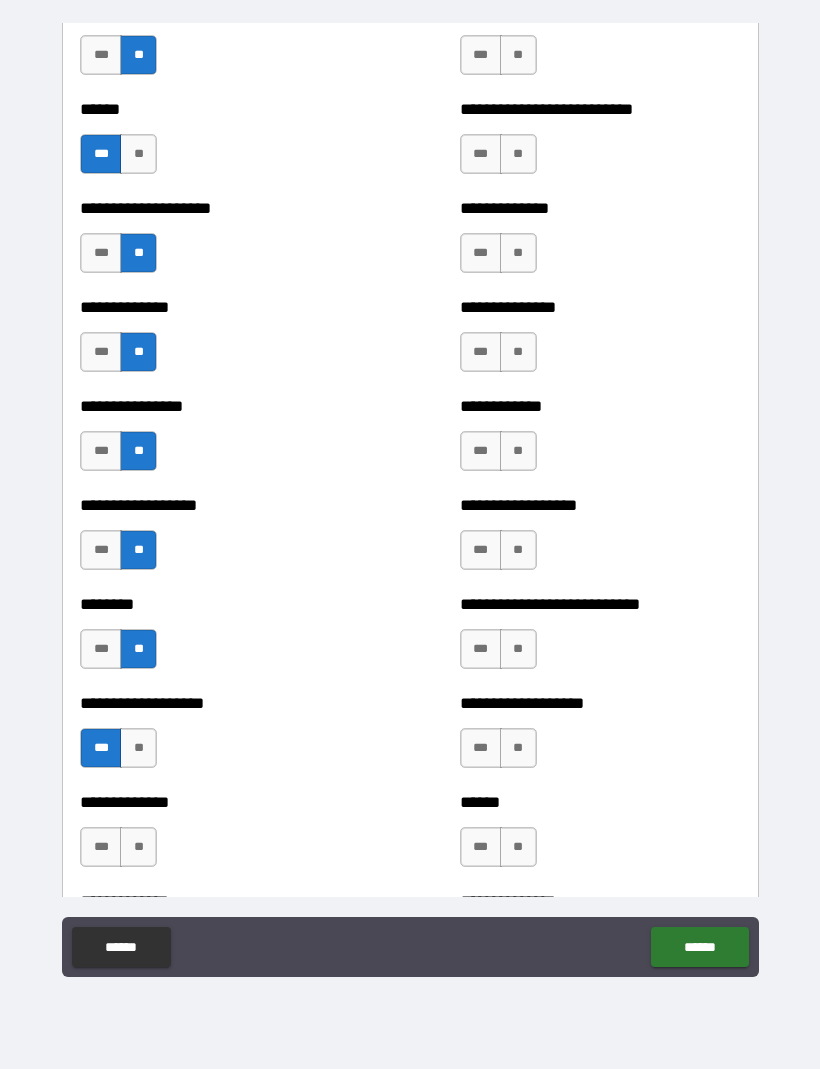 scroll, scrollTop: 4045, scrollLeft: 0, axis: vertical 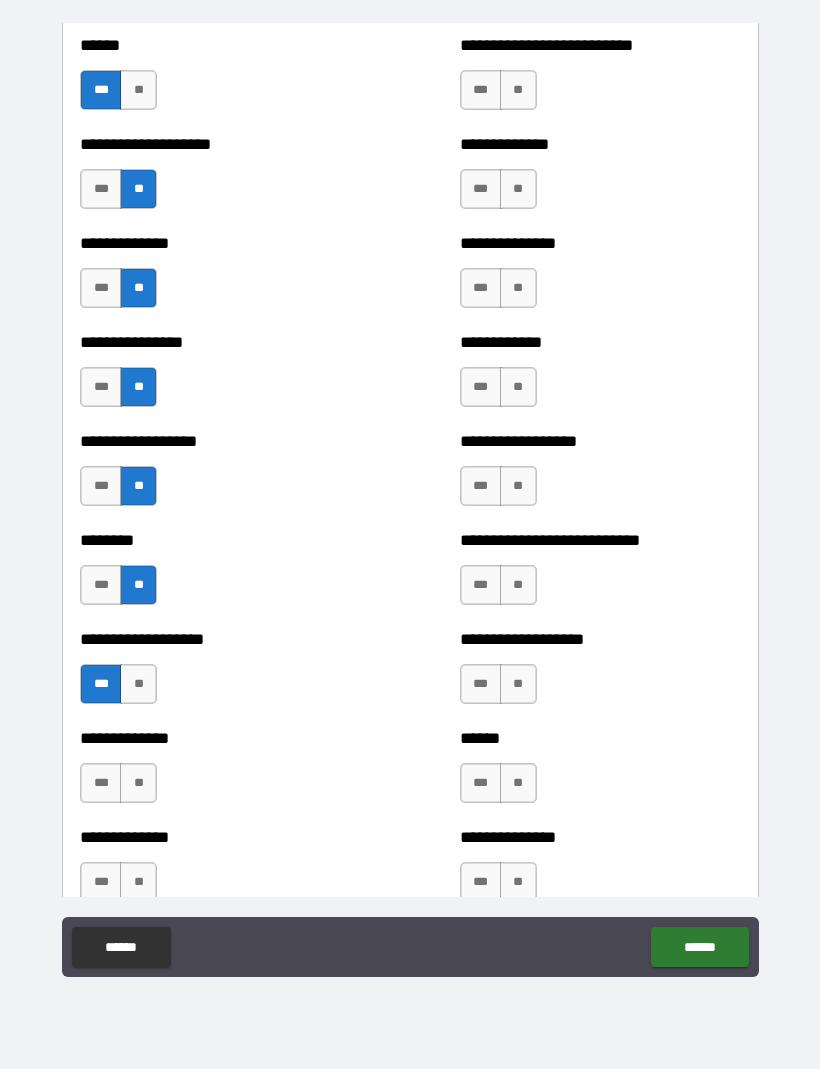 click on "**" at bounding box center [138, 784] 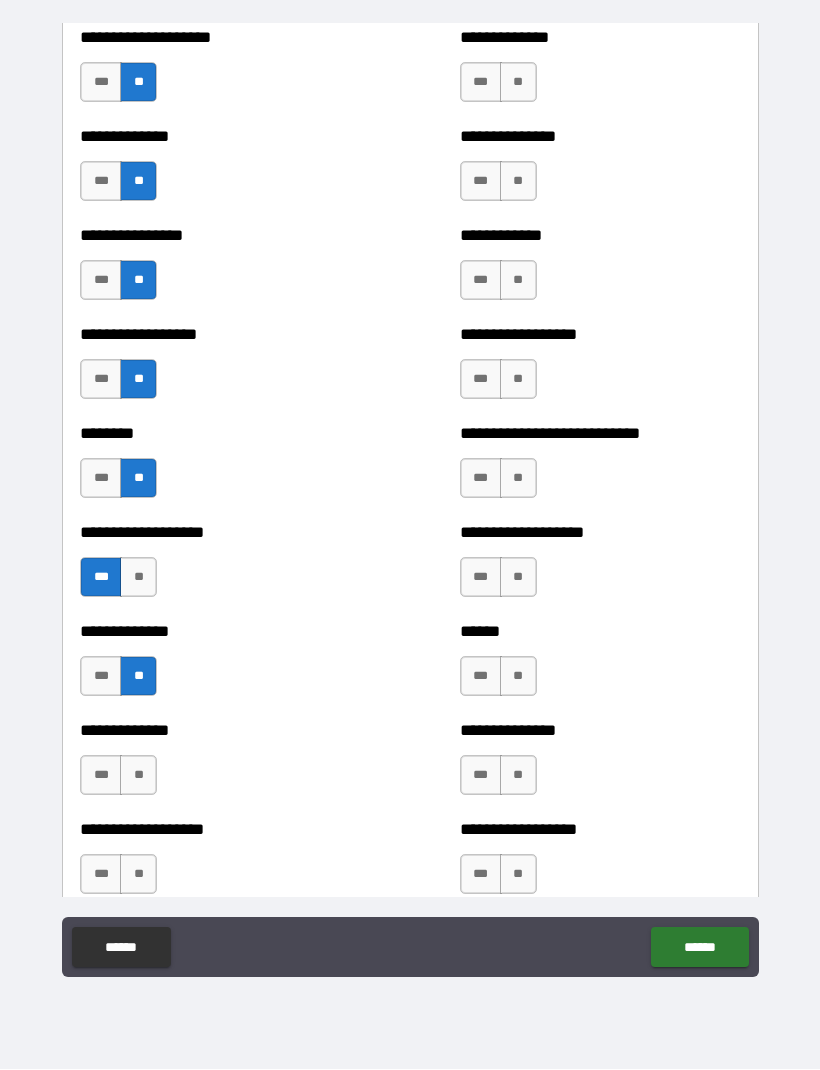 scroll, scrollTop: 4160, scrollLeft: 0, axis: vertical 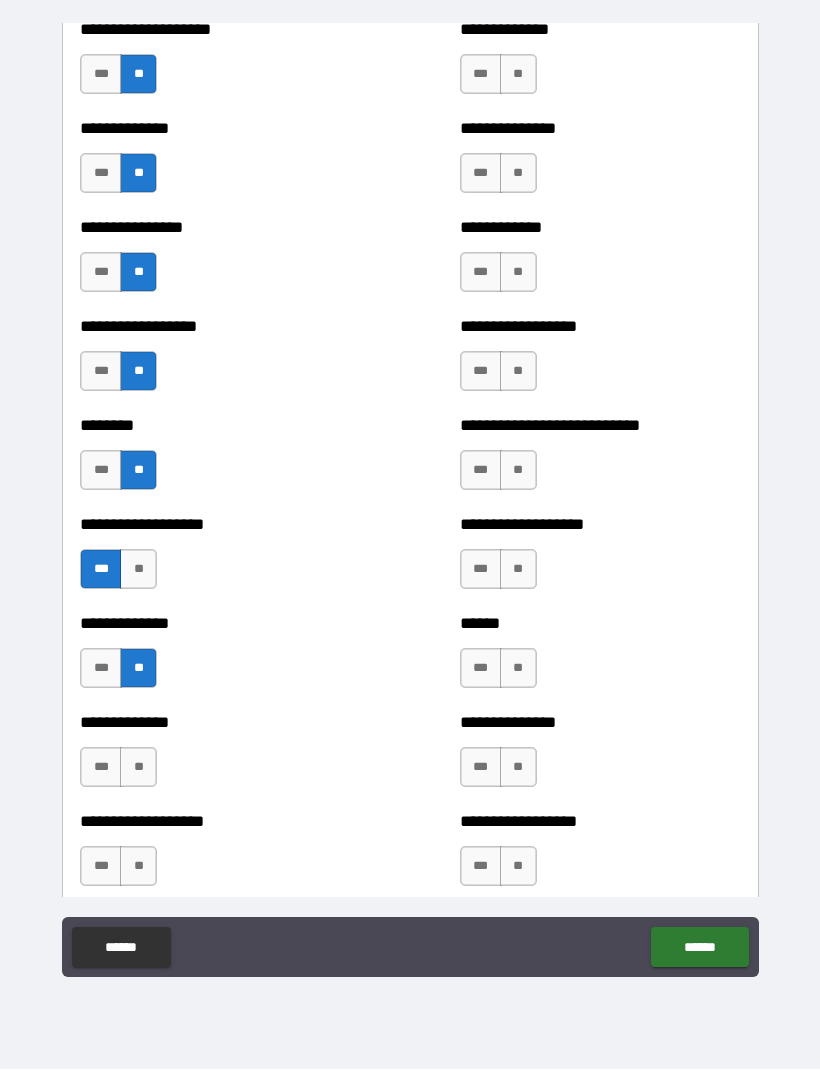 click on "***" at bounding box center [101, 768] 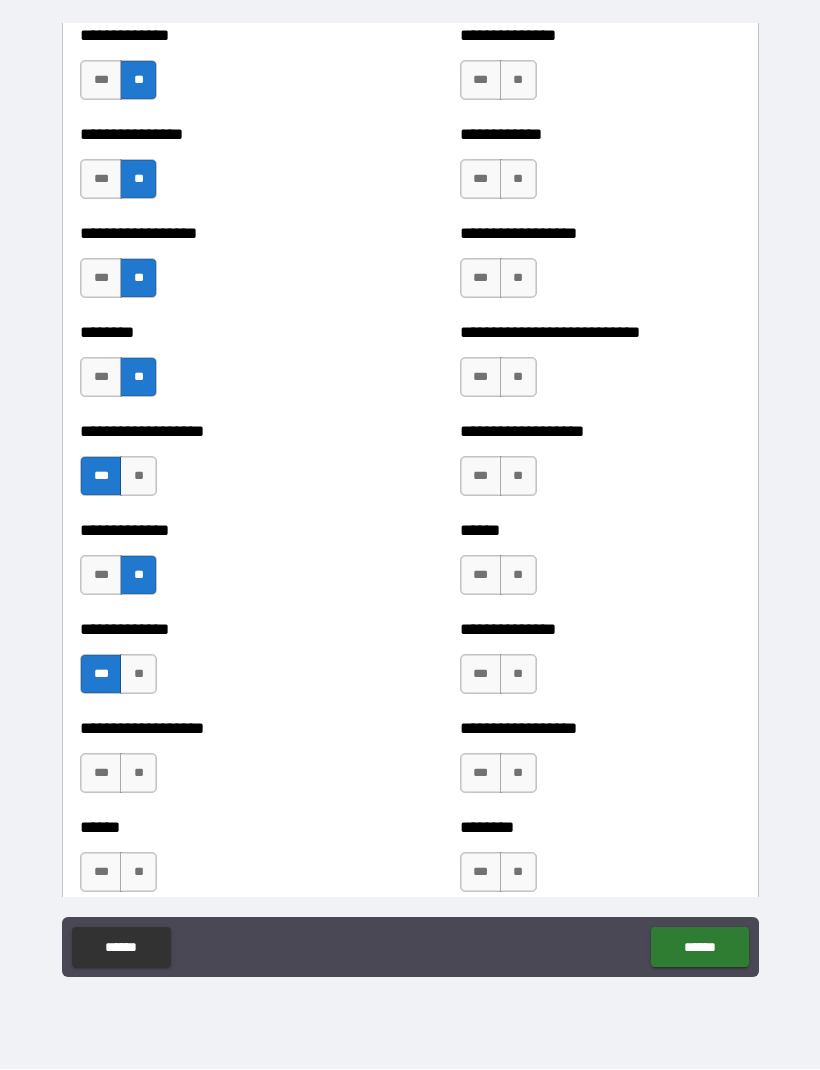 scroll, scrollTop: 4254, scrollLeft: 0, axis: vertical 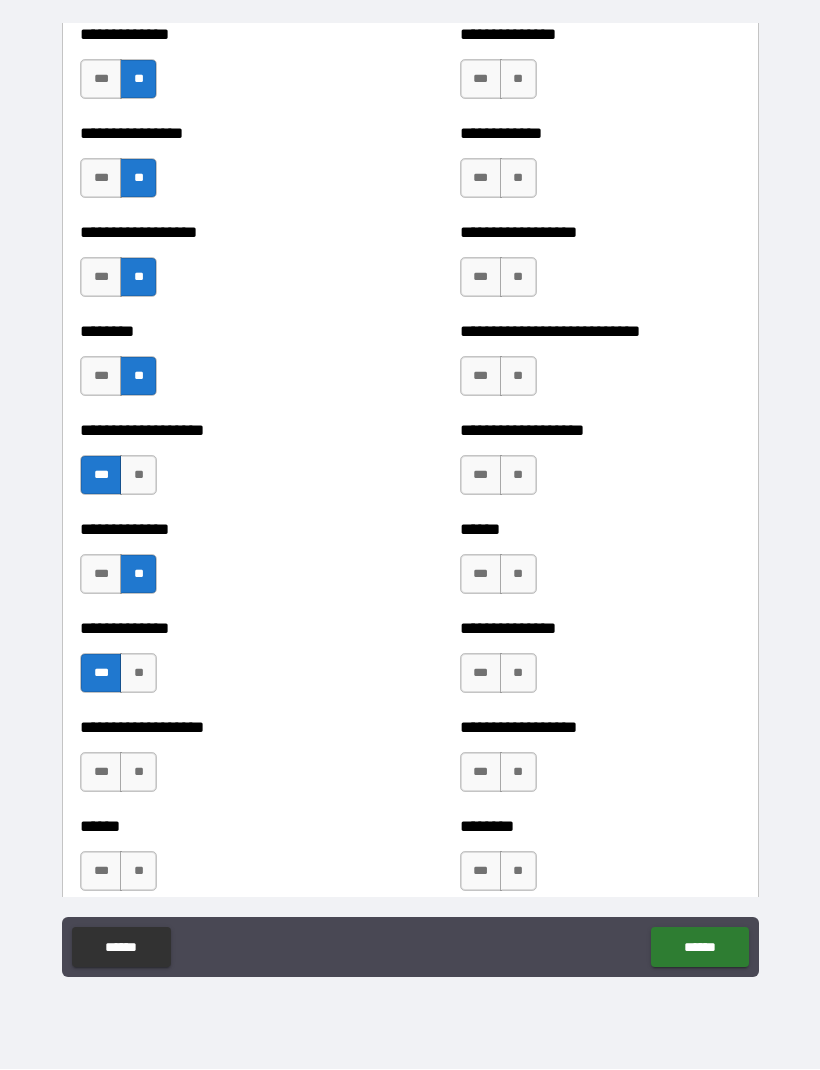 click on "***" at bounding box center [101, 773] 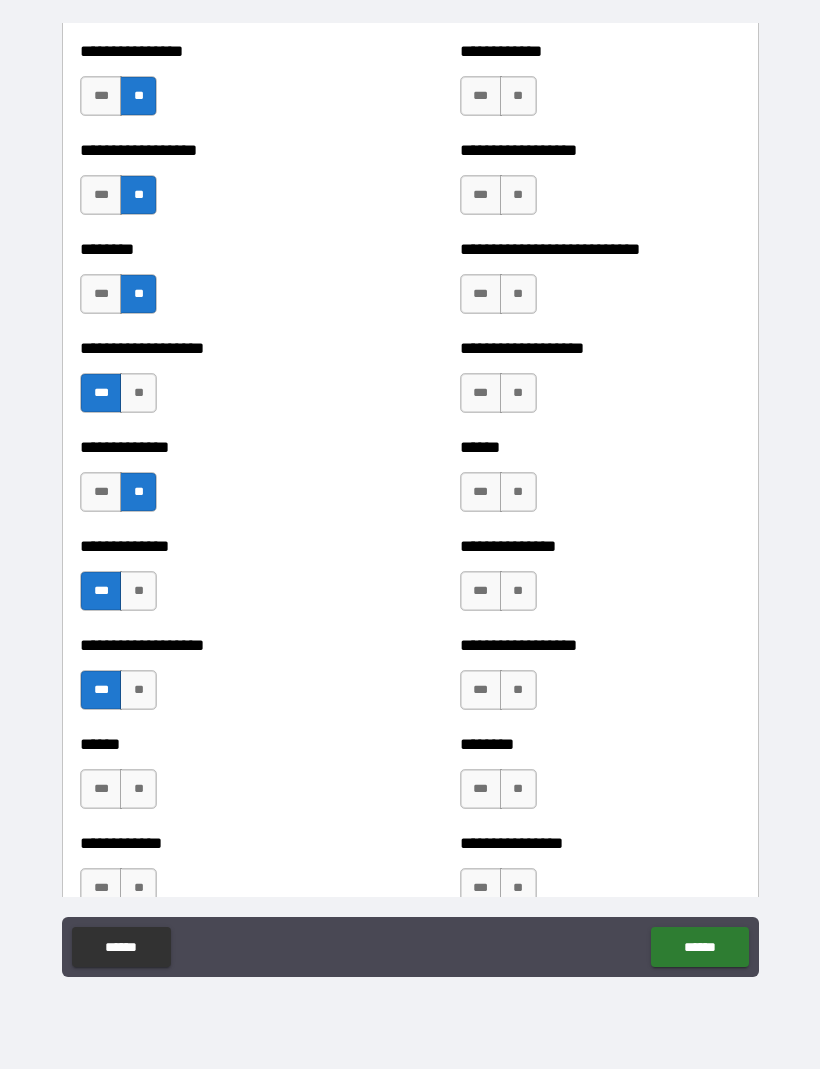 scroll, scrollTop: 4347, scrollLeft: 0, axis: vertical 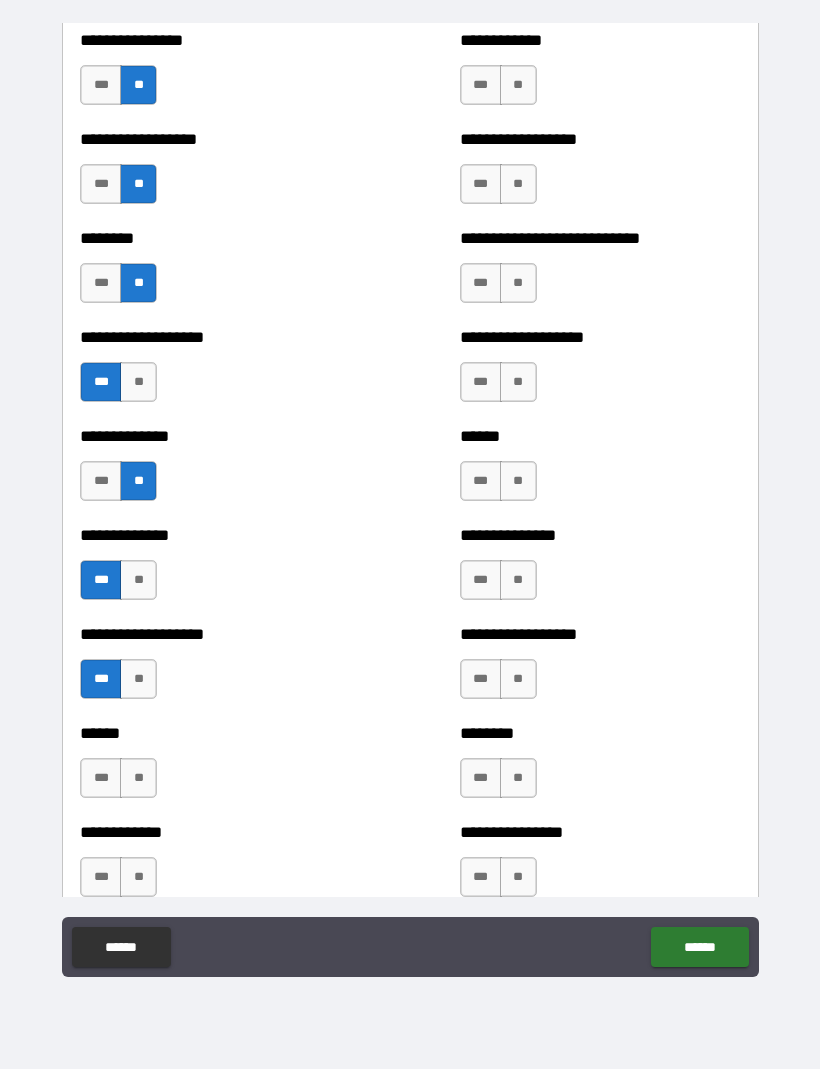click on "***" at bounding box center (101, 779) 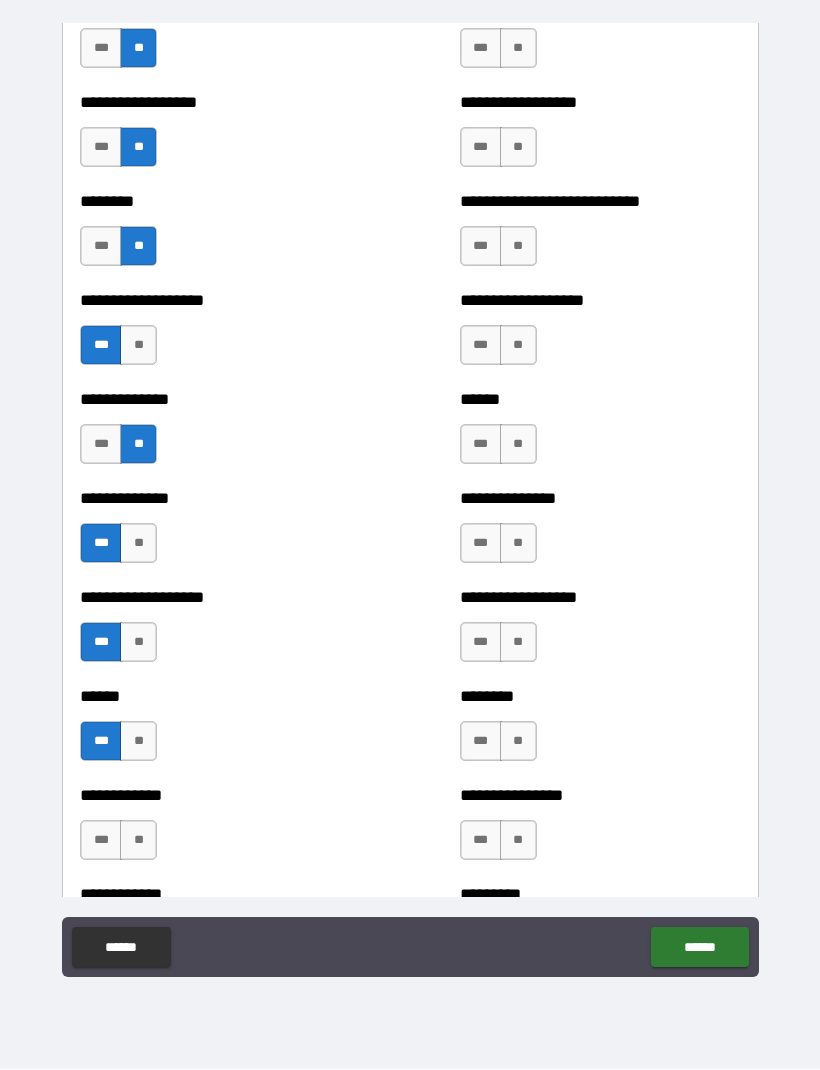 scroll, scrollTop: 4429, scrollLeft: 0, axis: vertical 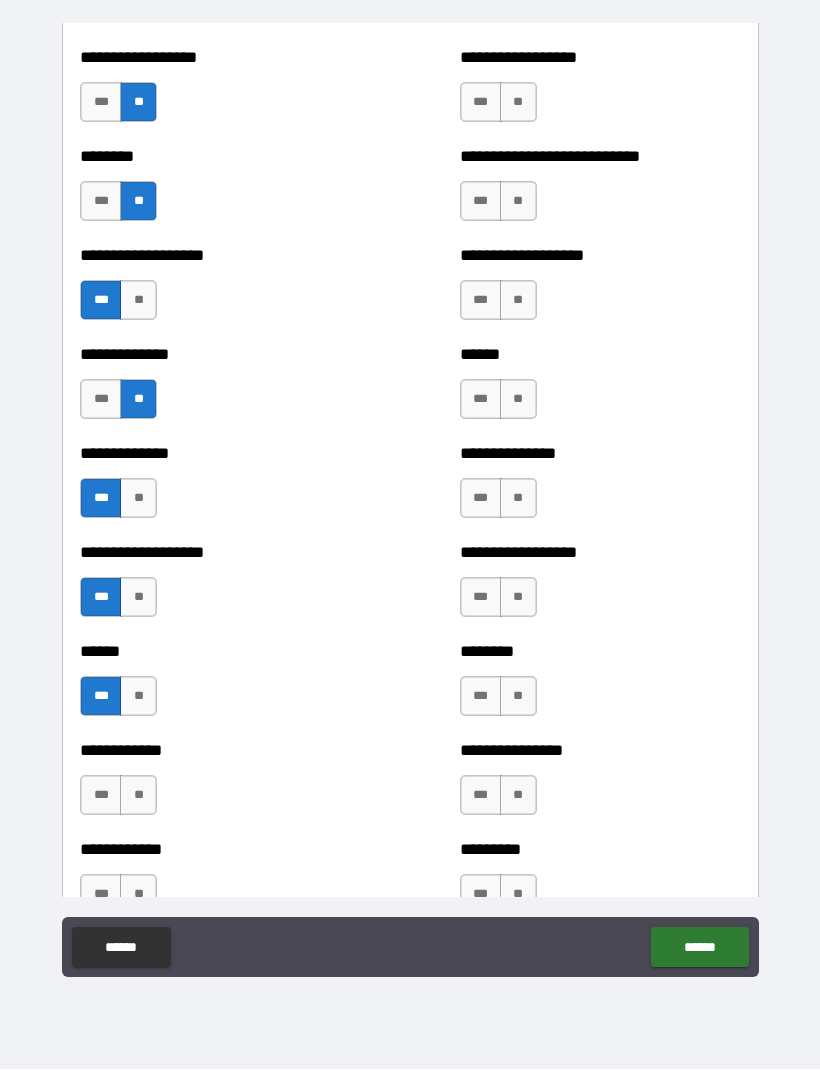click on "**" at bounding box center [138, 796] 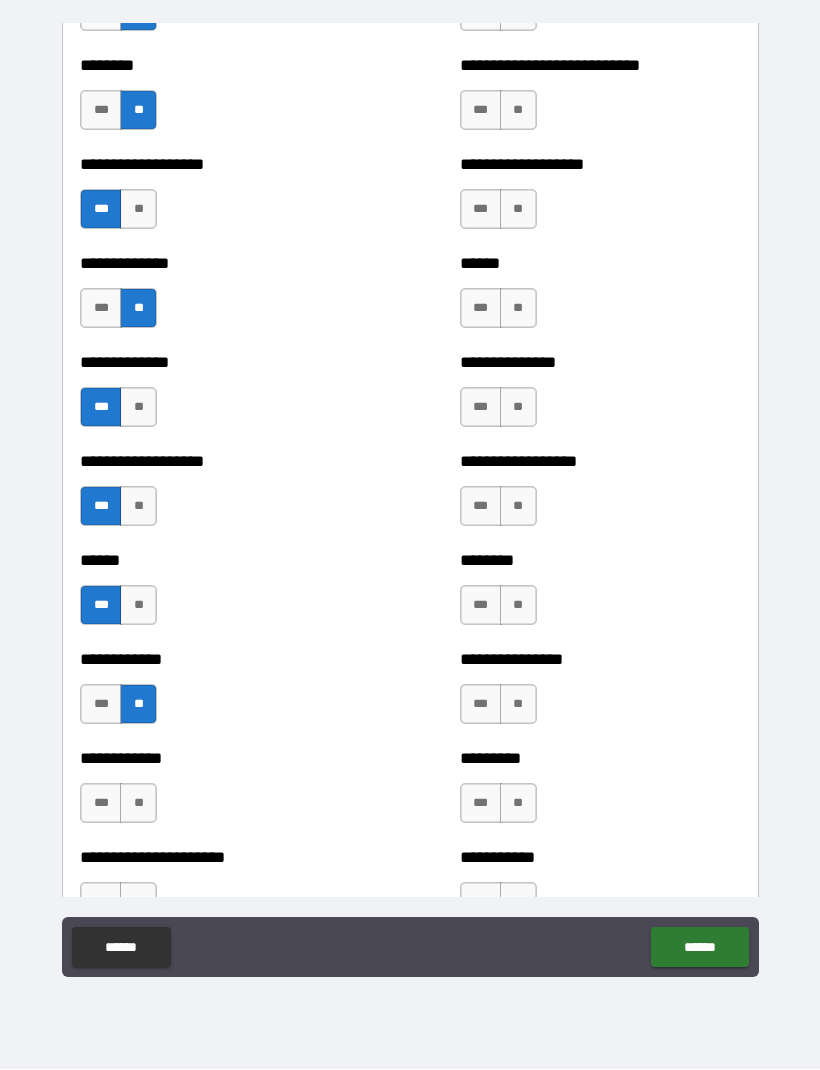 scroll, scrollTop: 4524, scrollLeft: 0, axis: vertical 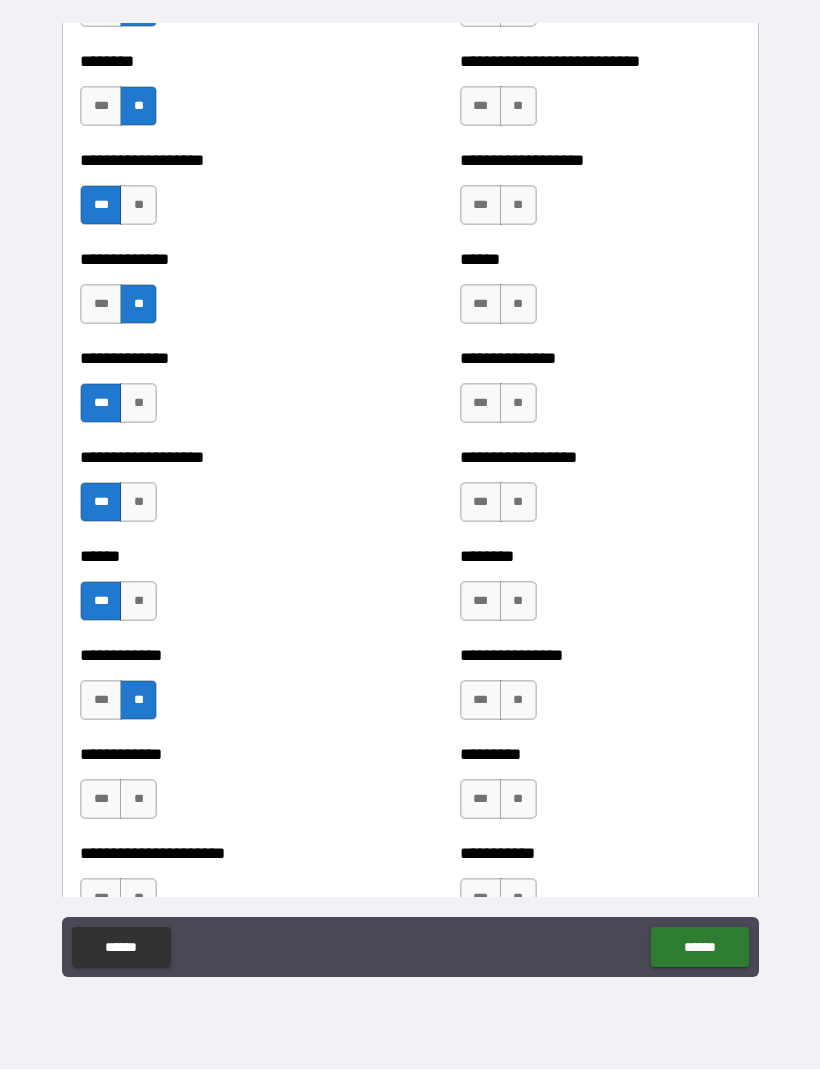 click on "***" at bounding box center (101, 800) 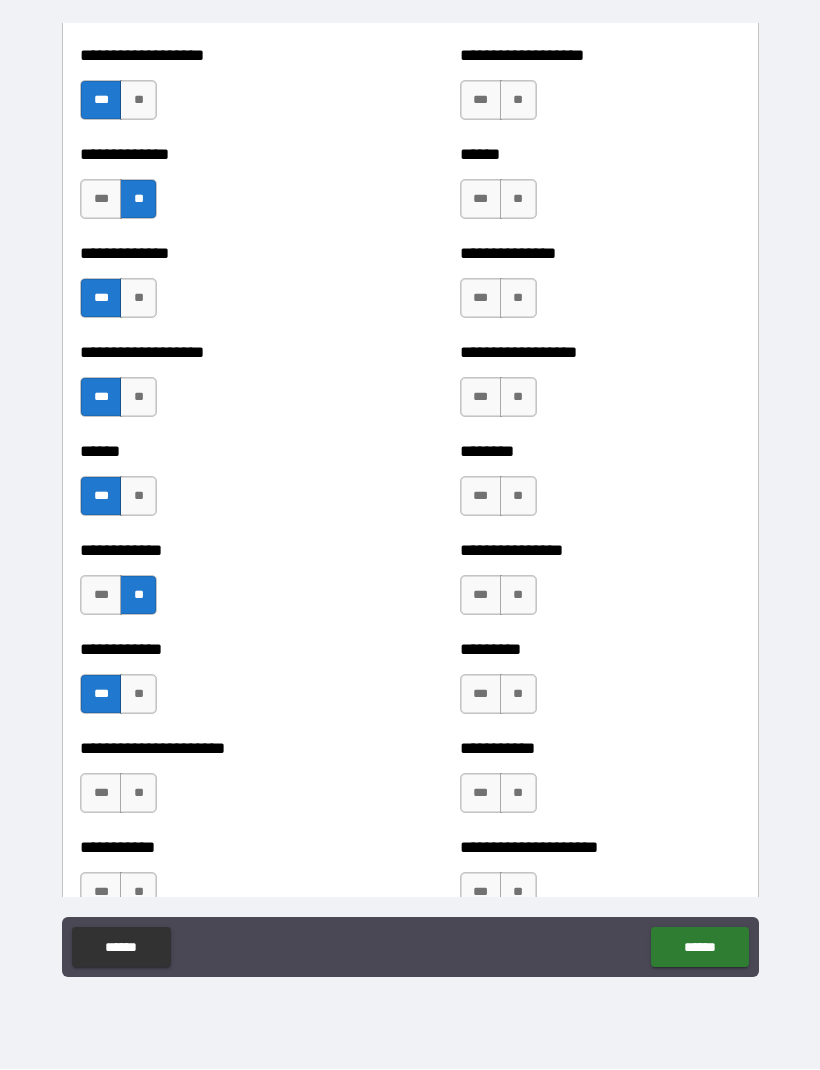 scroll, scrollTop: 4631, scrollLeft: 0, axis: vertical 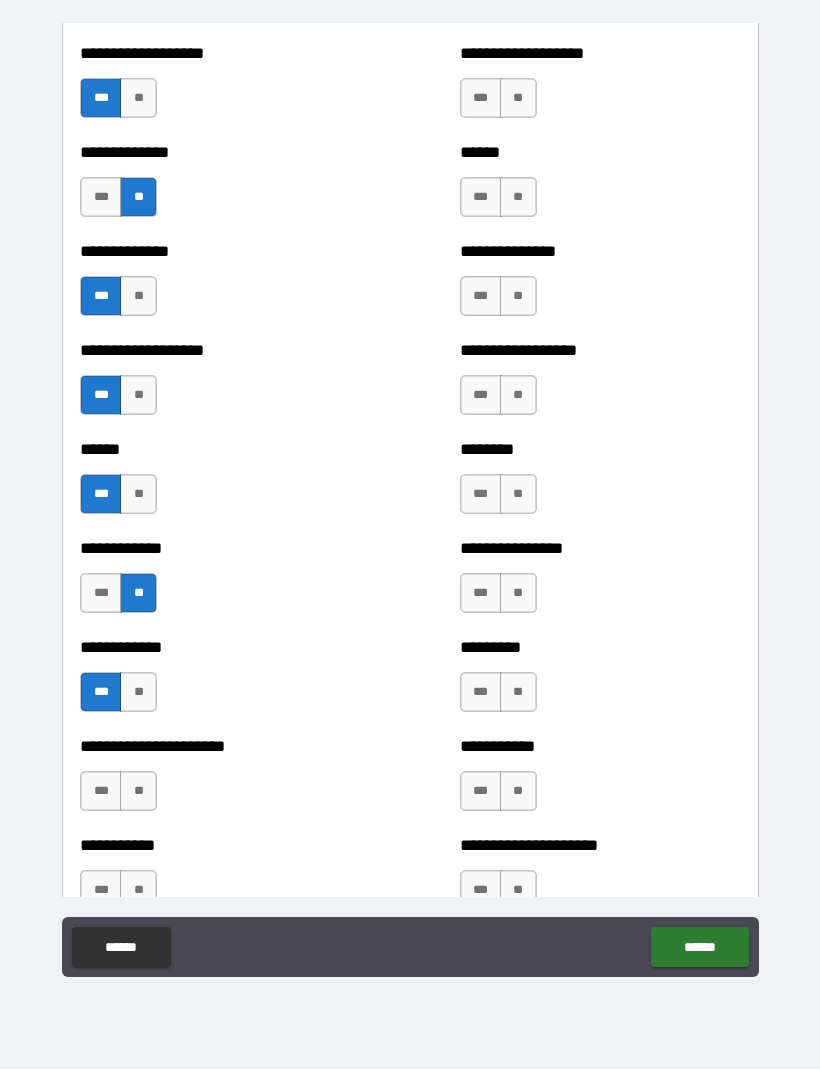 click on "**" at bounding box center [138, 792] 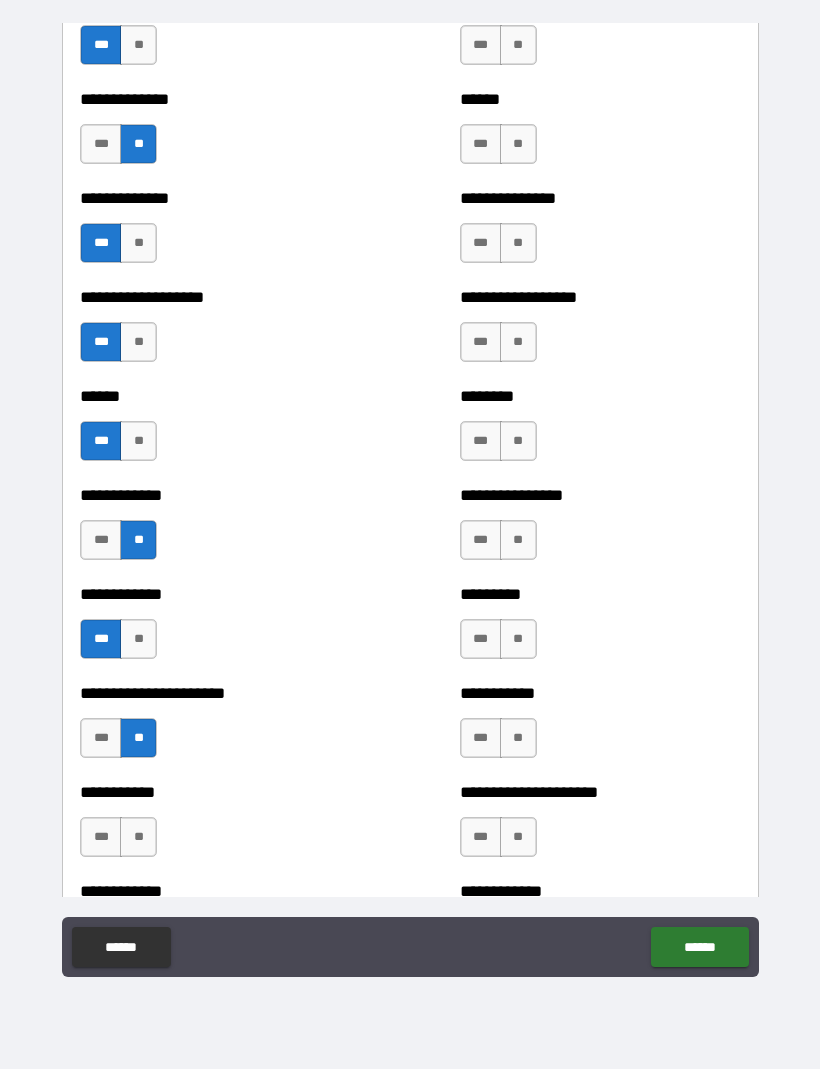scroll, scrollTop: 4745, scrollLeft: 0, axis: vertical 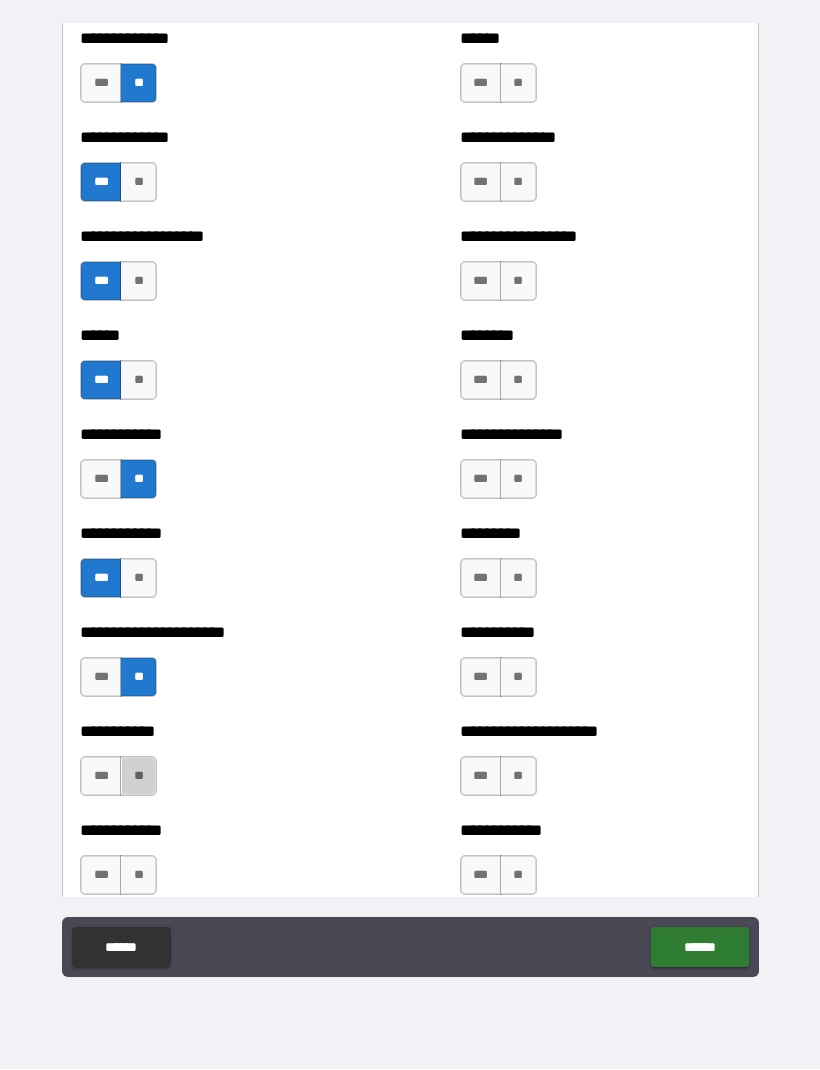 click on "**" at bounding box center (138, 777) 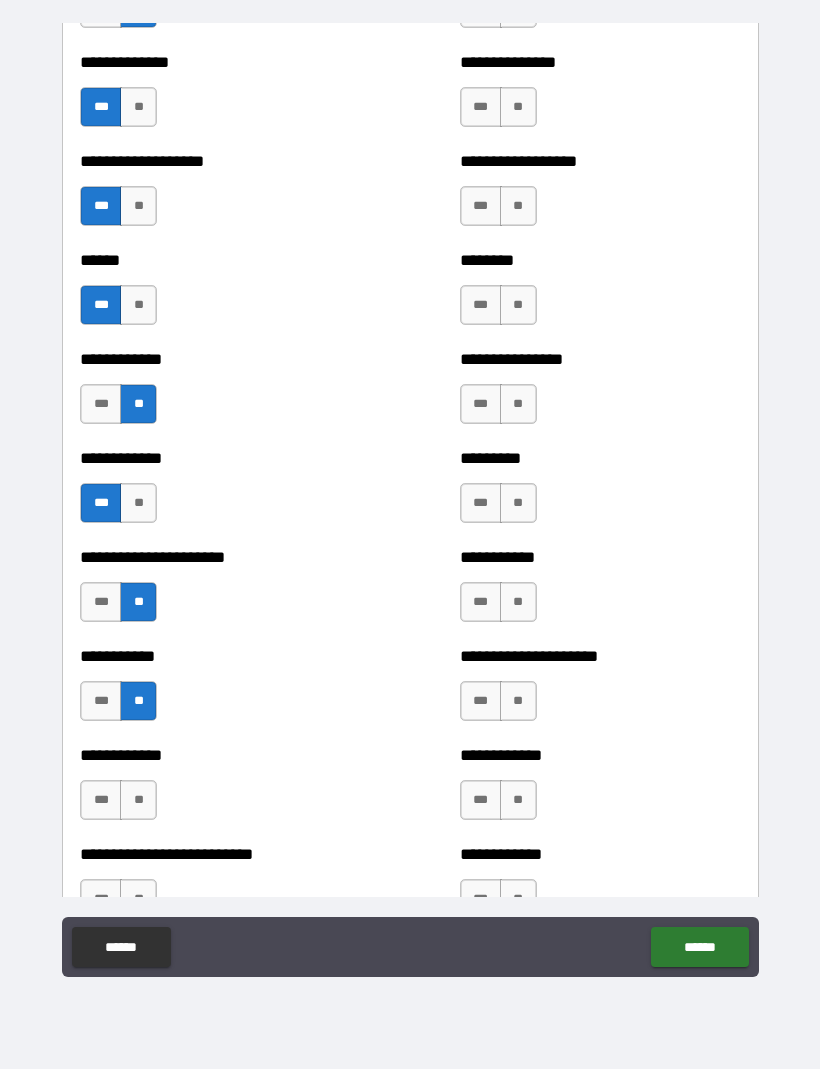 scroll, scrollTop: 4824, scrollLeft: 0, axis: vertical 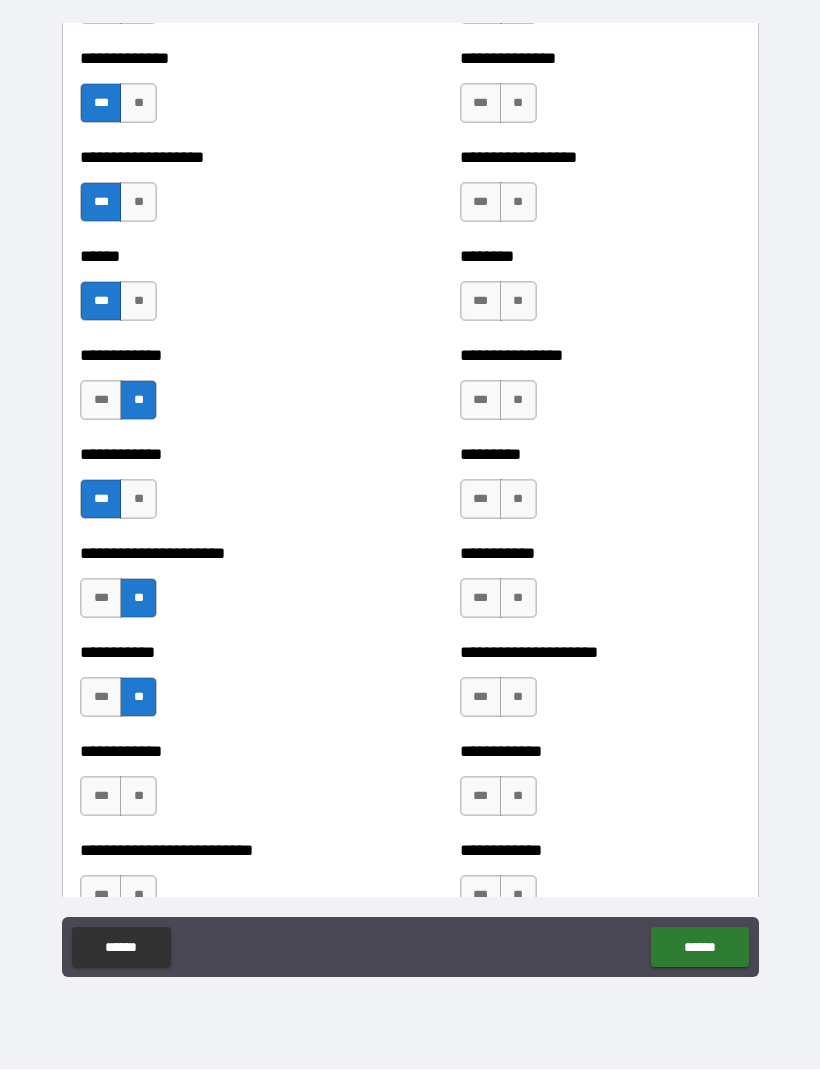 click on "***" at bounding box center [101, 797] 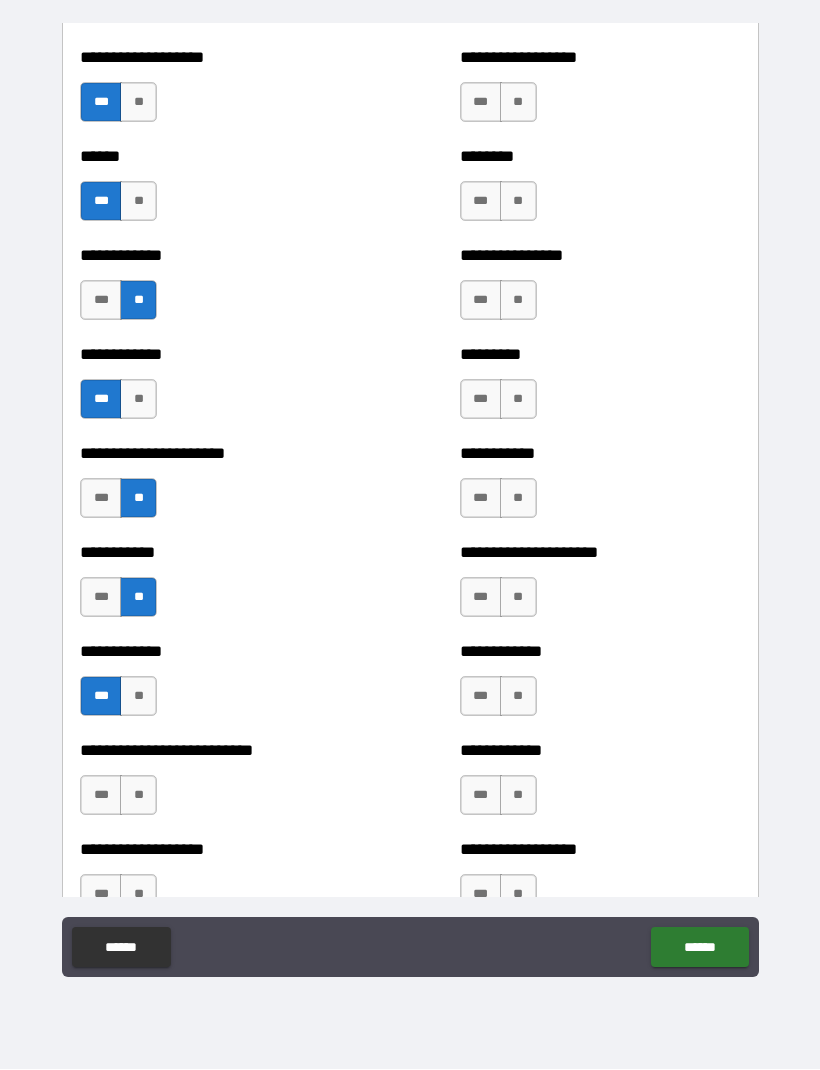 scroll, scrollTop: 4926, scrollLeft: 0, axis: vertical 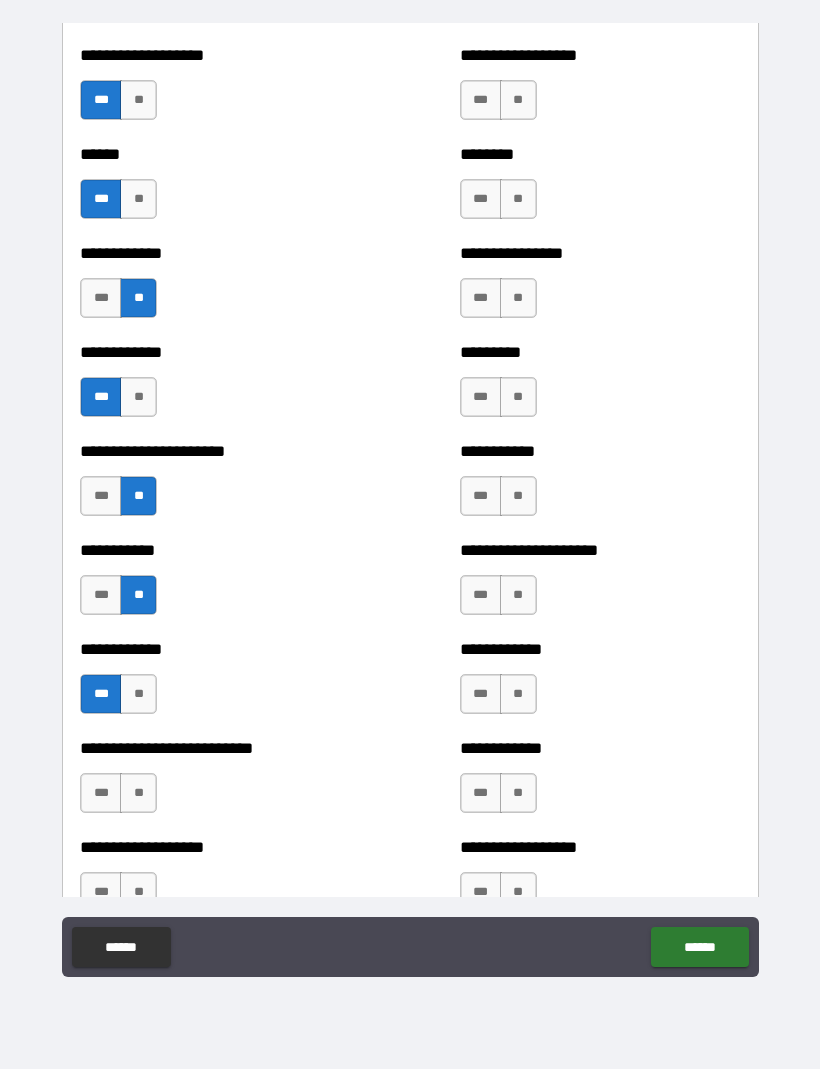 click on "***" at bounding box center [101, 794] 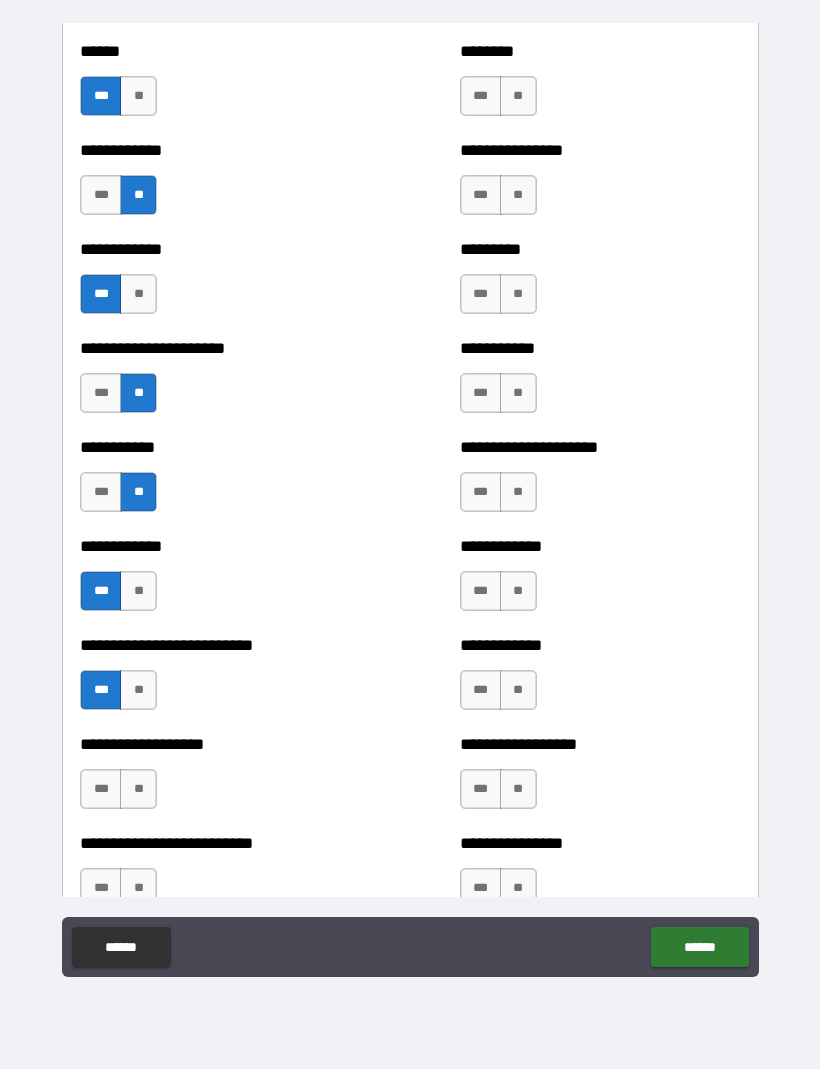 scroll, scrollTop: 5027, scrollLeft: 0, axis: vertical 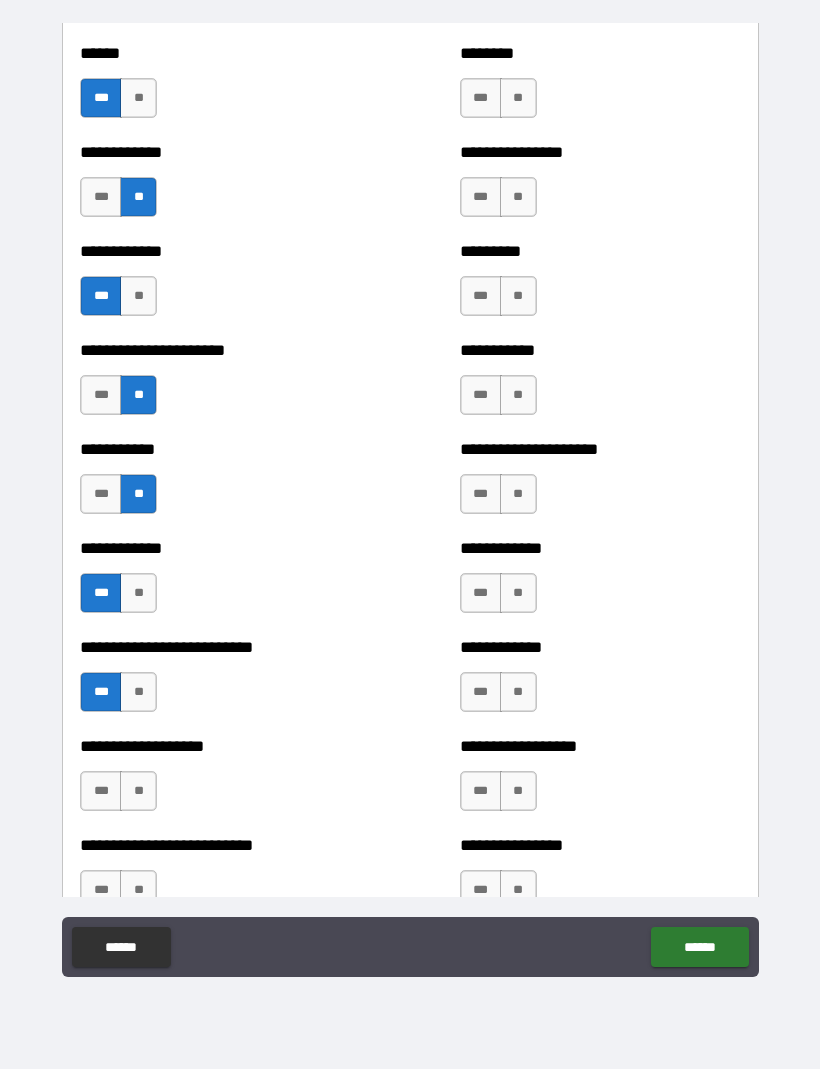 click on "***" at bounding box center (101, 792) 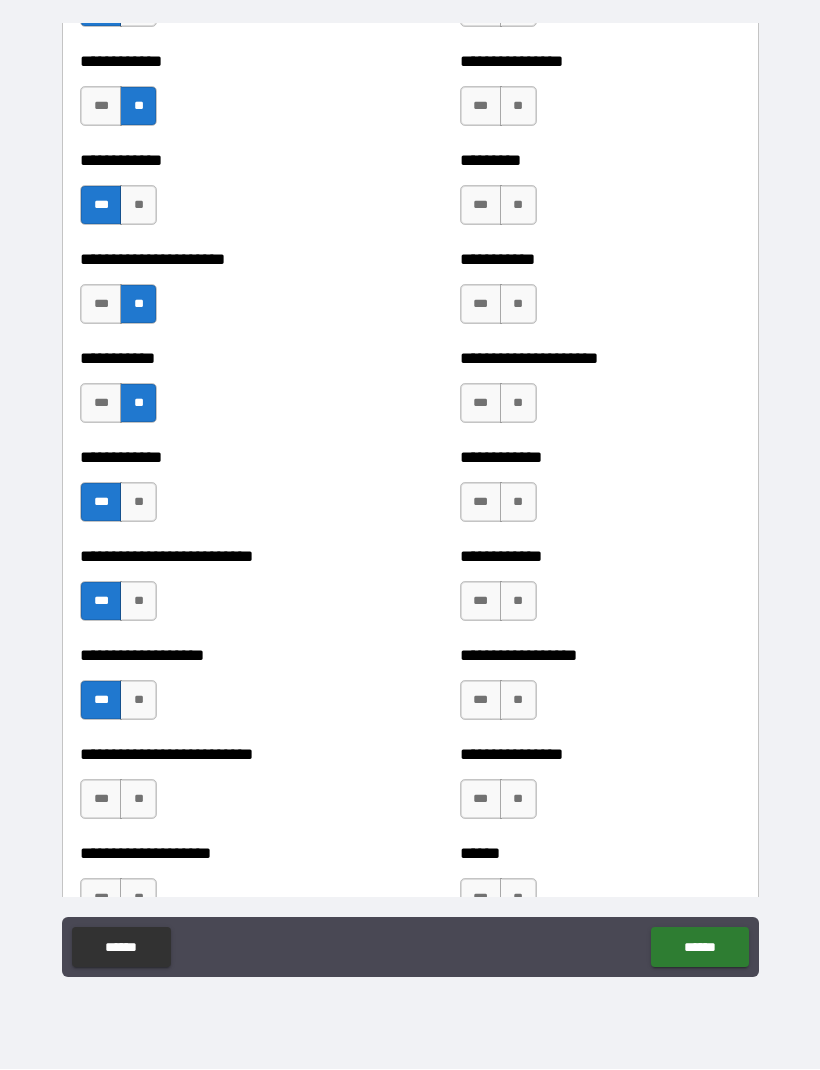 scroll 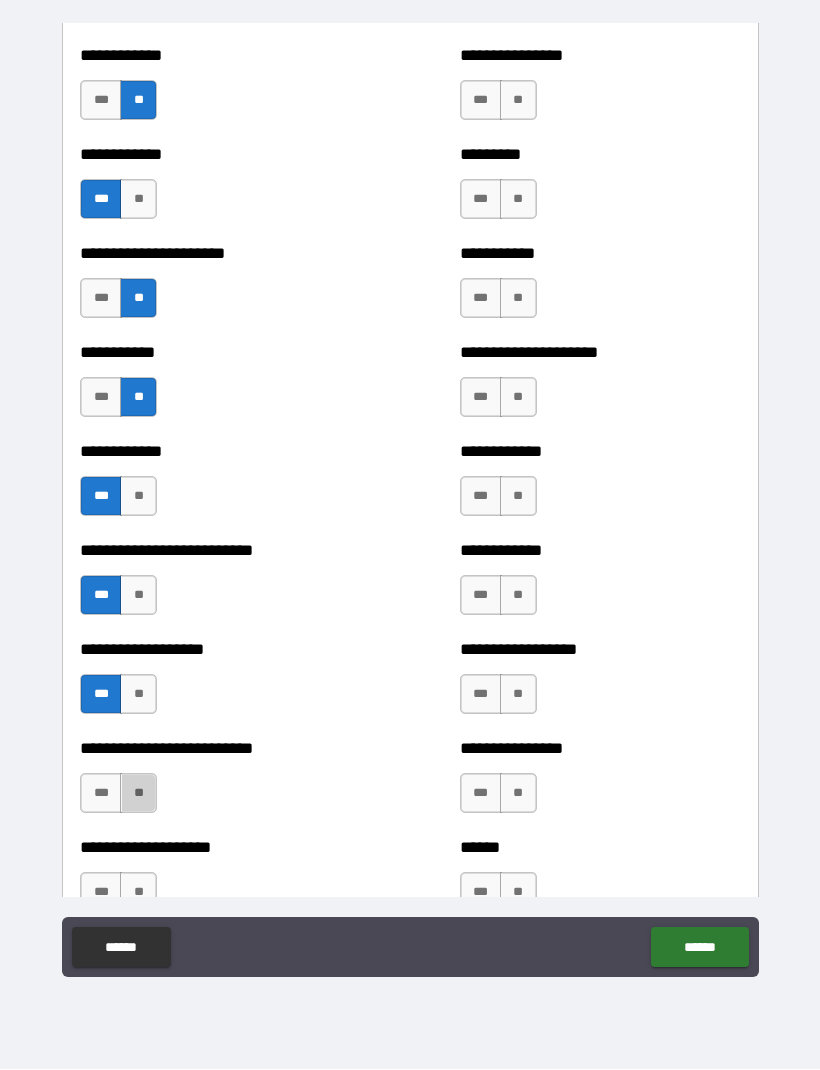 click on "**" at bounding box center [138, 794] 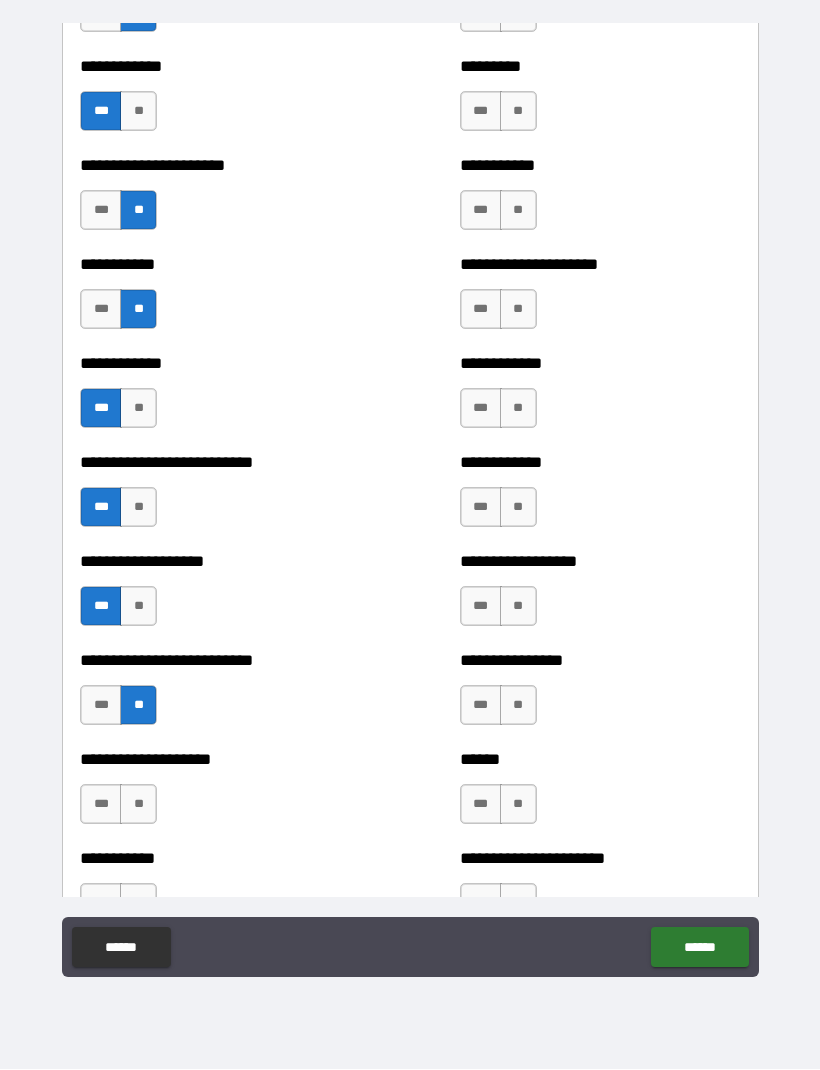 click on "**" at bounding box center (138, 805) 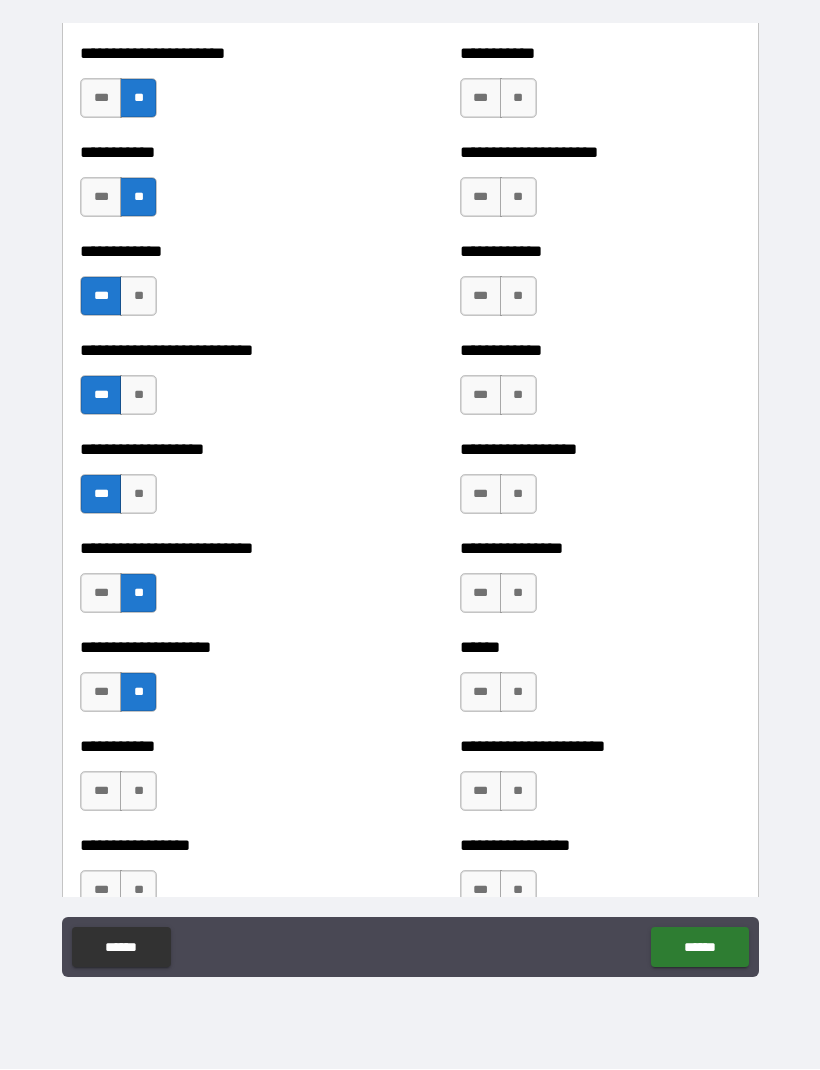 click on "**" at bounding box center [138, 792] 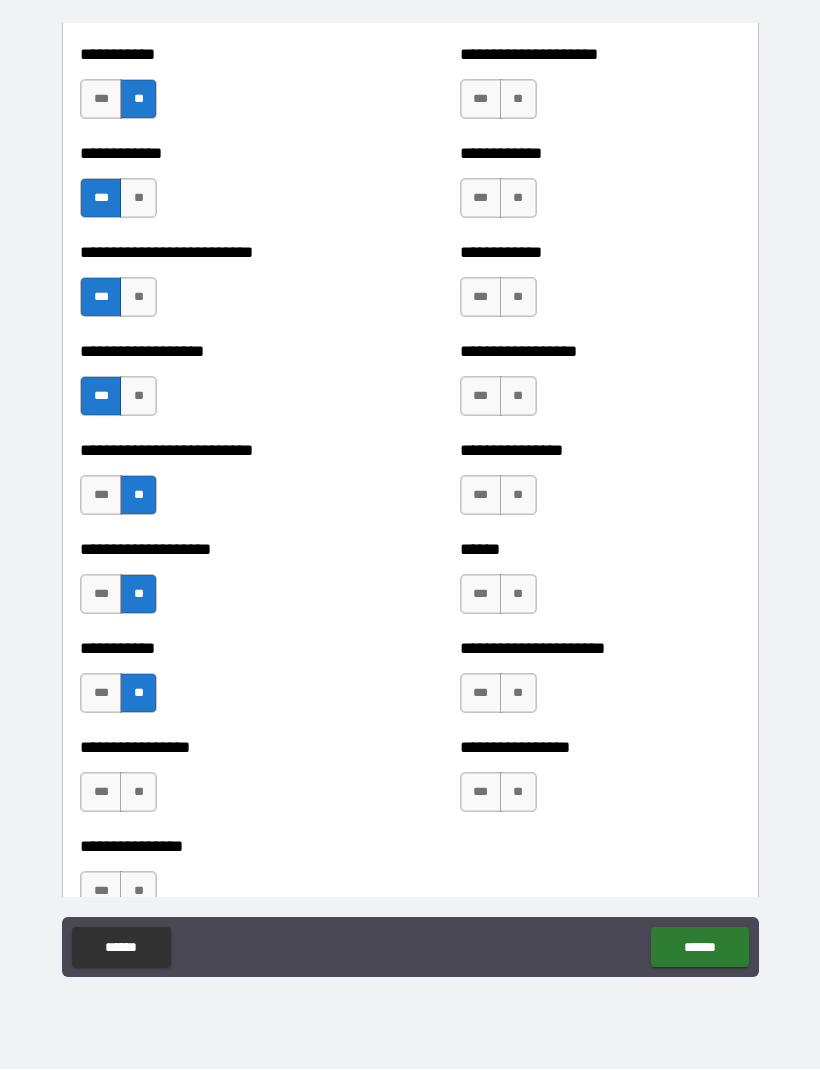click on "**" at bounding box center [138, 793] 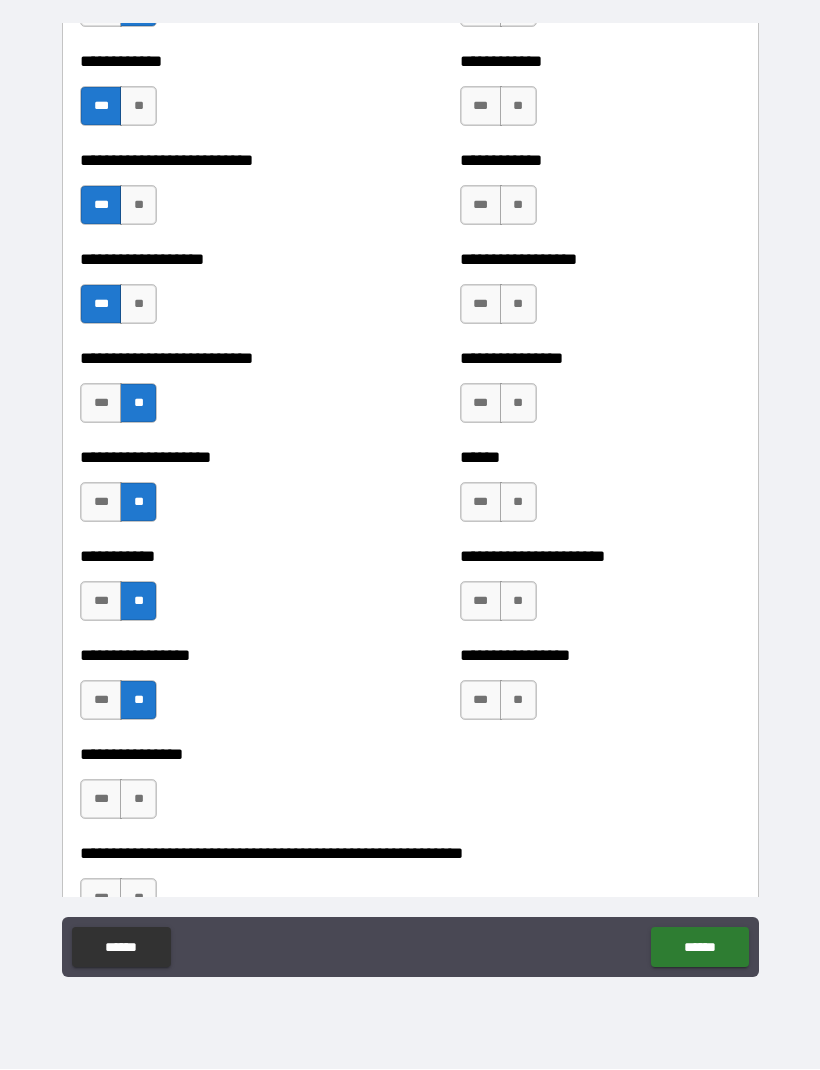 click on "**" at bounding box center [138, 800] 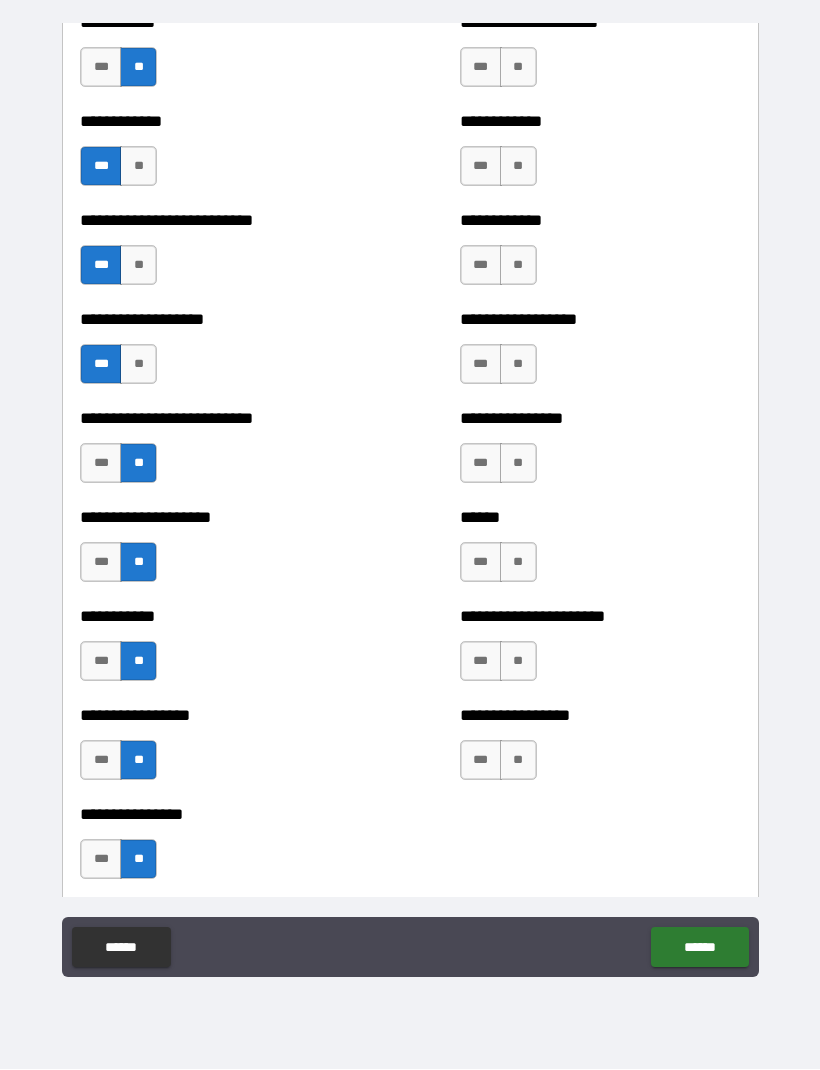 click on "**" at bounding box center (518, 761) 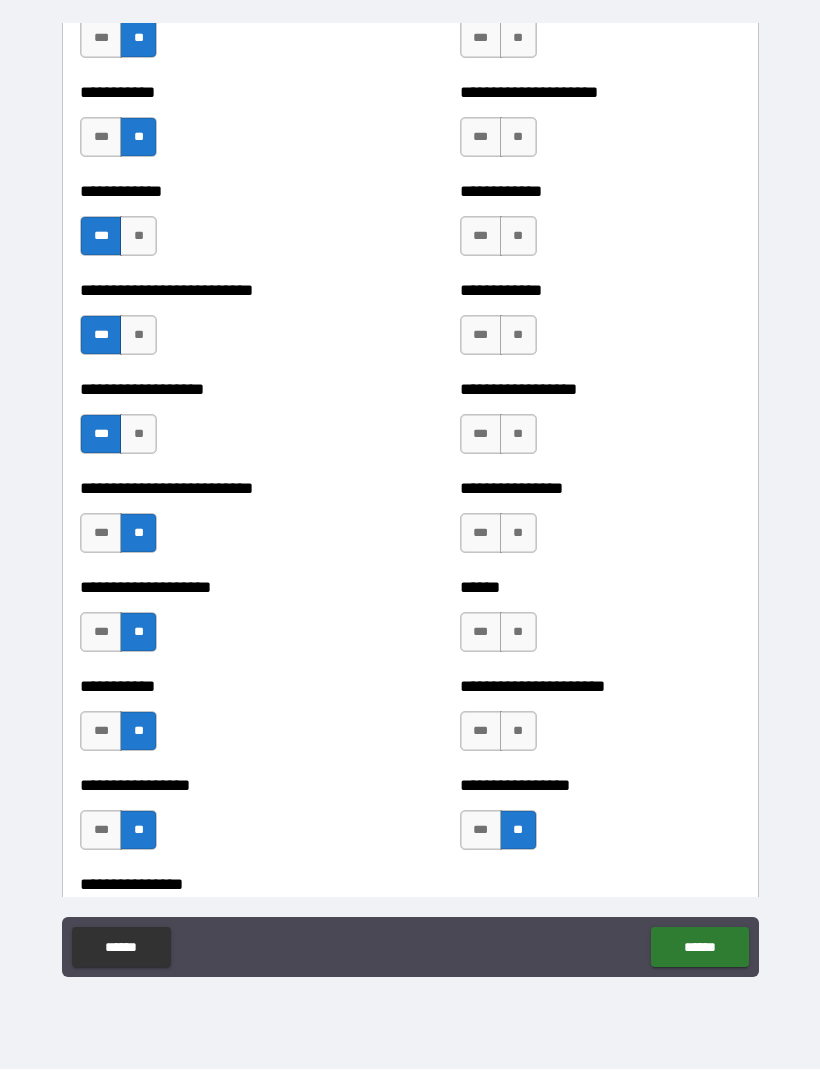 click on "**" at bounding box center (518, 732) 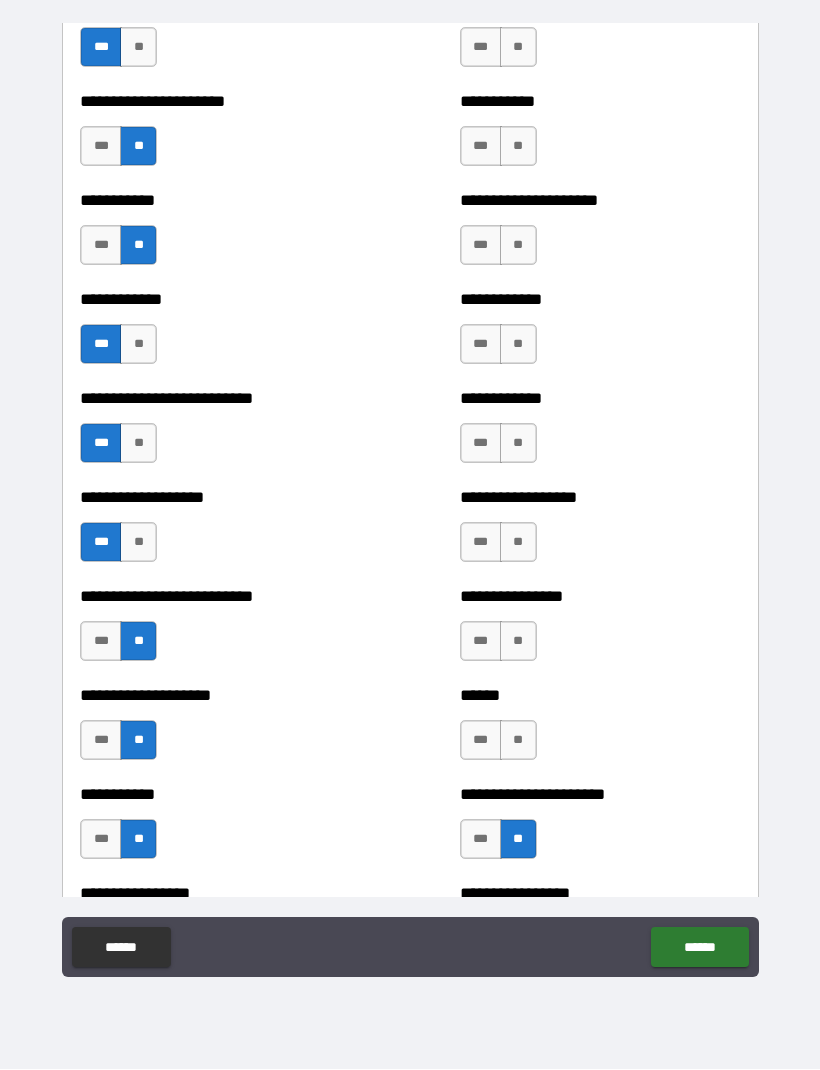 click on "**" at bounding box center [518, 741] 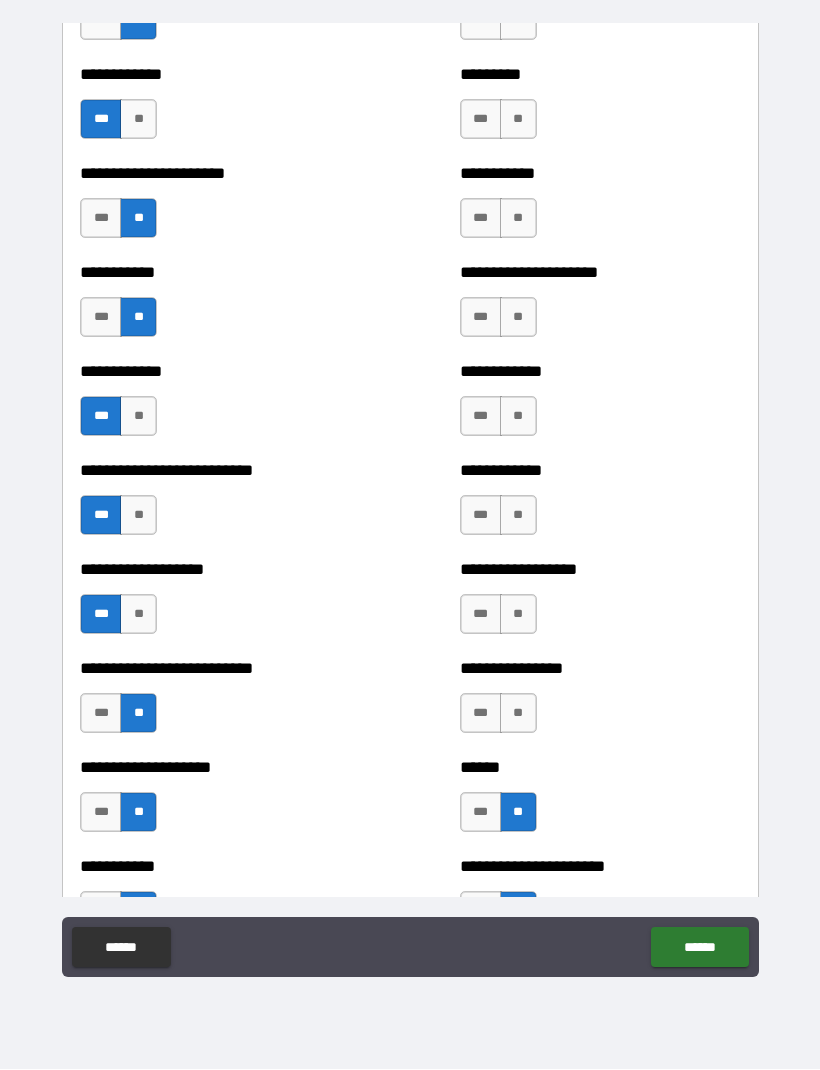 click on "**" at bounding box center [518, 714] 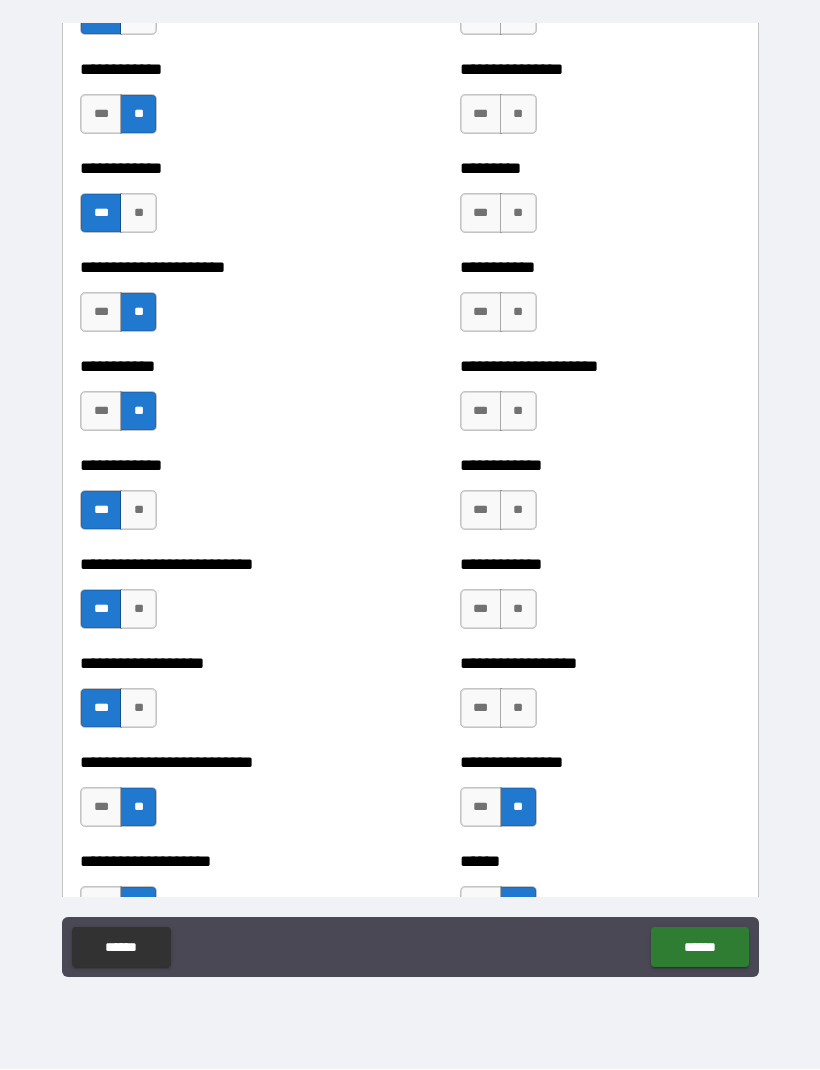 click on "***" at bounding box center (481, 709) 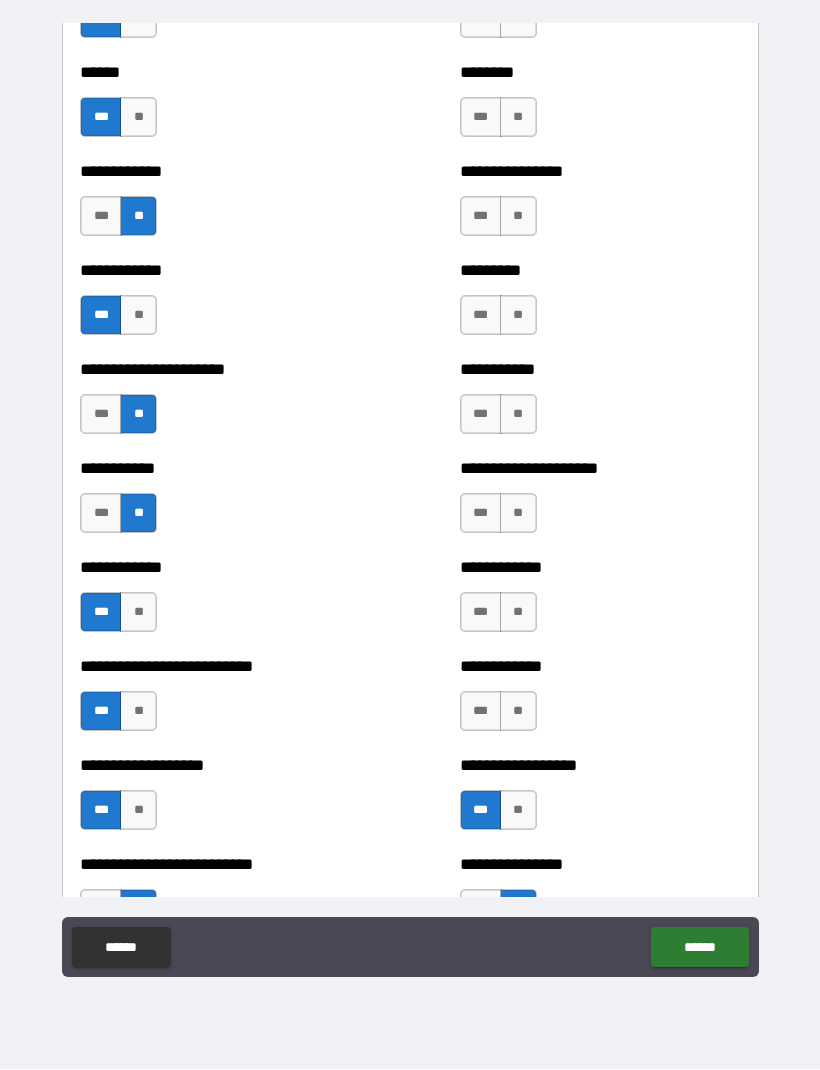click on "**" at bounding box center [518, 712] 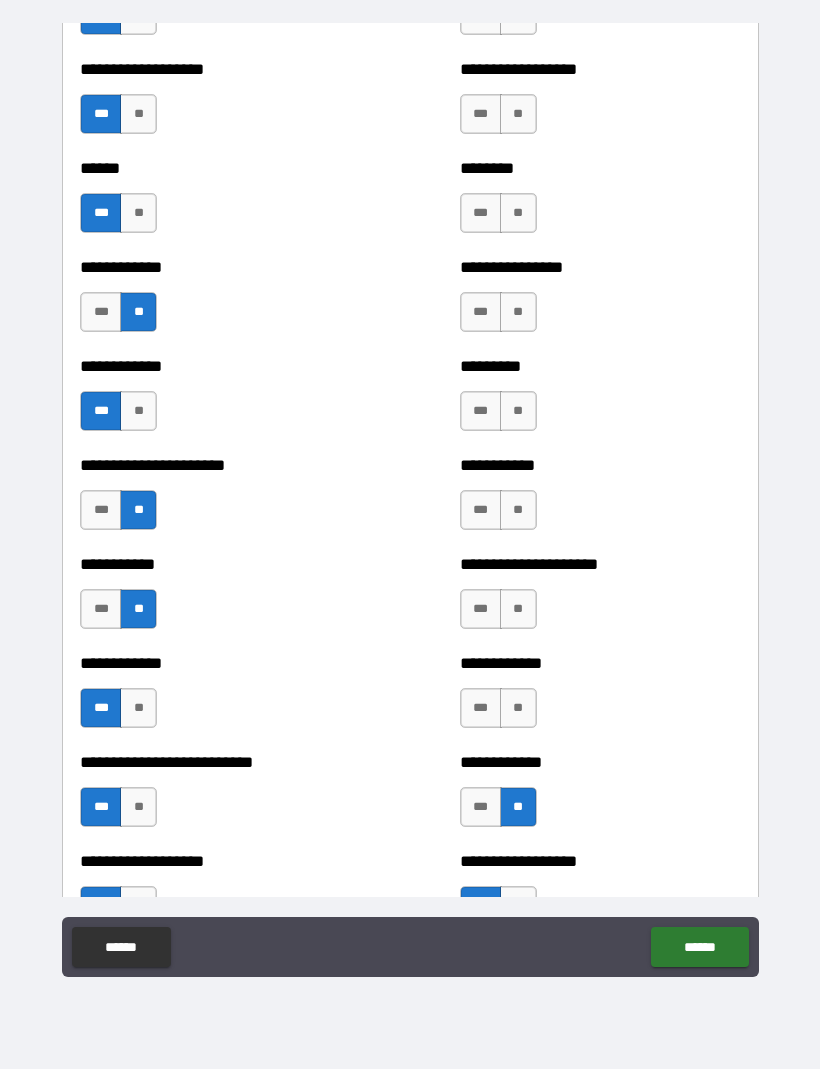 click on "**" at bounding box center (518, 709) 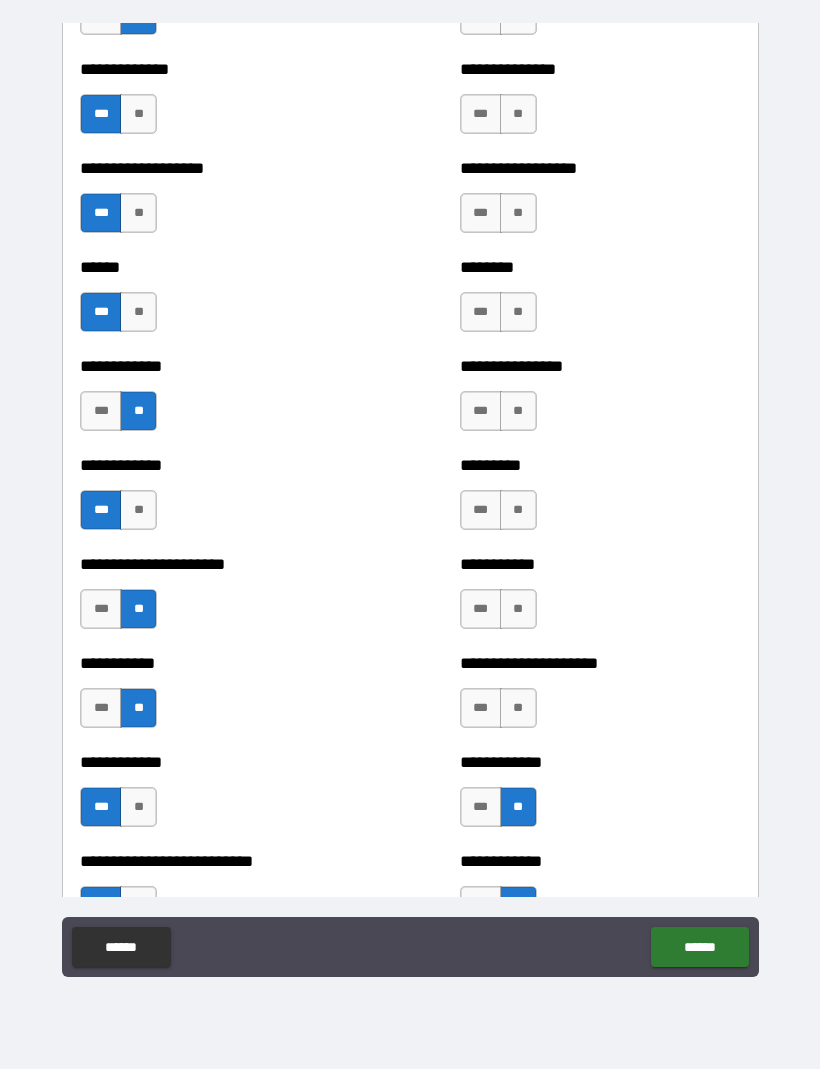 click on "**" at bounding box center (518, 709) 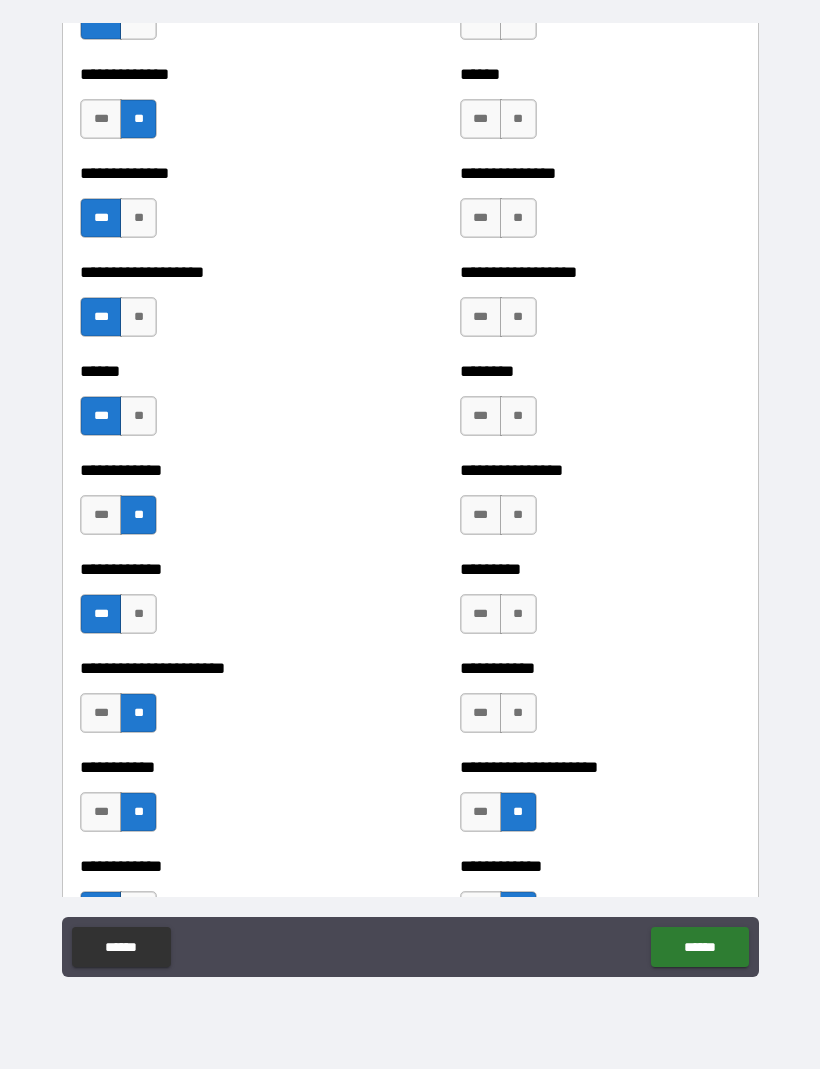 click on "***" at bounding box center [481, 714] 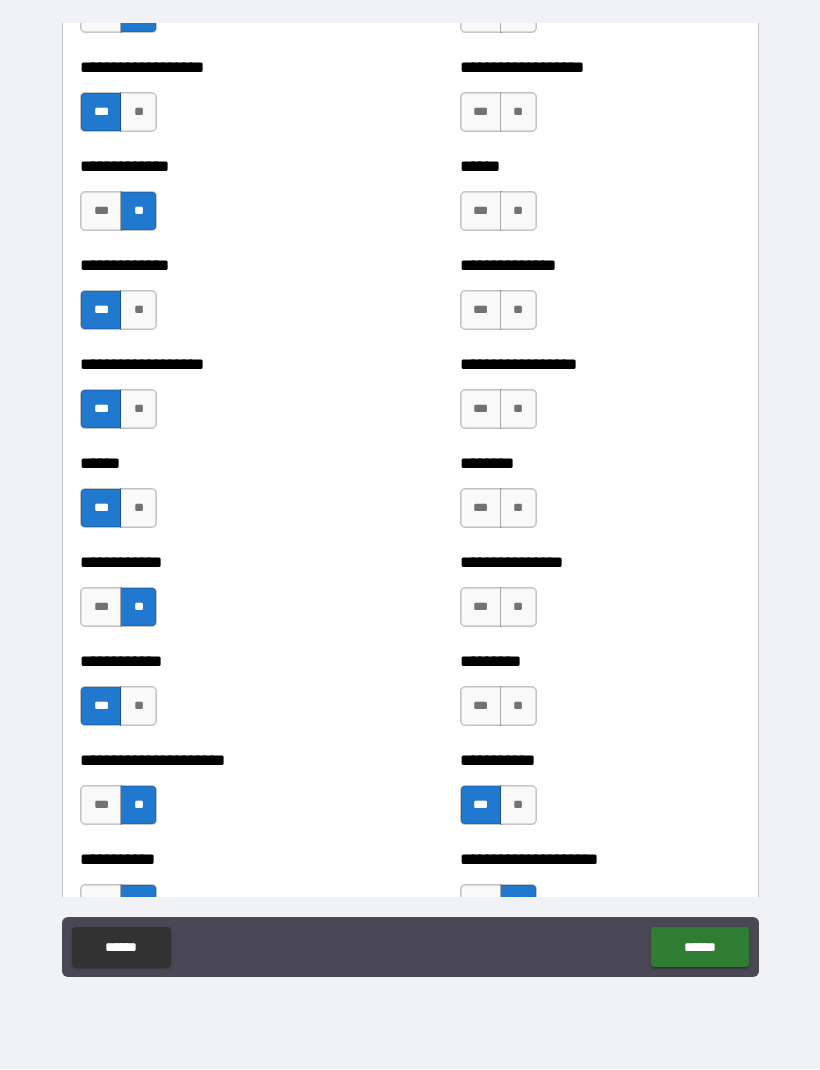 click on "***" at bounding box center [481, 707] 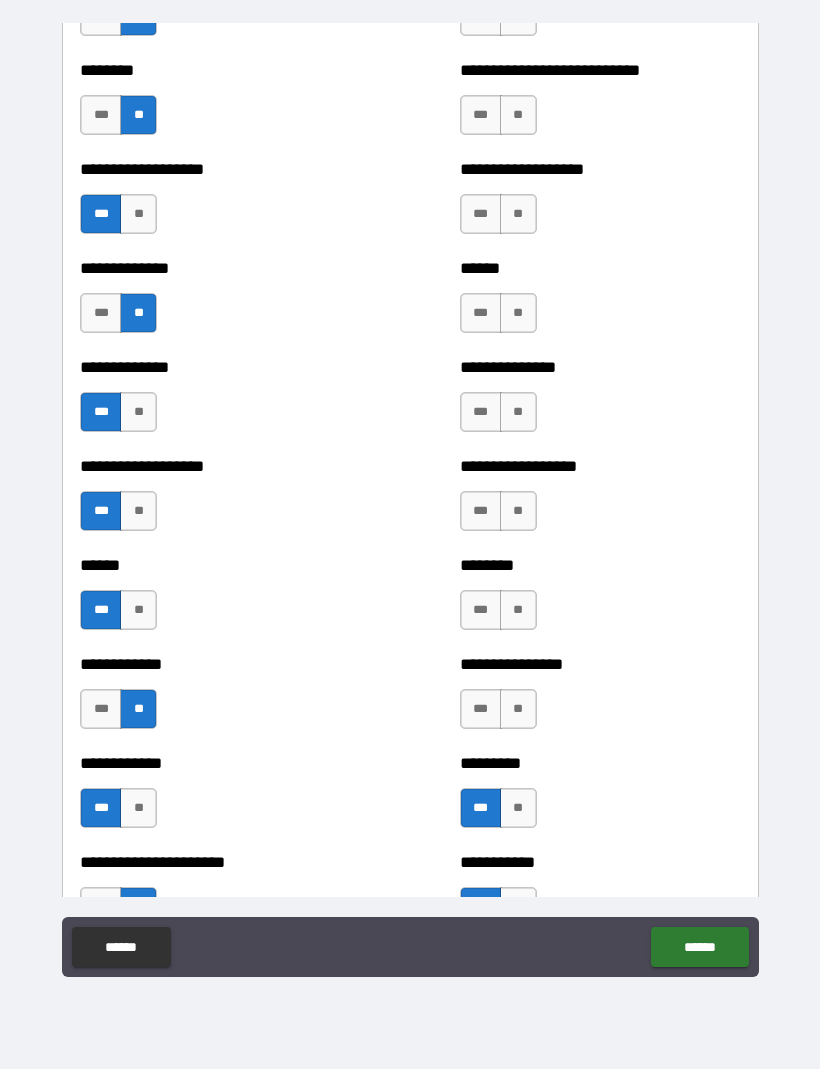 click on "**" at bounding box center (518, 710) 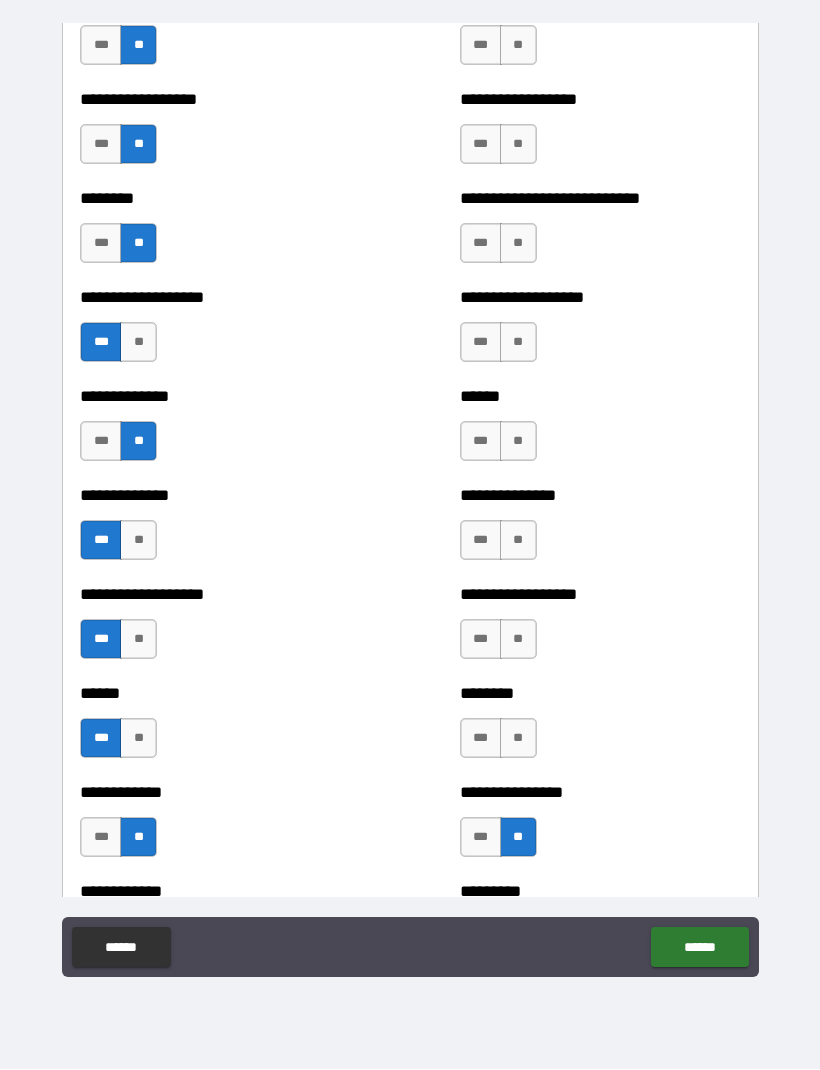 click on "**" at bounding box center (518, 739) 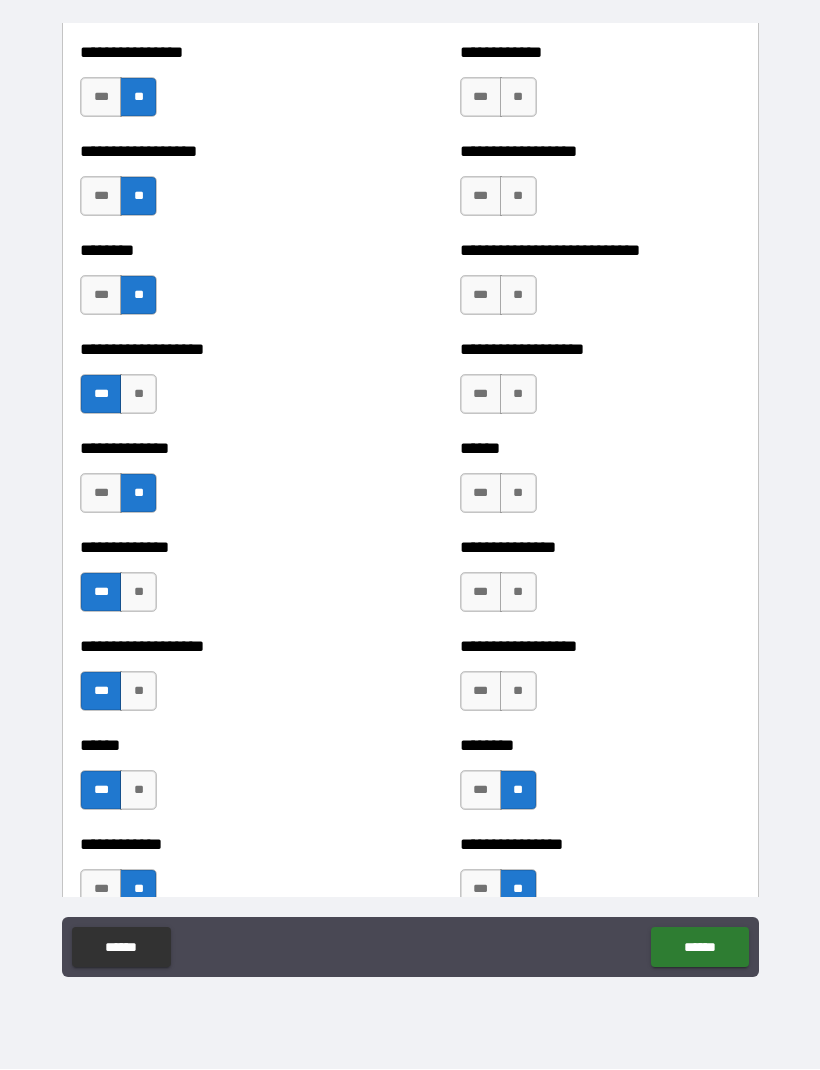click on "***" at bounding box center [481, 692] 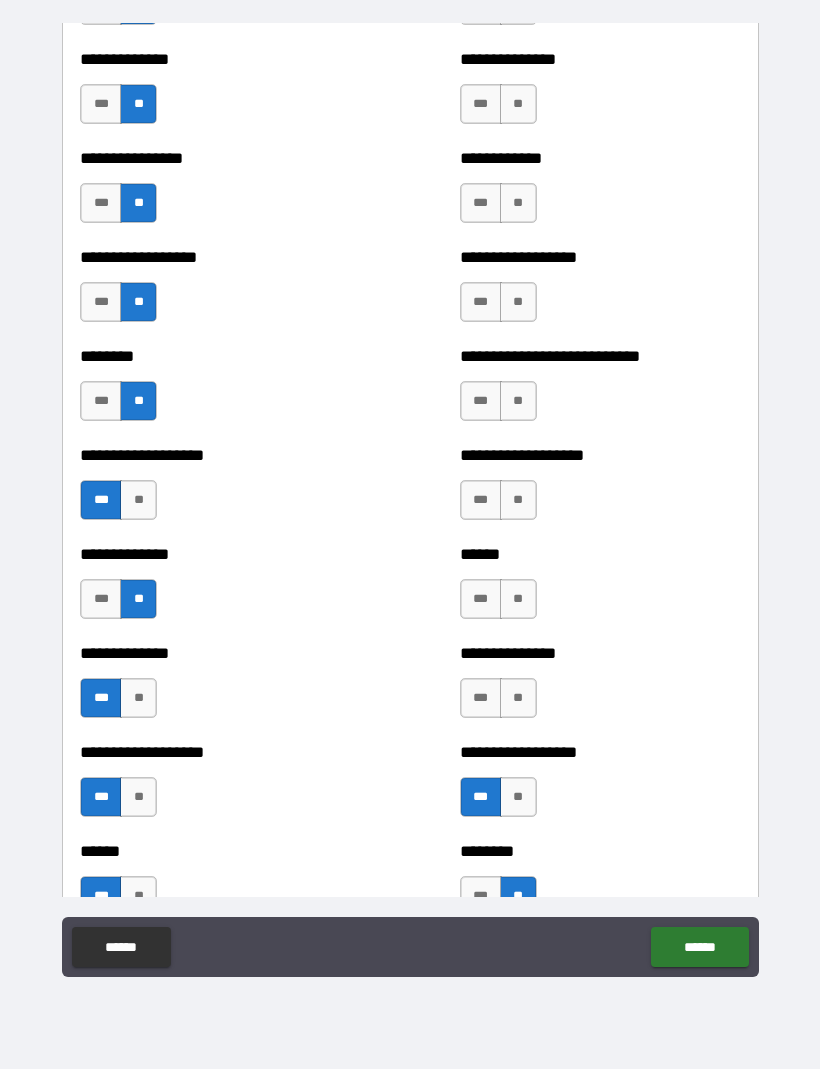 click on "**" at bounding box center (518, 699) 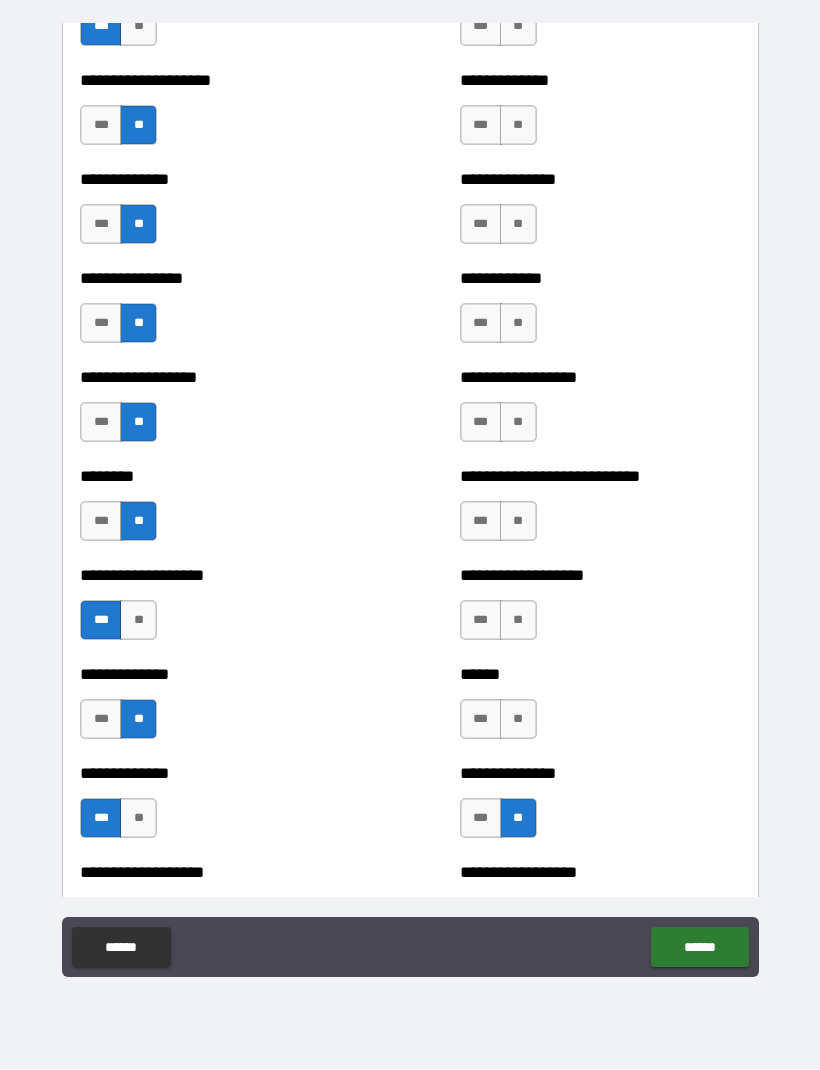 click on "**" at bounding box center (518, 720) 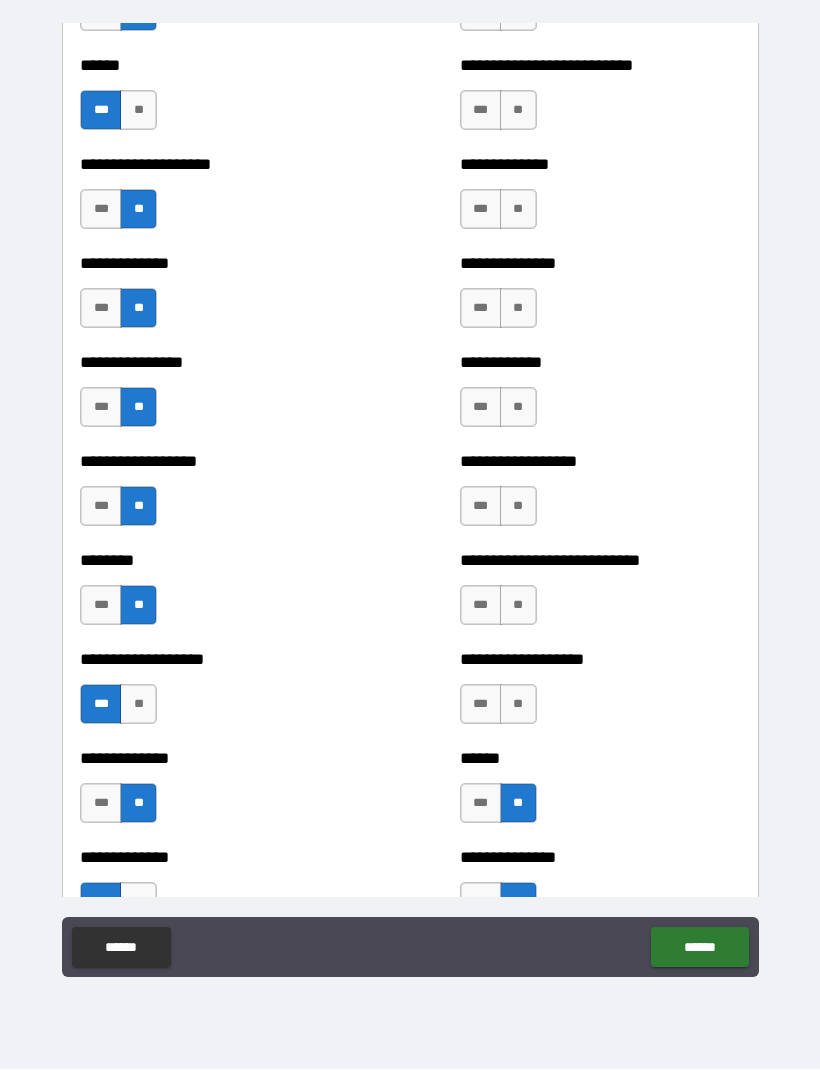 click on "***" at bounding box center (481, 705) 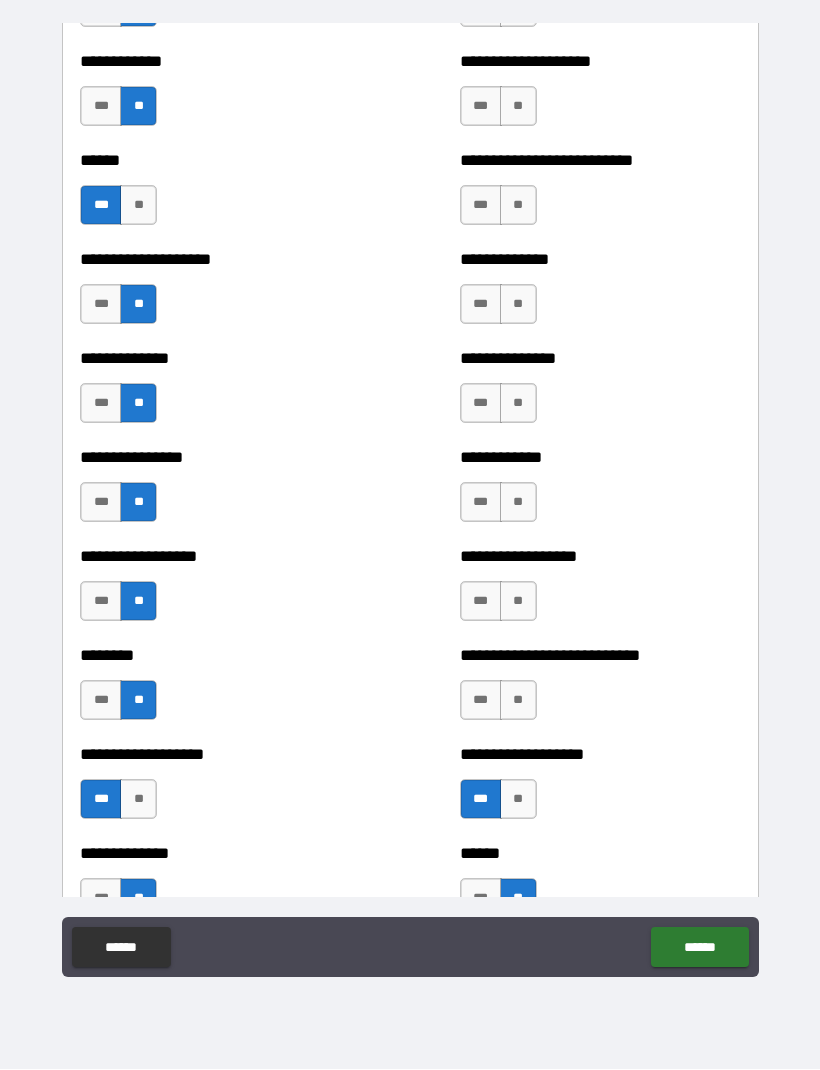 click on "***" at bounding box center (481, 701) 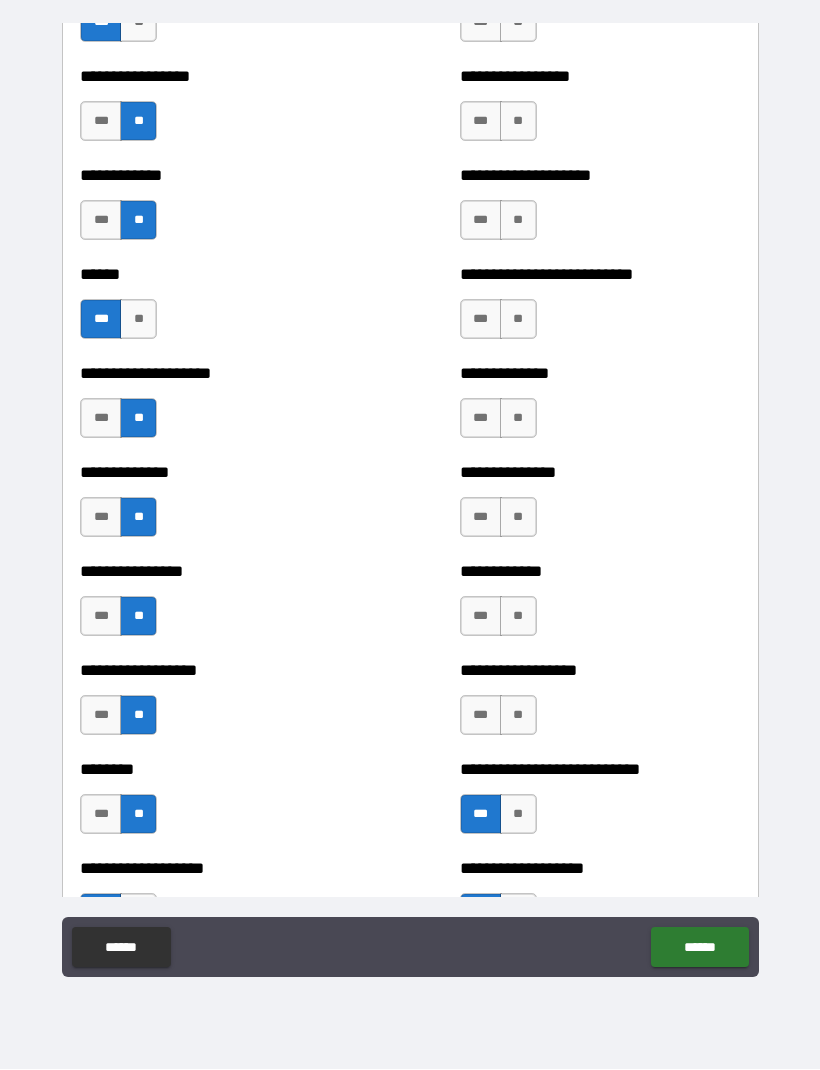 click on "***" at bounding box center [481, 716] 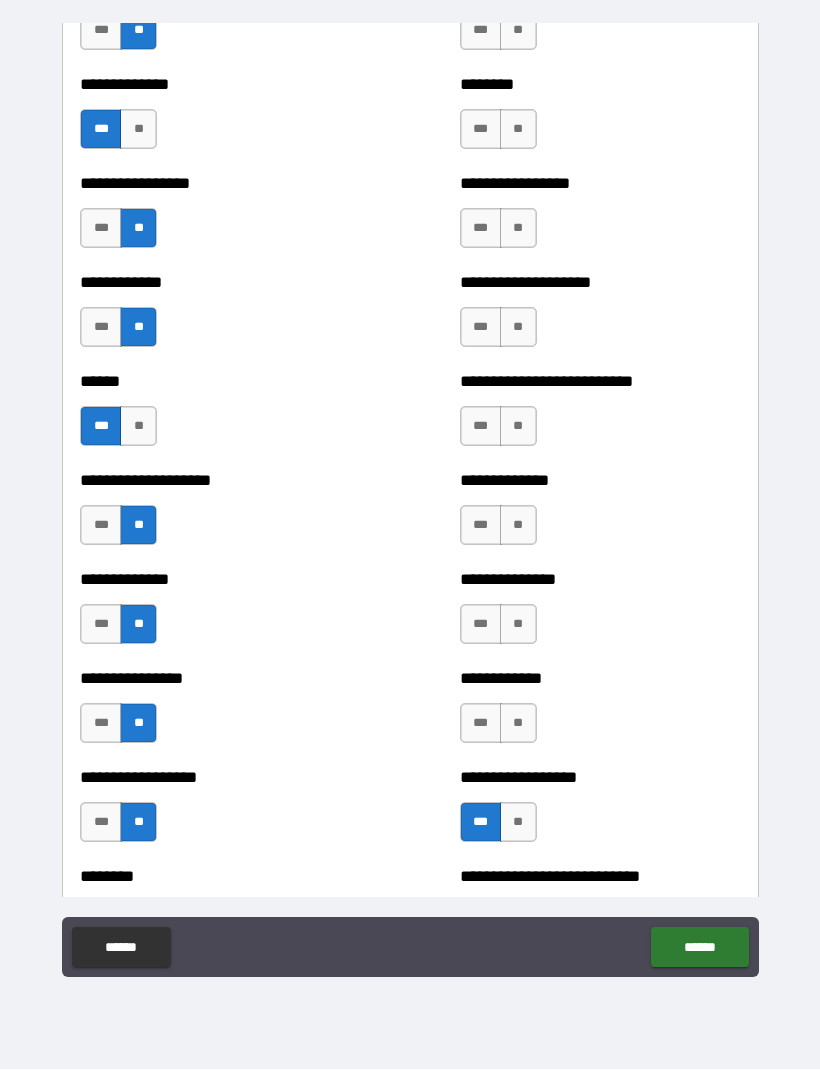 click on "**" at bounding box center [518, 724] 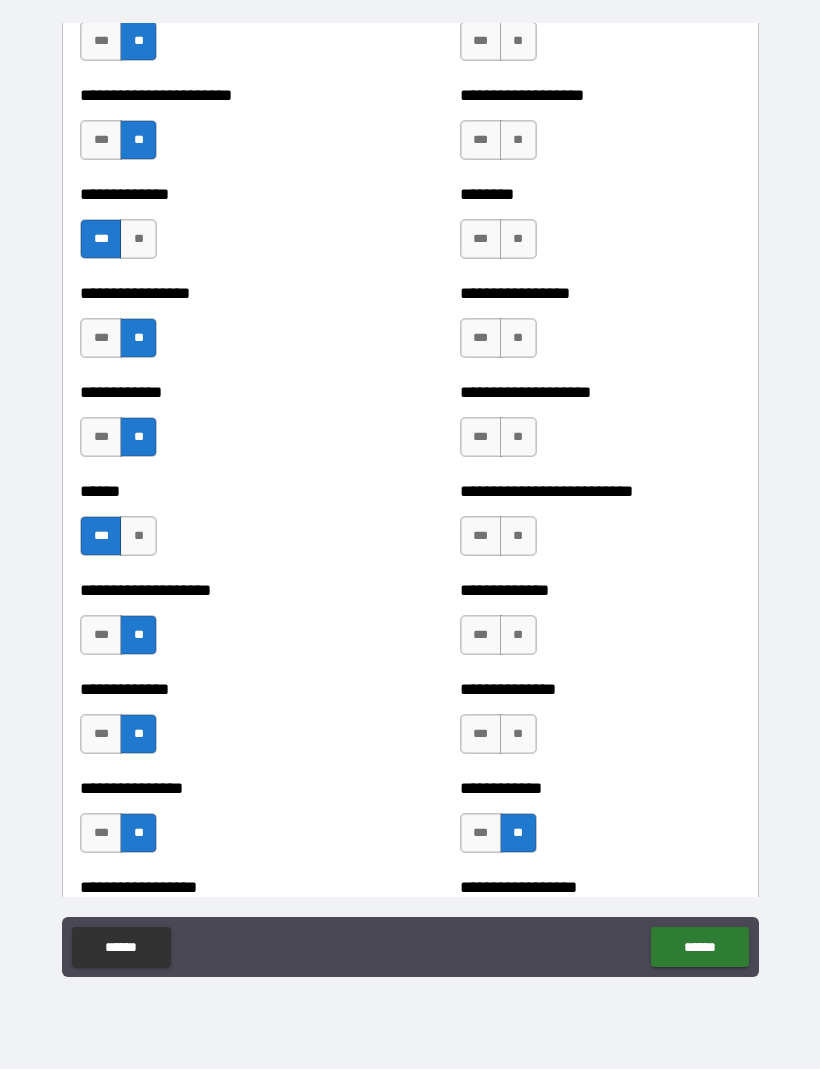 click on "**" at bounding box center (518, 735) 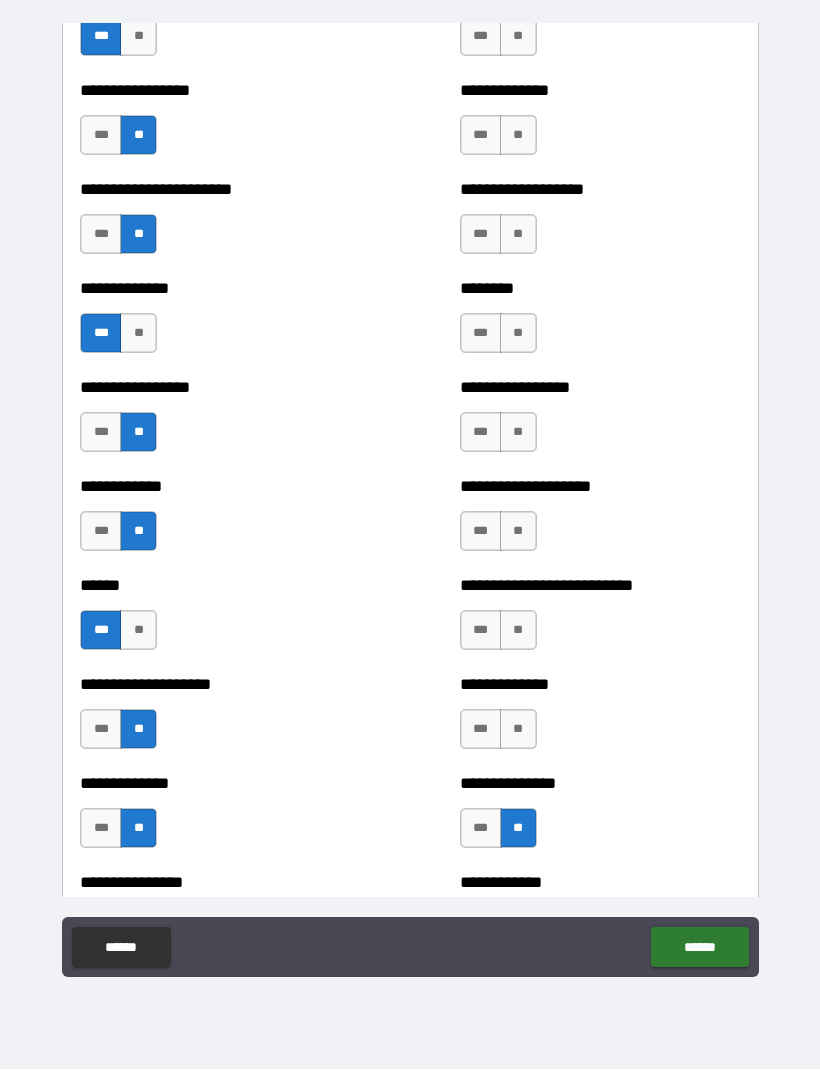 click on "***" at bounding box center (481, 730) 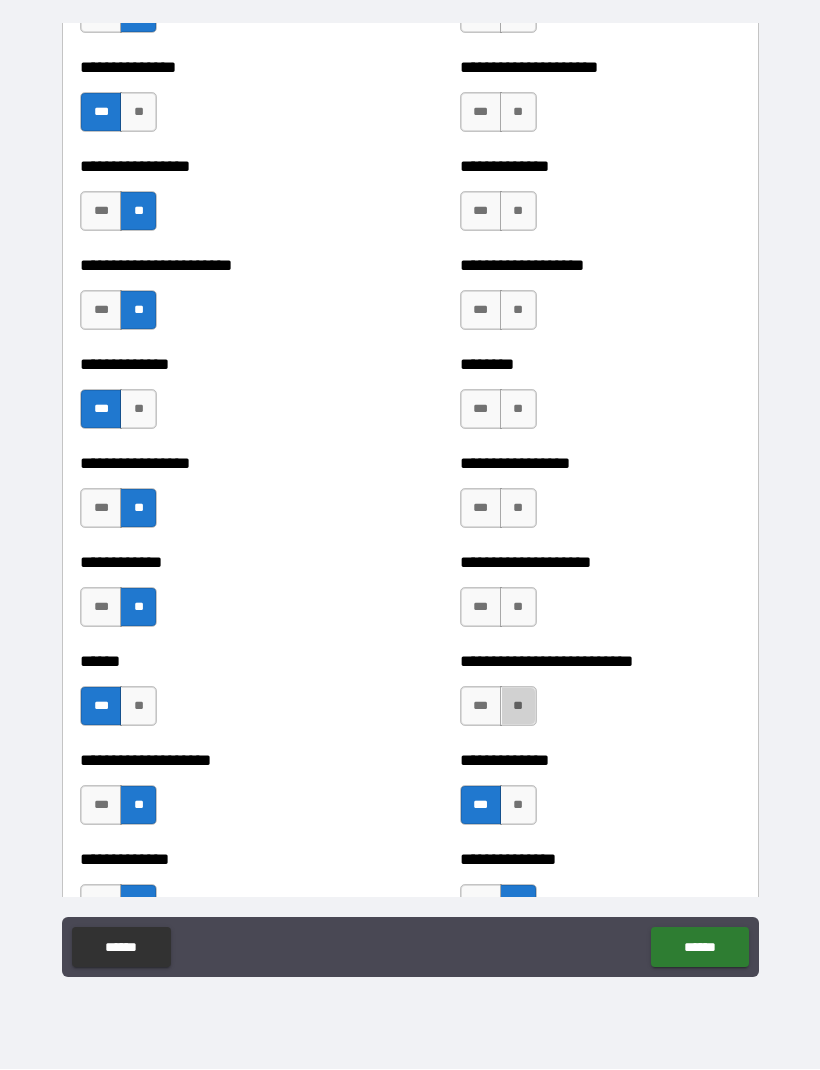 click on "**" at bounding box center [518, 707] 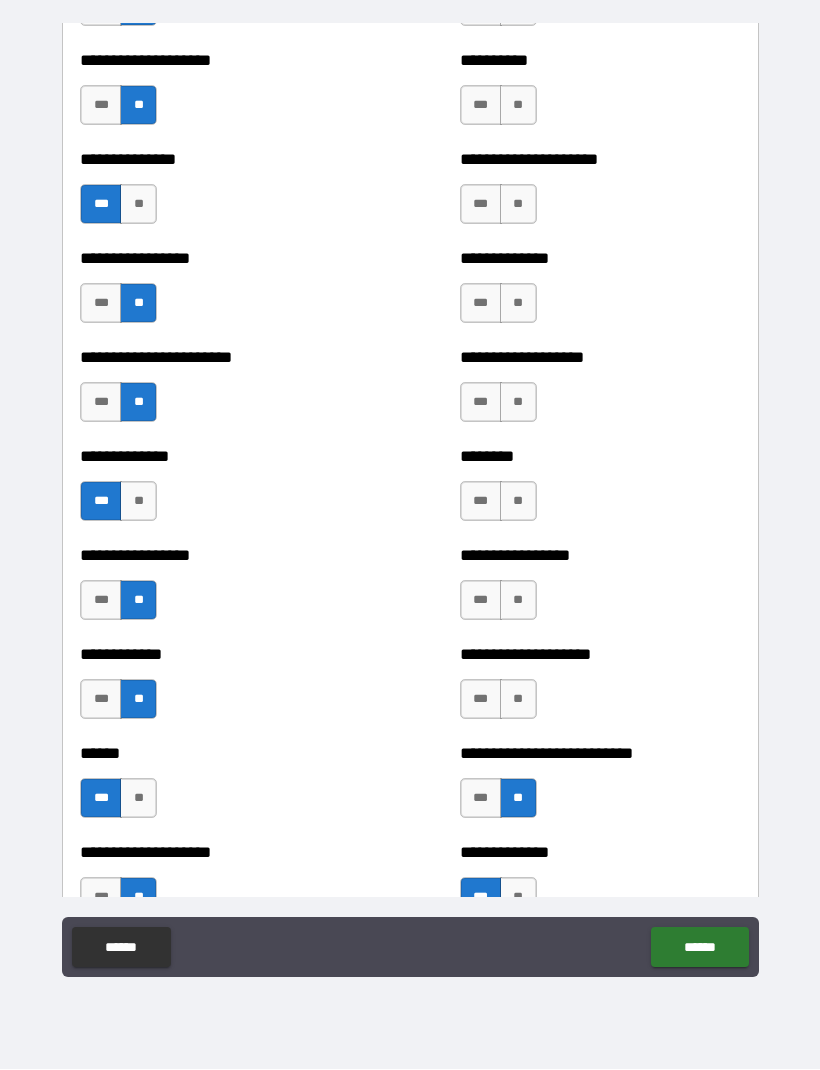 click on "**" at bounding box center (518, 700) 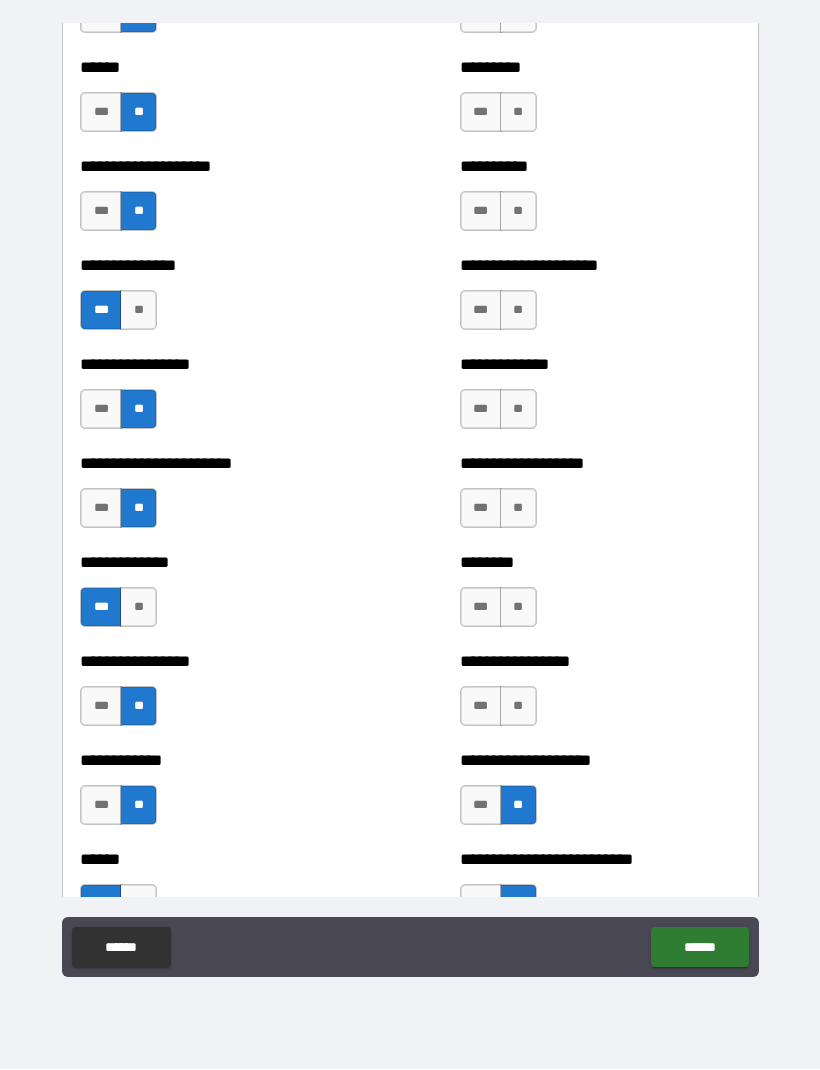 click on "**" at bounding box center [518, 707] 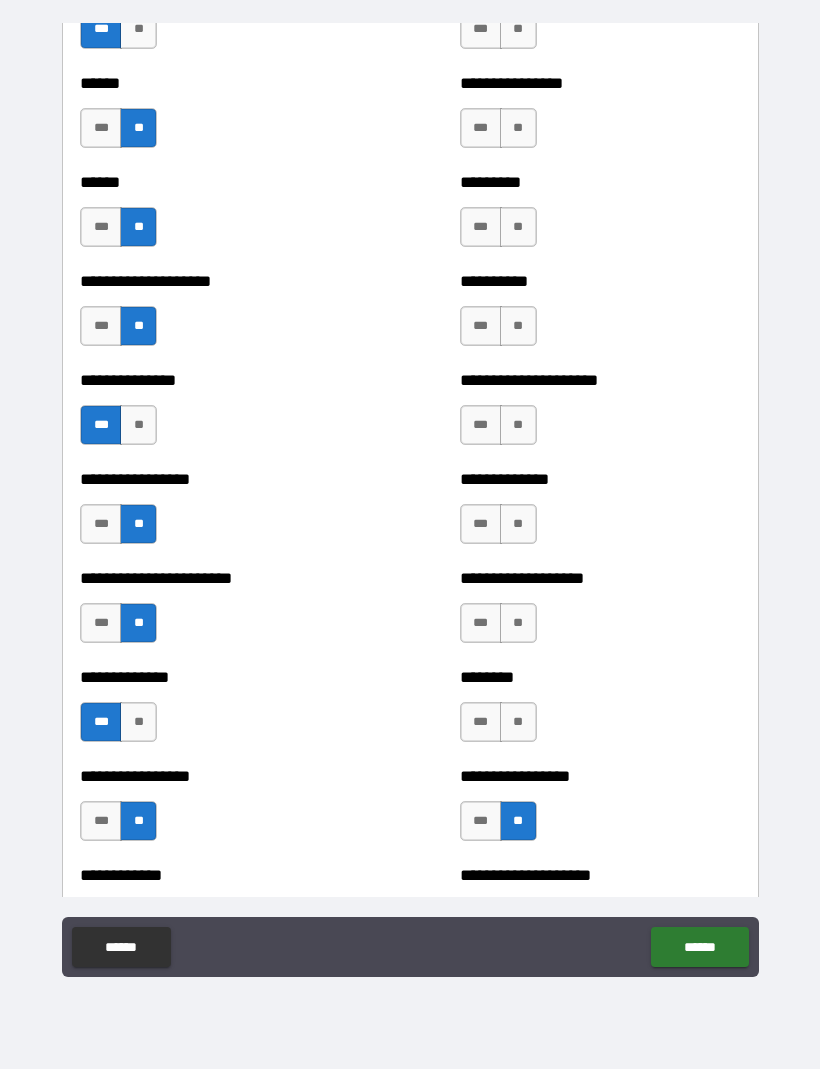 click on "***" at bounding box center [481, 723] 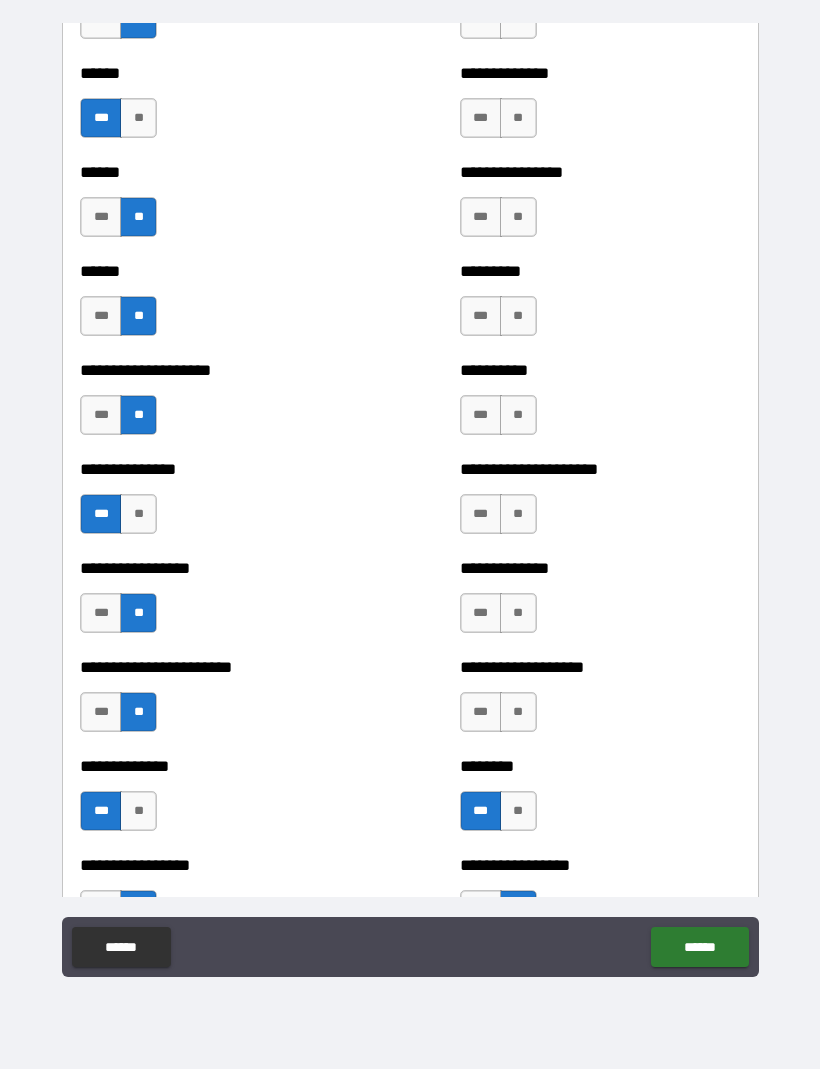 click on "**" at bounding box center [518, 713] 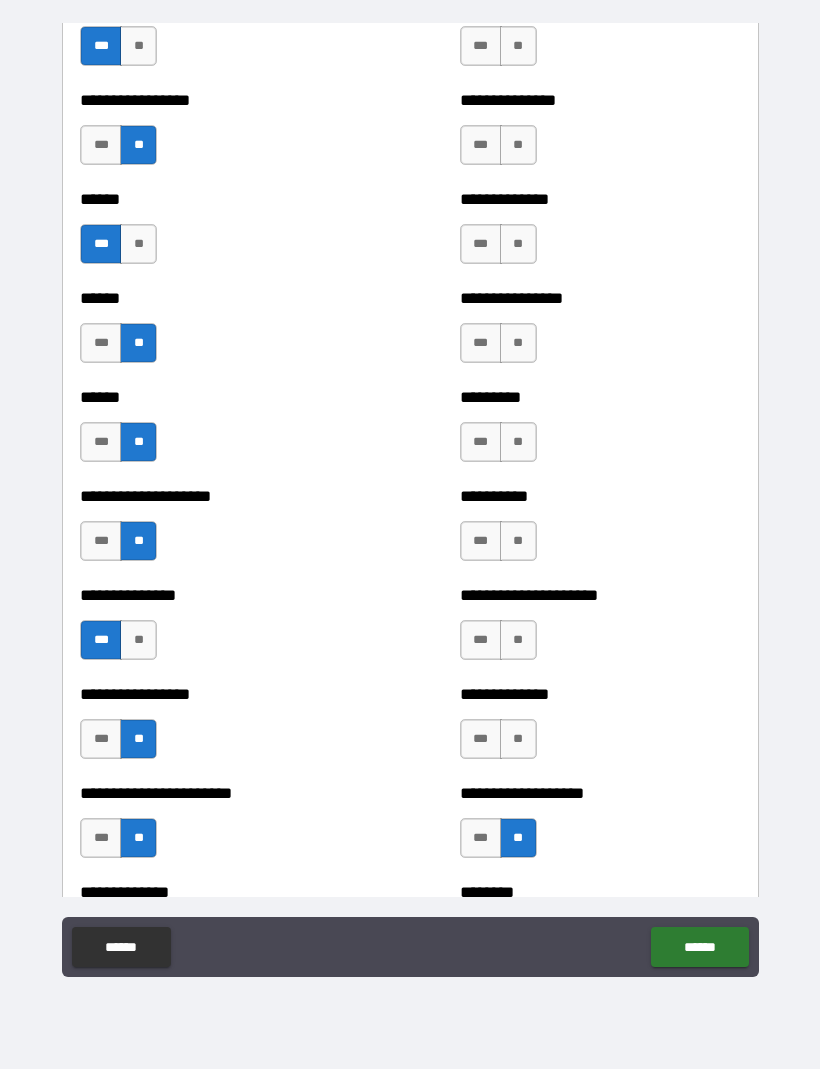 click on "**" at bounding box center (518, 740) 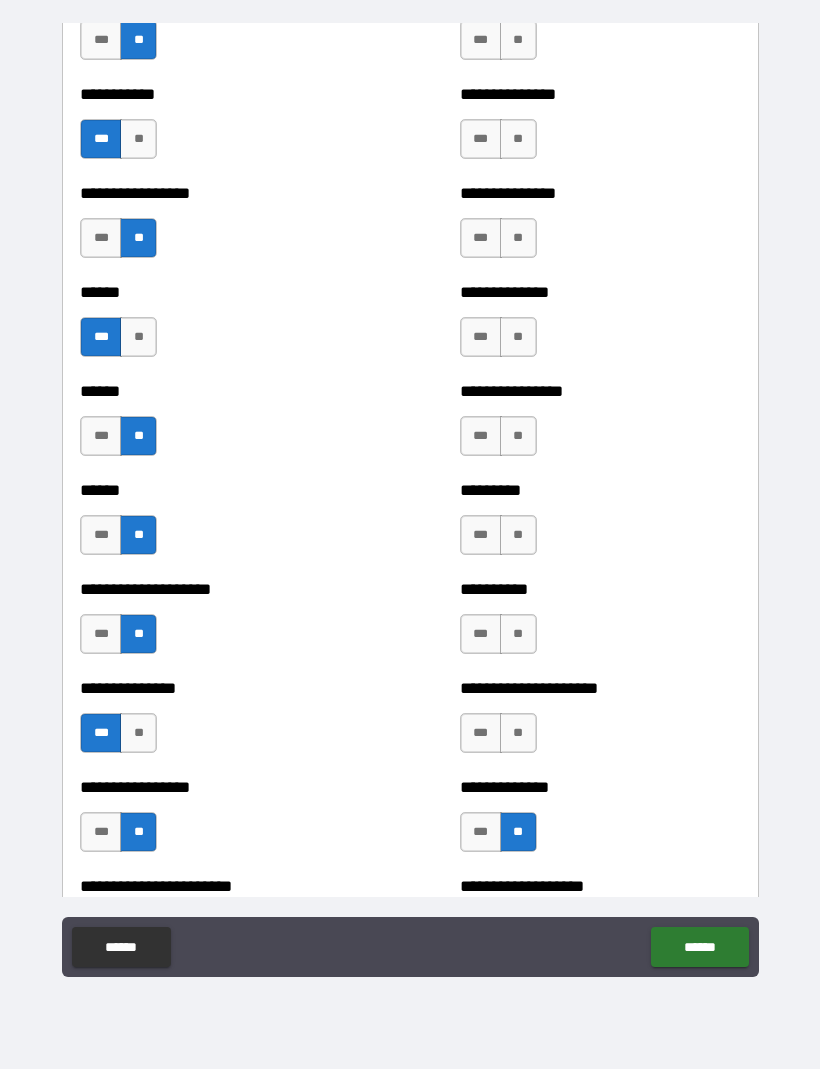 click on "**" at bounding box center (518, 734) 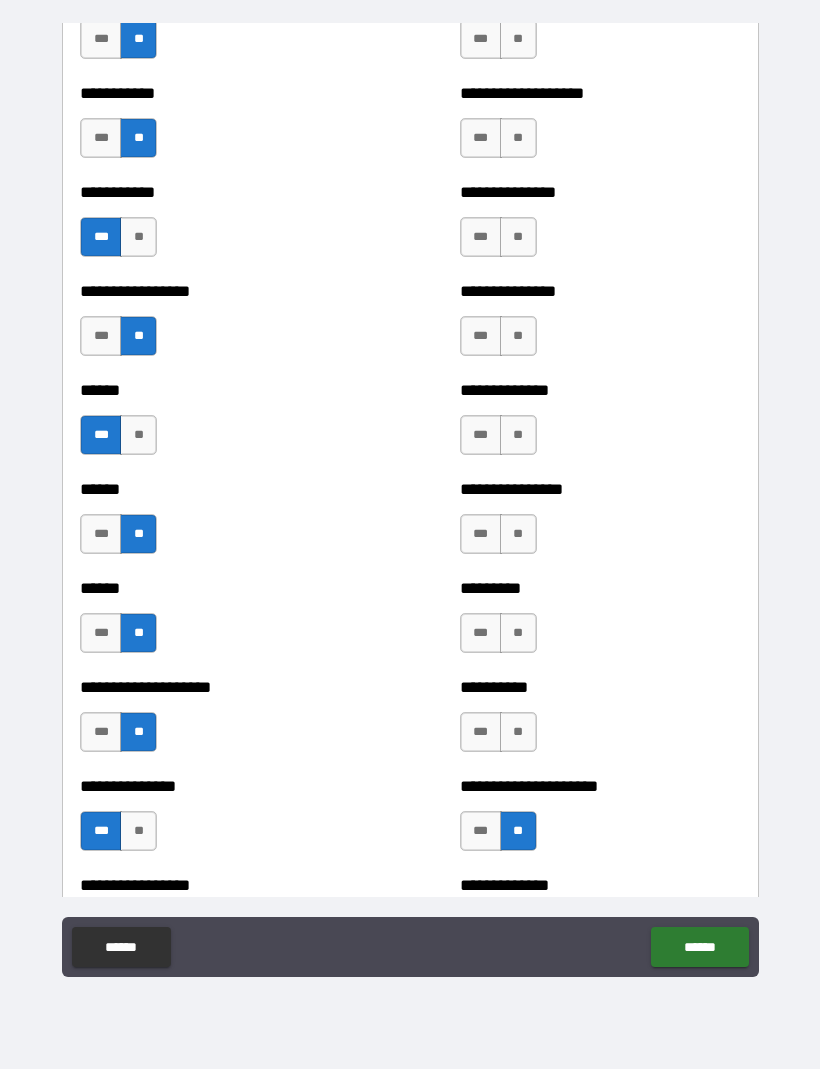 click on "**" at bounding box center (518, 733) 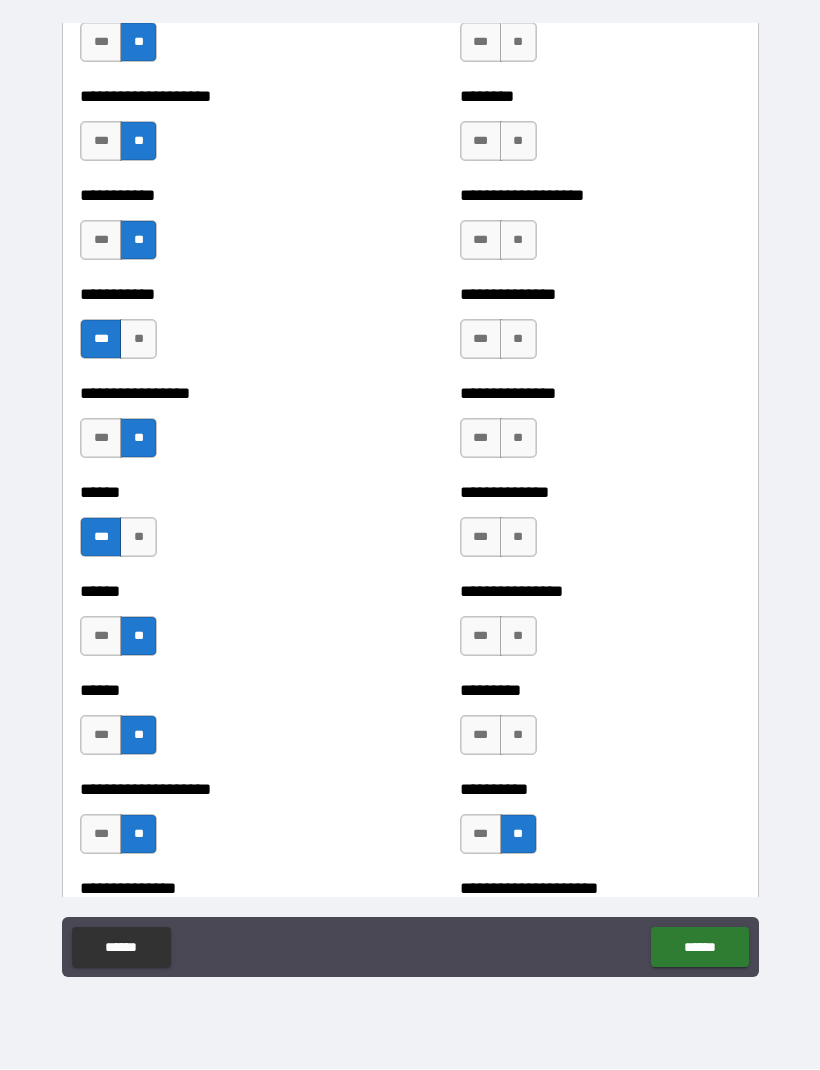 click on "**" at bounding box center (518, 736) 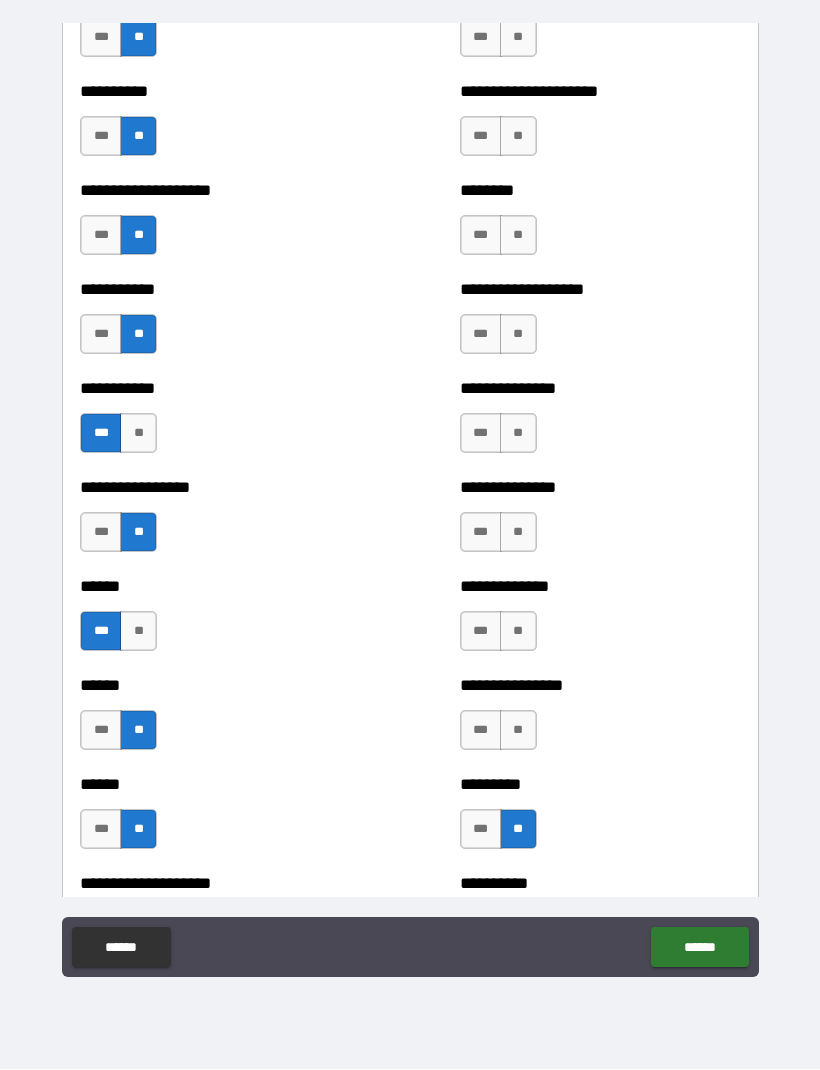 click on "**" at bounding box center (518, 731) 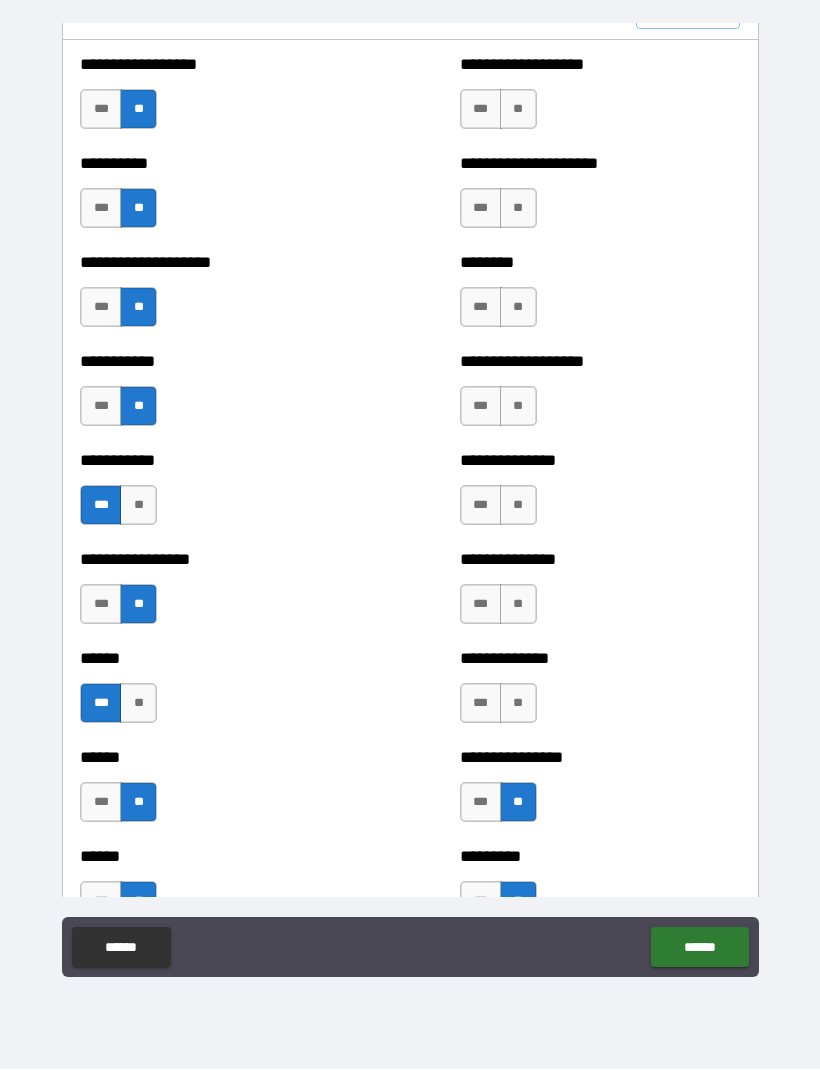click on "***" at bounding box center (481, 704) 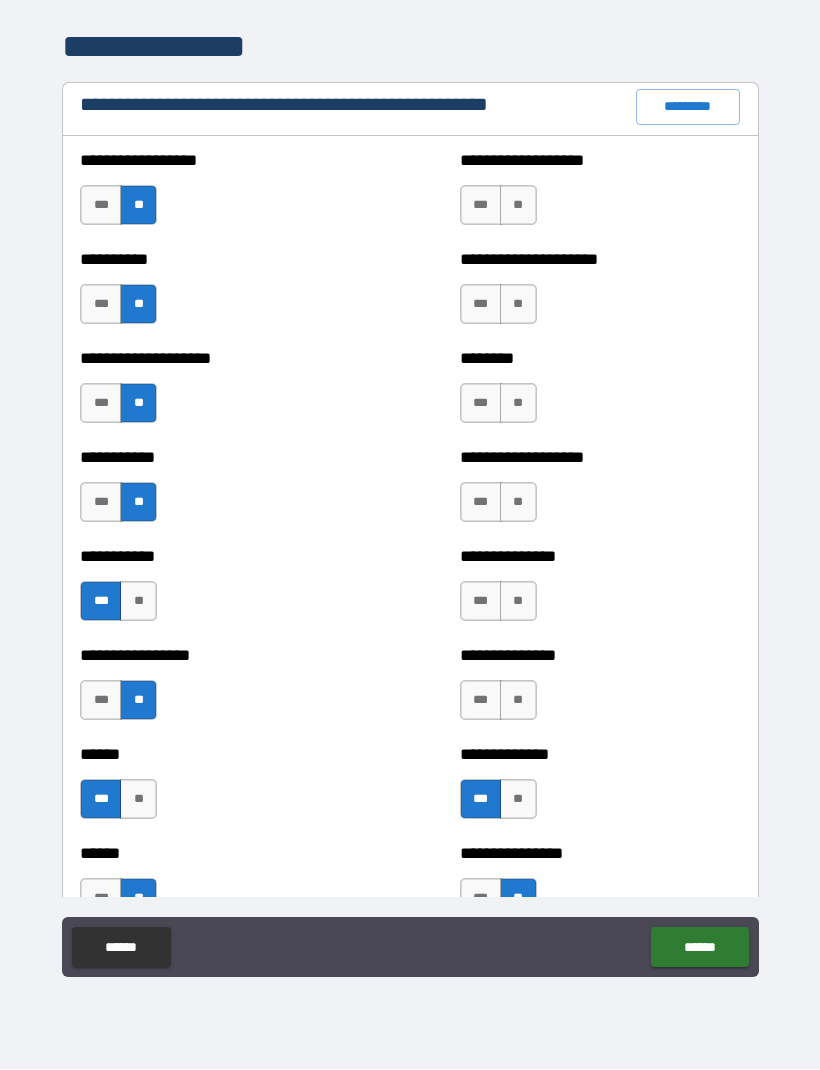click on "**" at bounding box center [518, 701] 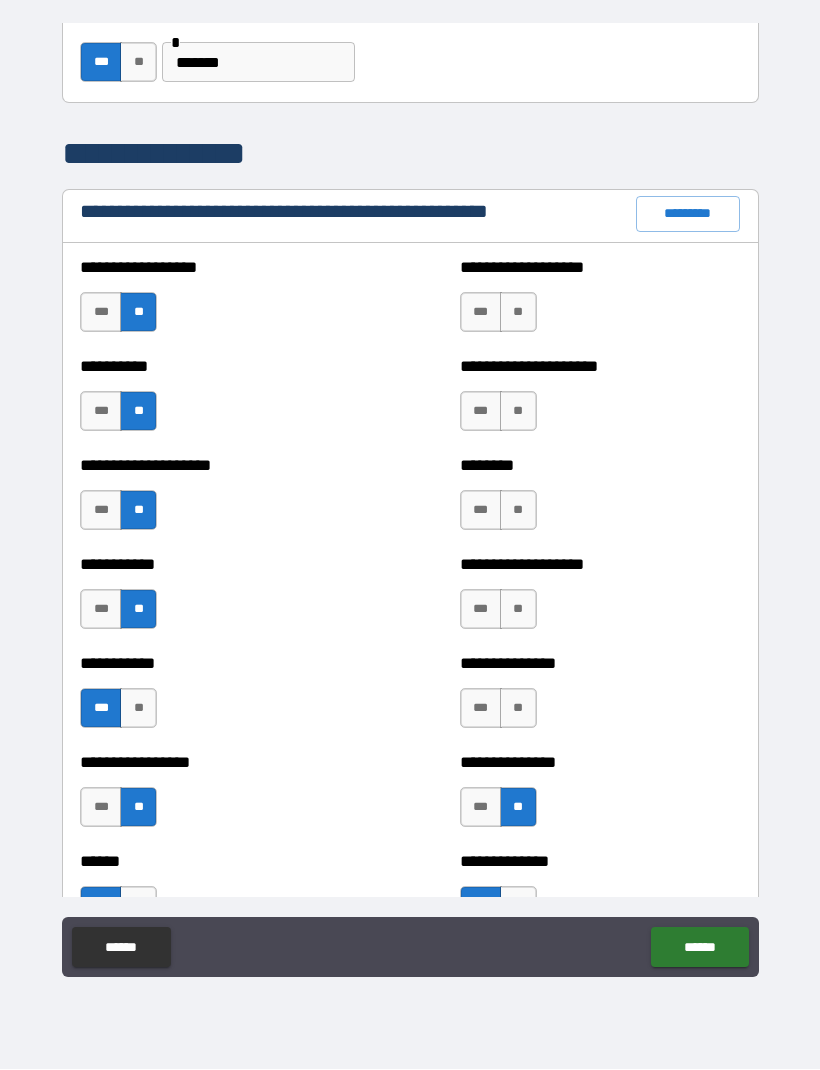 click on "**" at bounding box center [518, 709] 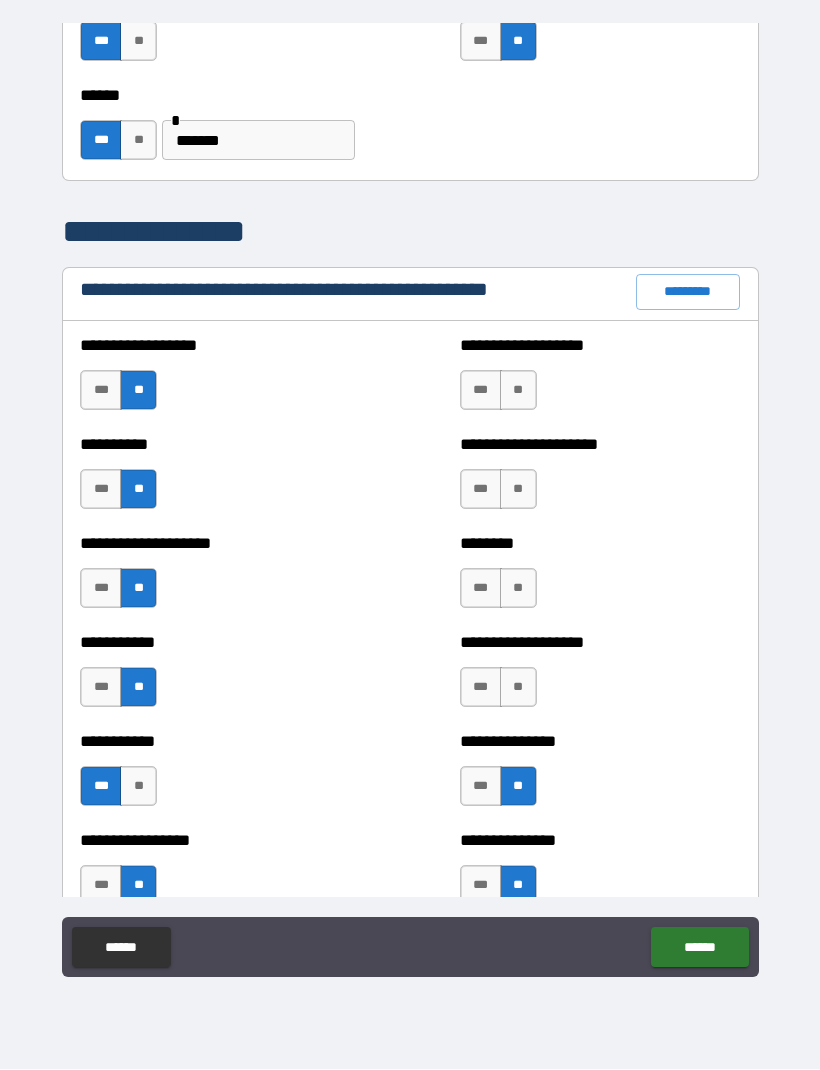 click on "**" at bounding box center (518, 688) 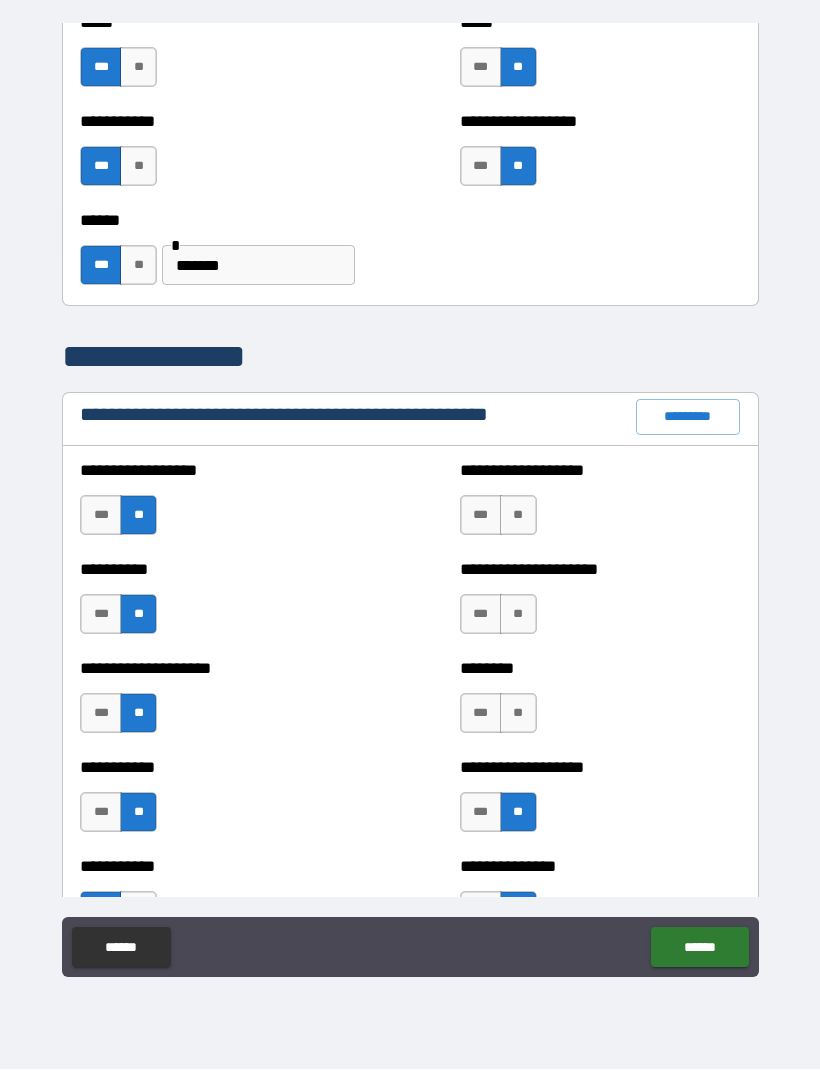 click on "**" at bounding box center (518, 714) 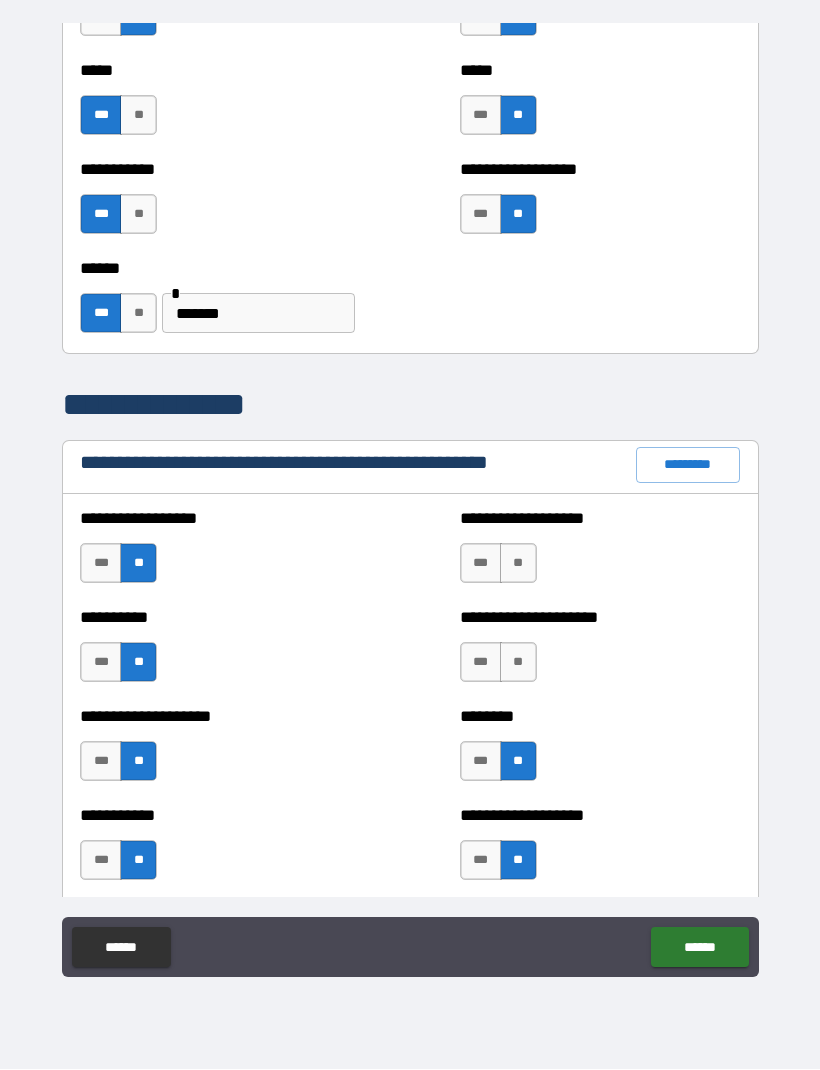 click on "***" at bounding box center [481, 663] 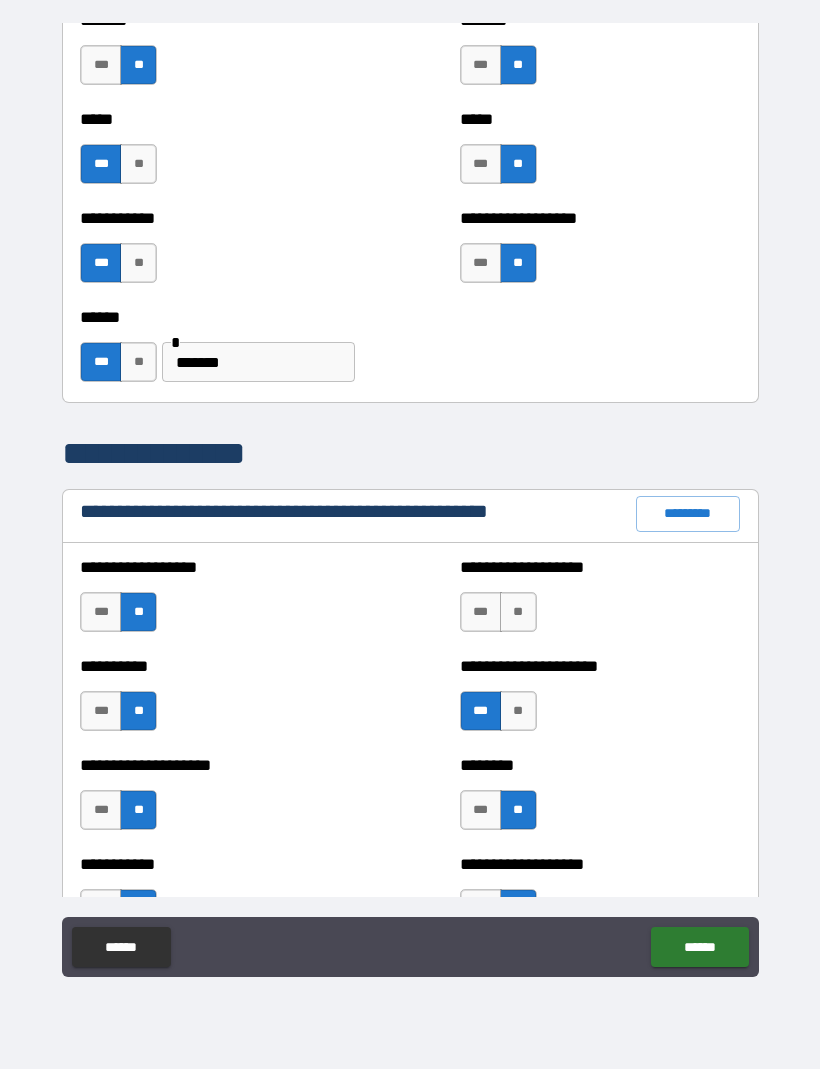 click on "***" at bounding box center [481, 613] 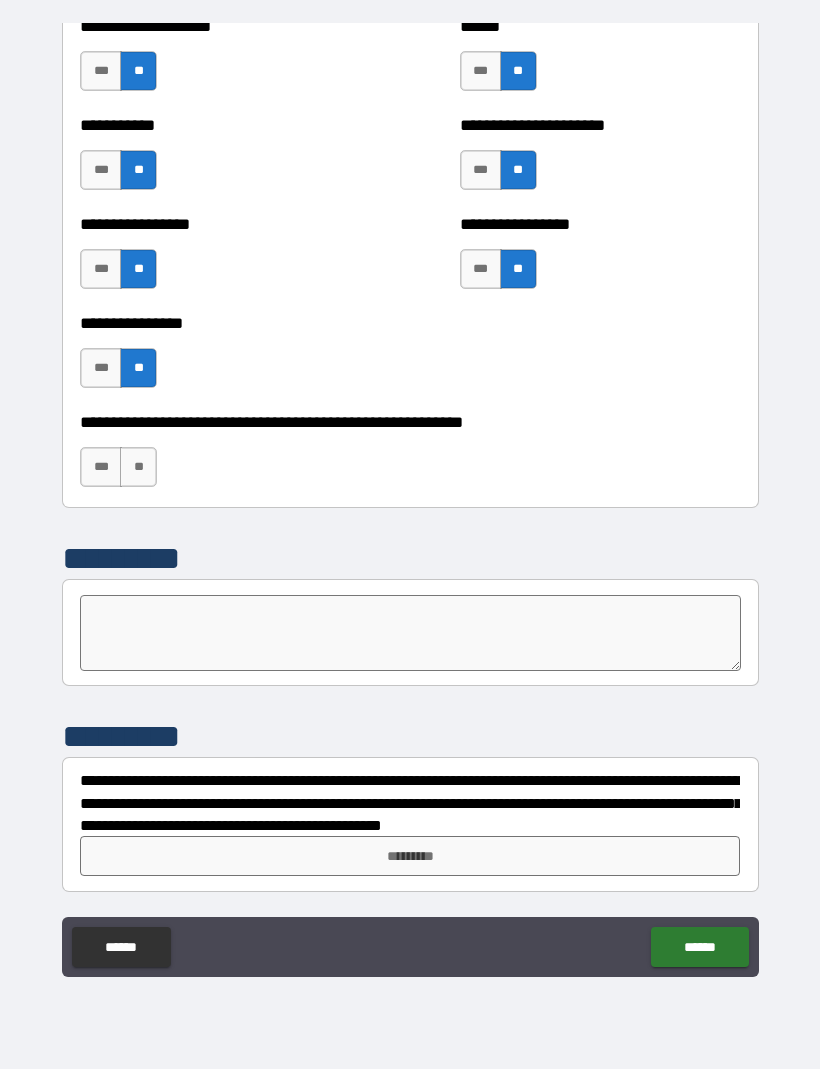 click on "***" at bounding box center [101, 468] 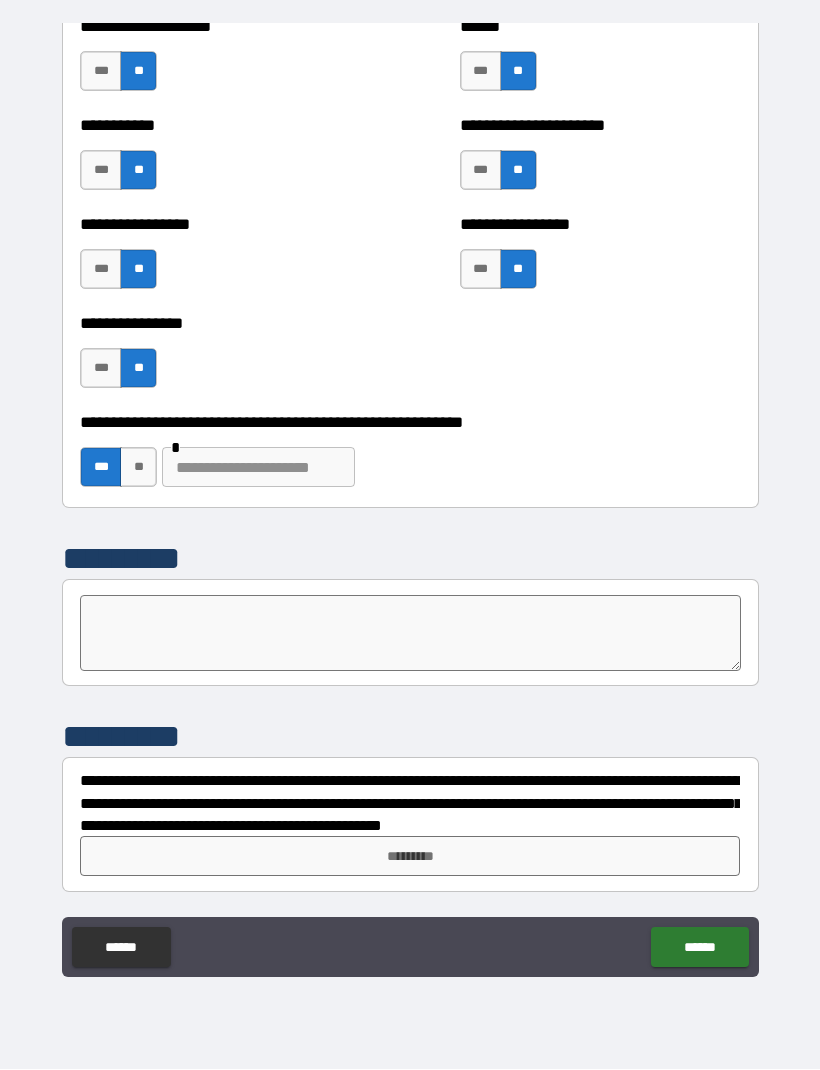 click at bounding box center [258, 468] 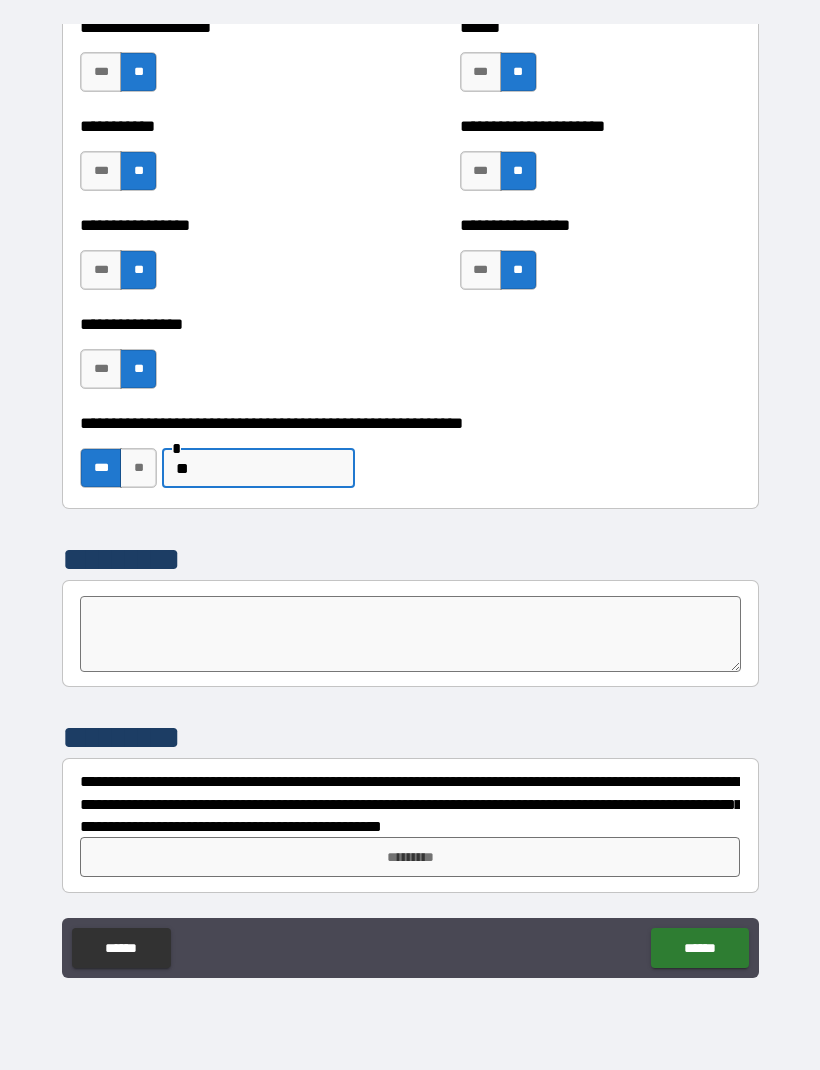 type on "*" 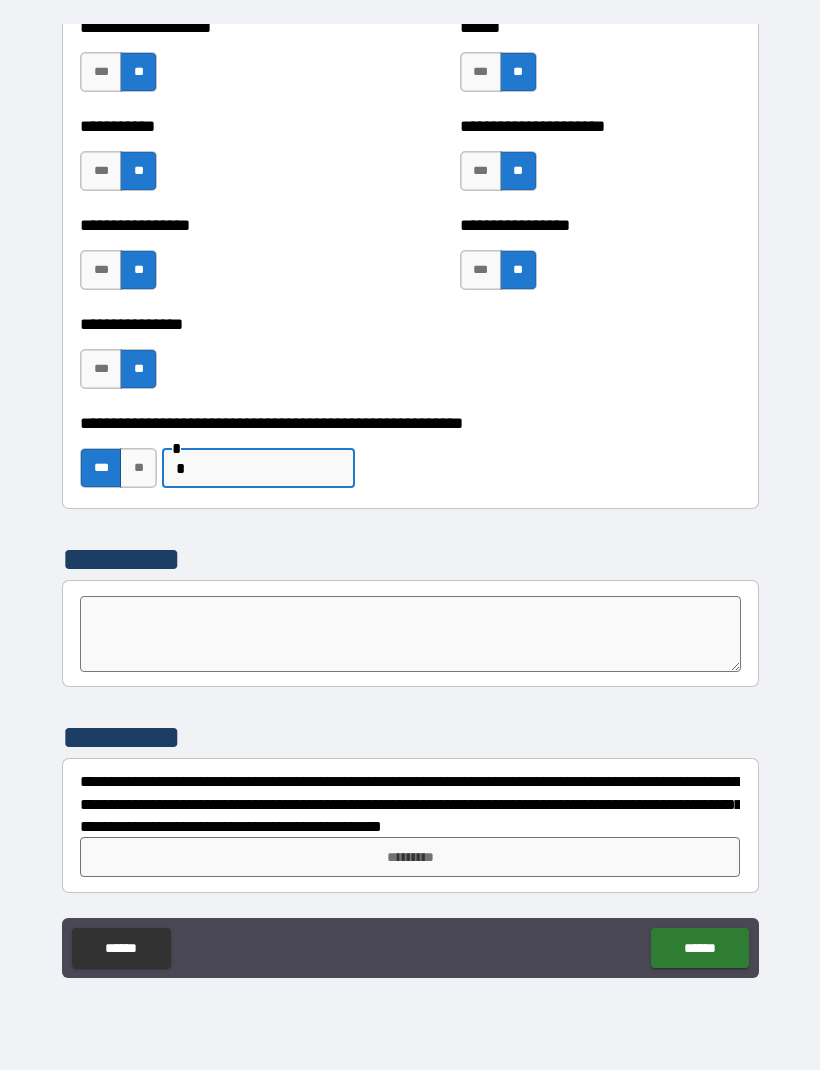 type 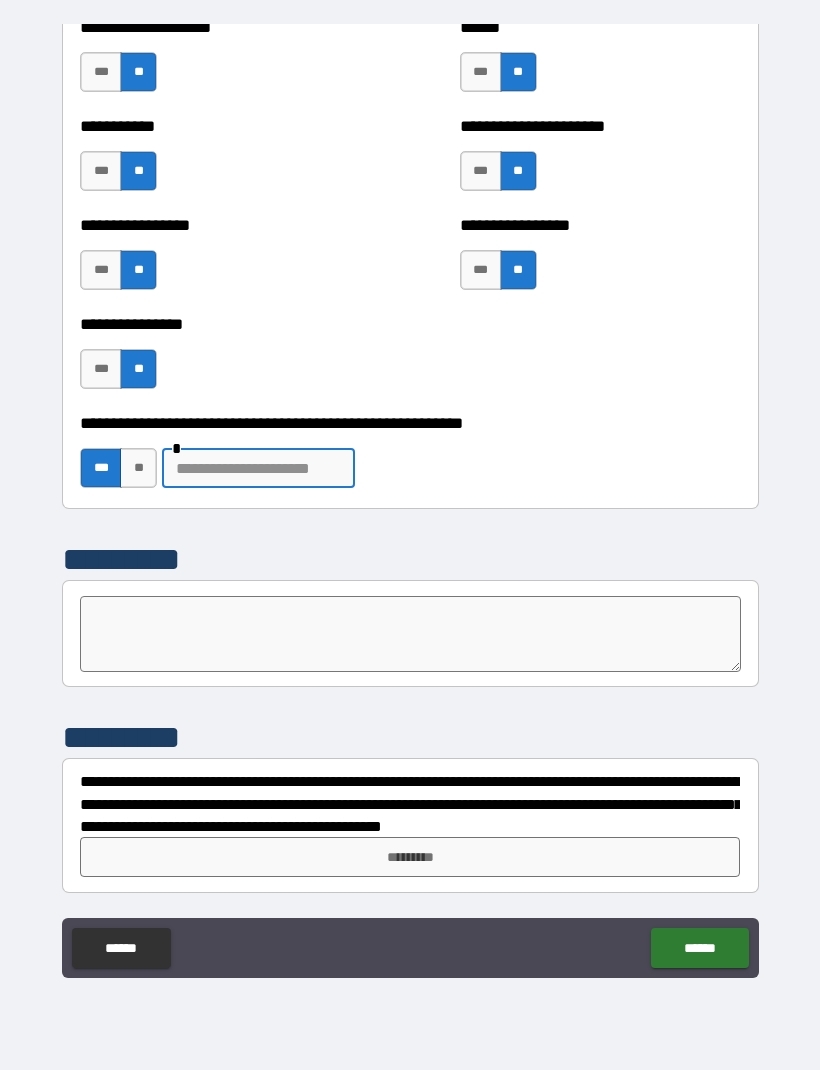 click on "**" at bounding box center [138, 468] 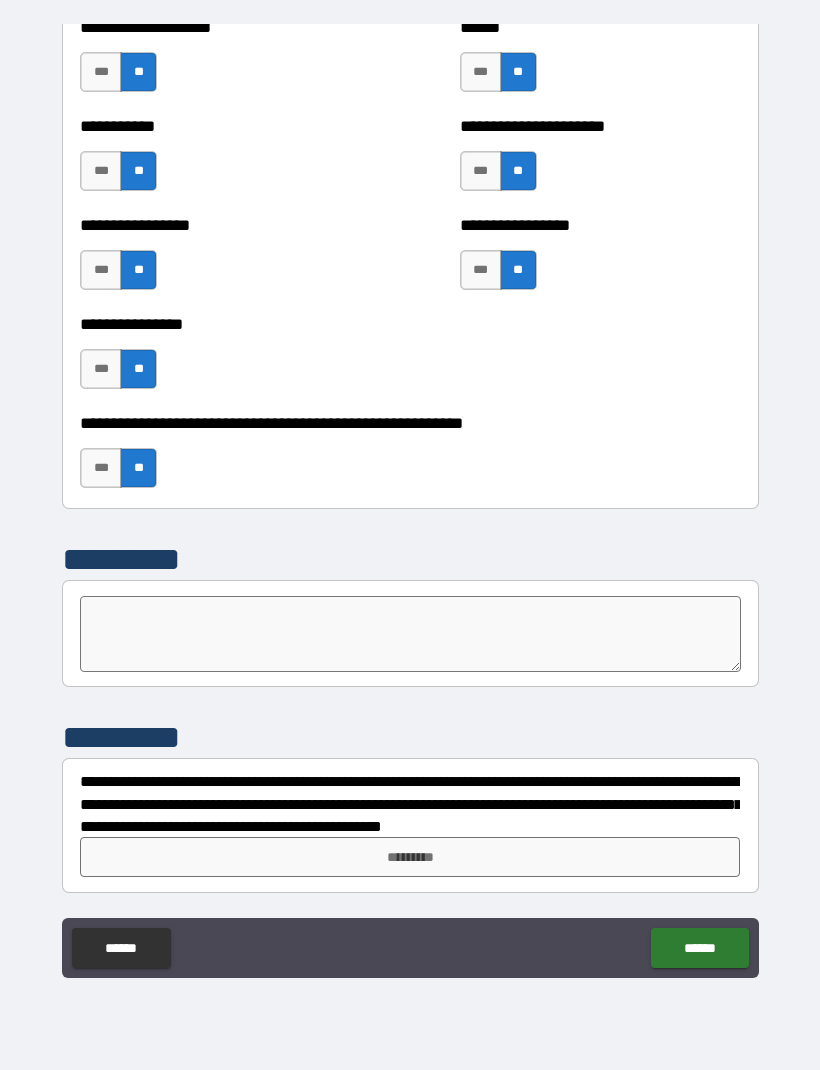 click at bounding box center [410, 634] 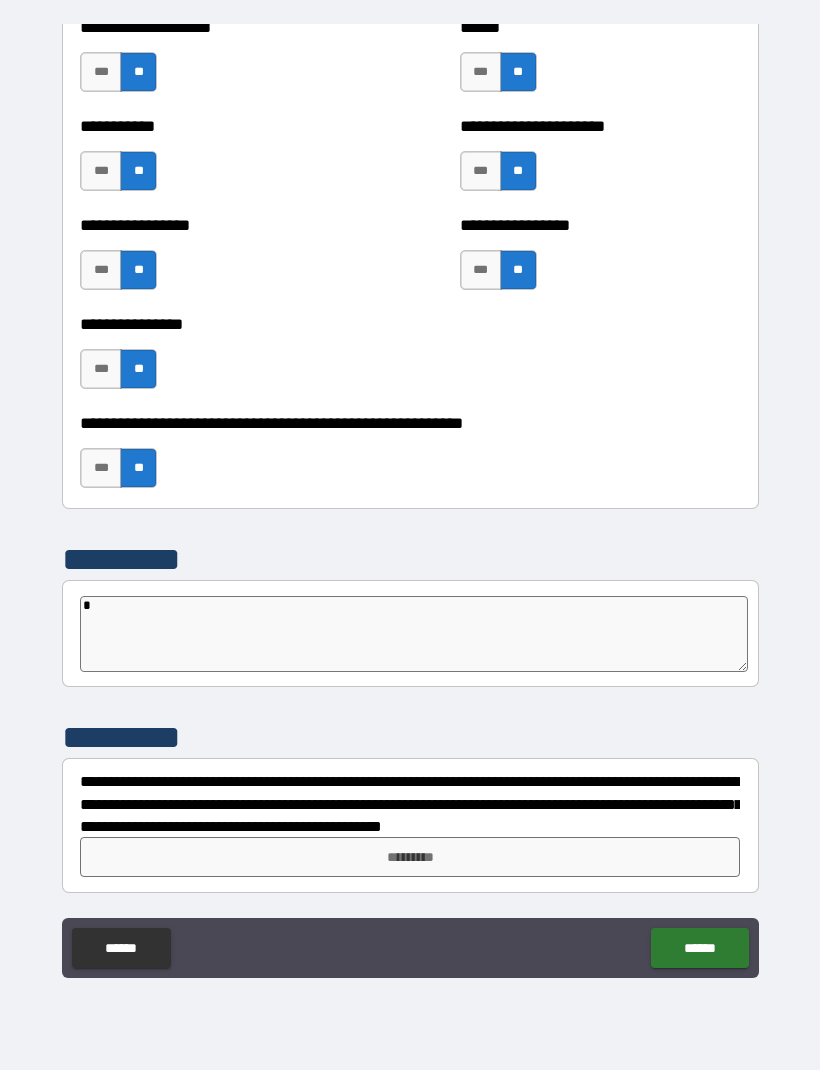 type on "*" 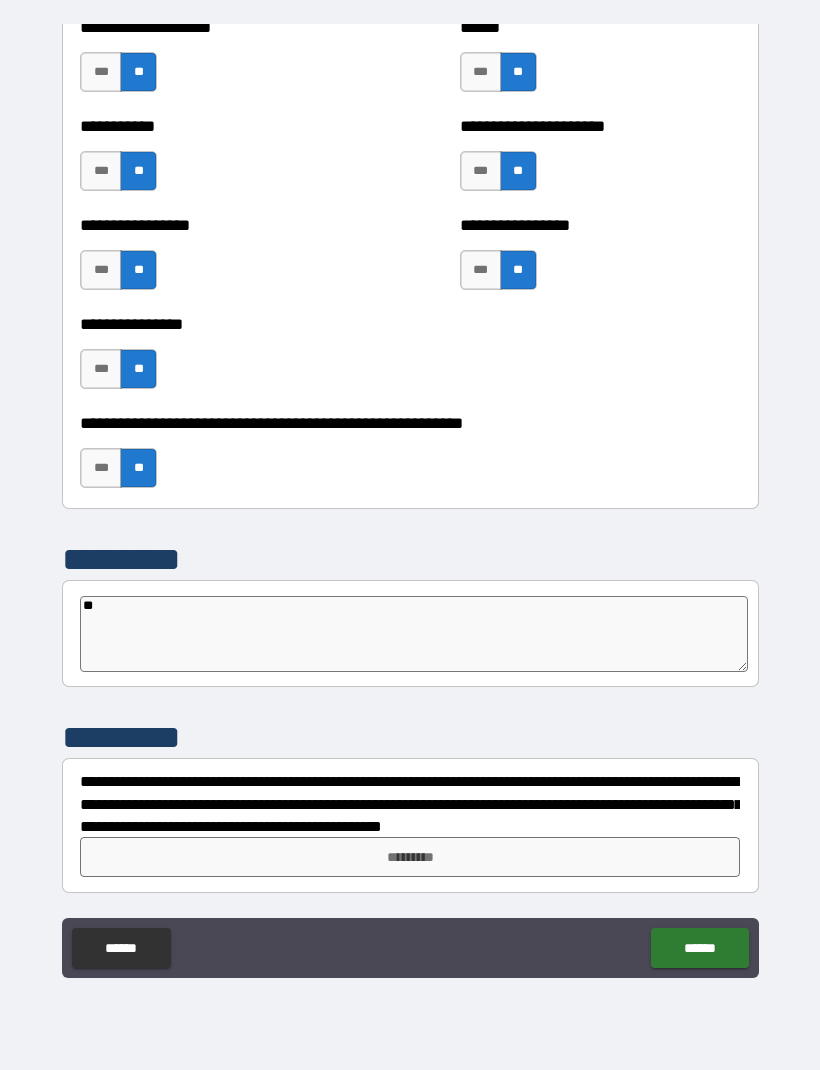 type on "*" 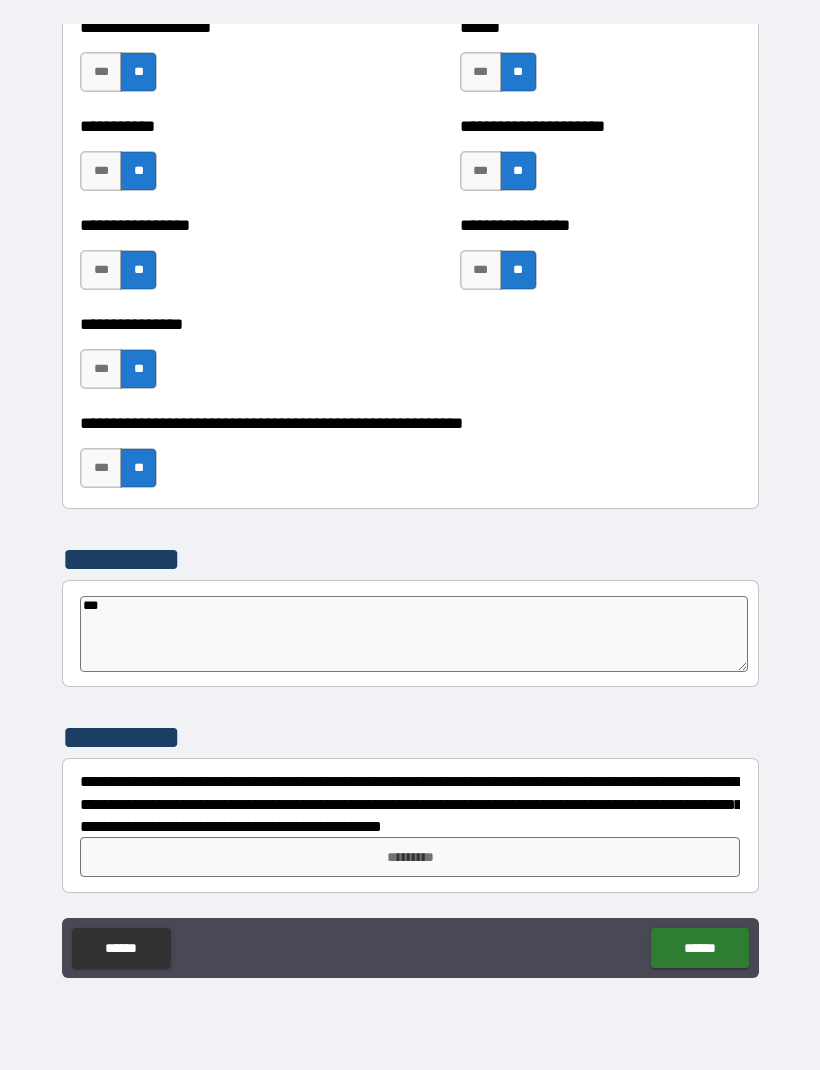 type on "*" 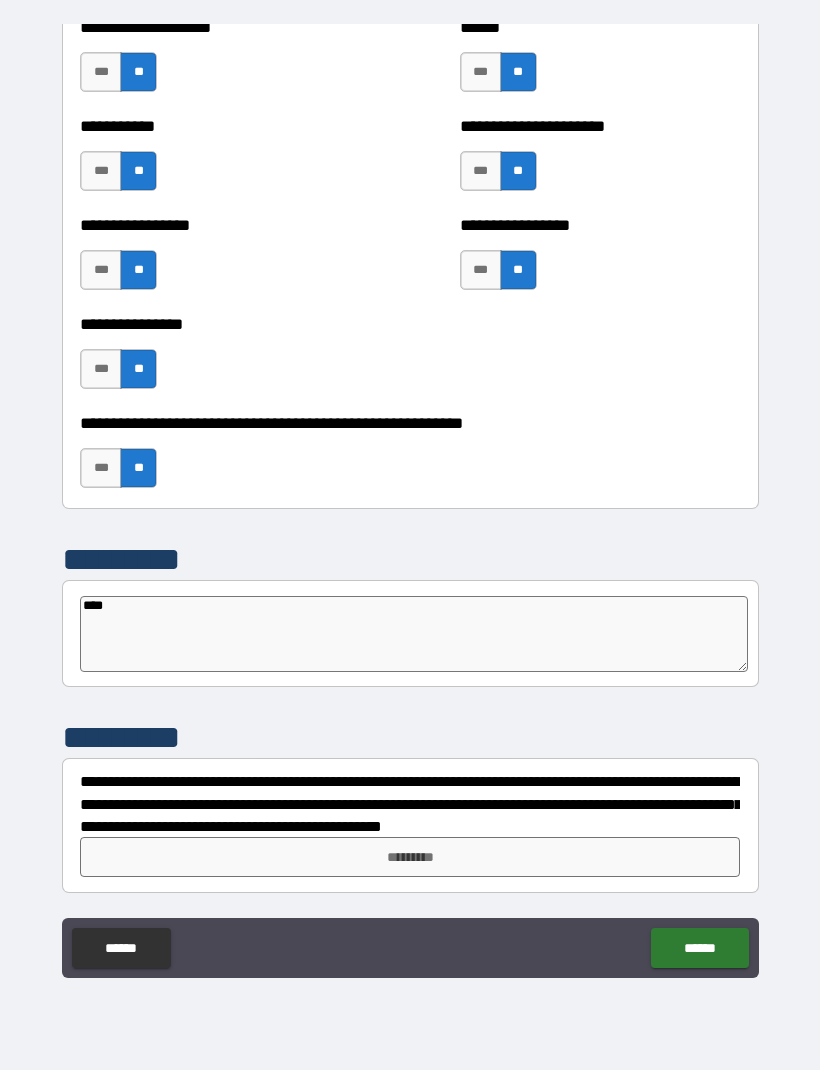 type on "*" 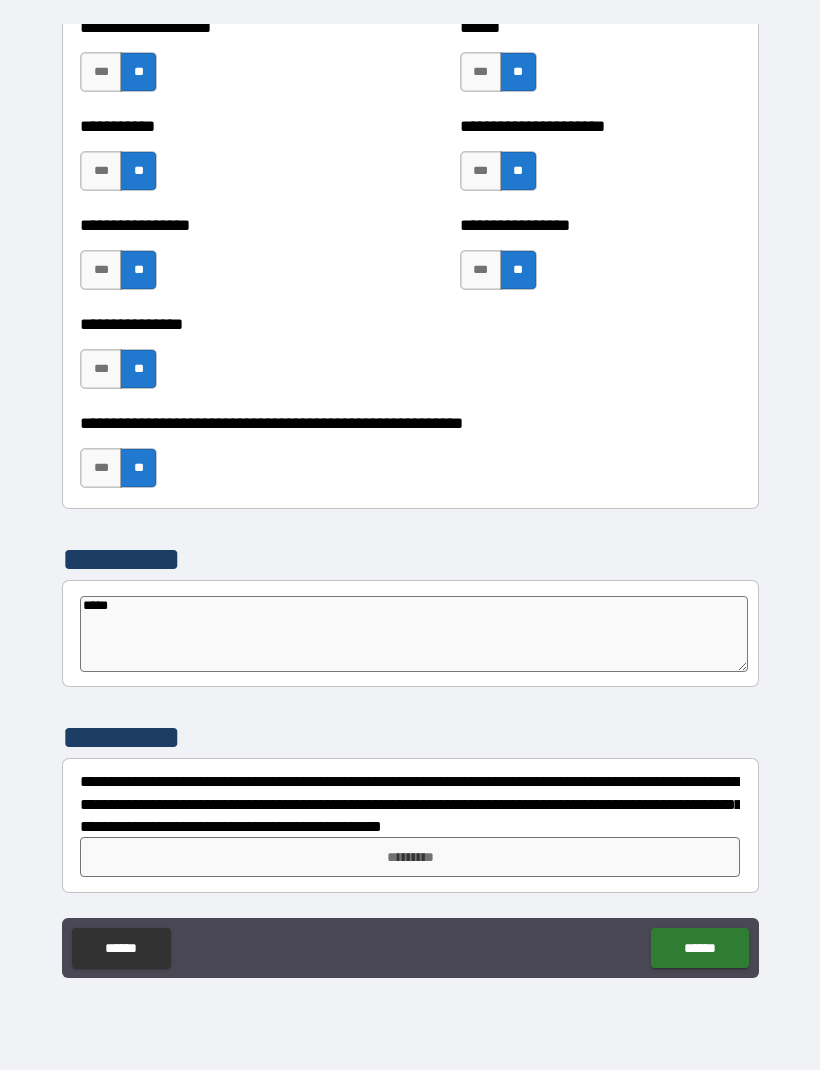 type on "*" 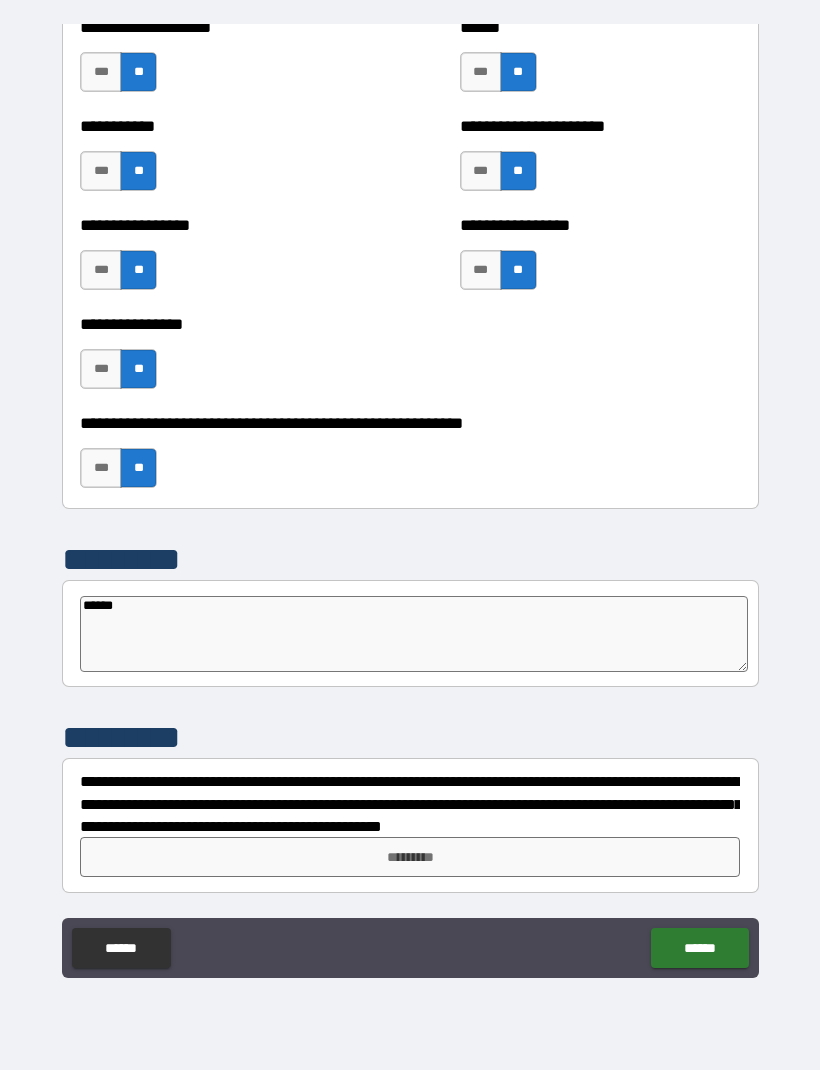 type on "*" 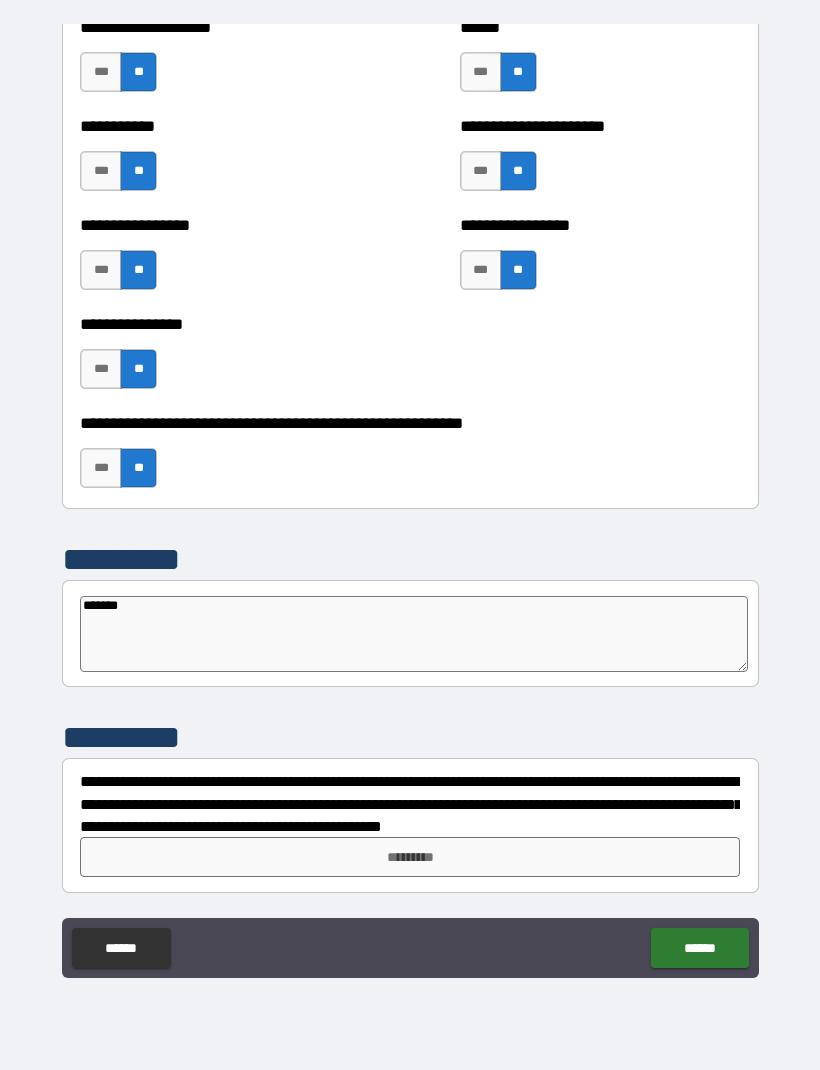 type on "*" 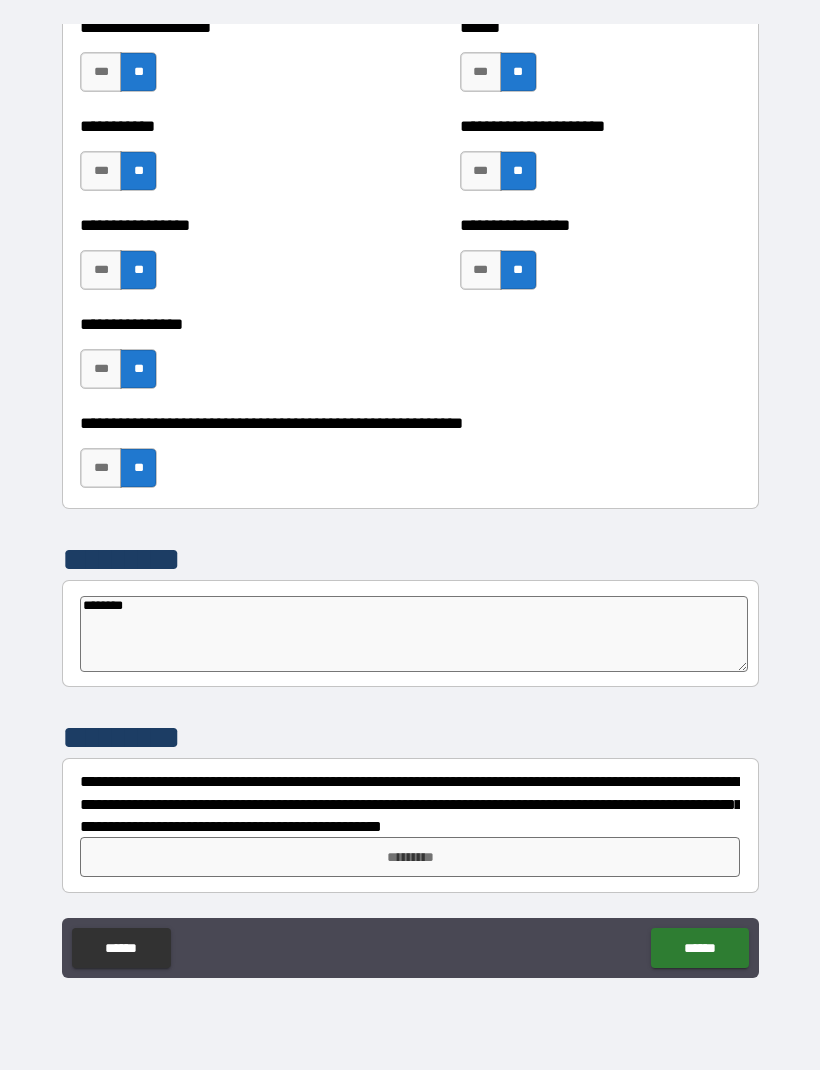 type on "*" 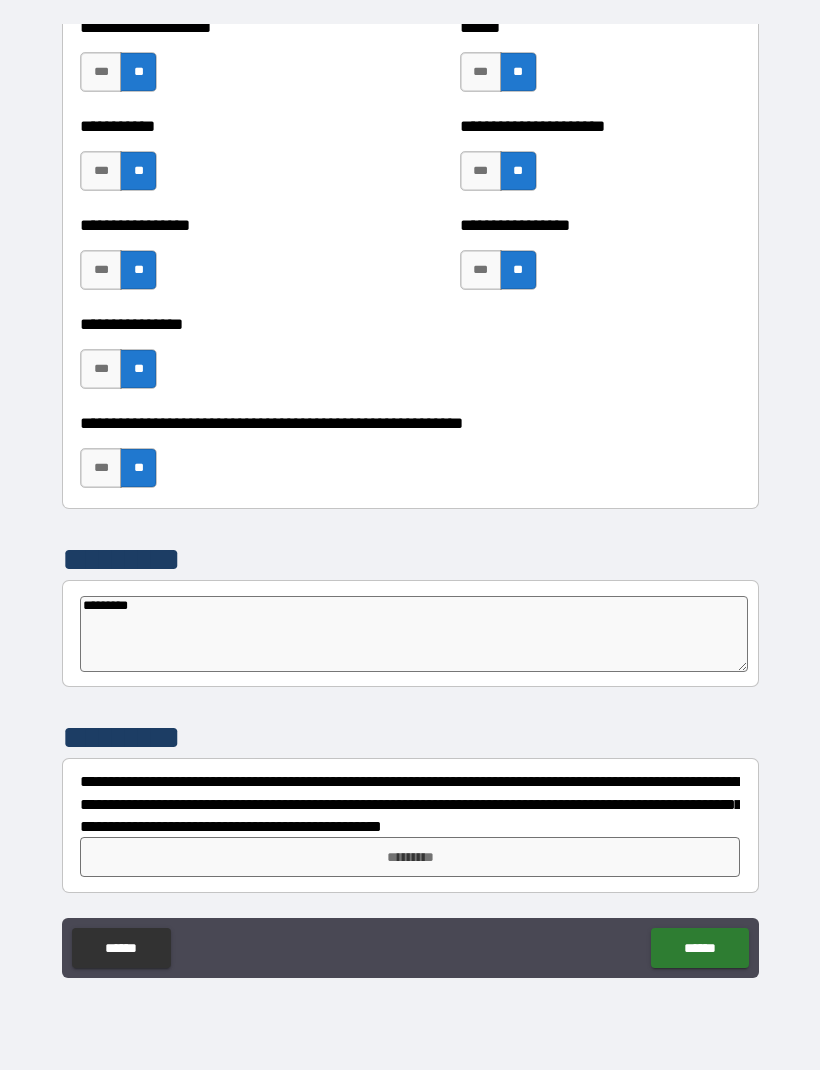 type on "*" 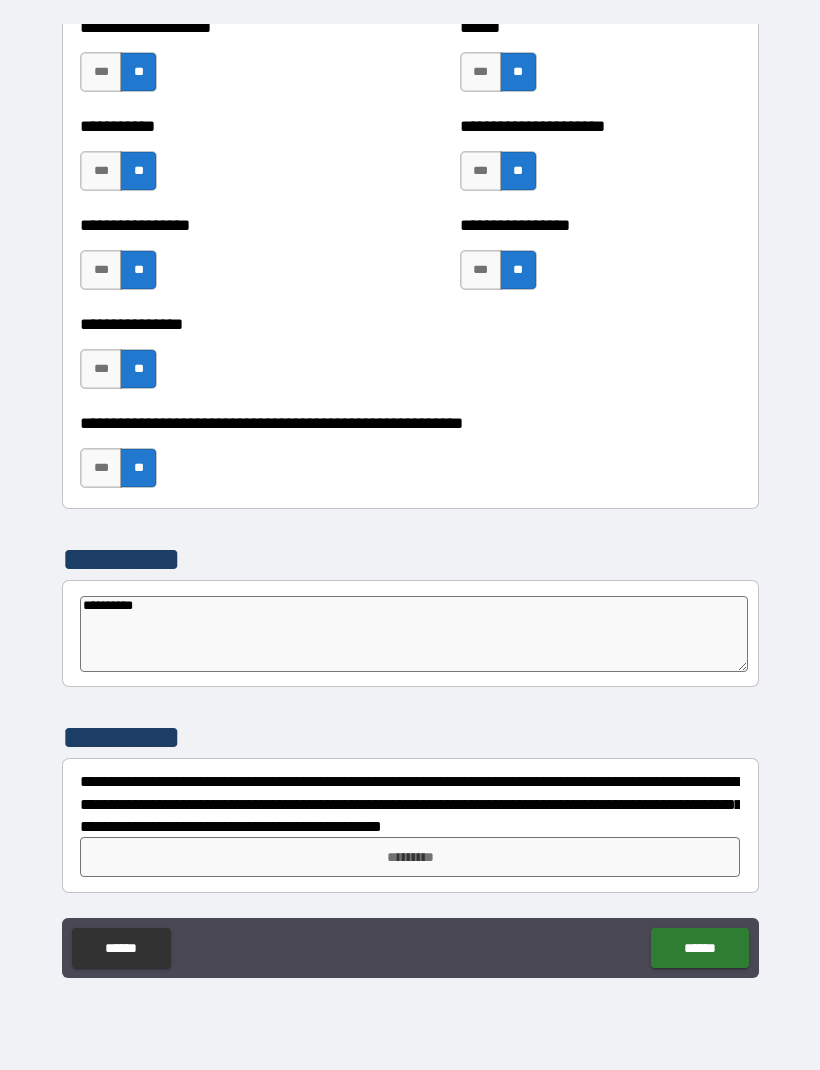 type on "*" 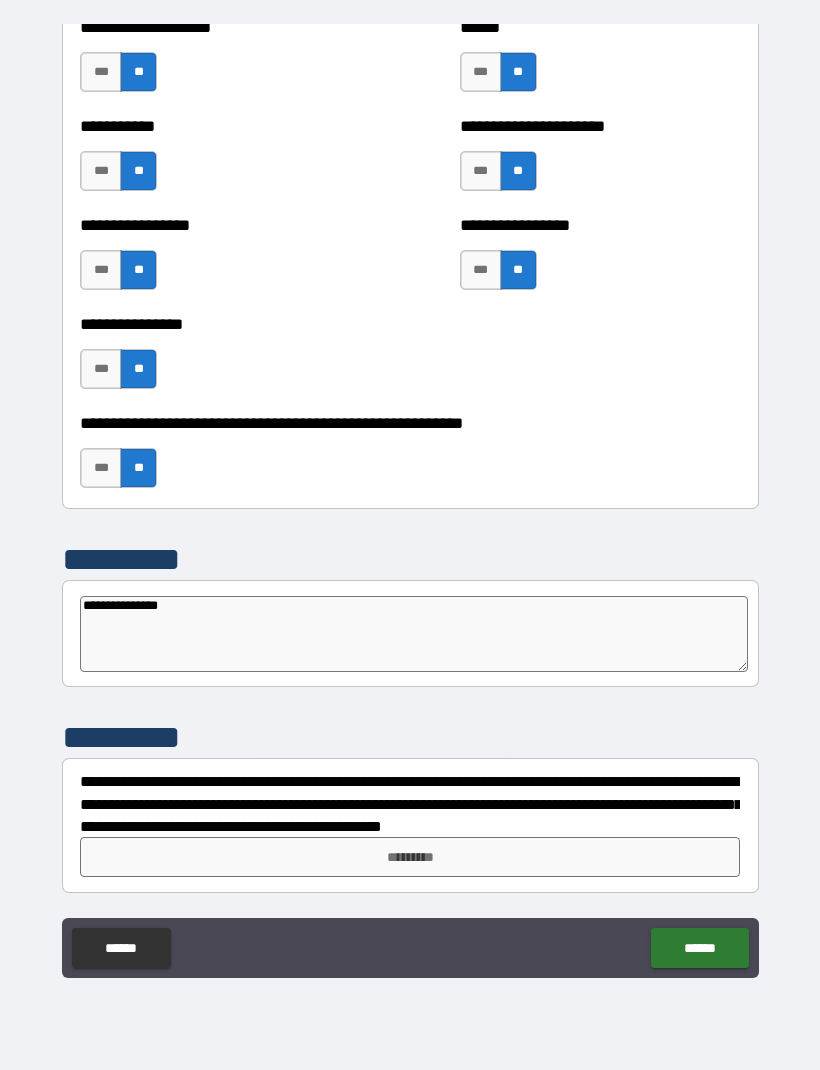 type on "**********" 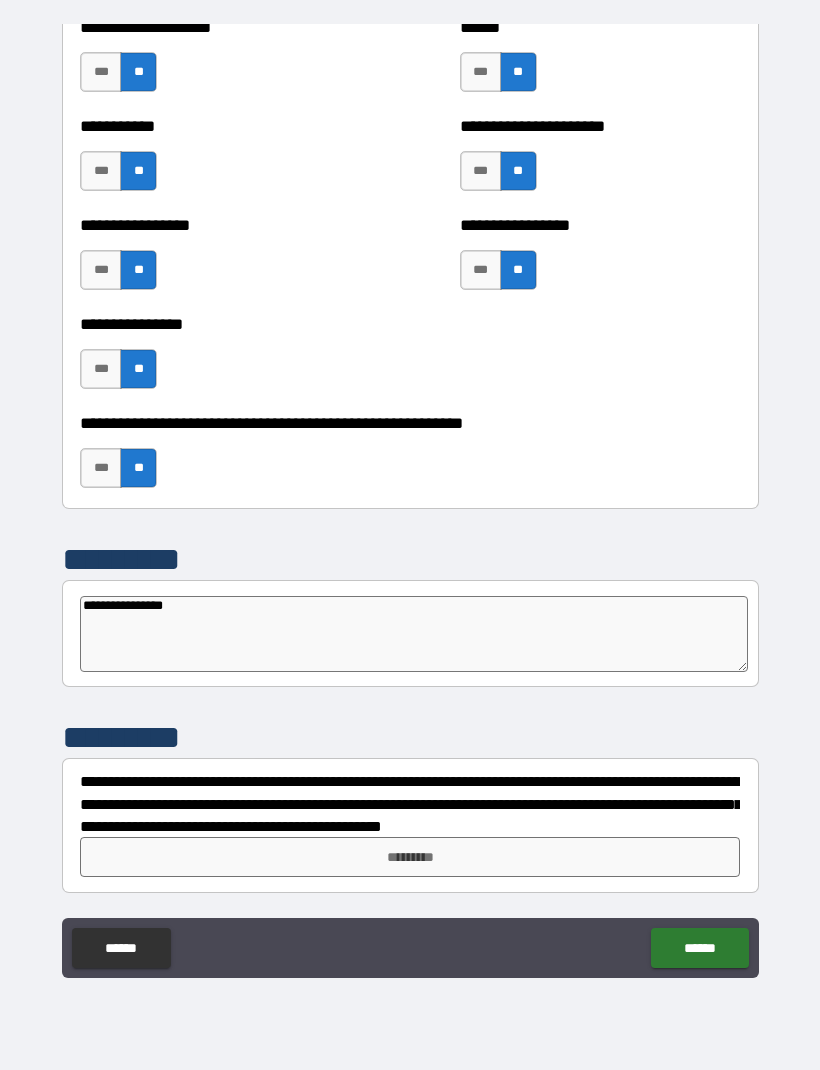 type on "*" 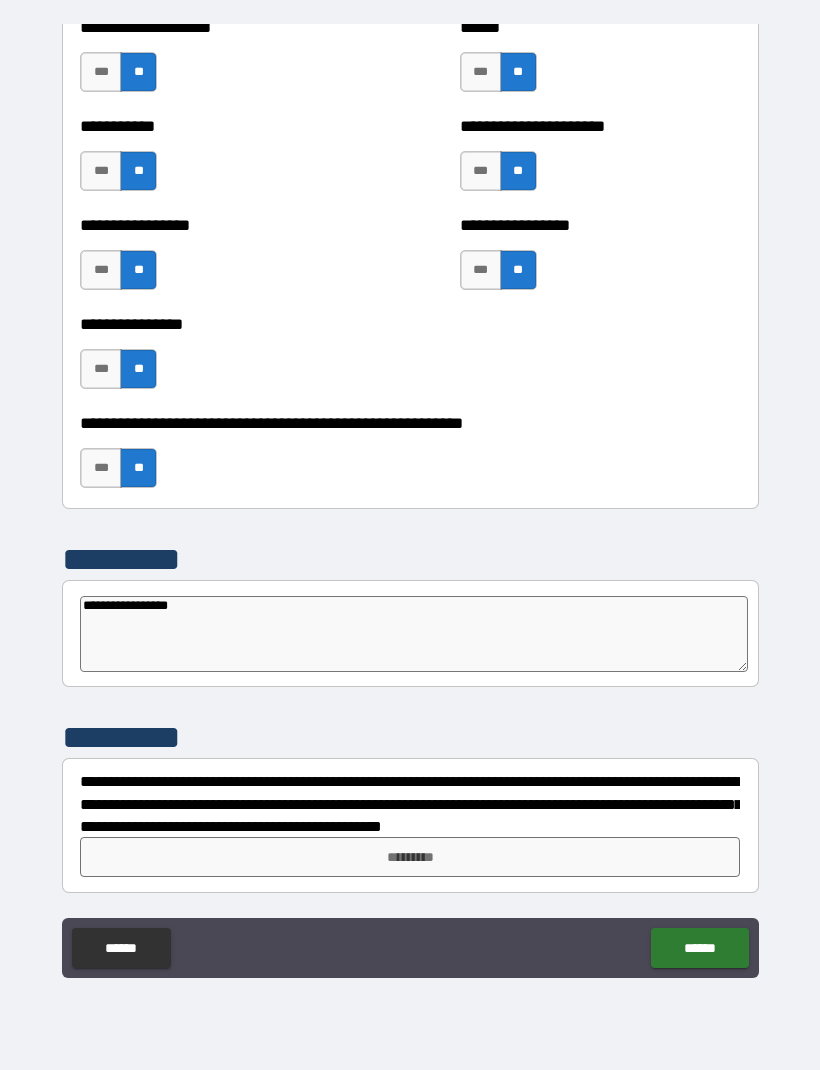 type on "*" 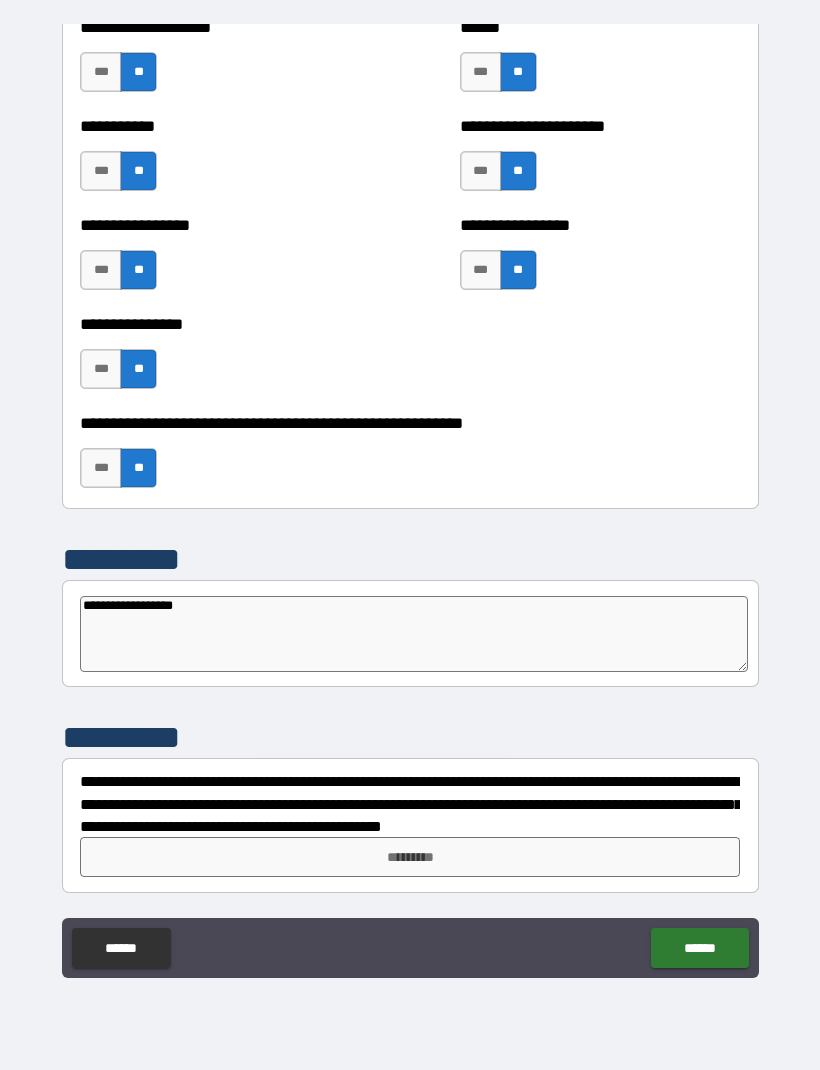 type on "*" 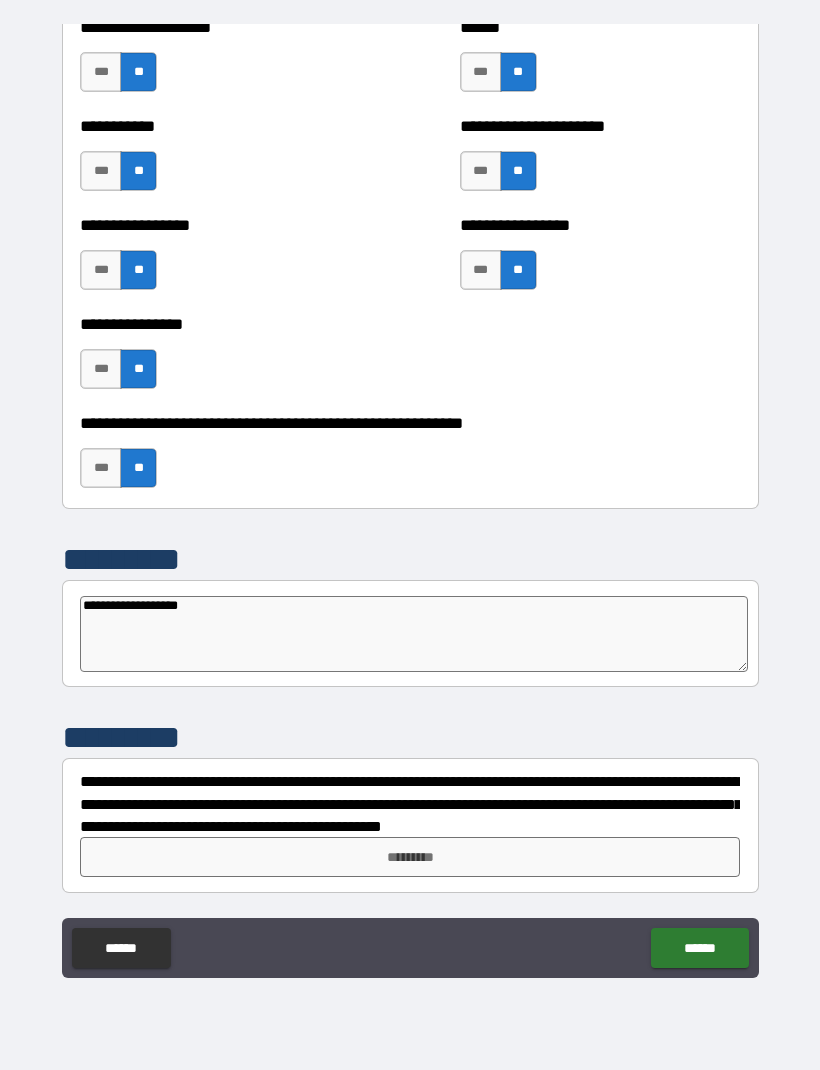type on "*" 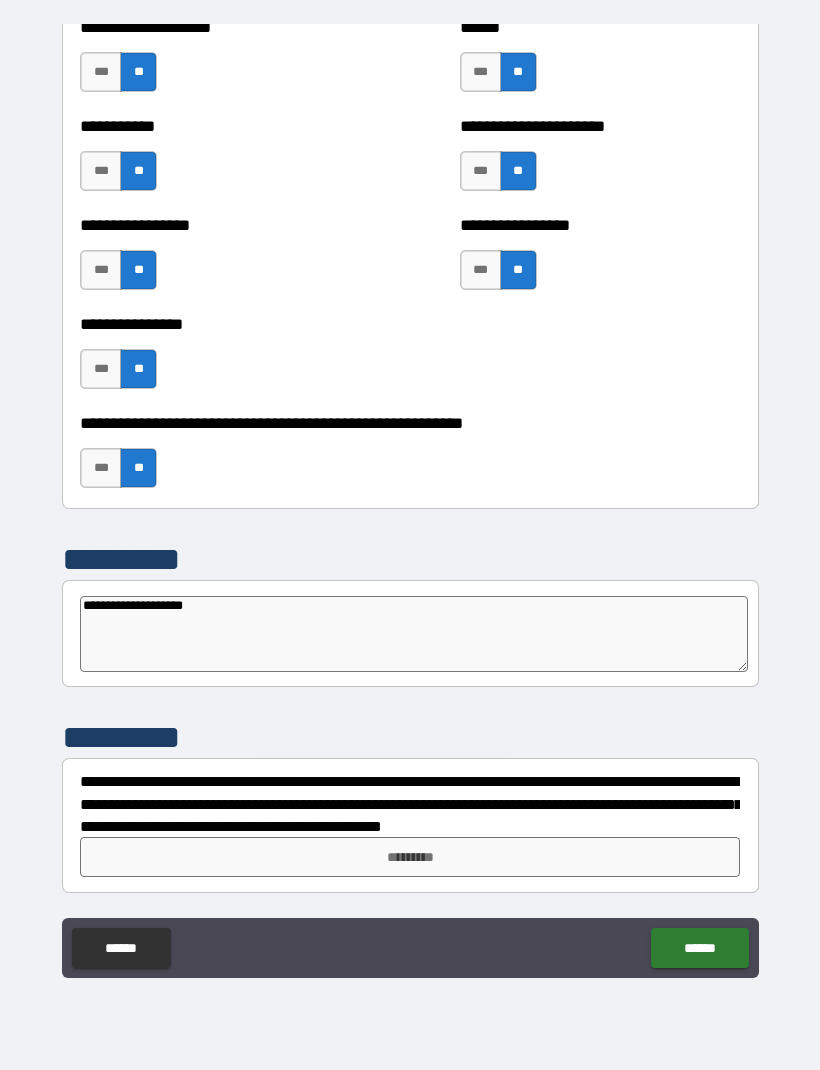 type on "*" 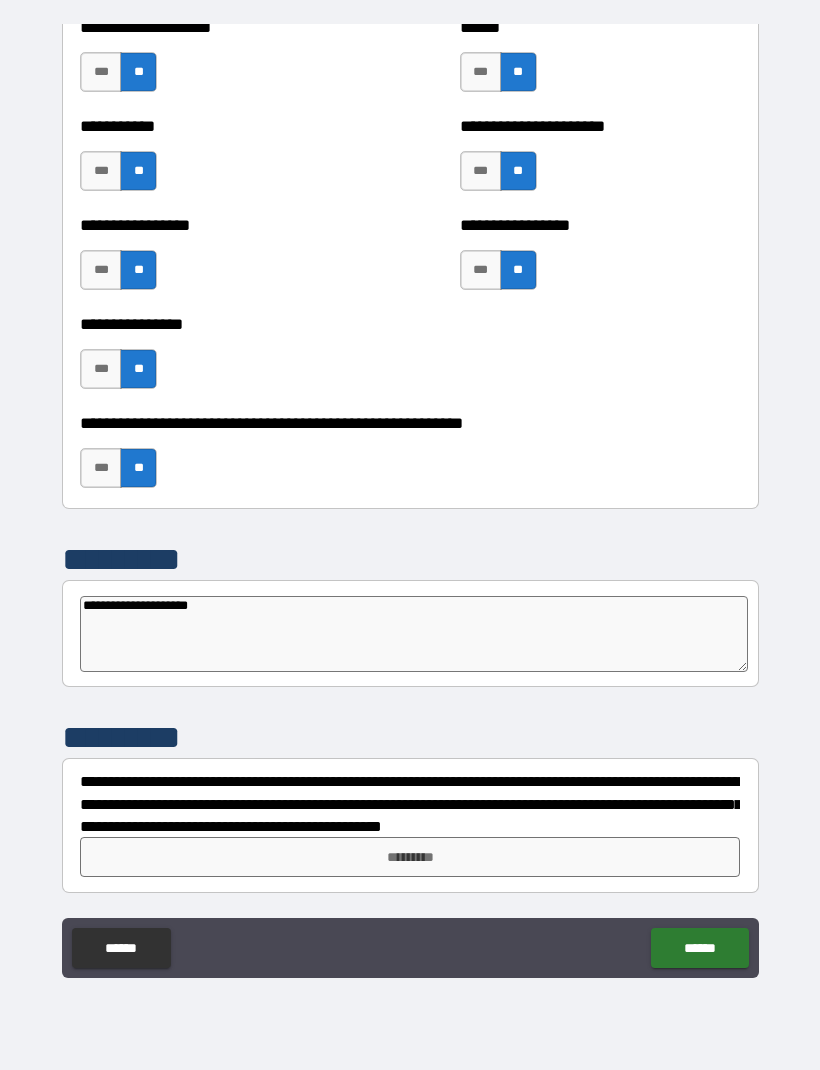 type on "*" 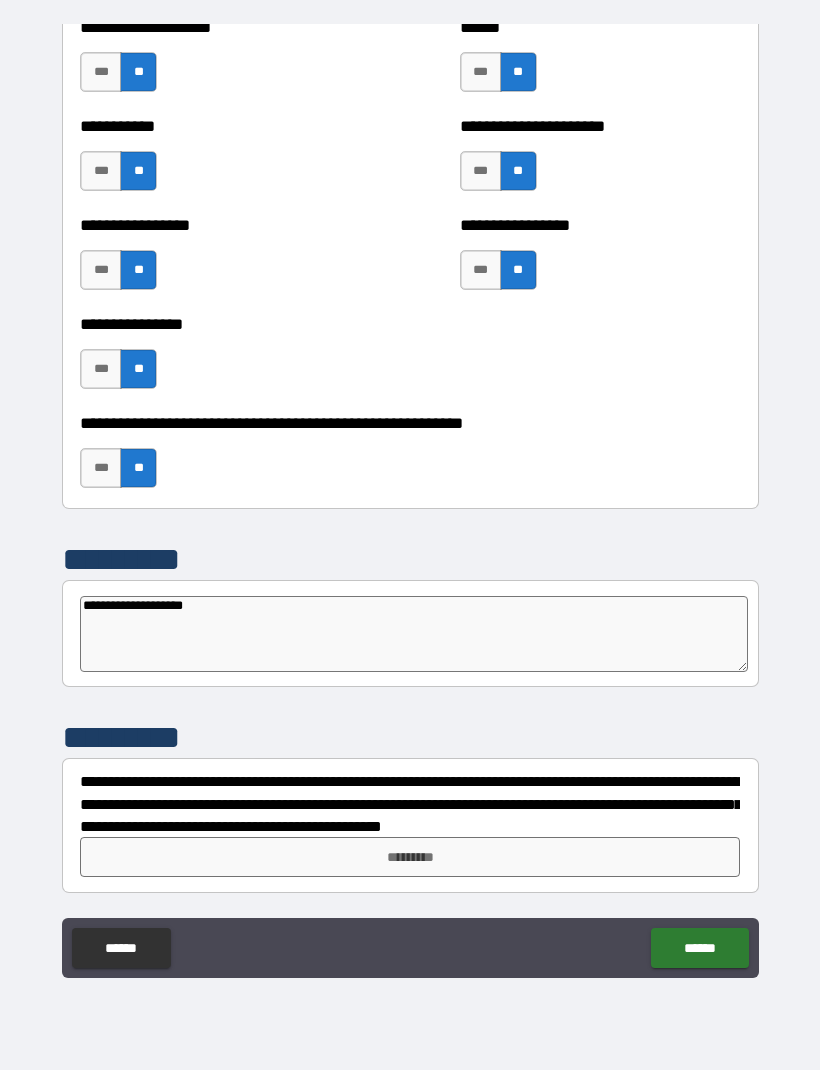 type on "*" 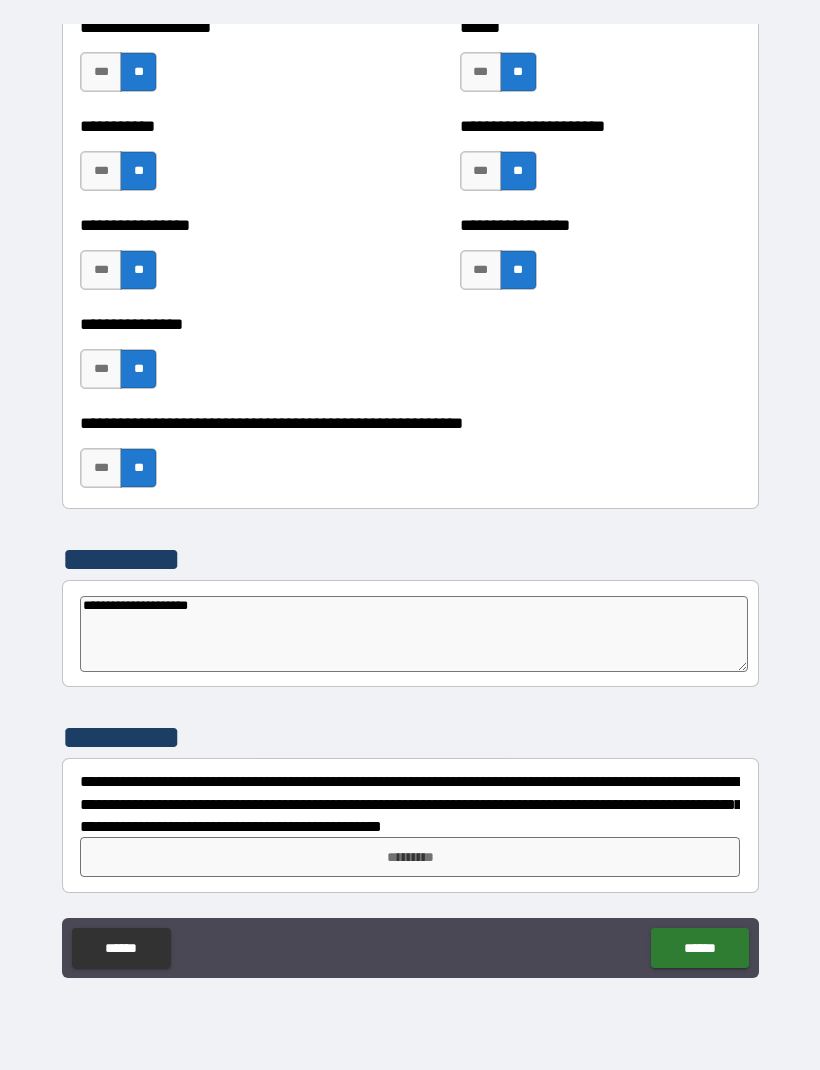 type on "*" 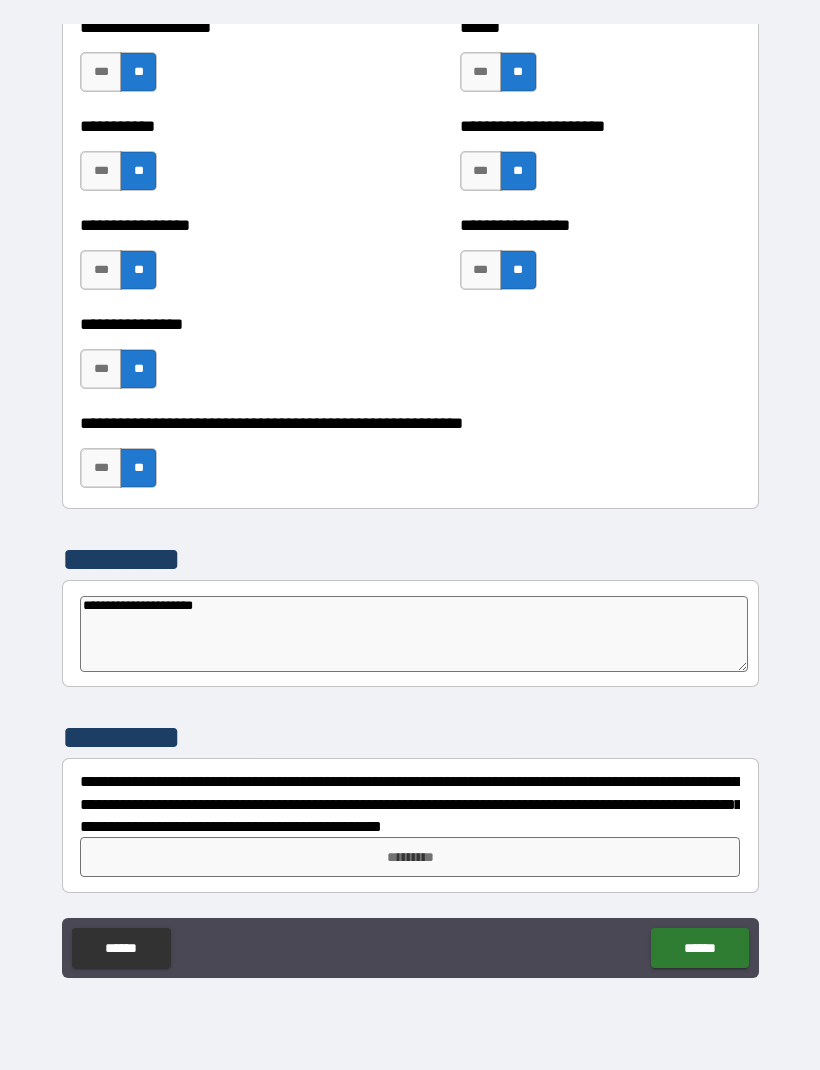 type on "*" 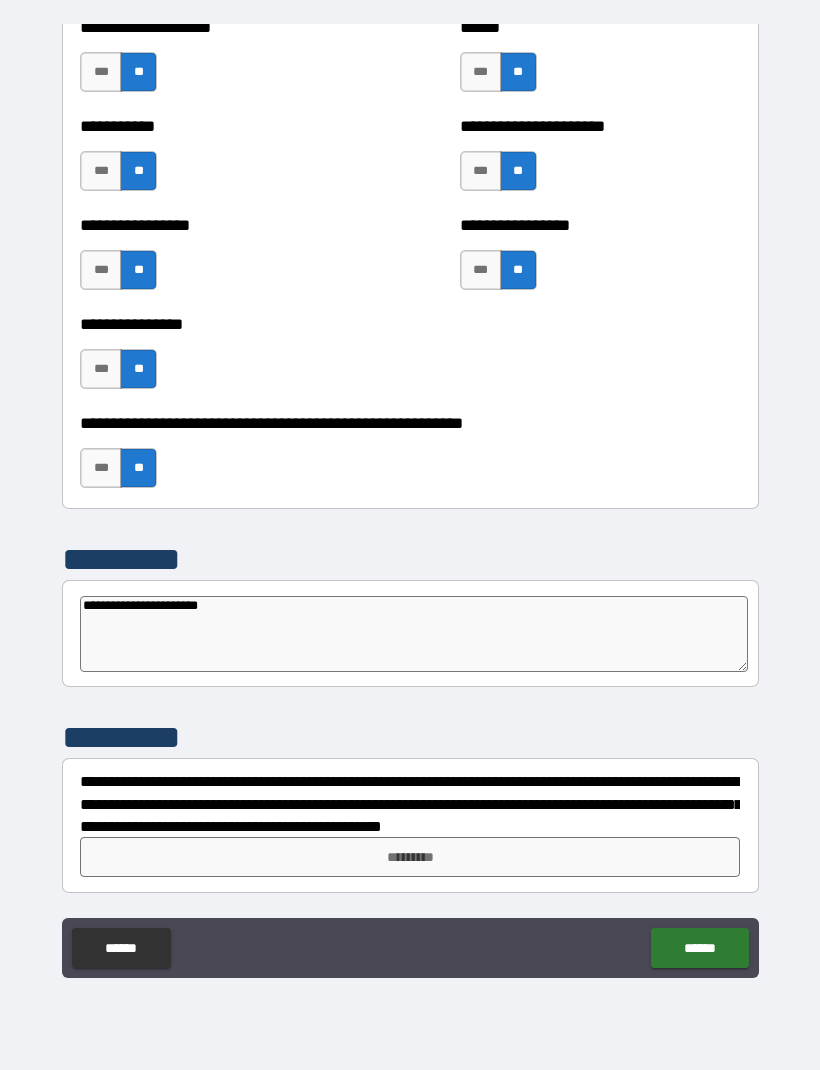 type on "*" 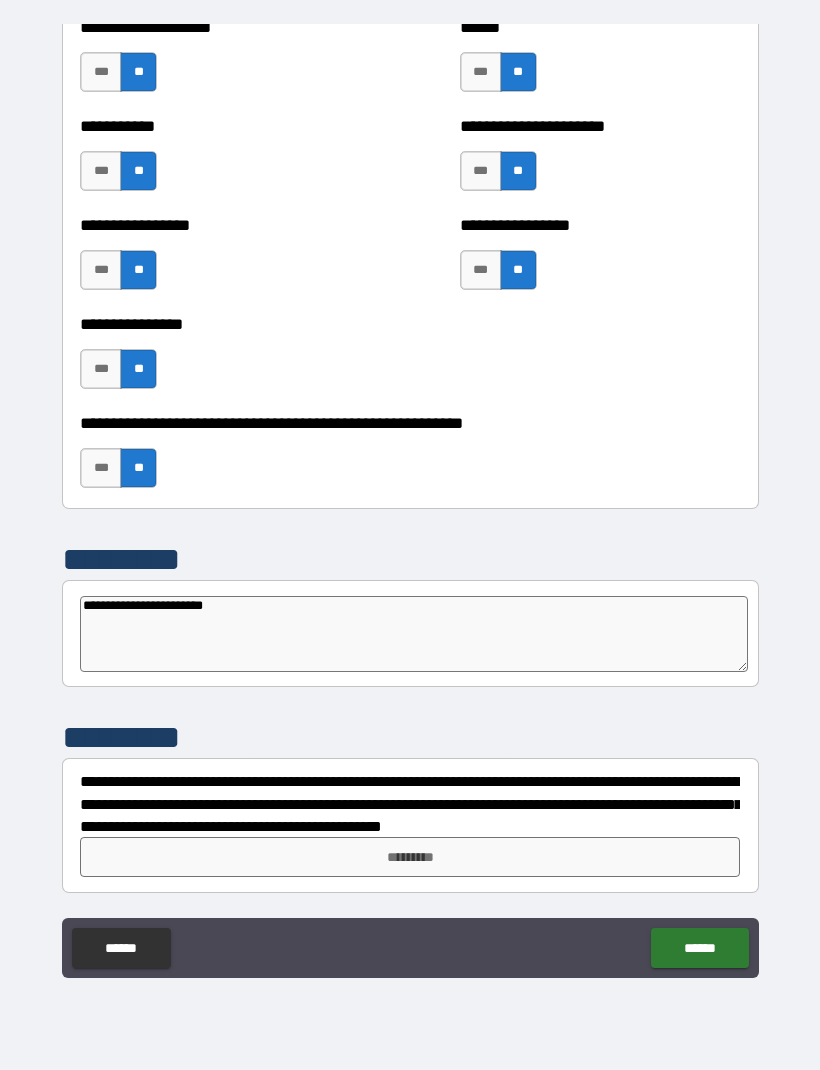type on "*" 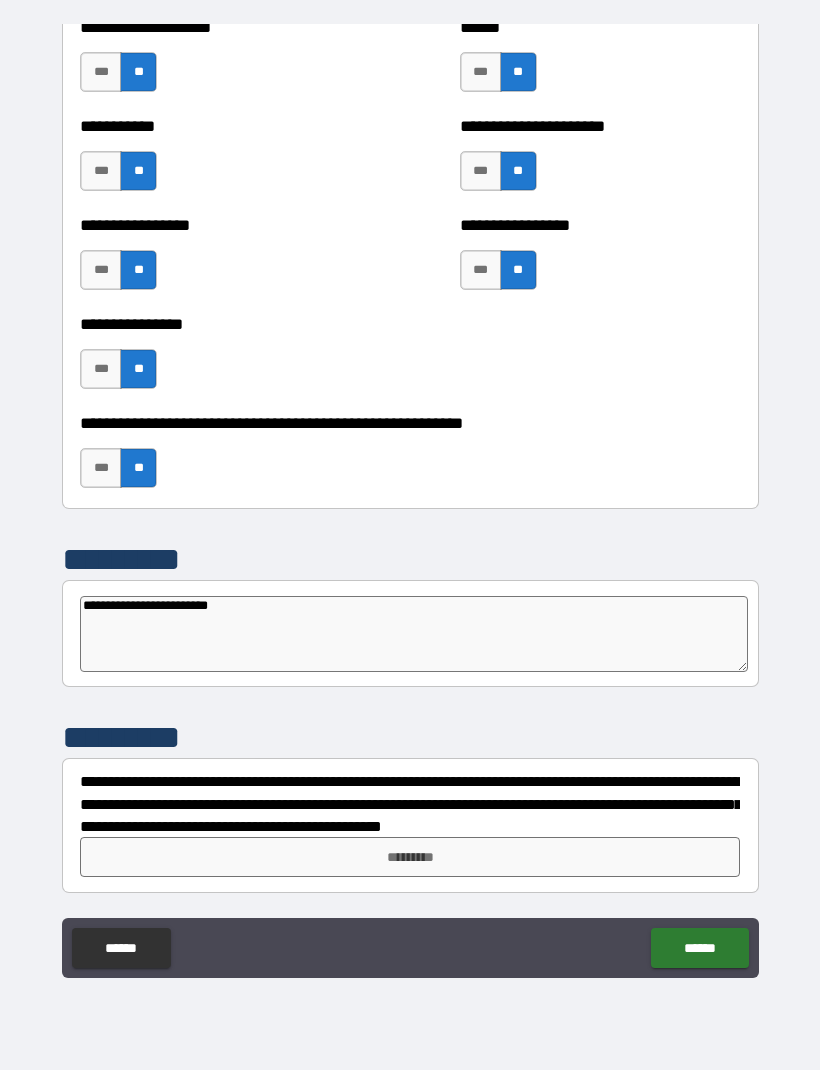 type on "*" 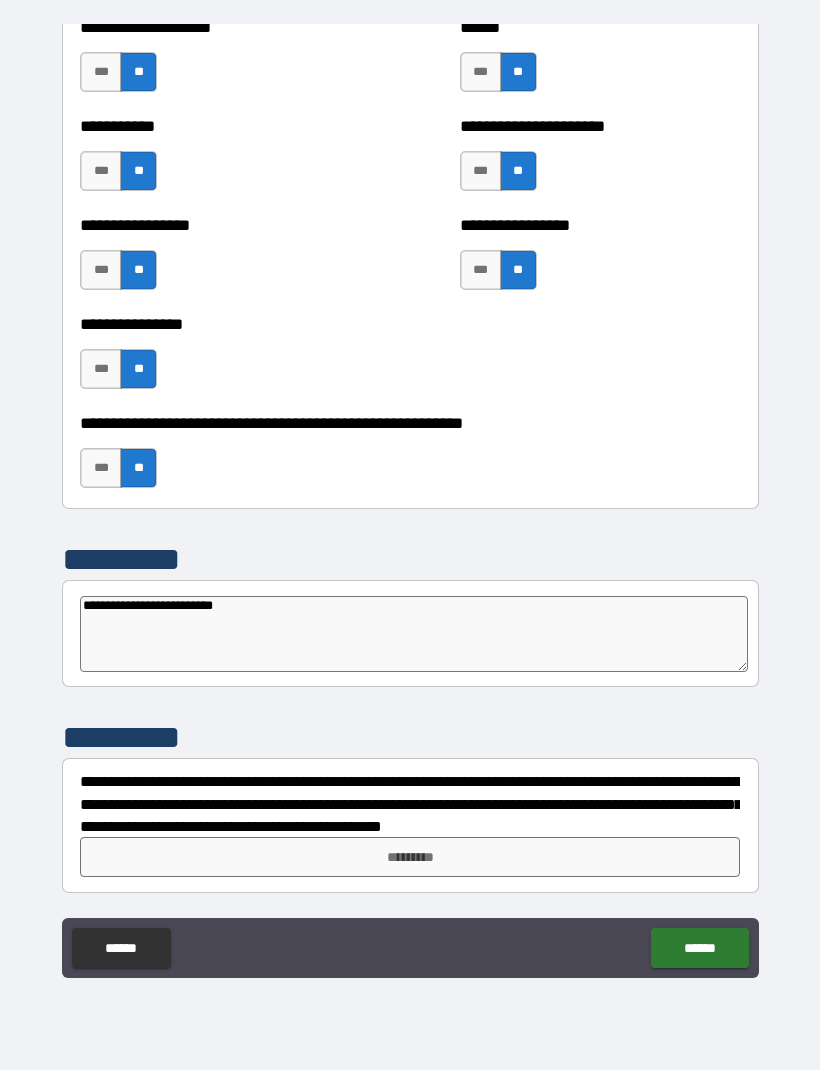 type on "*" 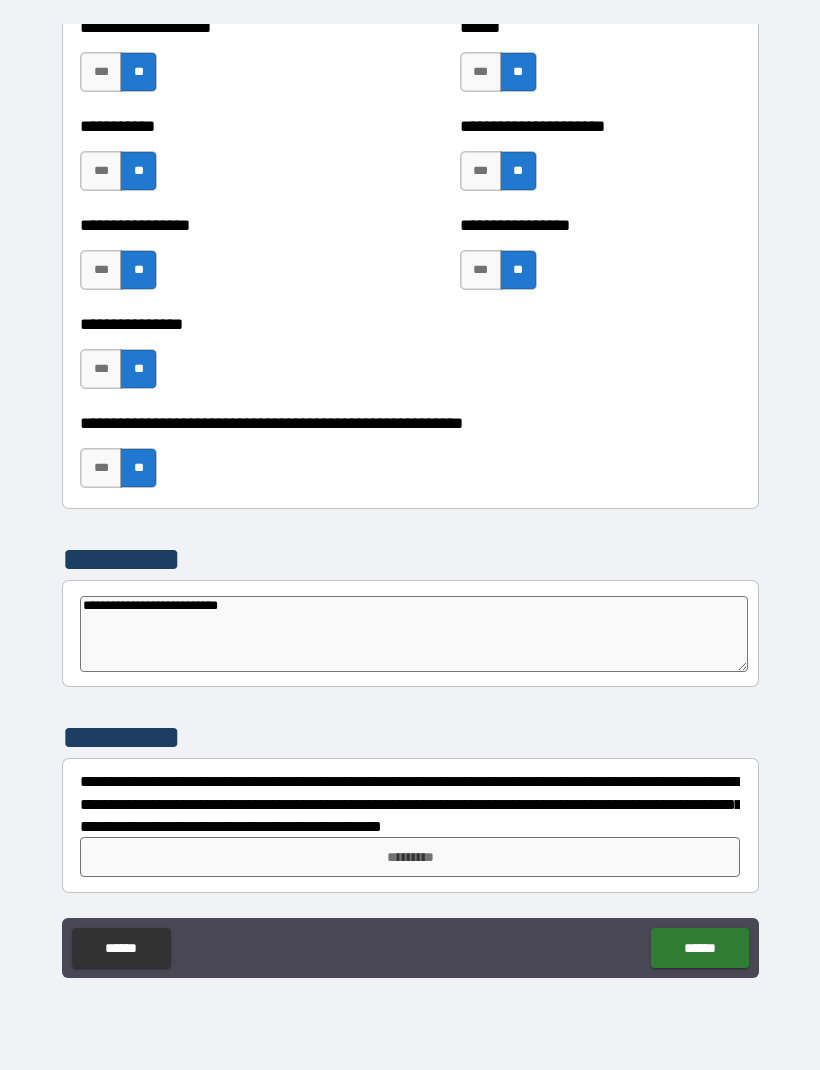 type on "*" 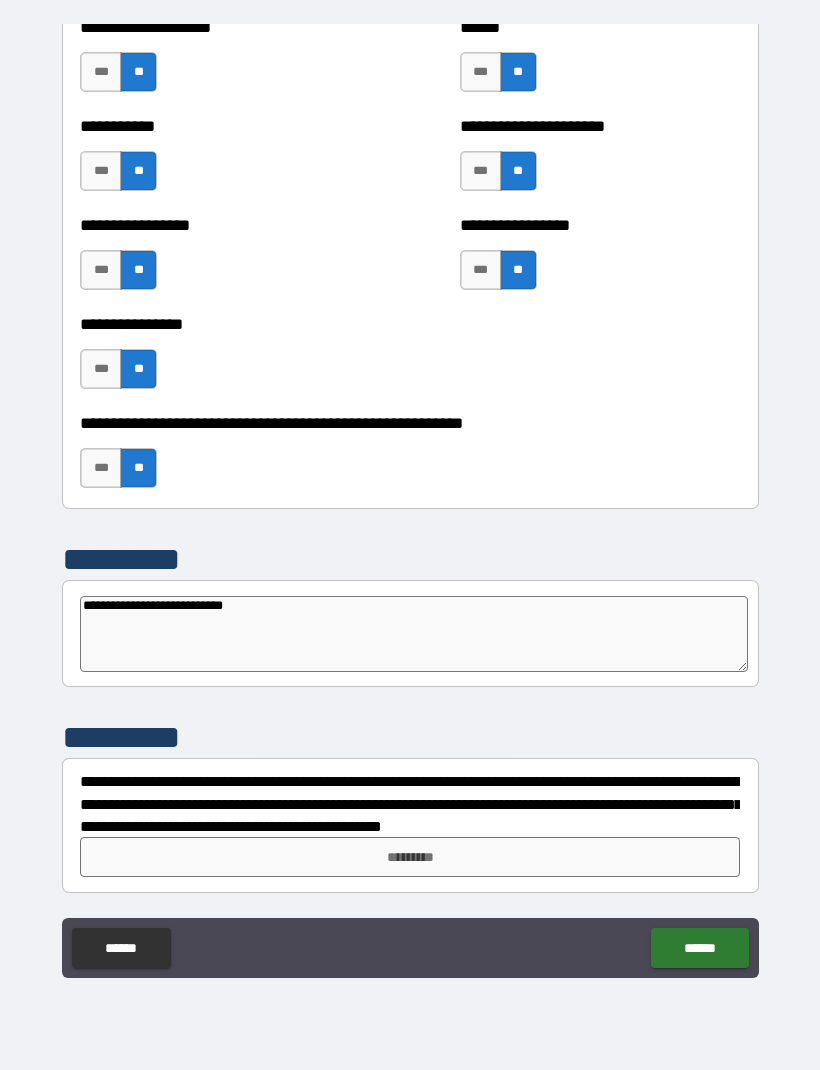 type on "*" 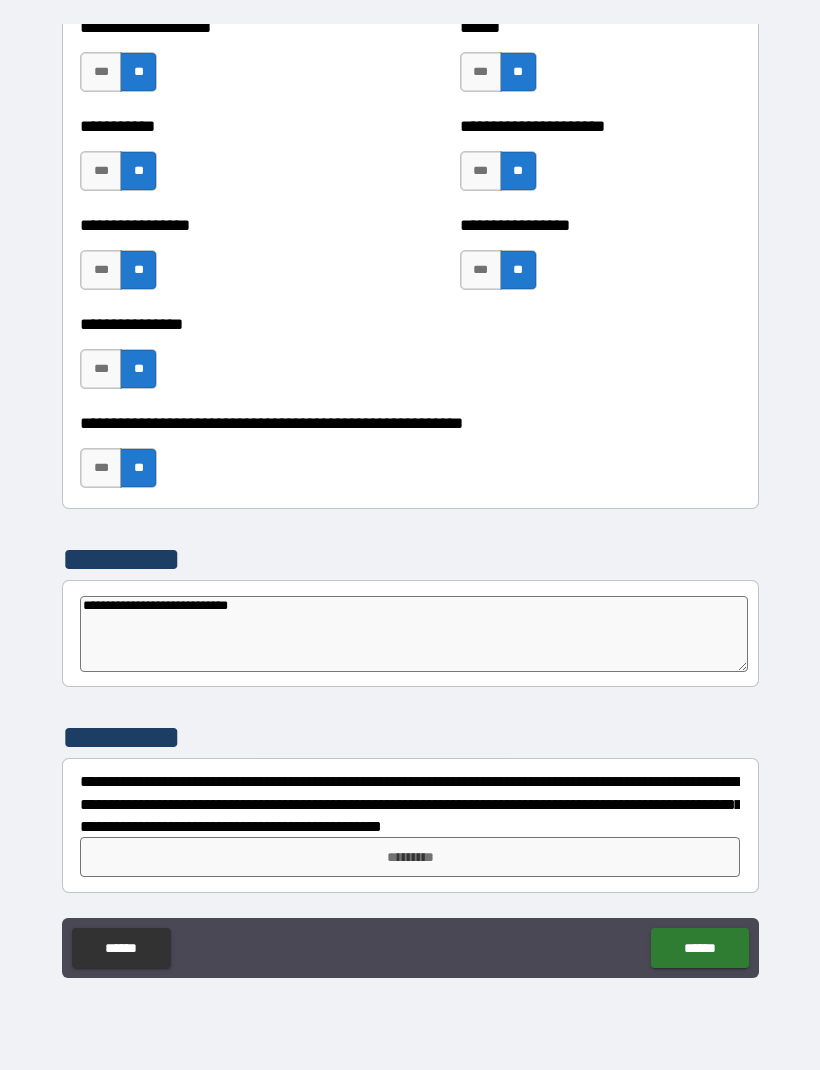 type on "*" 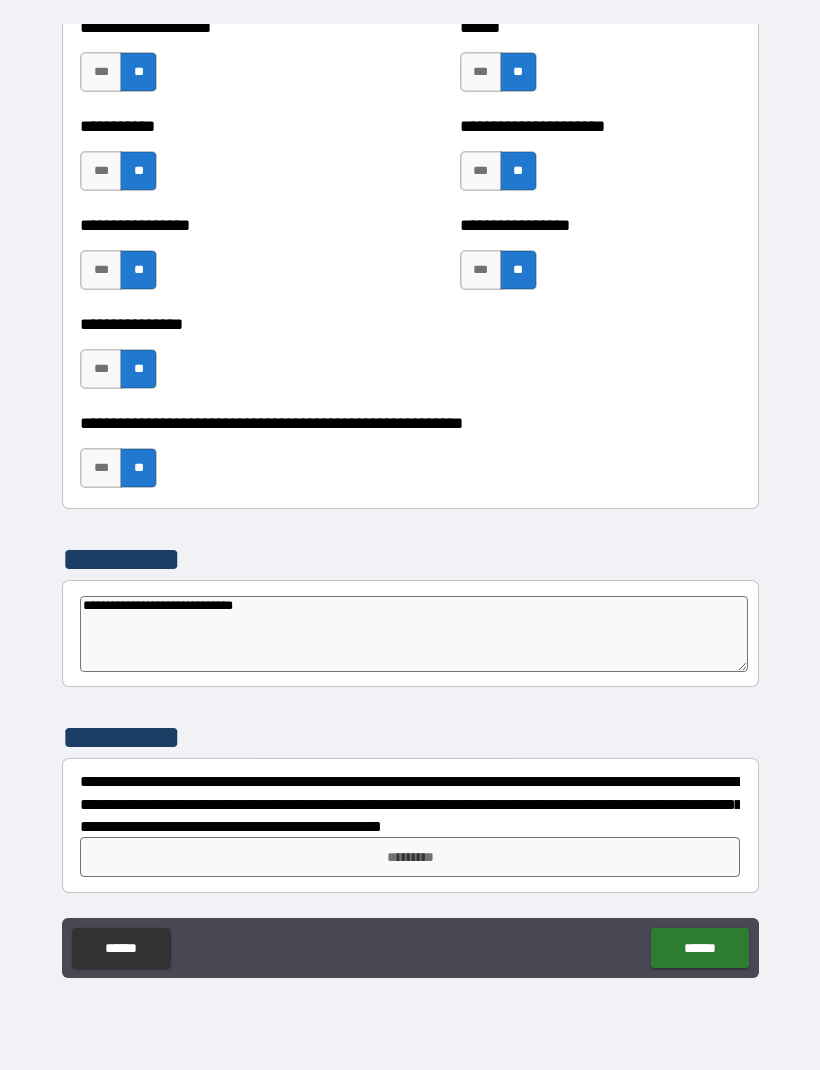 type on "*" 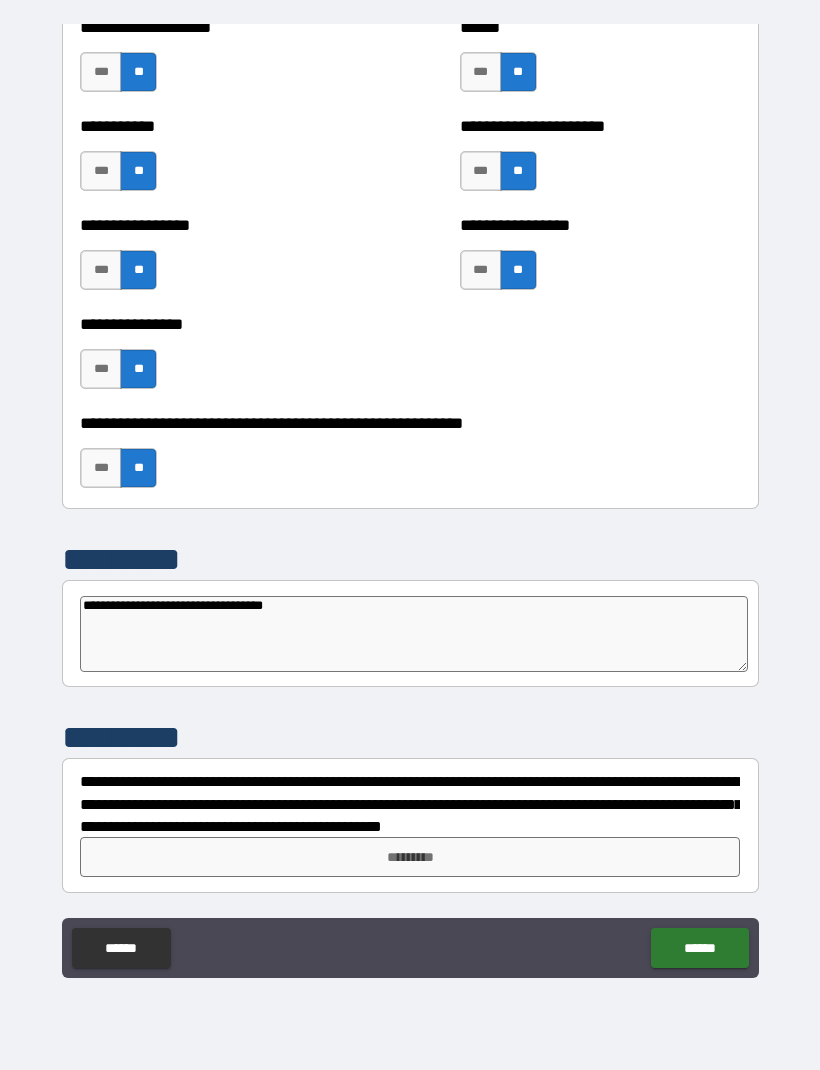 type on "**********" 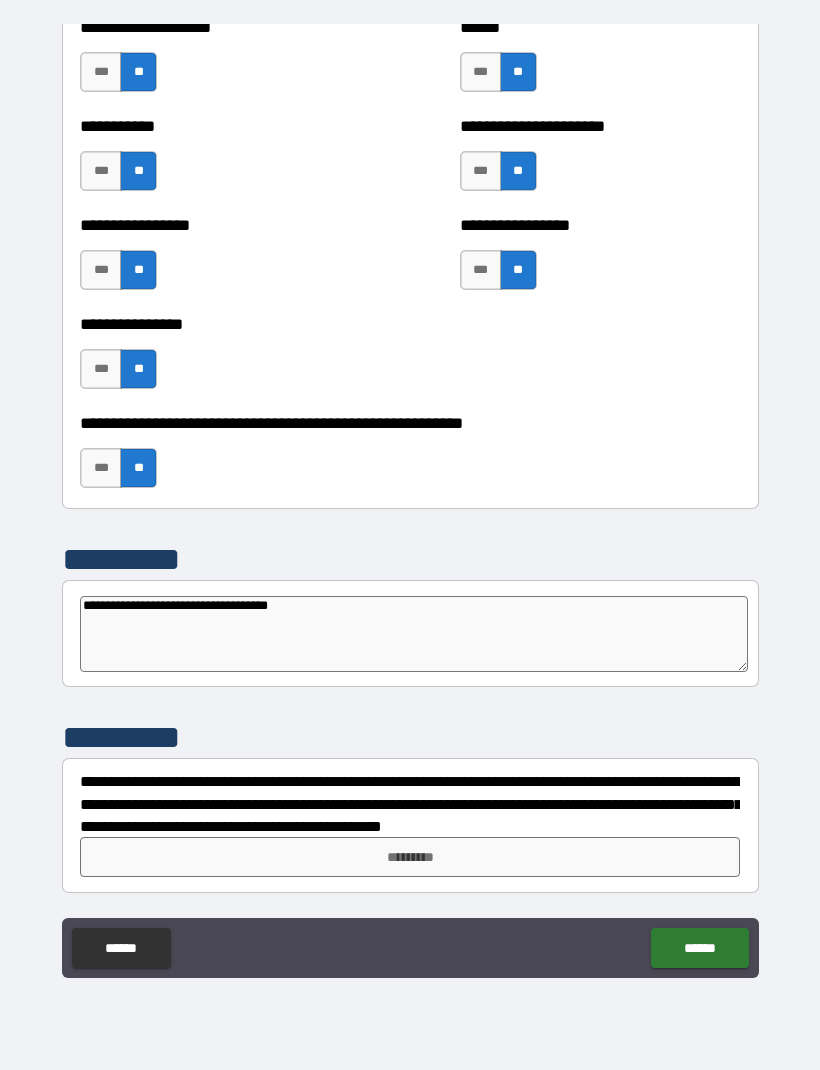 type on "*" 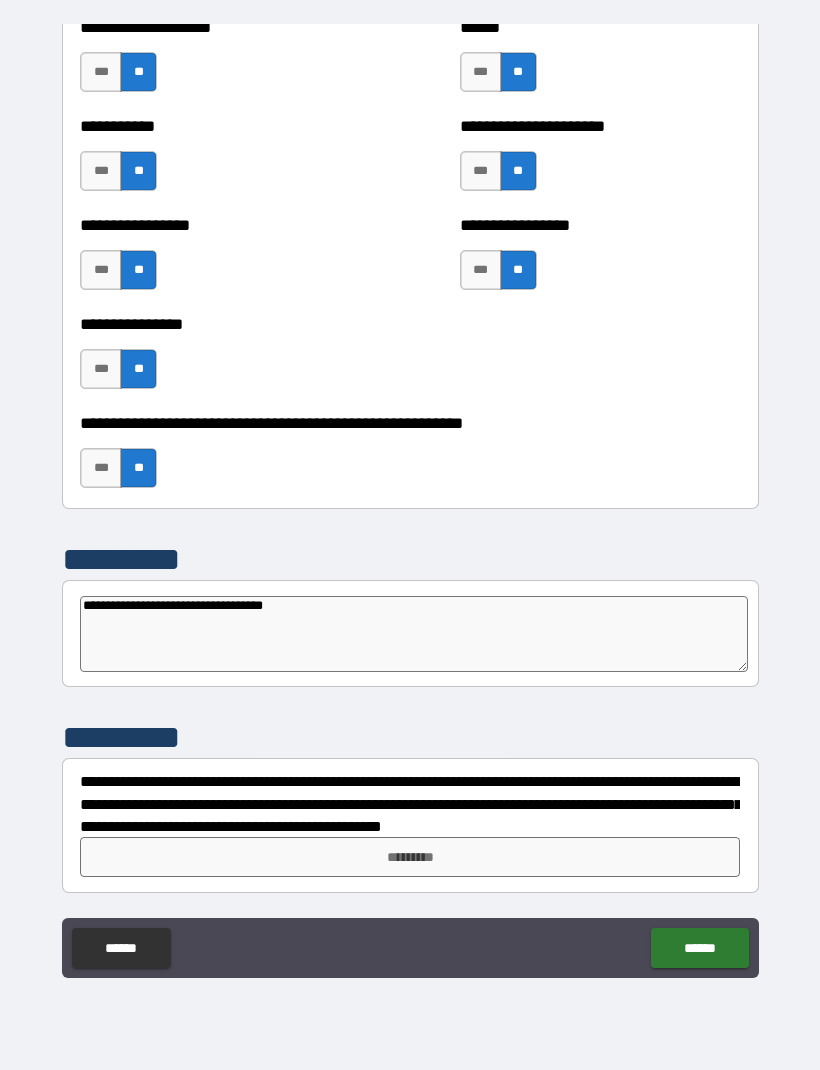 type on "*" 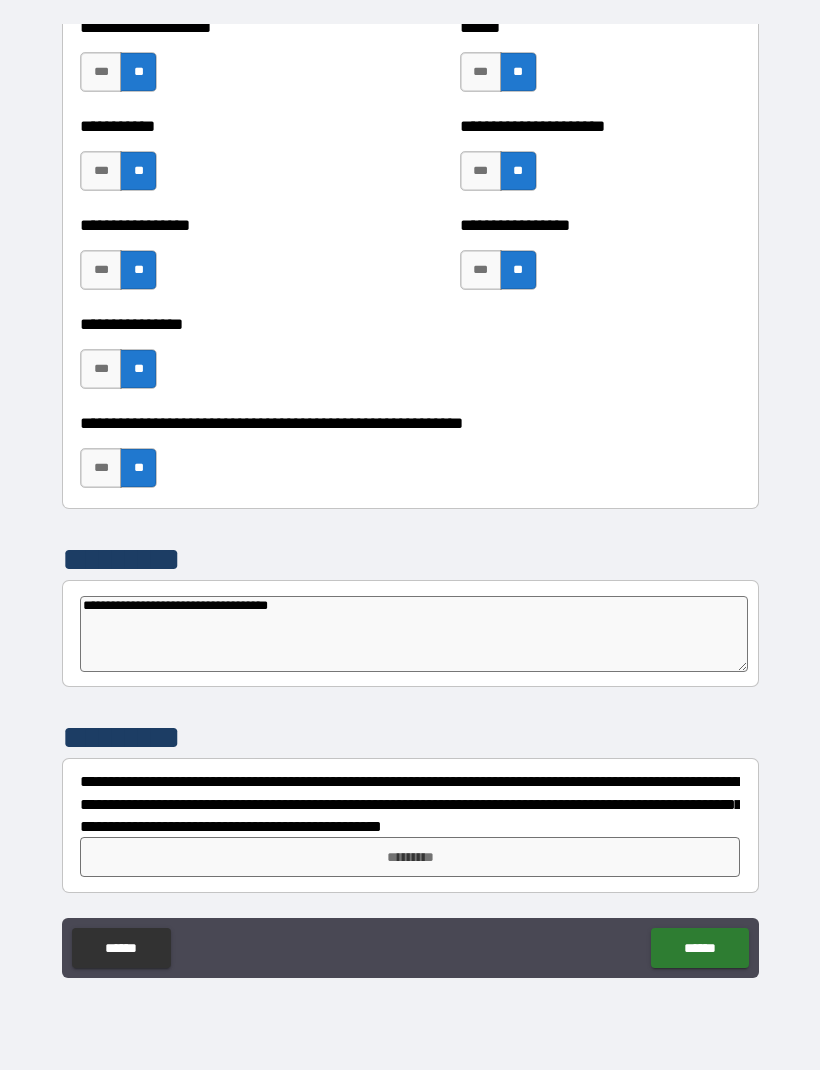 type on "*" 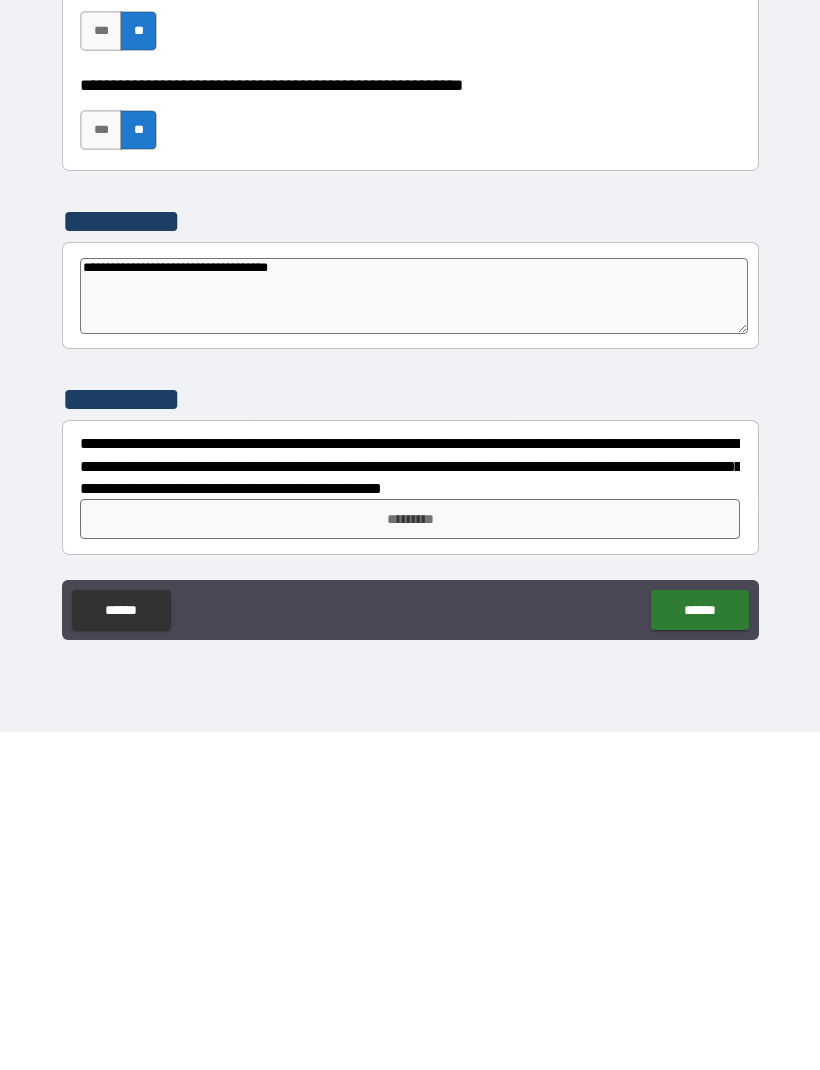 type on "**********" 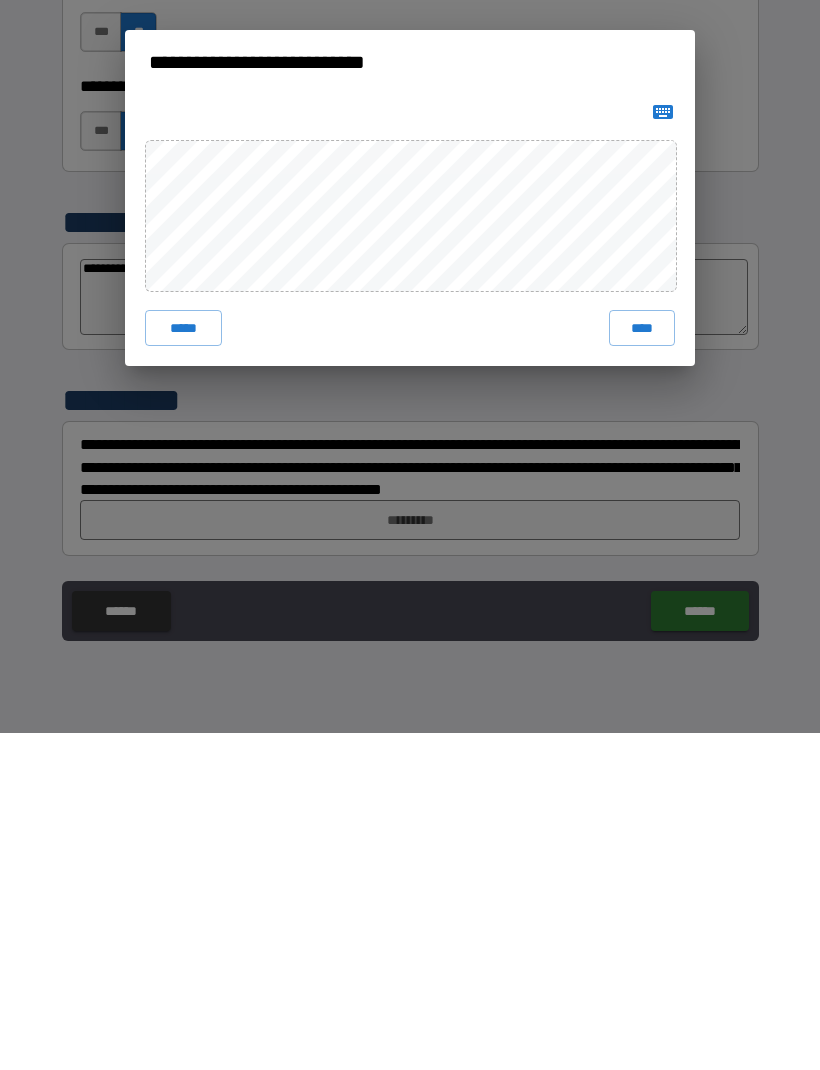scroll, scrollTop: 66, scrollLeft: 0, axis: vertical 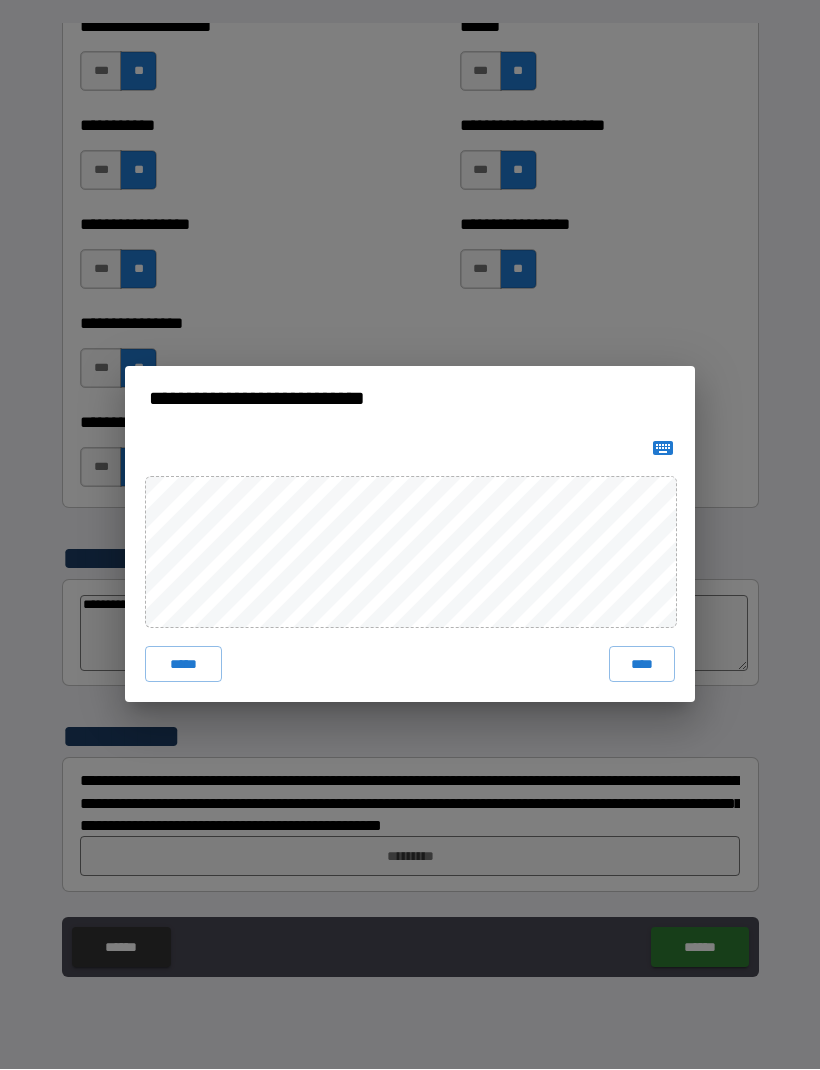 click on "****" at bounding box center (642, 665) 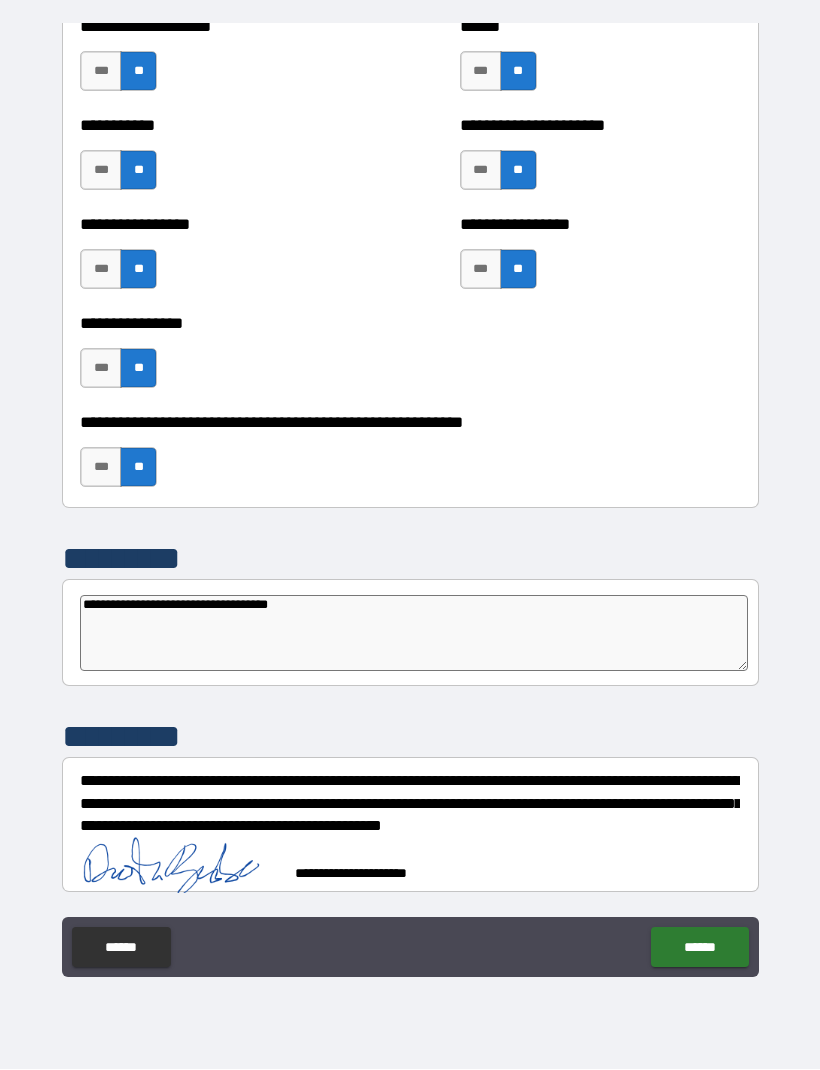 scroll, scrollTop: 5935, scrollLeft: 0, axis: vertical 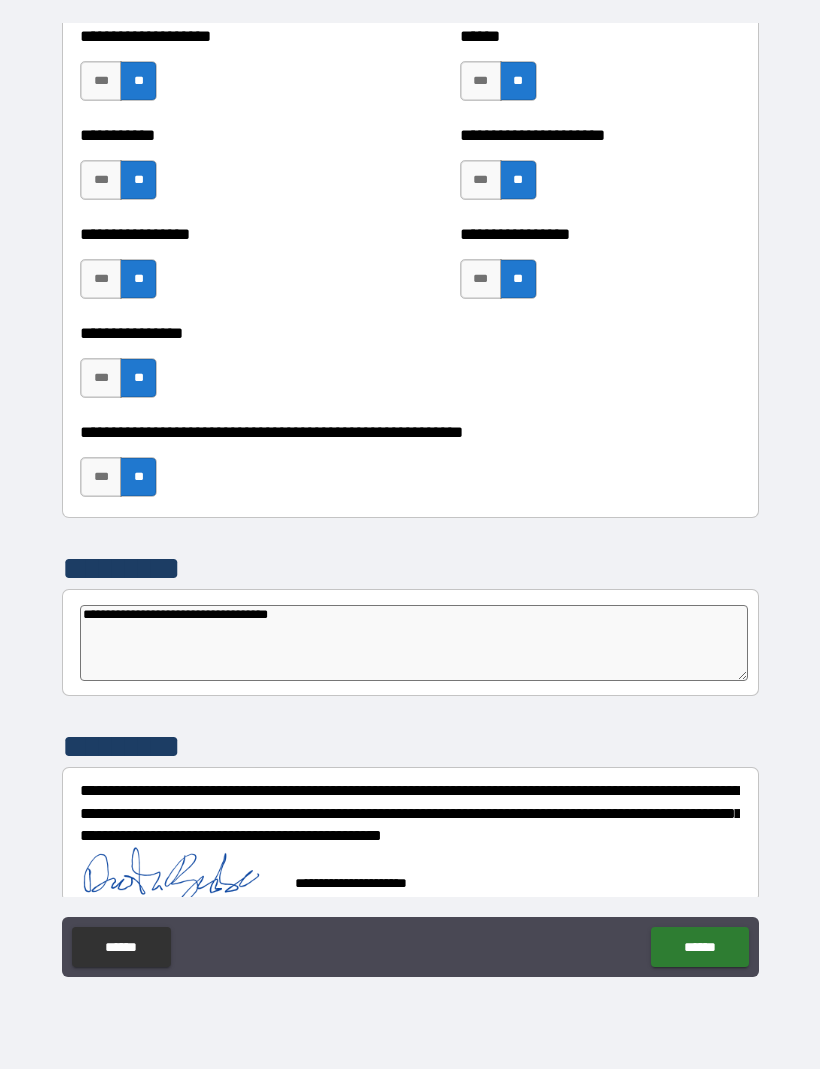 type on "*" 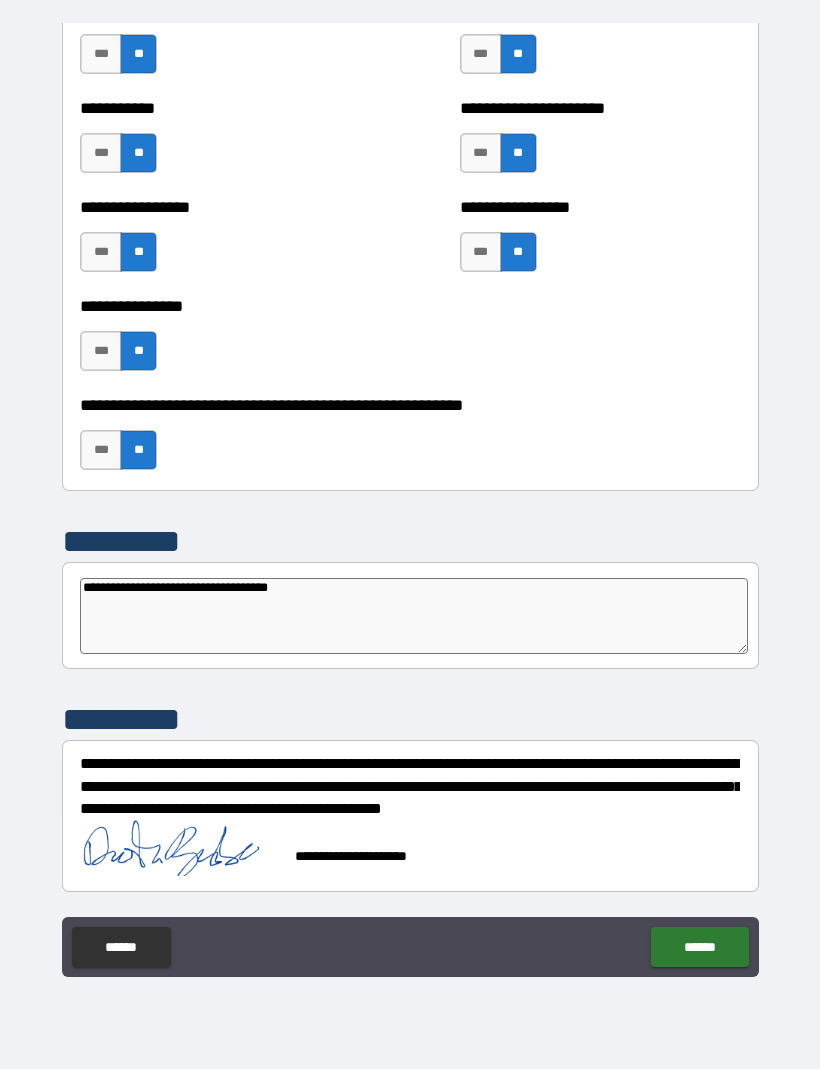 scroll, scrollTop: 5962, scrollLeft: 0, axis: vertical 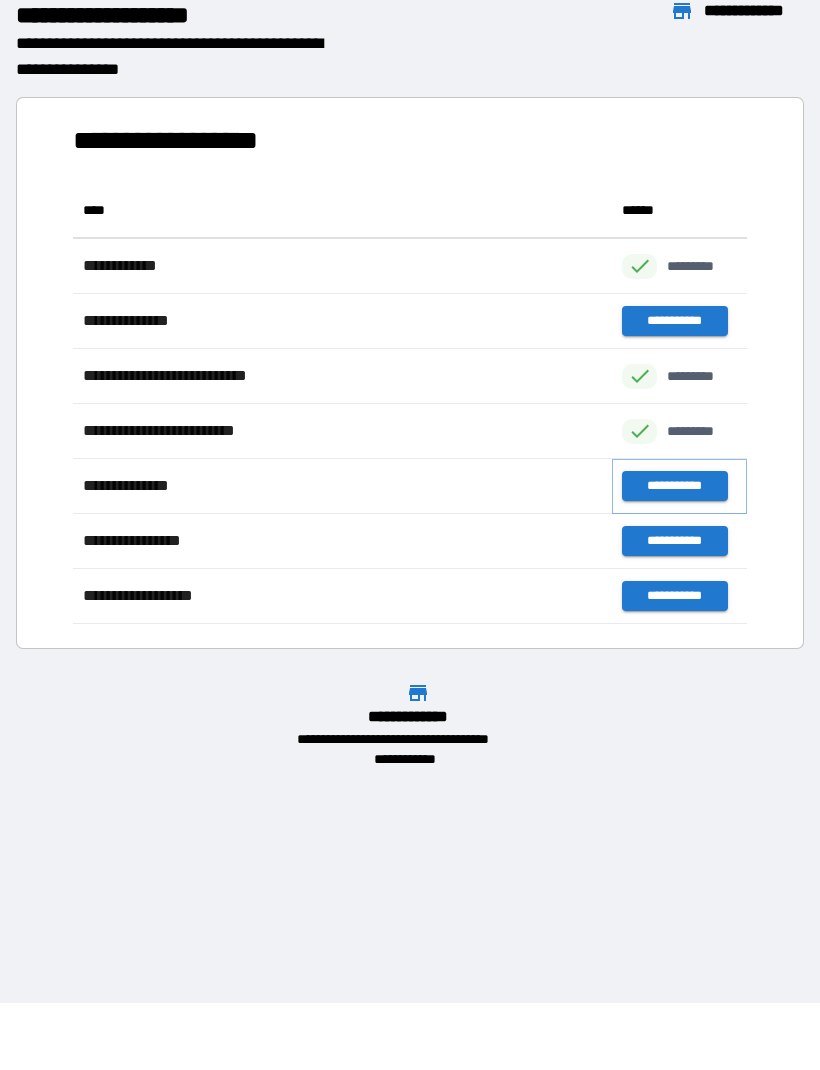 click on "**********" at bounding box center (674, 487) 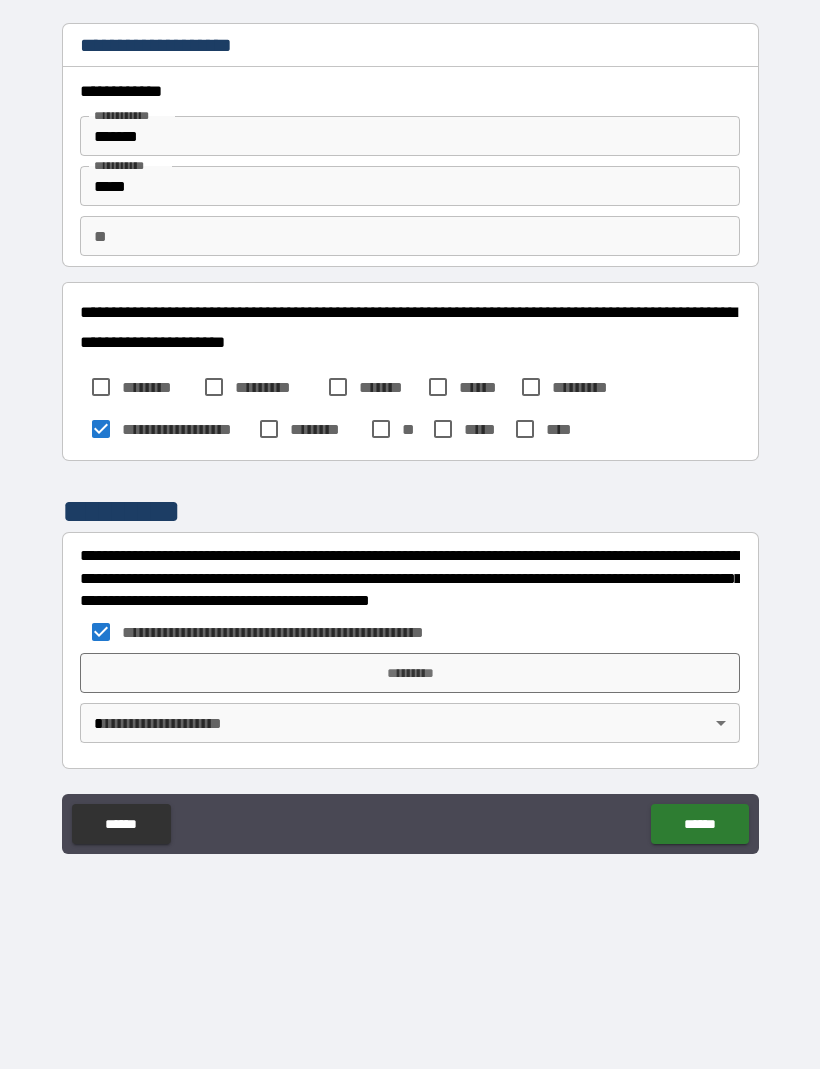 click on "*********" at bounding box center [410, 674] 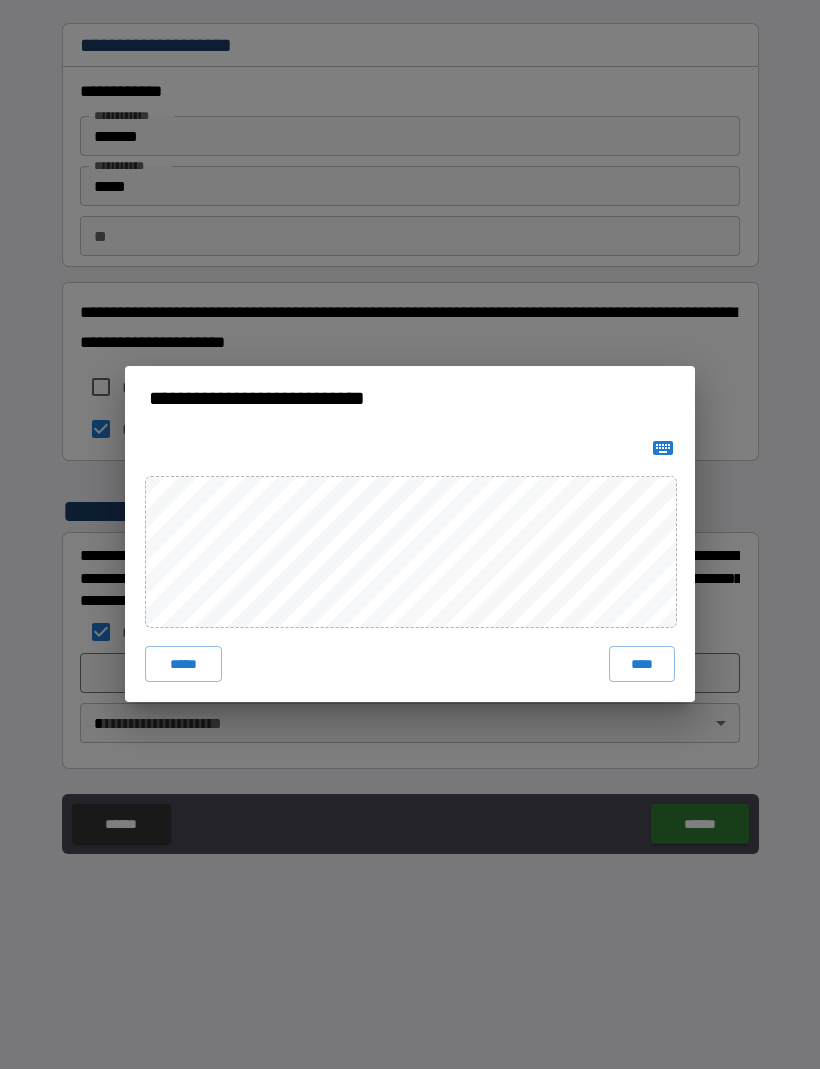 click on "****" at bounding box center (642, 665) 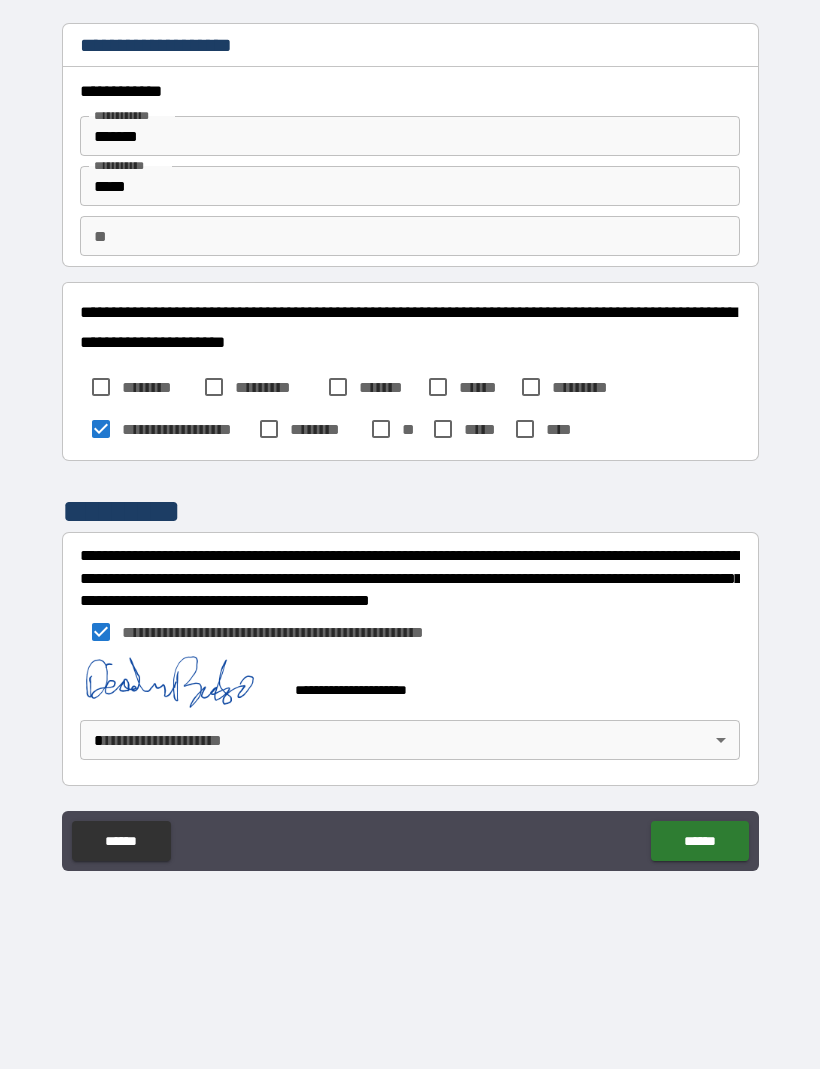 click on "******" at bounding box center (699, 842) 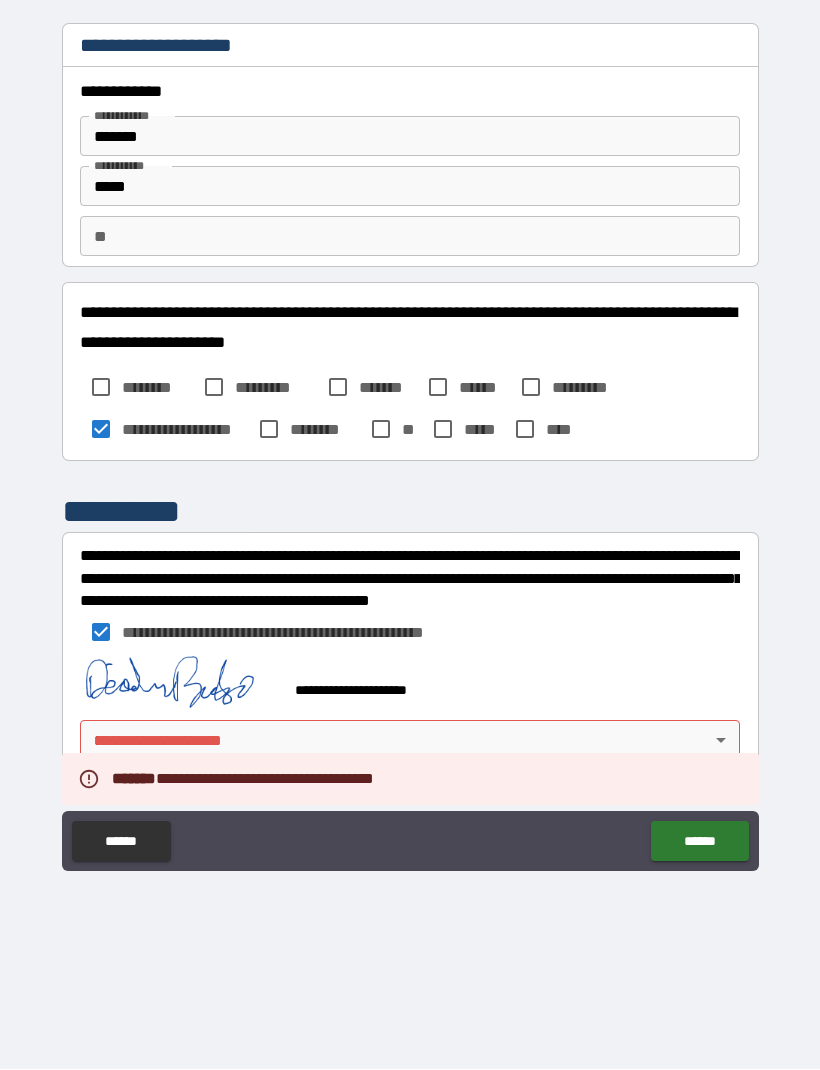 click on "**********" at bounding box center [410, 504] 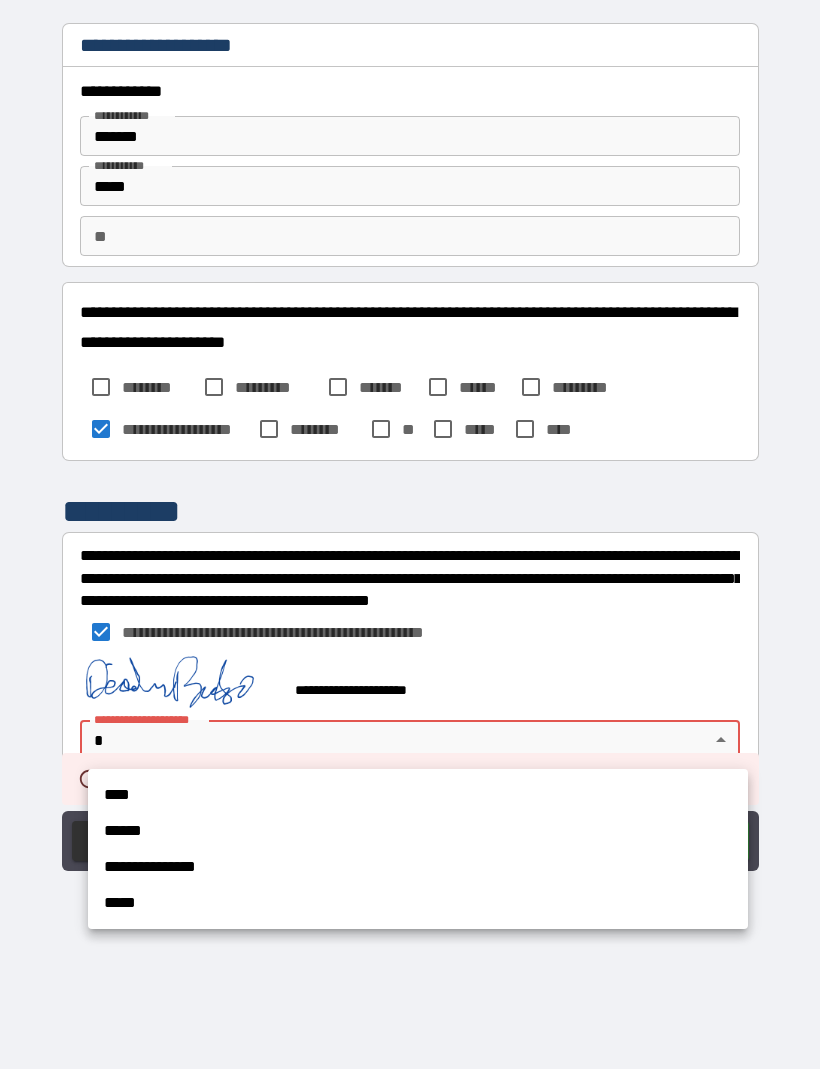 click on "****" at bounding box center [418, 796] 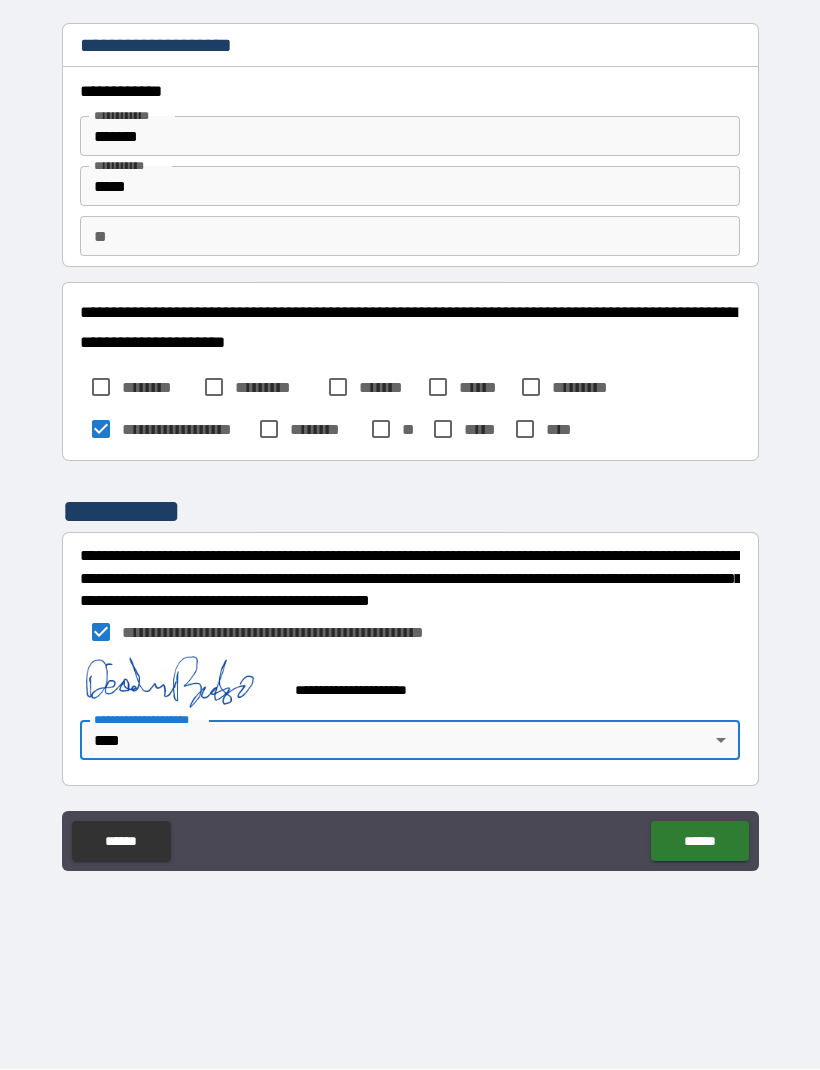 click on "******" at bounding box center [699, 842] 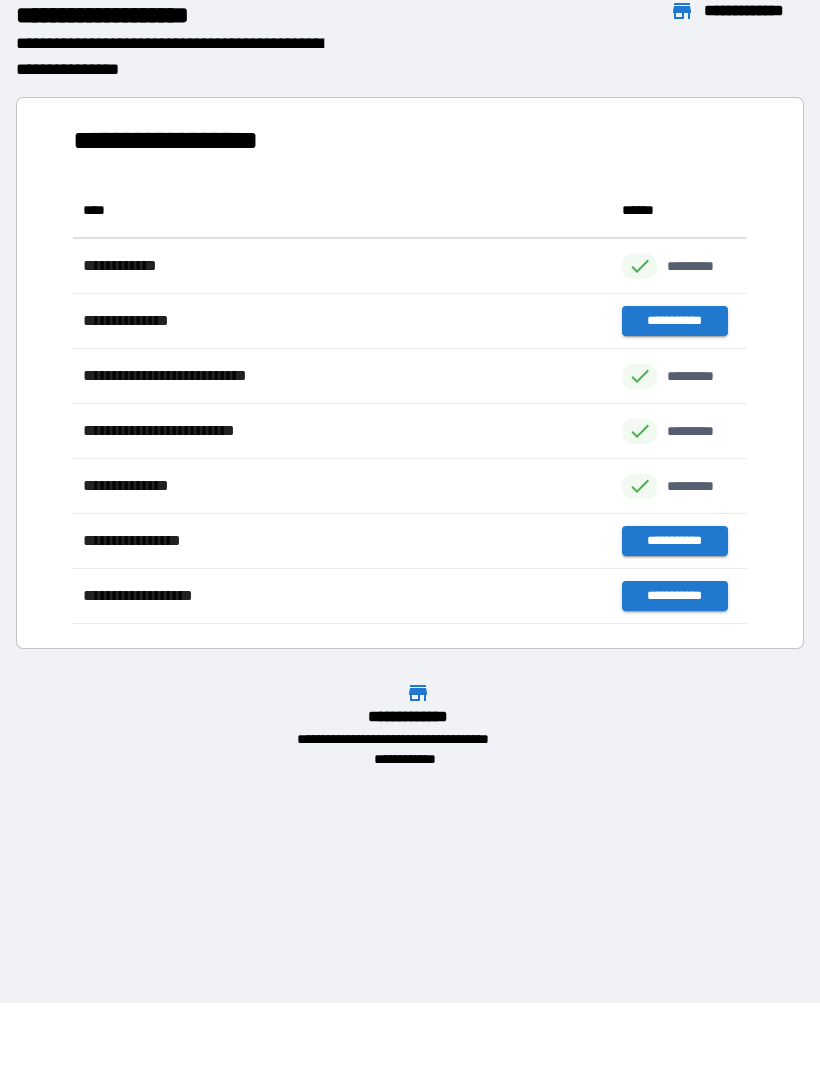 scroll, scrollTop: 1, scrollLeft: 1, axis: both 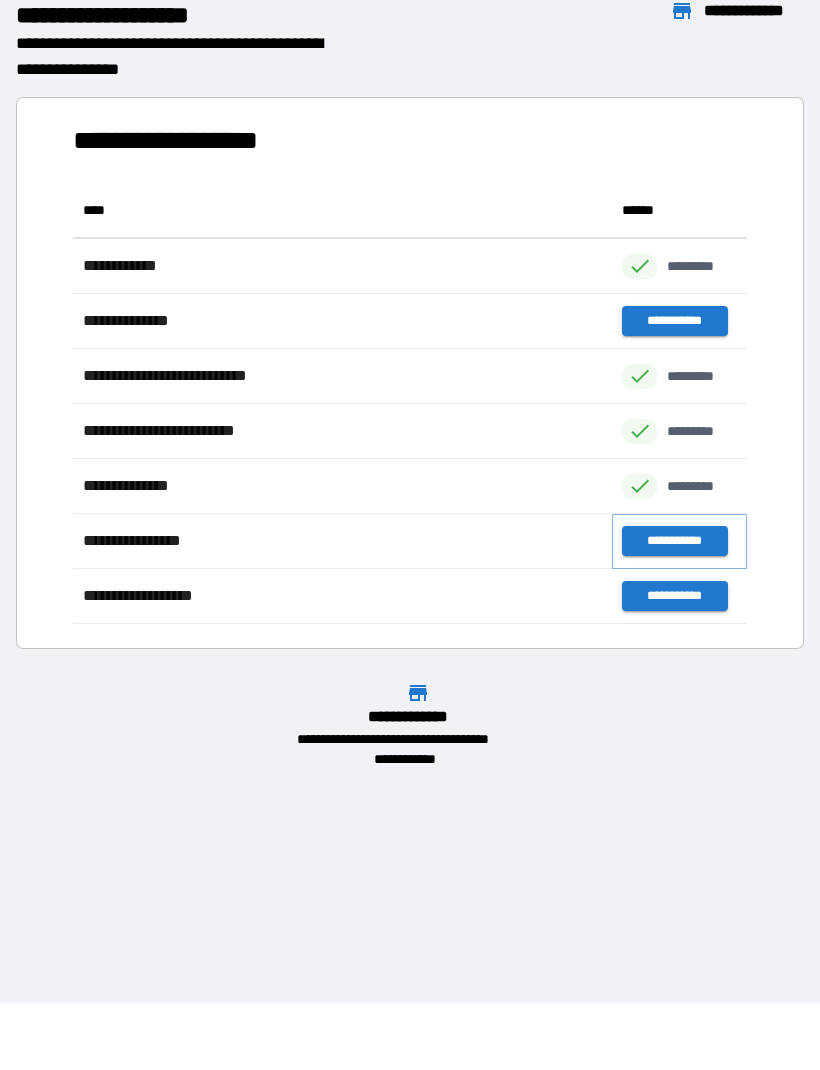 click on "**********" at bounding box center [674, 542] 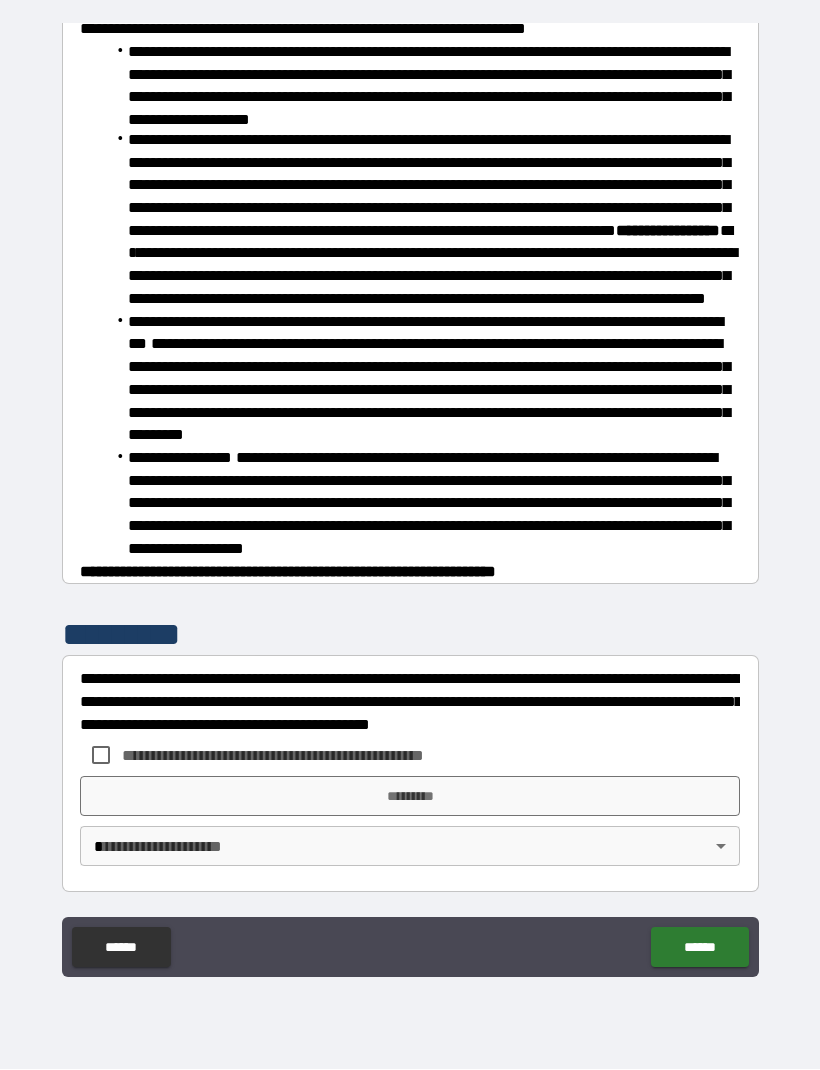 scroll, scrollTop: 404, scrollLeft: 0, axis: vertical 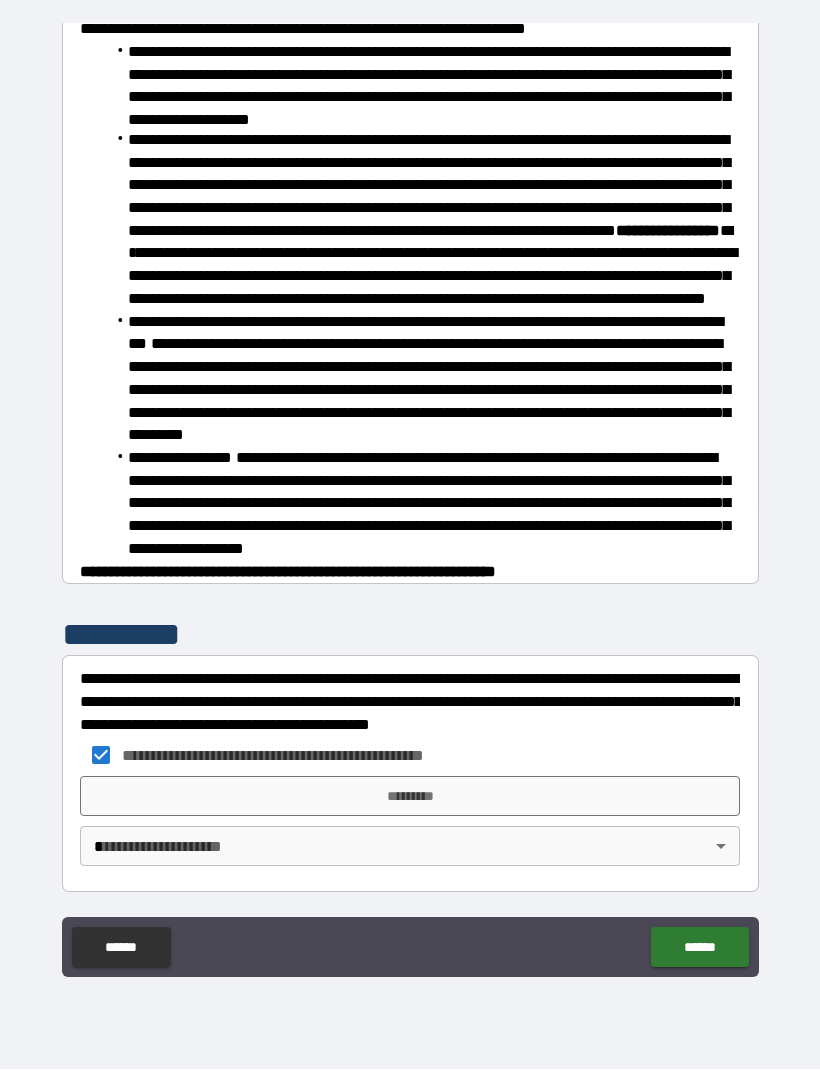 click on "*********" at bounding box center [410, 797] 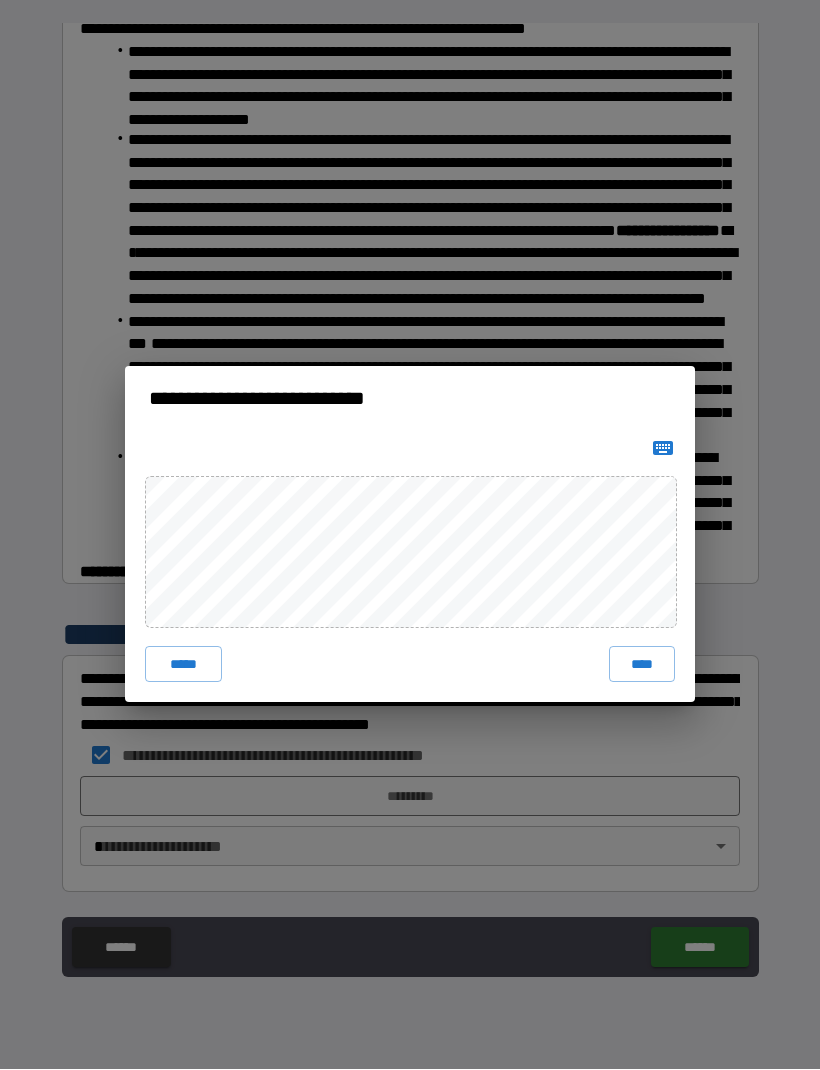 click on "****" at bounding box center (642, 665) 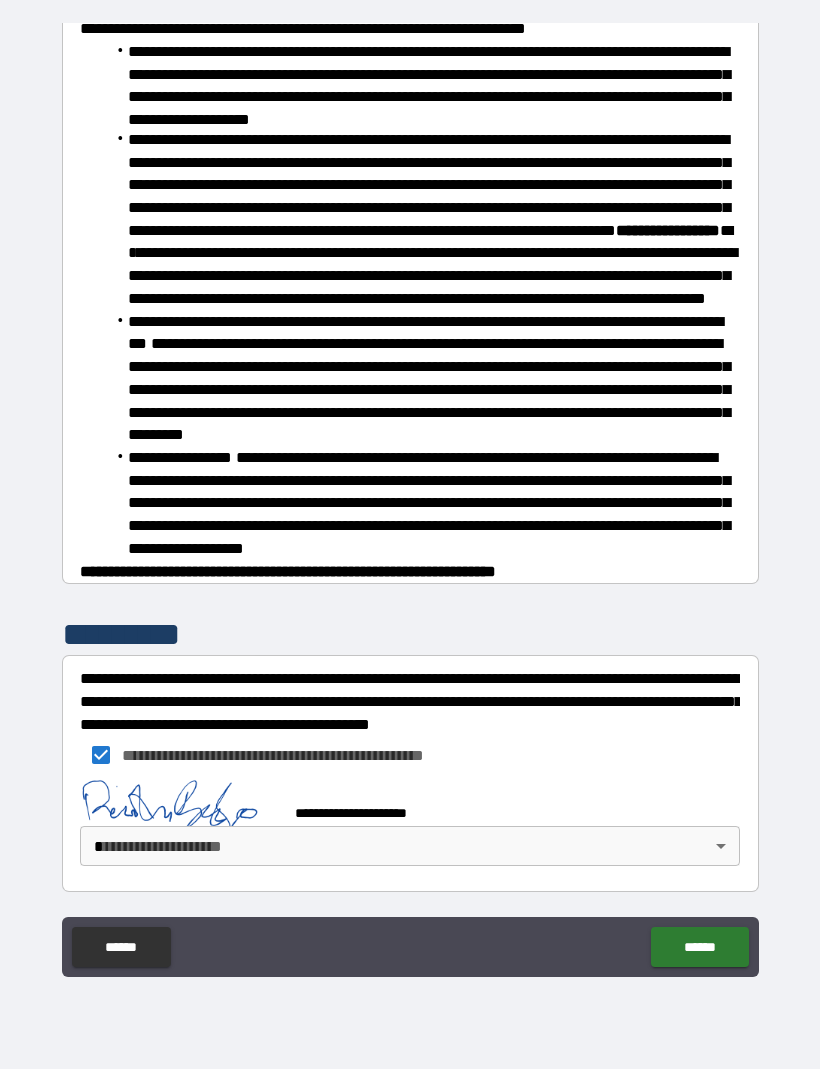 scroll, scrollTop: 394, scrollLeft: 0, axis: vertical 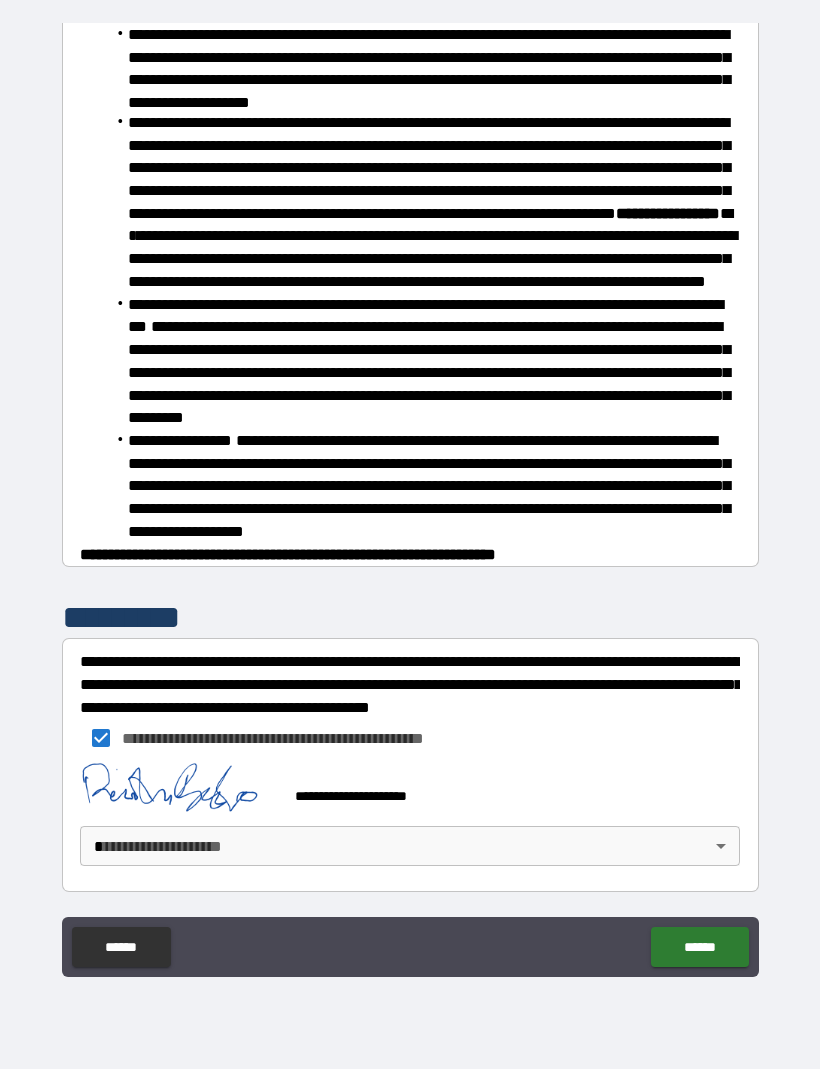 click on "**********" at bounding box center (410, 502) 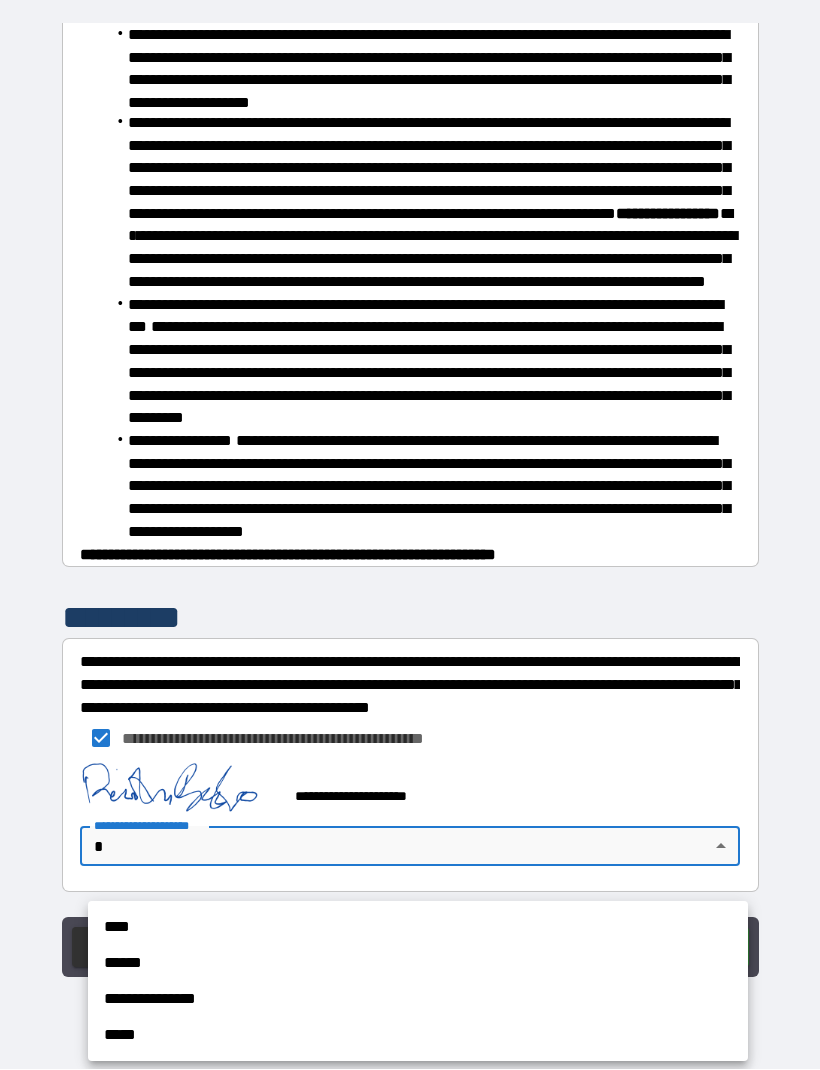 click on "****" at bounding box center [418, 928] 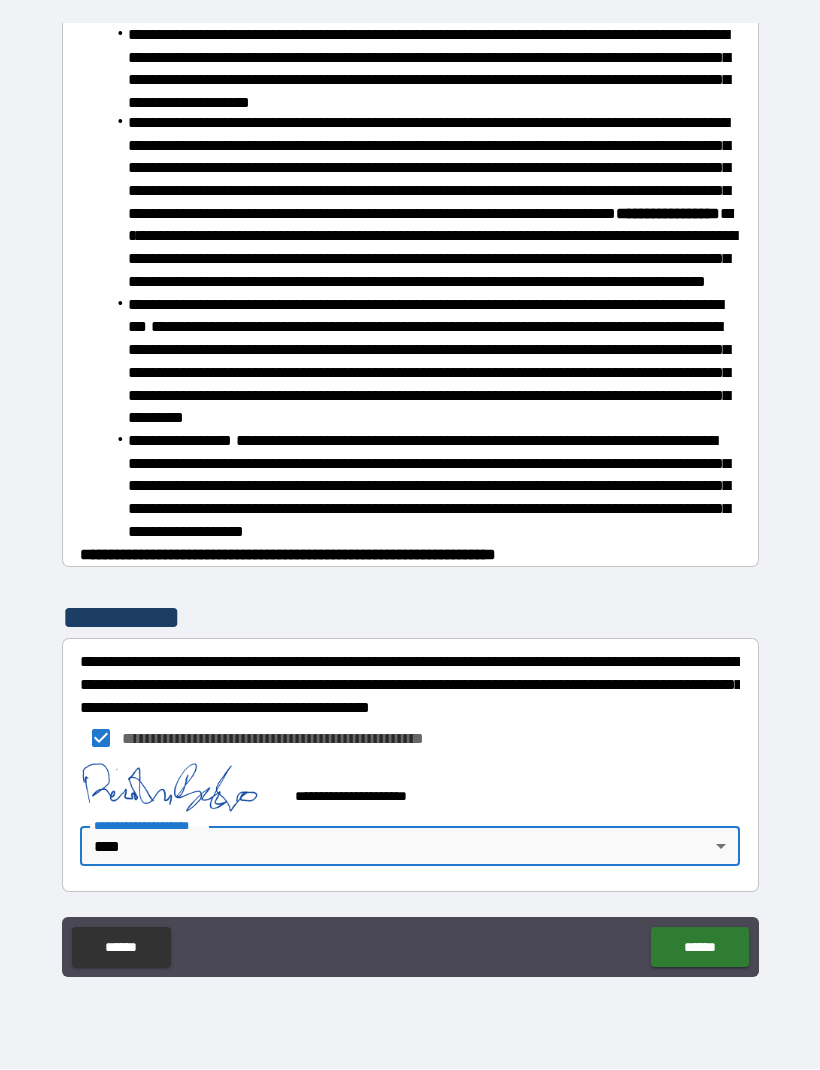 click on "******" at bounding box center (699, 948) 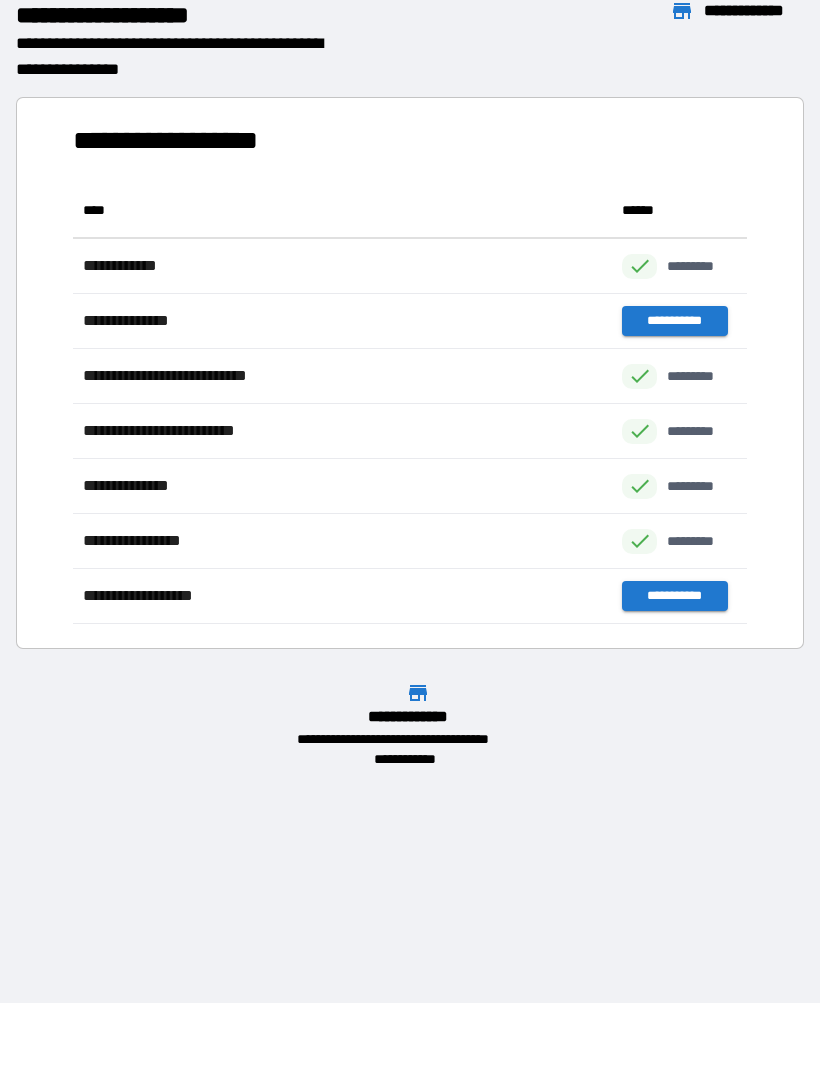 scroll, scrollTop: 1, scrollLeft: 1, axis: both 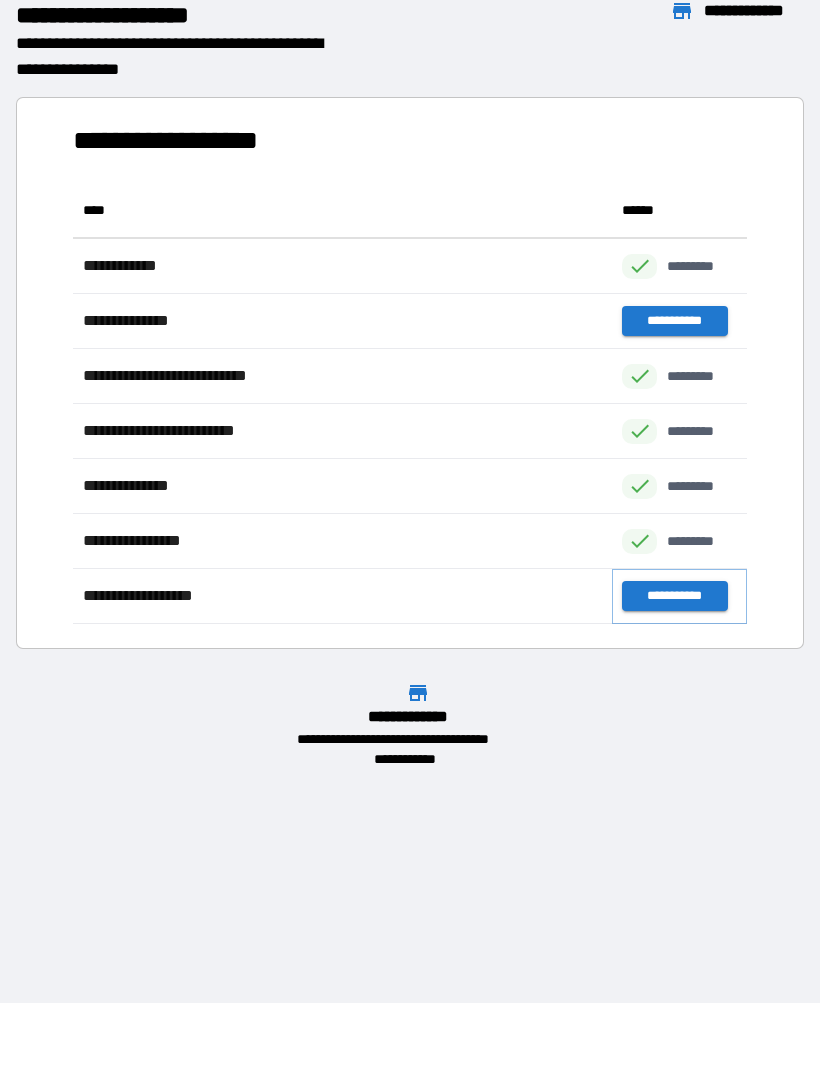 click on "**********" at bounding box center (674, 597) 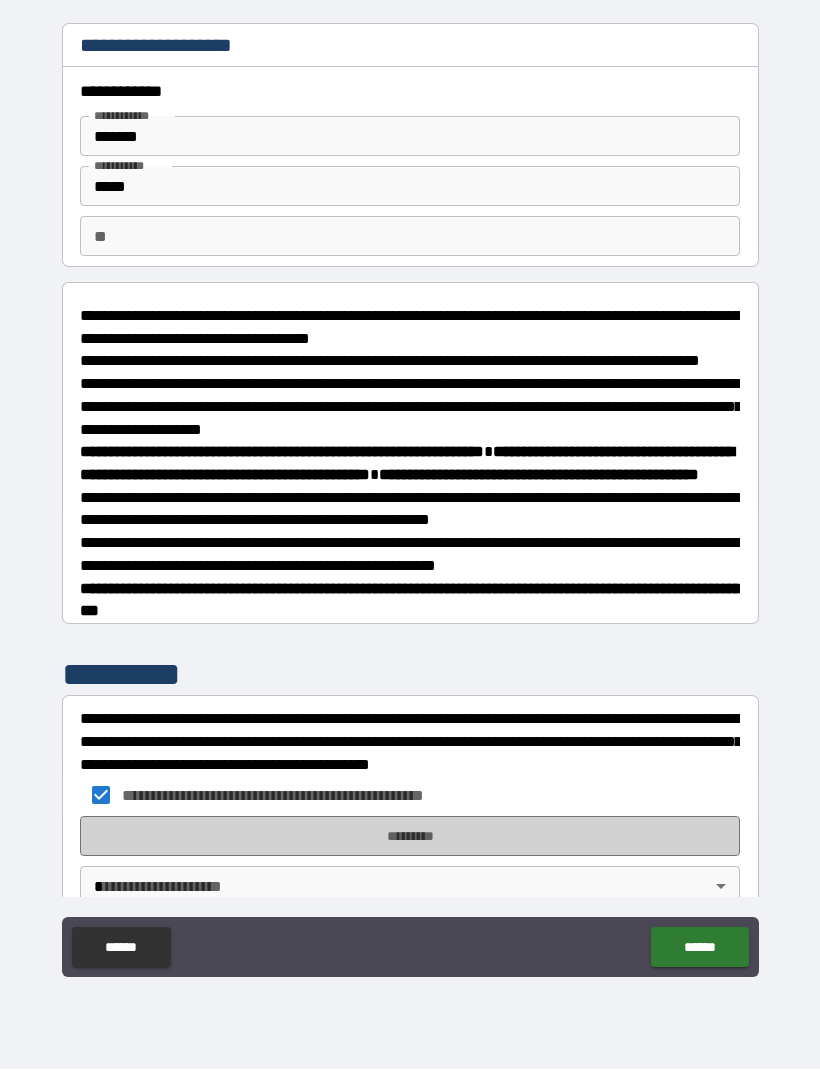 click on "*********" at bounding box center [410, 837] 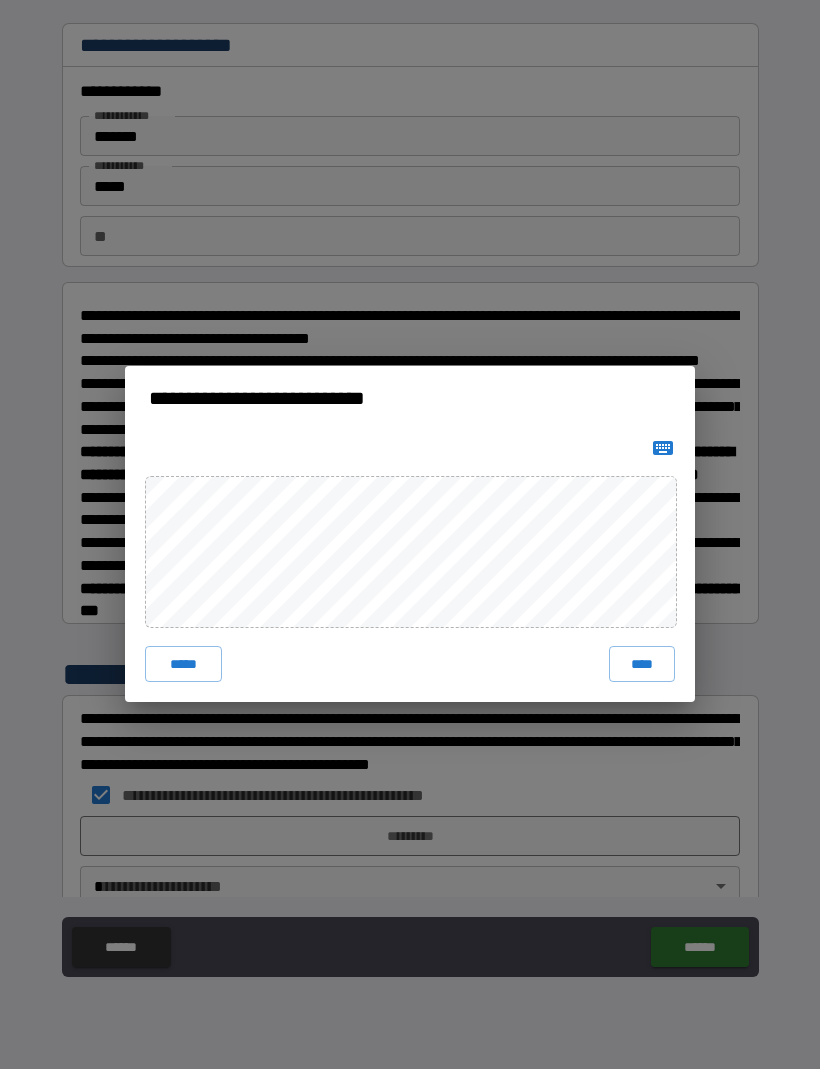 click on "****" at bounding box center [642, 665] 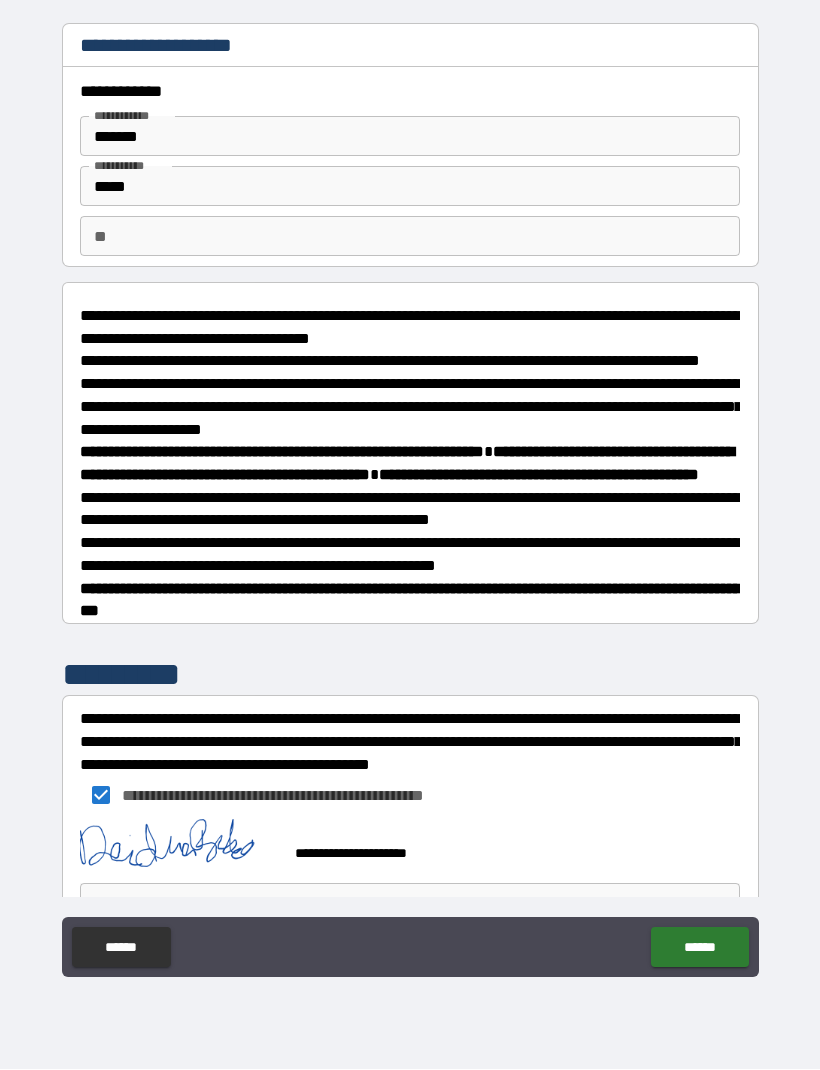 click on "******" at bounding box center [699, 948] 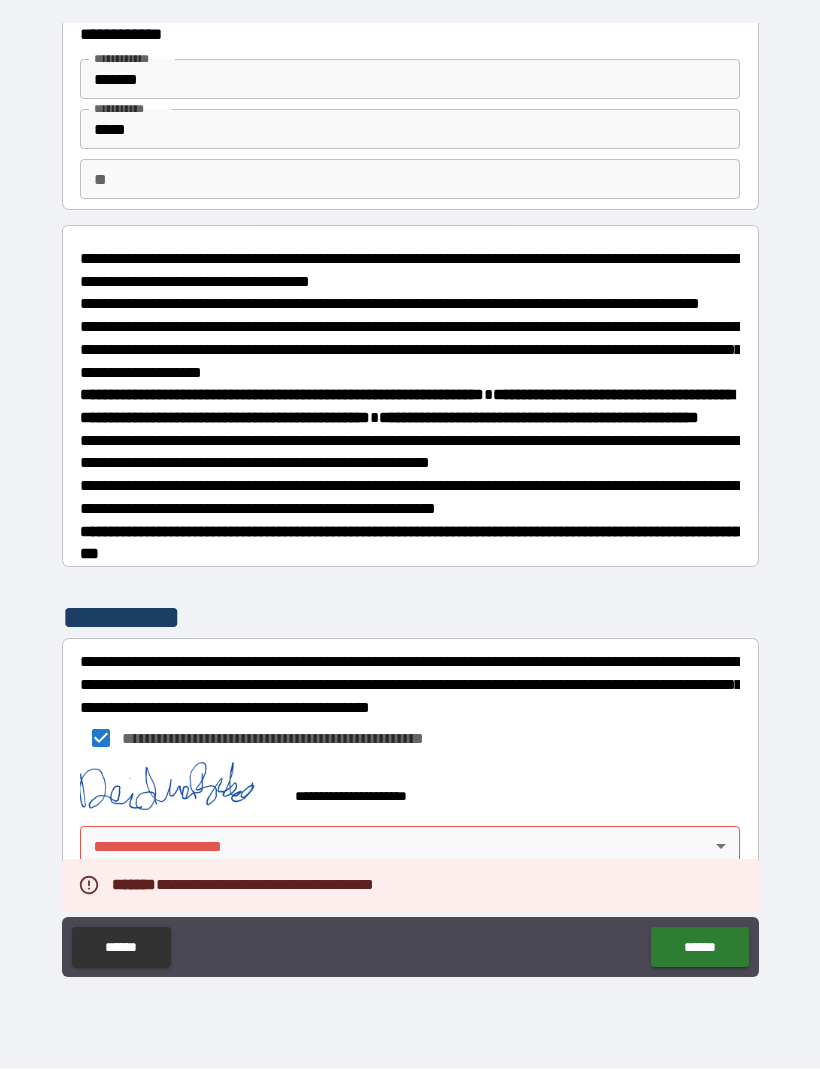 scroll, scrollTop: 91, scrollLeft: 0, axis: vertical 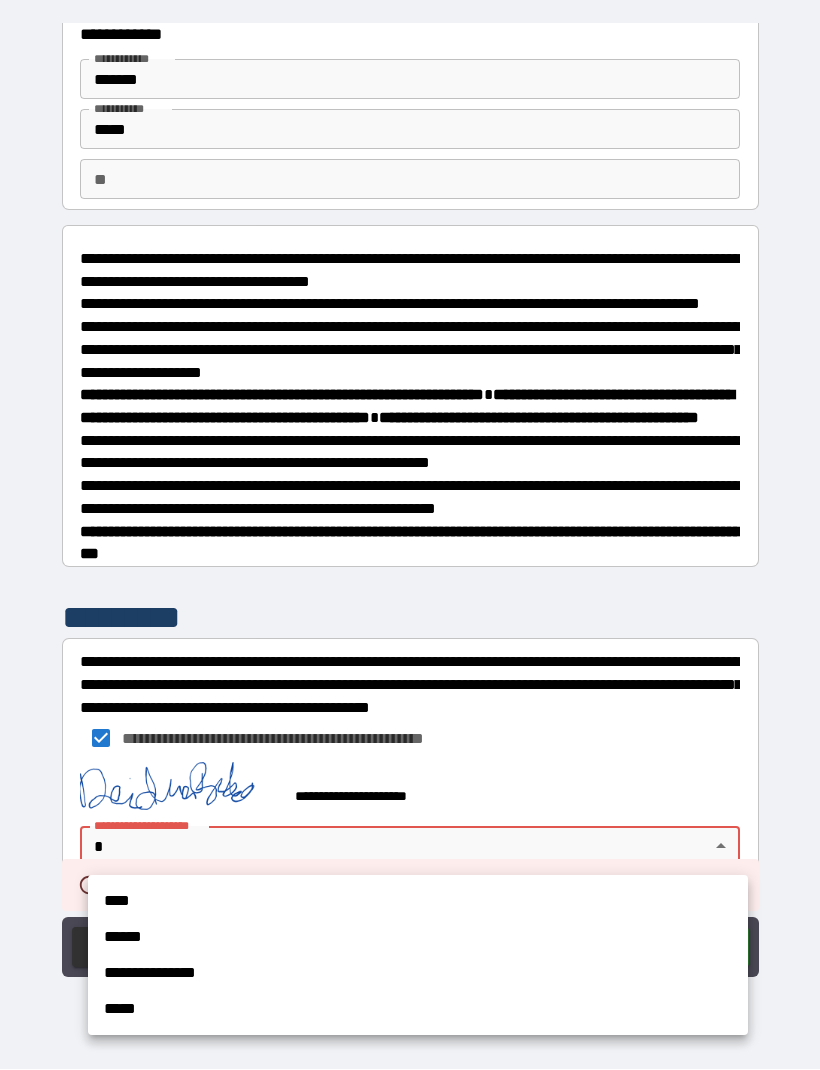 click on "****" at bounding box center [418, 902] 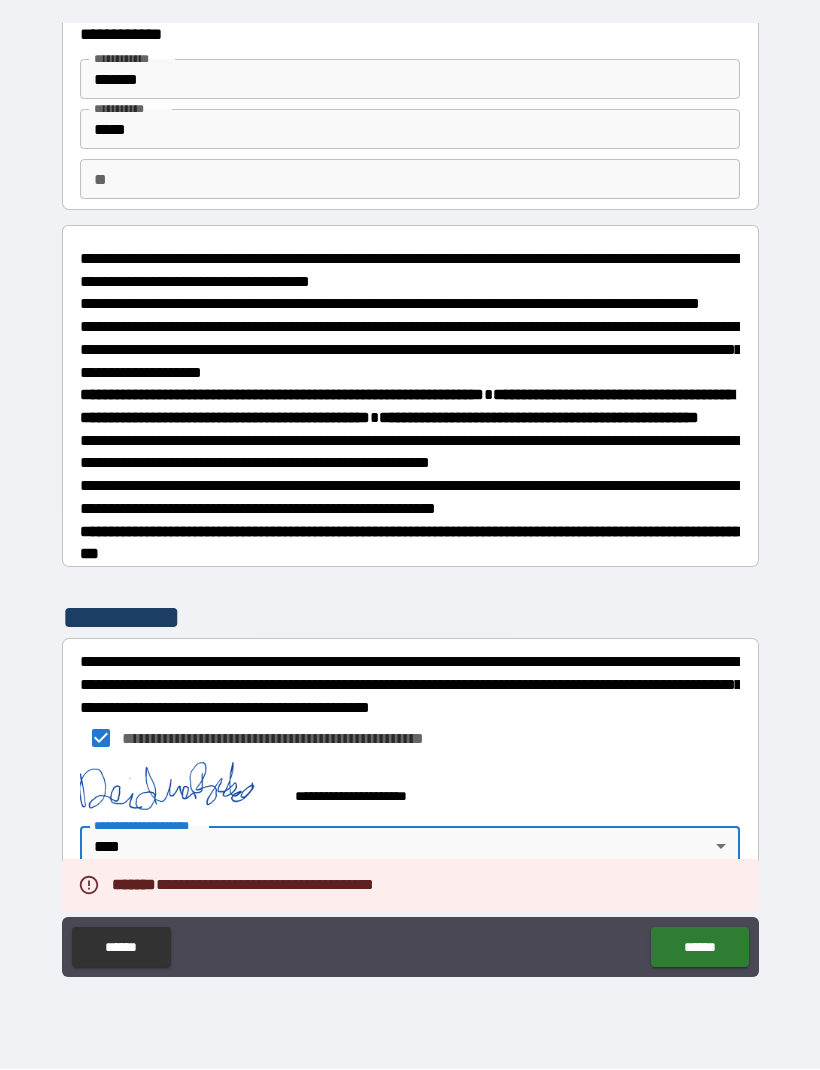 click on "******" at bounding box center (699, 948) 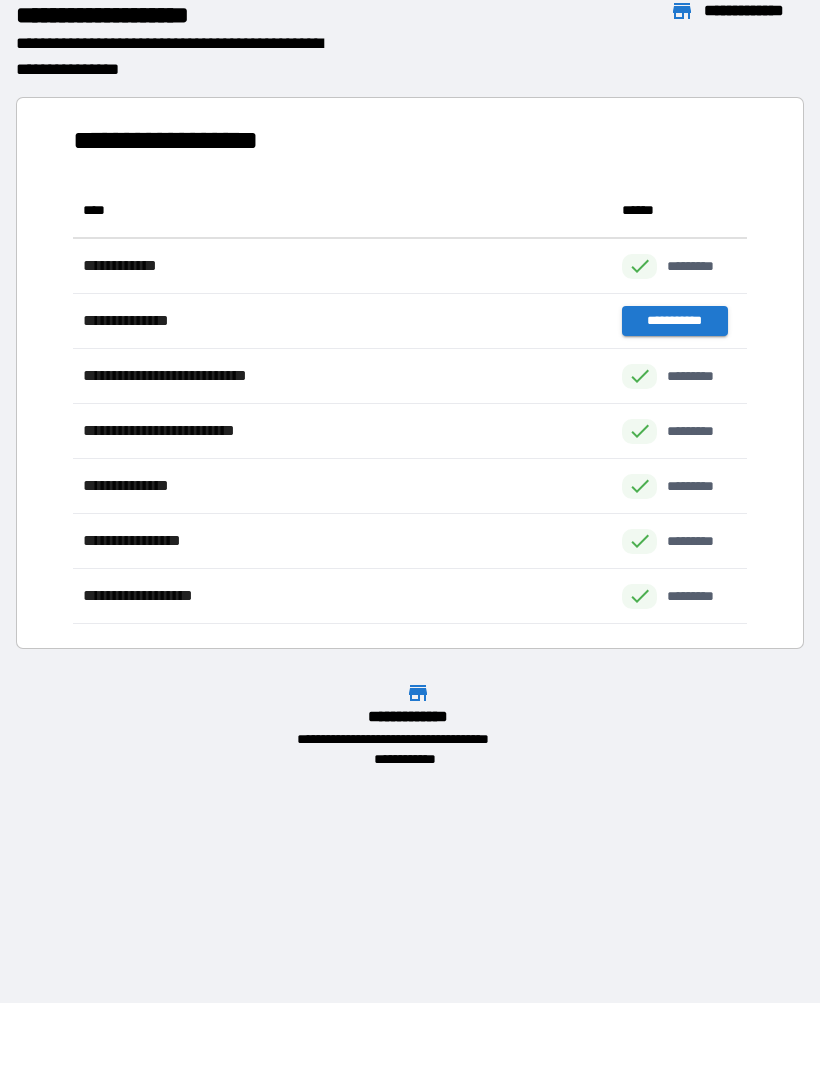 scroll, scrollTop: 1, scrollLeft: 1, axis: both 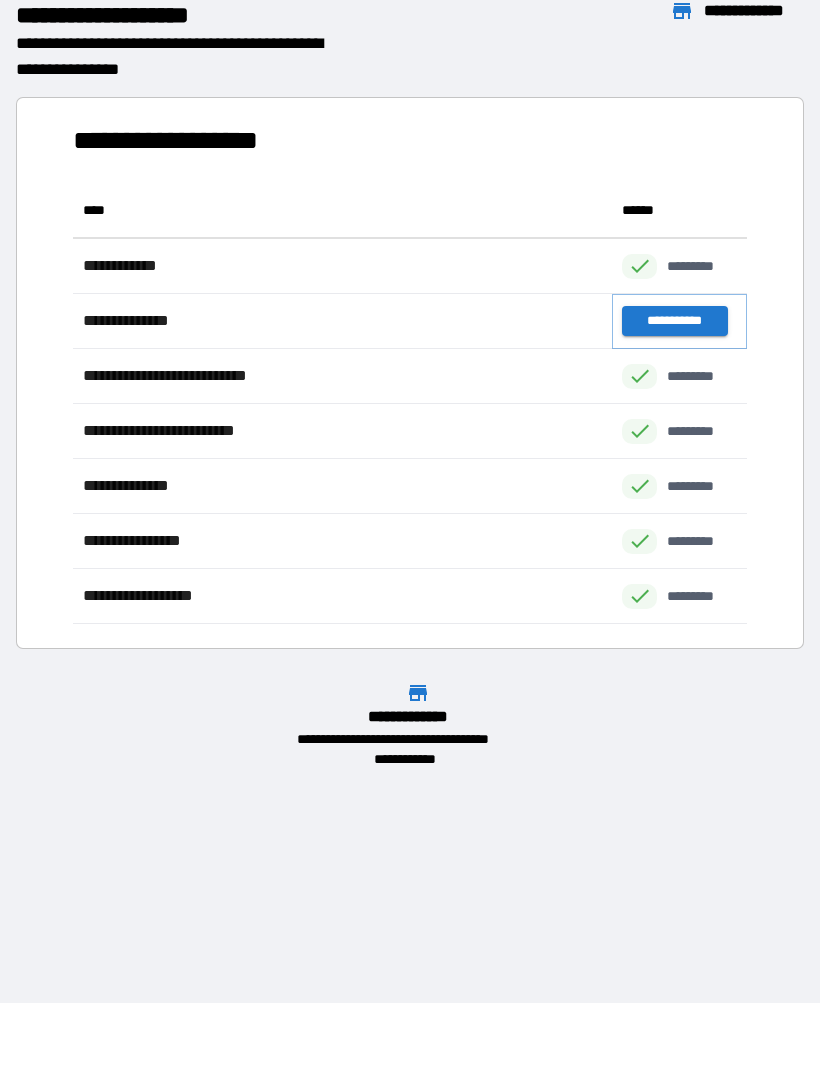 click on "**********" at bounding box center [674, 322] 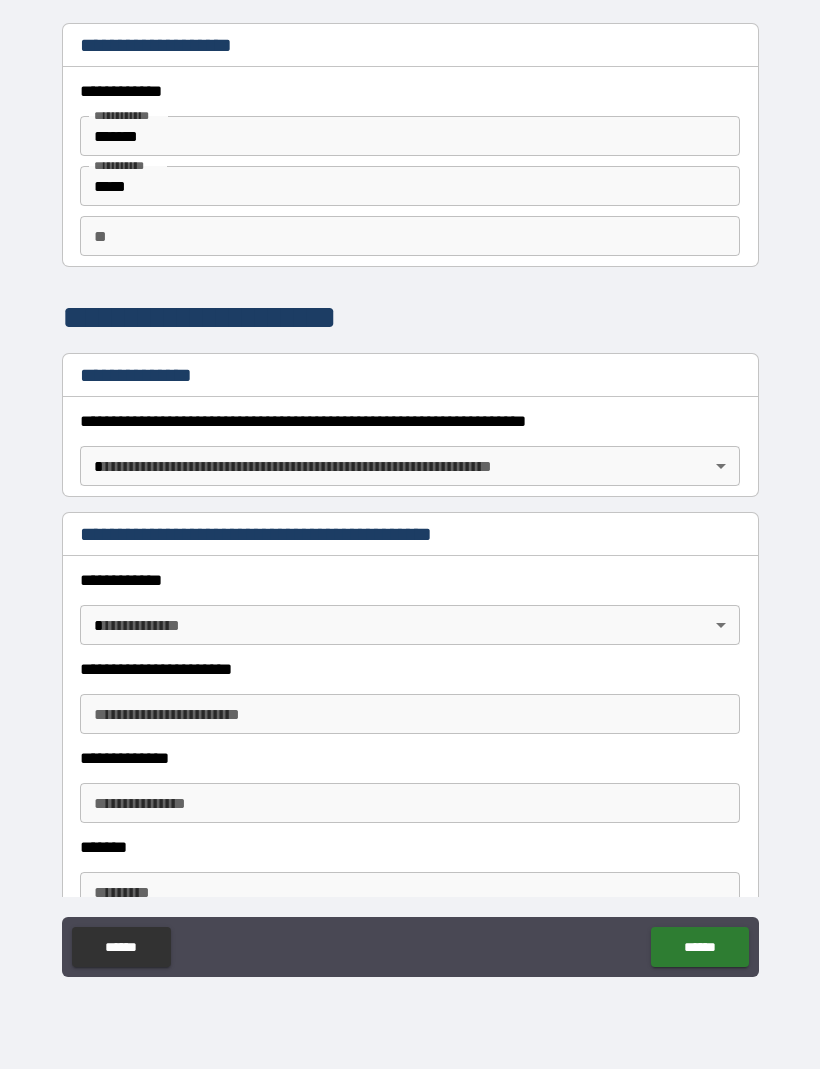 click on "**********" at bounding box center (410, 502) 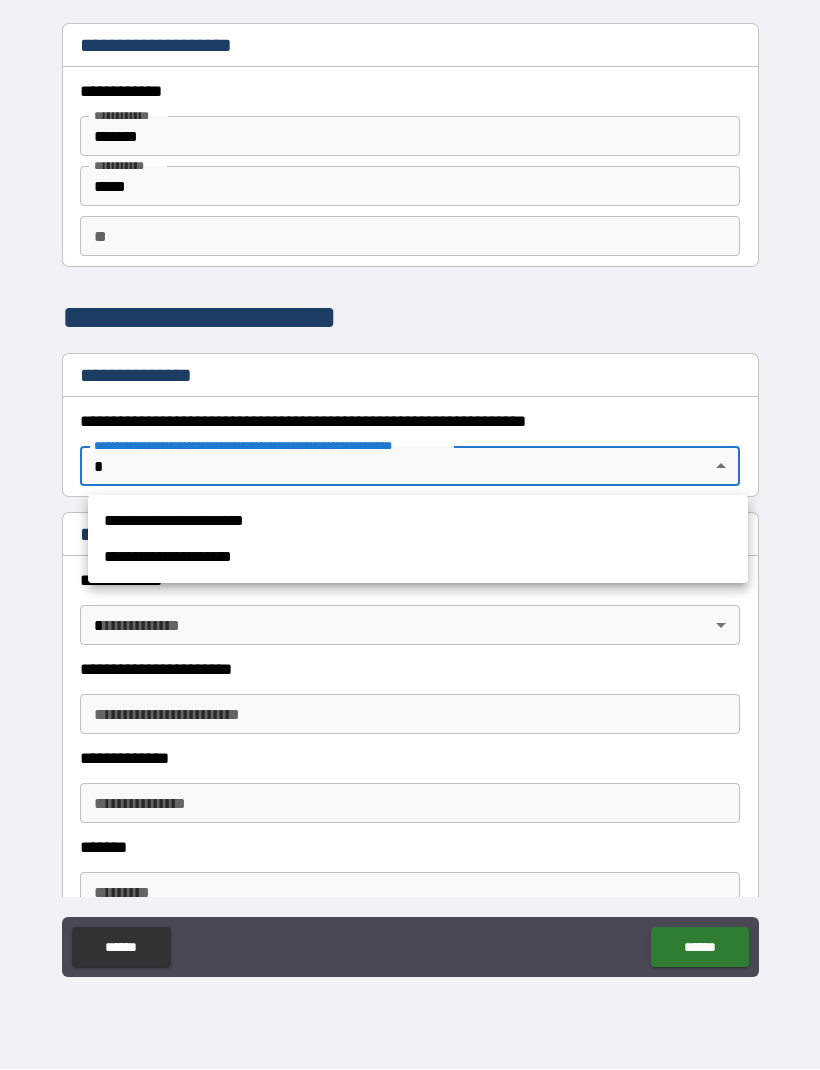 click on "**********" at bounding box center [418, 522] 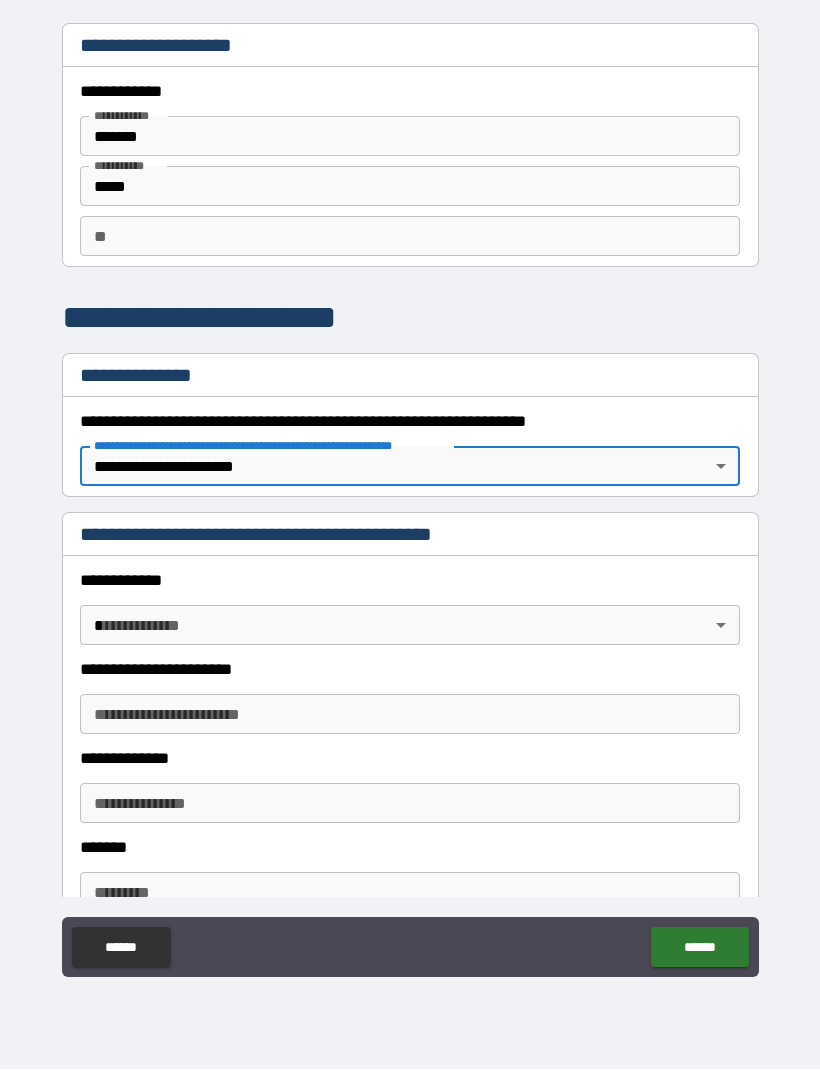 click on "**********" at bounding box center [410, 502] 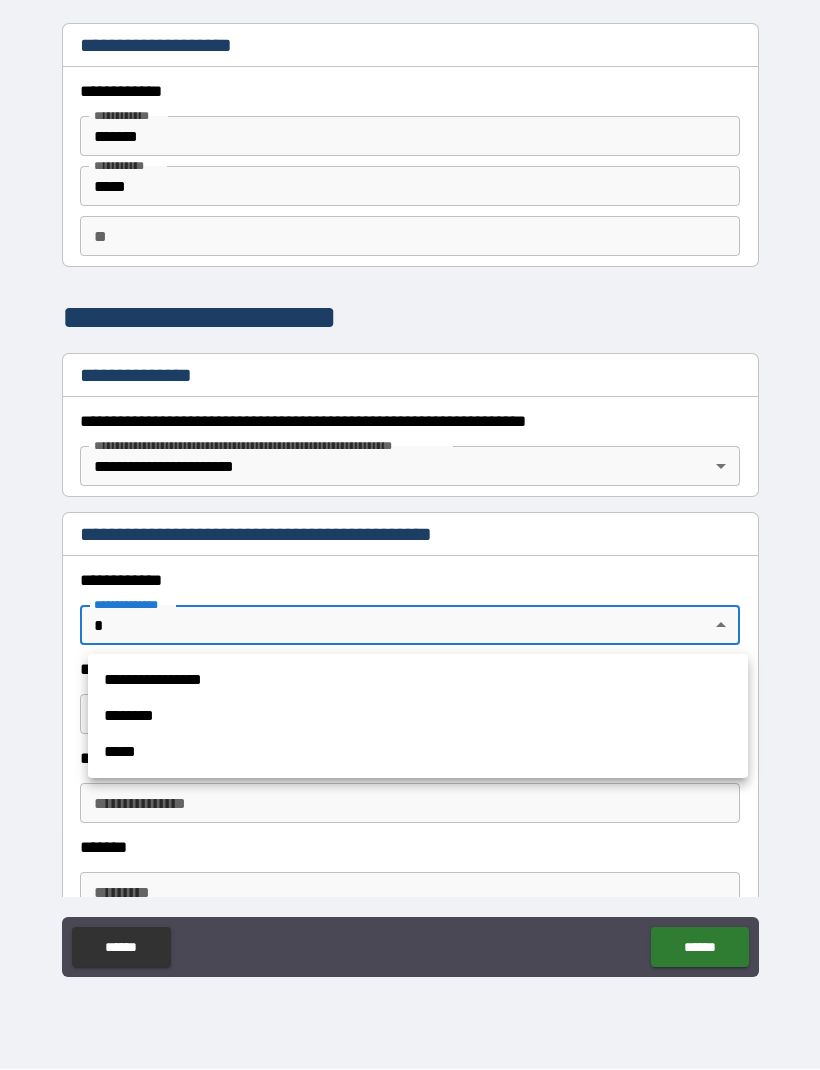 click on "**********" at bounding box center (418, 681) 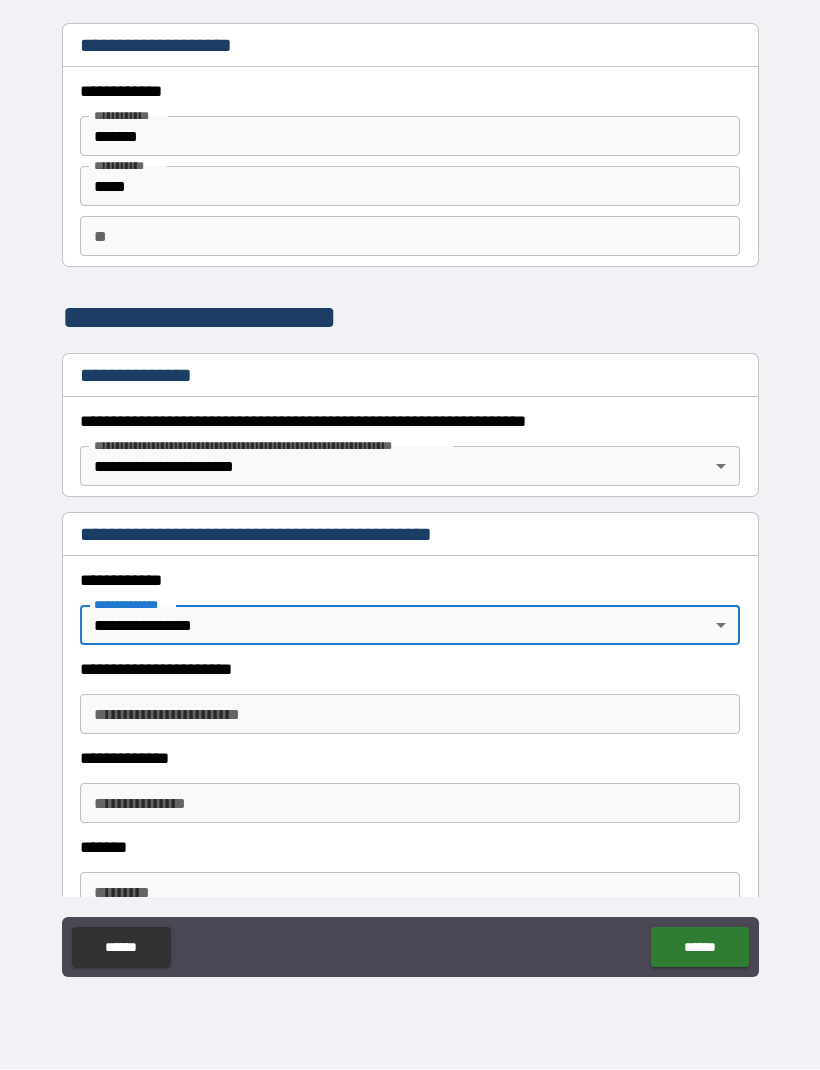 click on "**********" at bounding box center (410, 715) 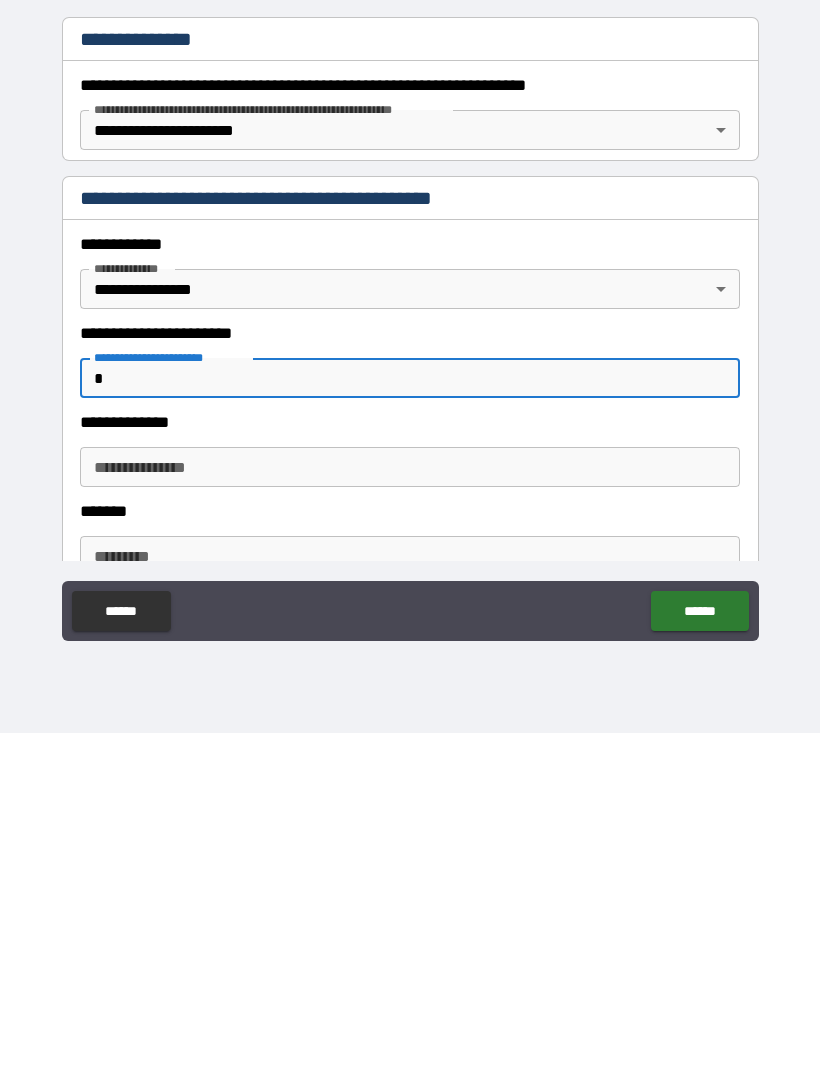 scroll, scrollTop: 66, scrollLeft: 0, axis: vertical 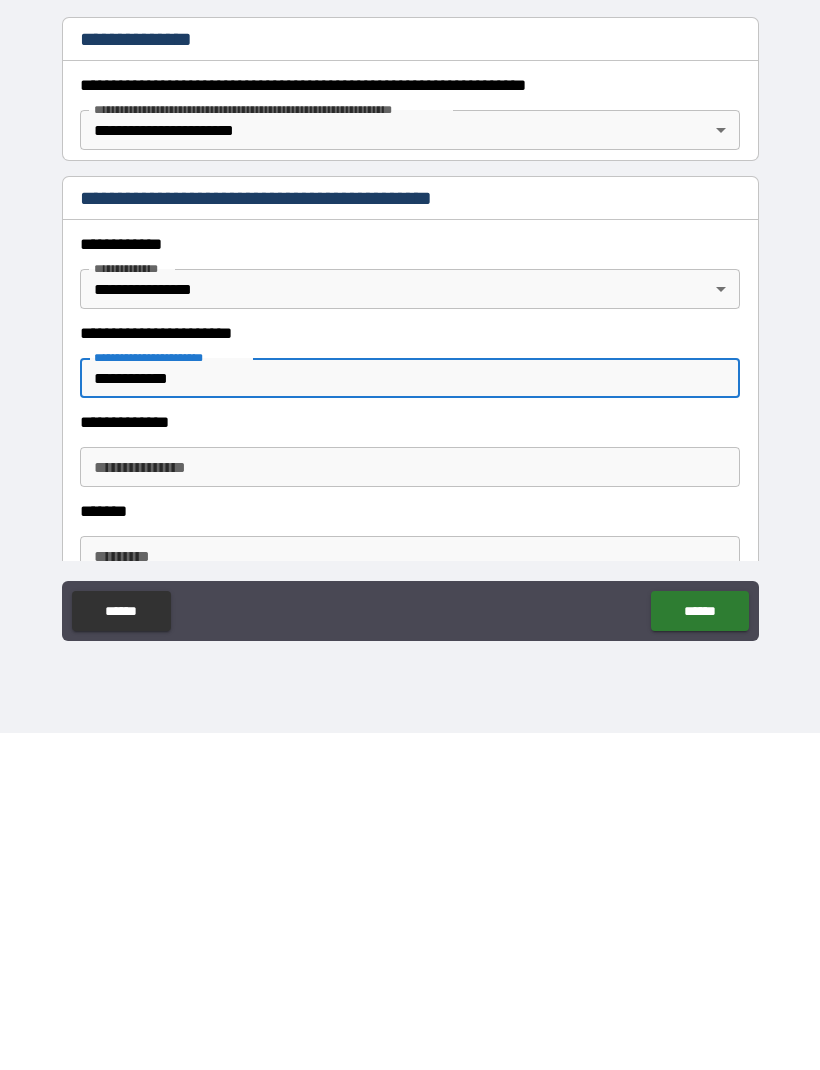 type on "**********" 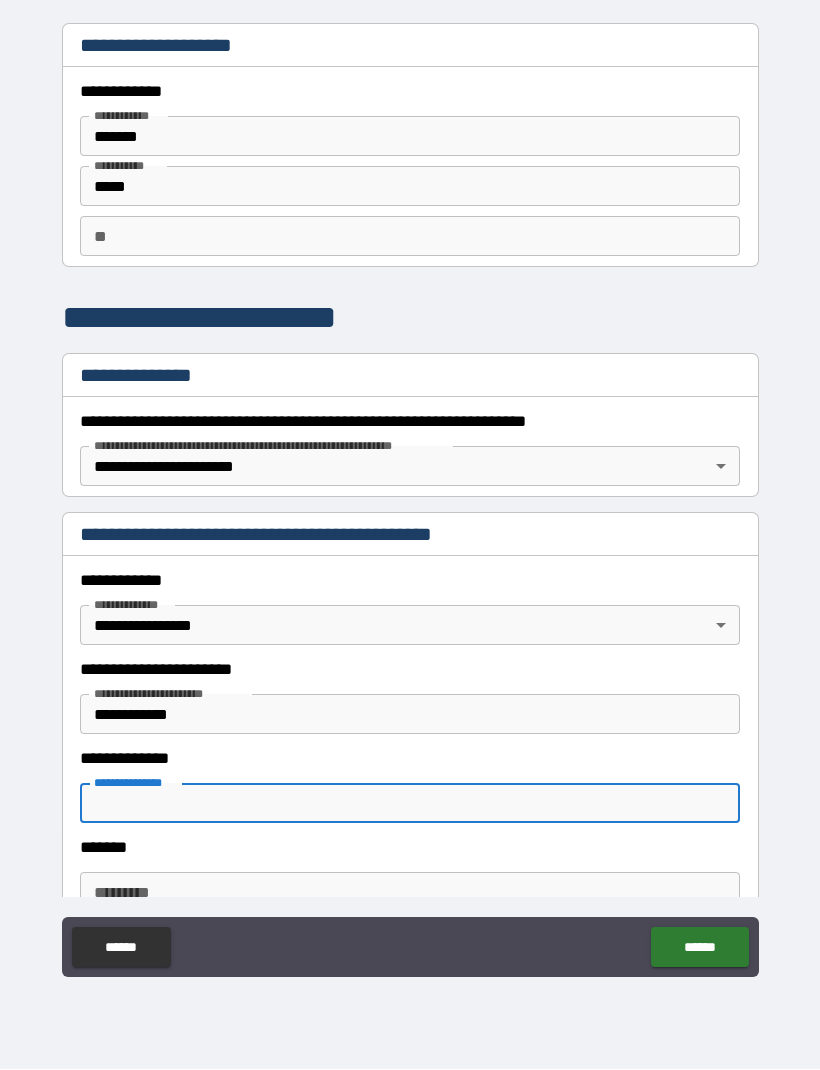 click on "**********" at bounding box center (410, 804) 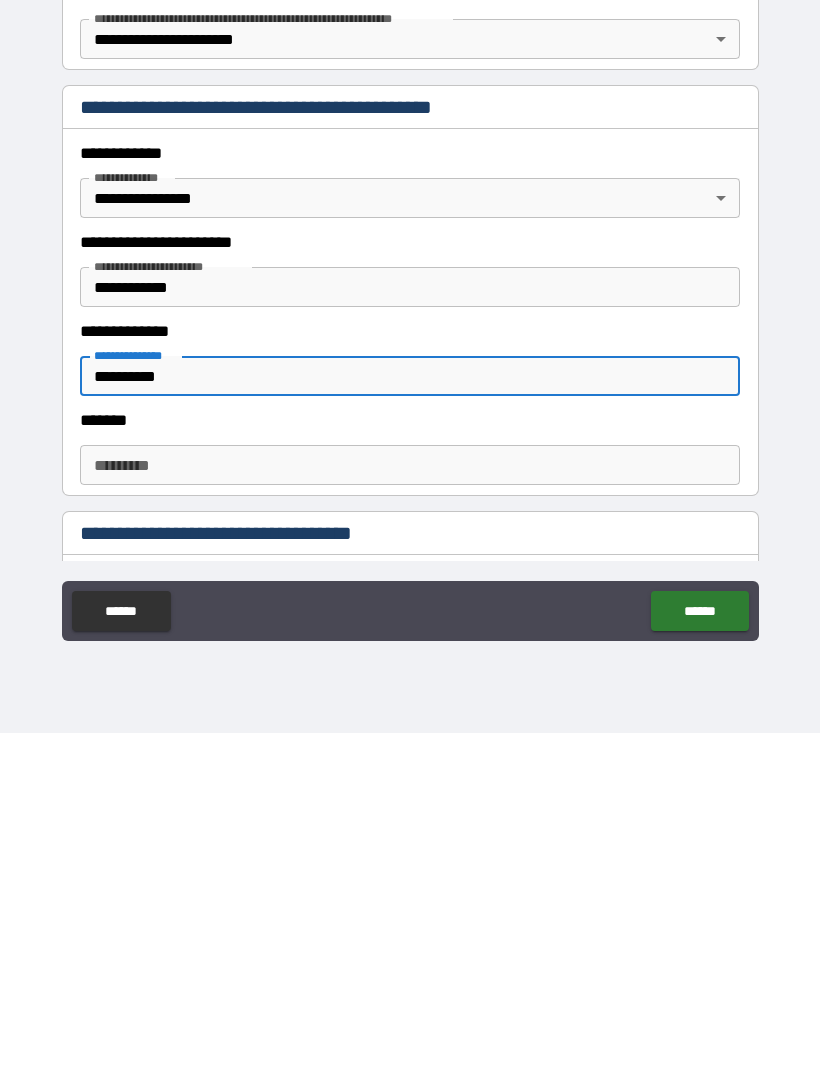 scroll, scrollTop: 103, scrollLeft: 0, axis: vertical 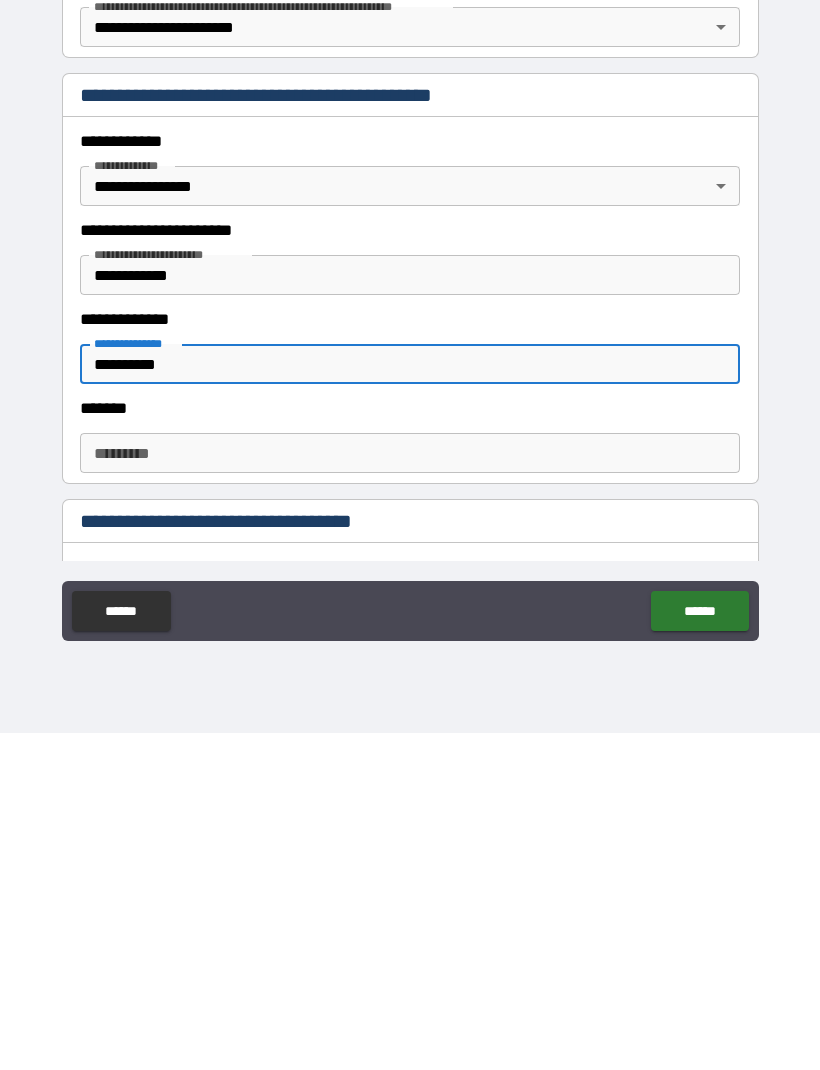 type on "**********" 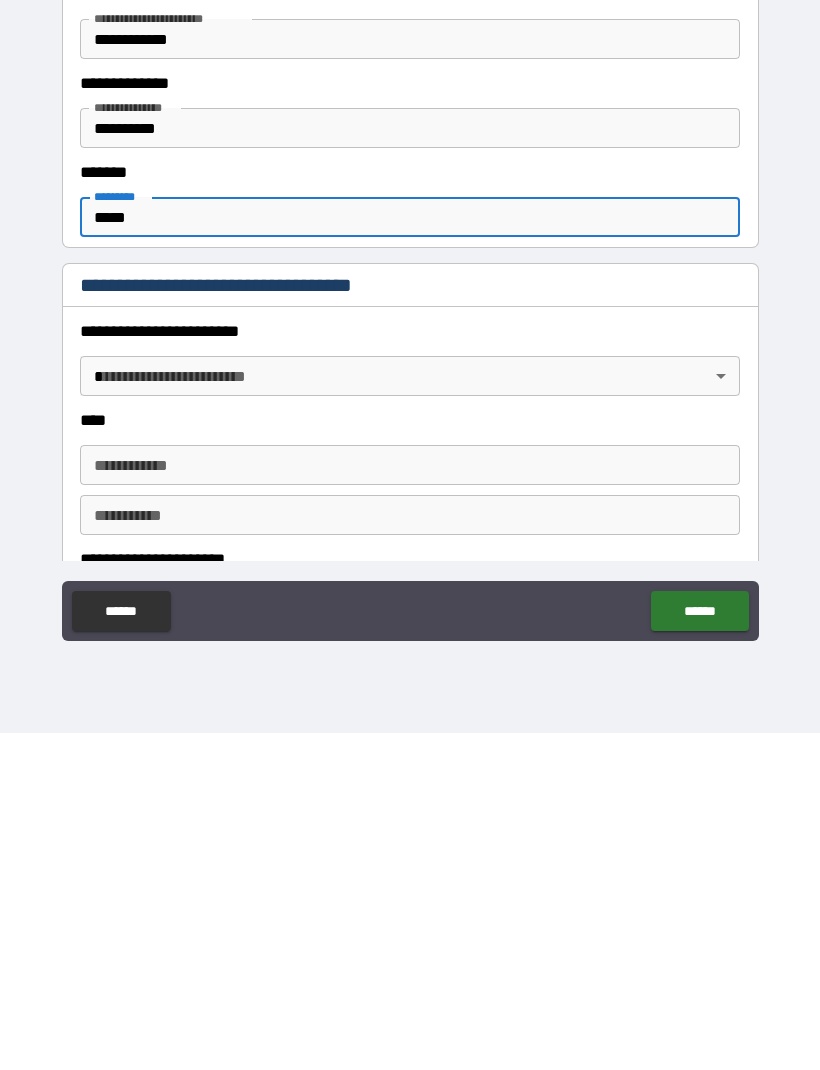 scroll, scrollTop: 339, scrollLeft: 0, axis: vertical 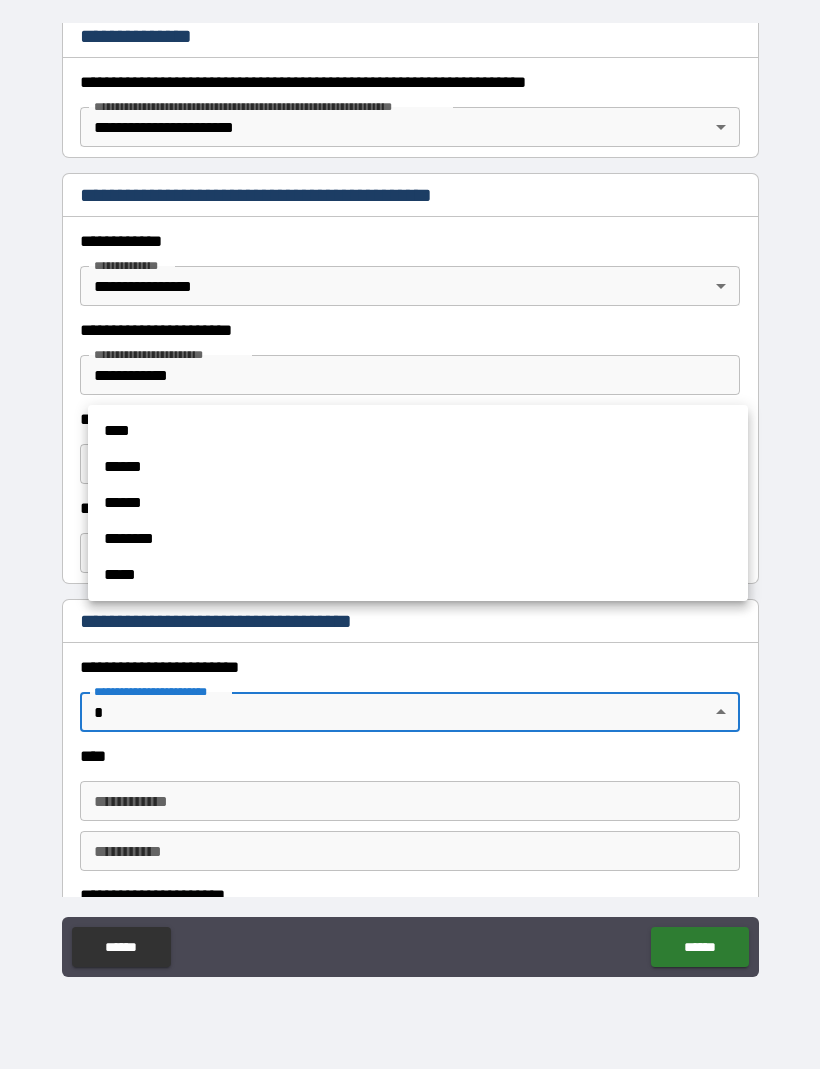 click on "******" at bounding box center [418, 504] 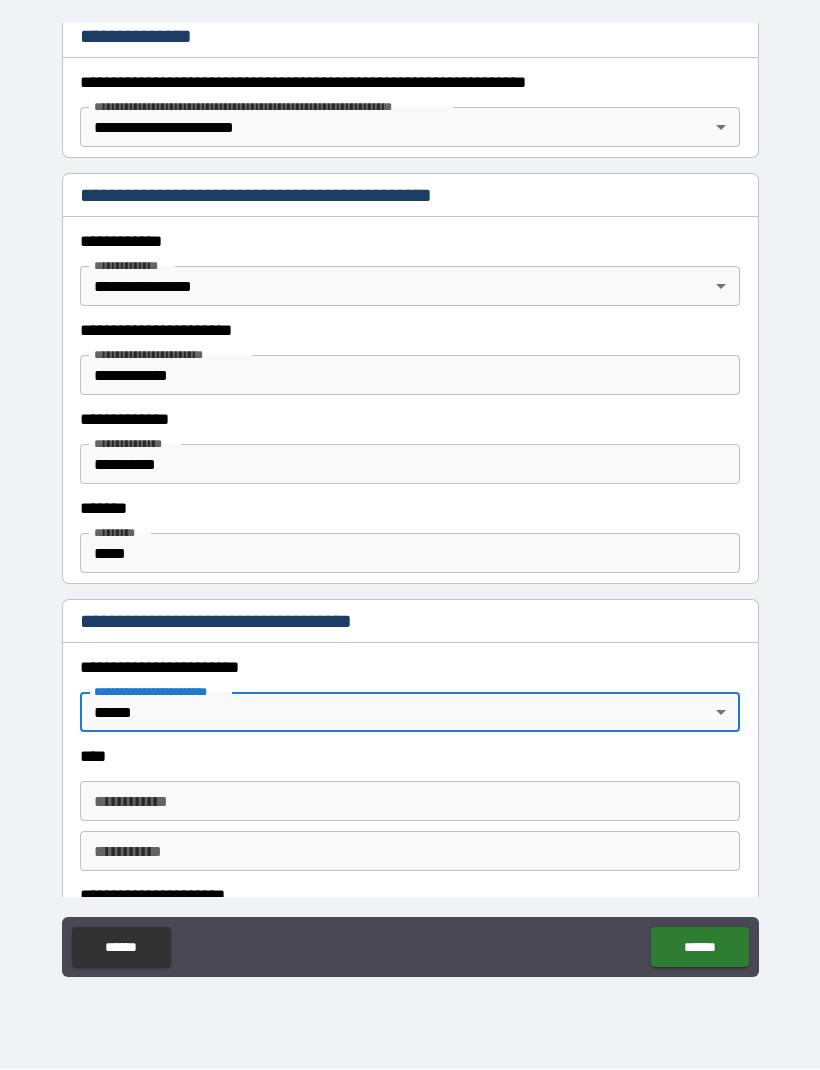 click on "**********" at bounding box center (410, 802) 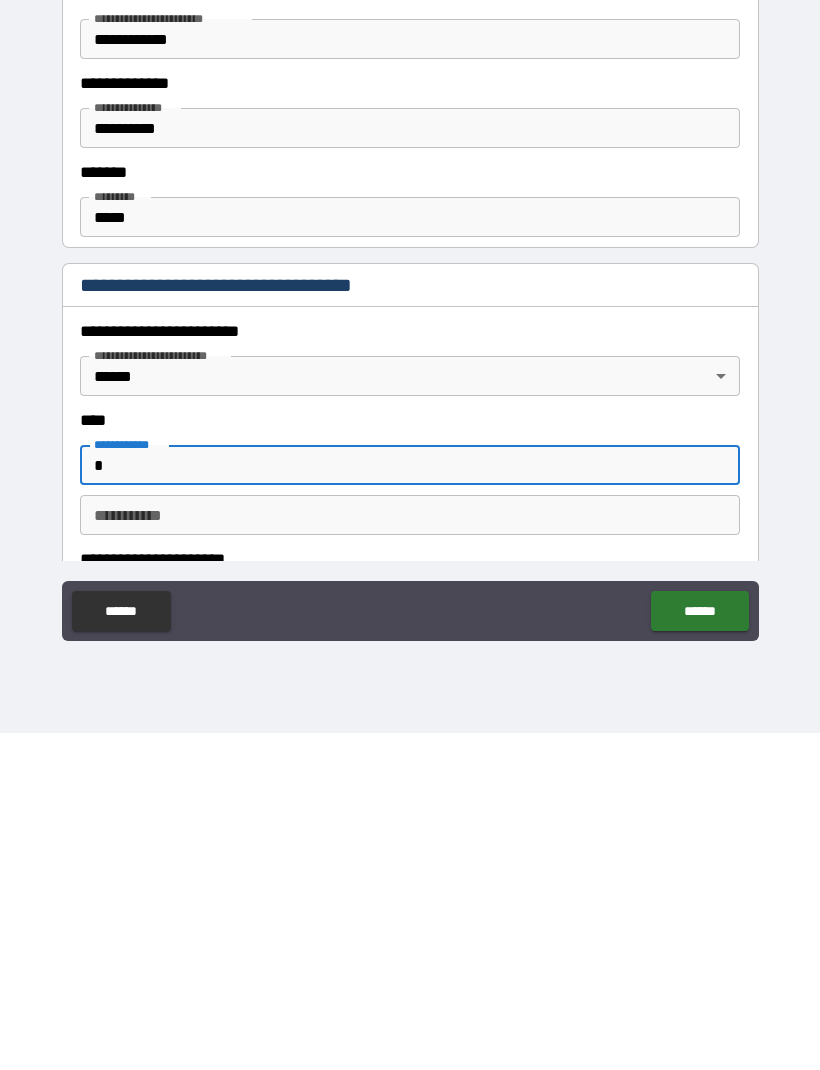 scroll, scrollTop: 66, scrollLeft: 0, axis: vertical 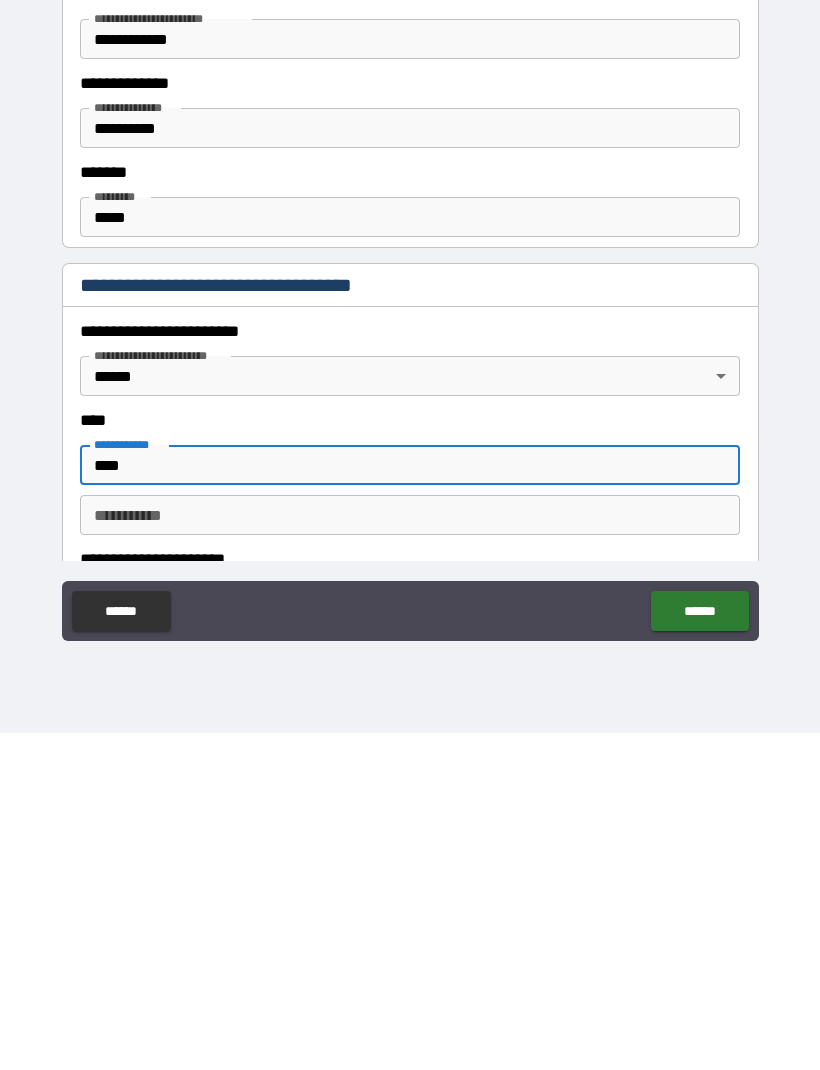 type on "****" 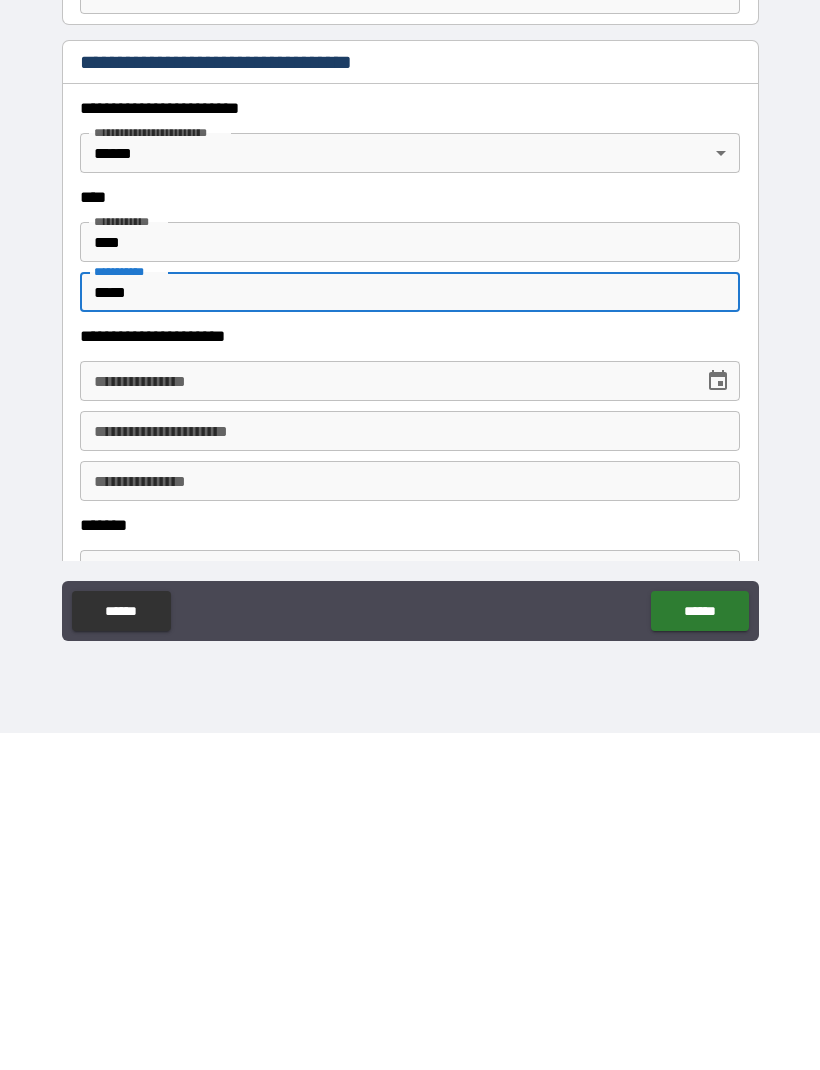 scroll, scrollTop: 563, scrollLeft: 0, axis: vertical 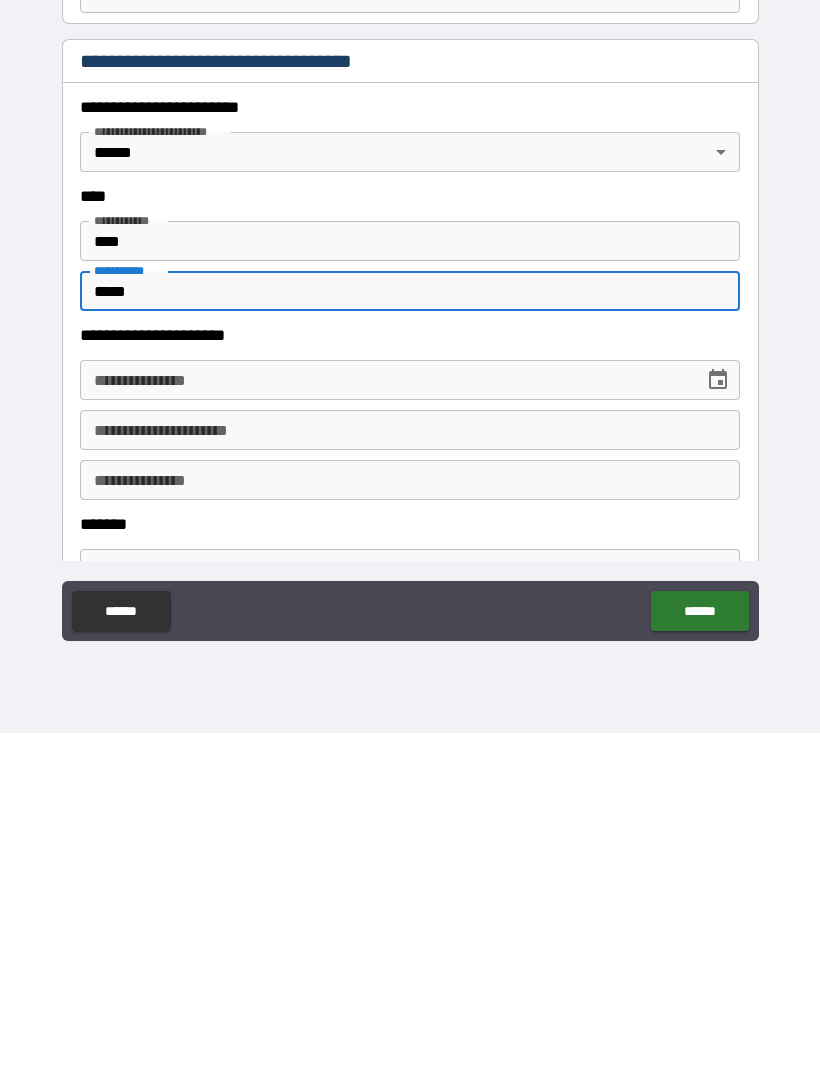 type on "*****" 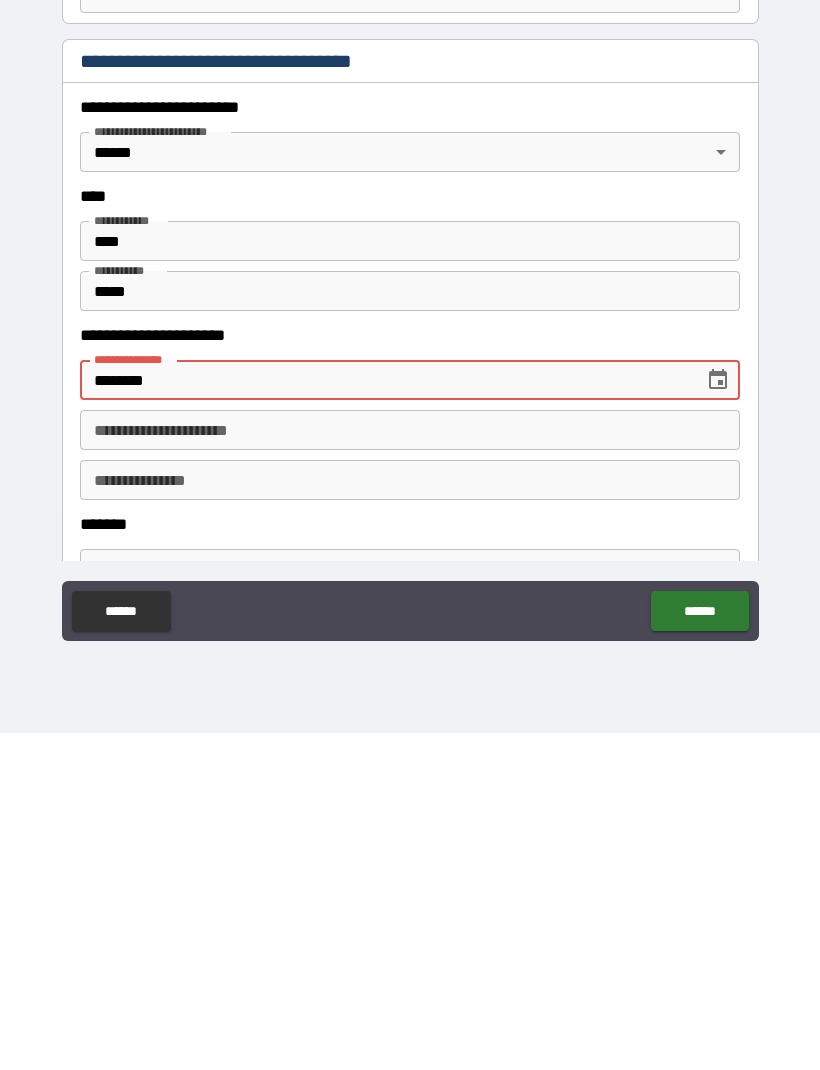 click on "**********" at bounding box center [410, 767] 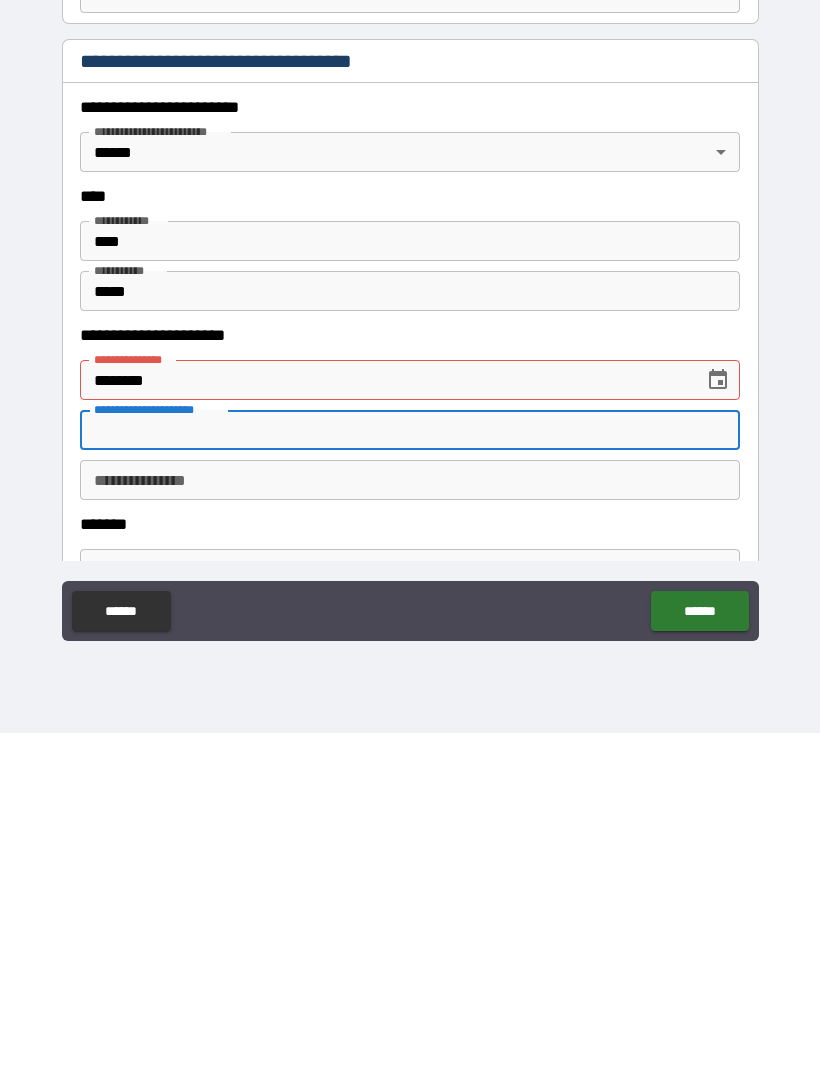 click on "********" at bounding box center [385, 717] 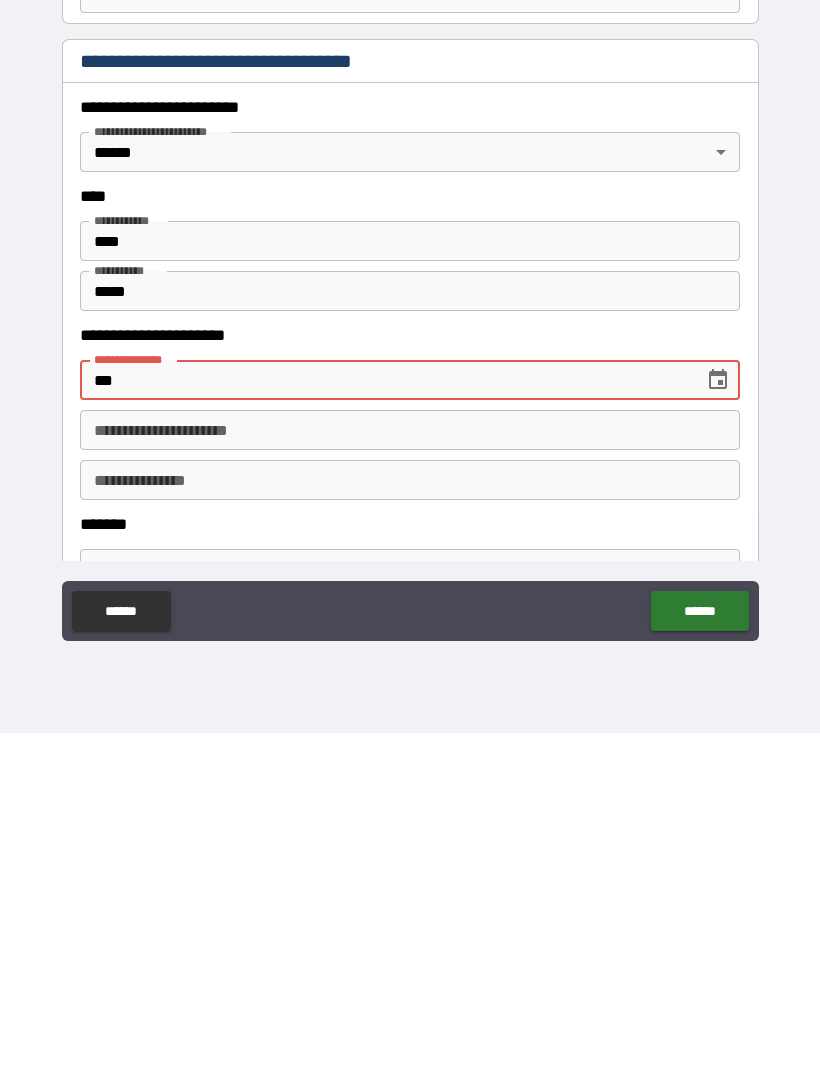 type on "*" 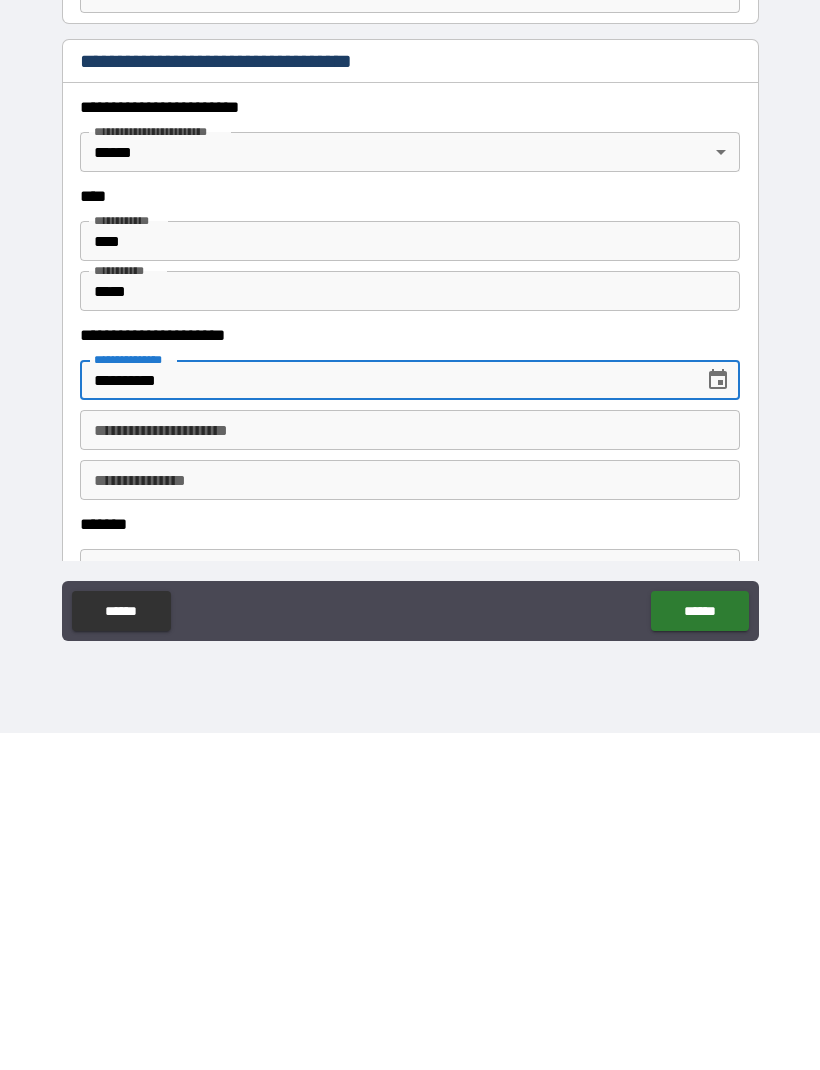 type on "**********" 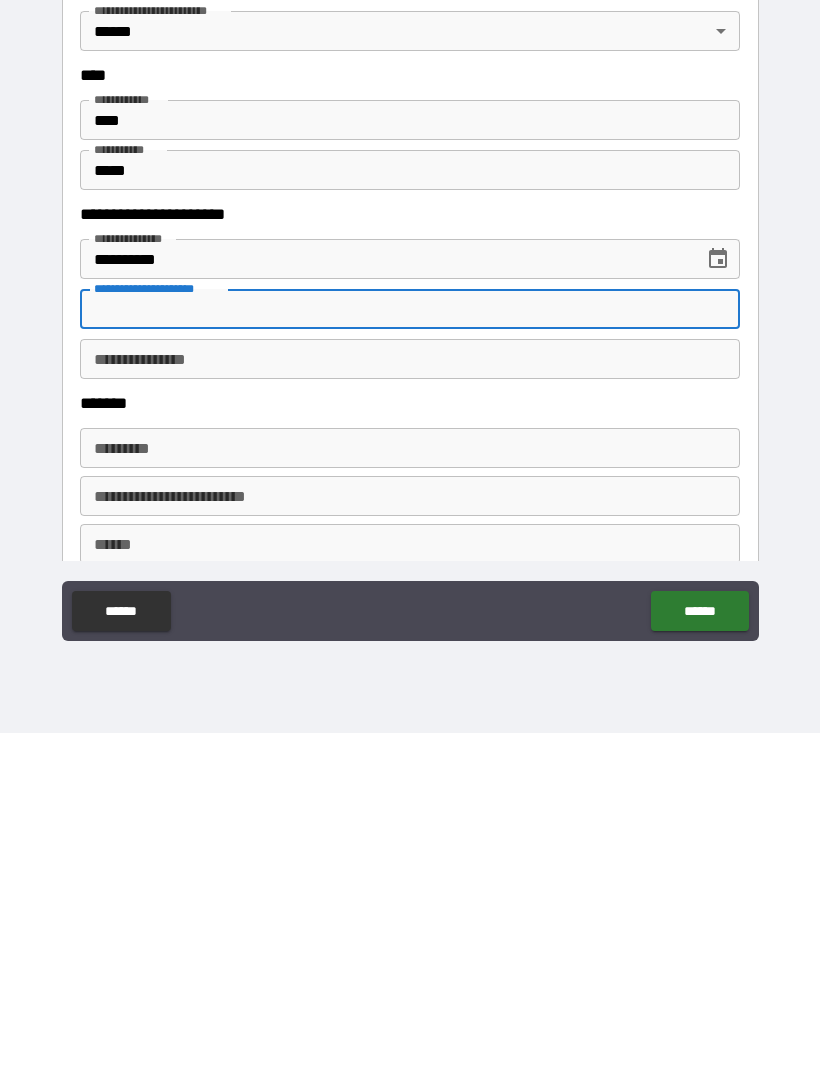 scroll, scrollTop: 688, scrollLeft: 0, axis: vertical 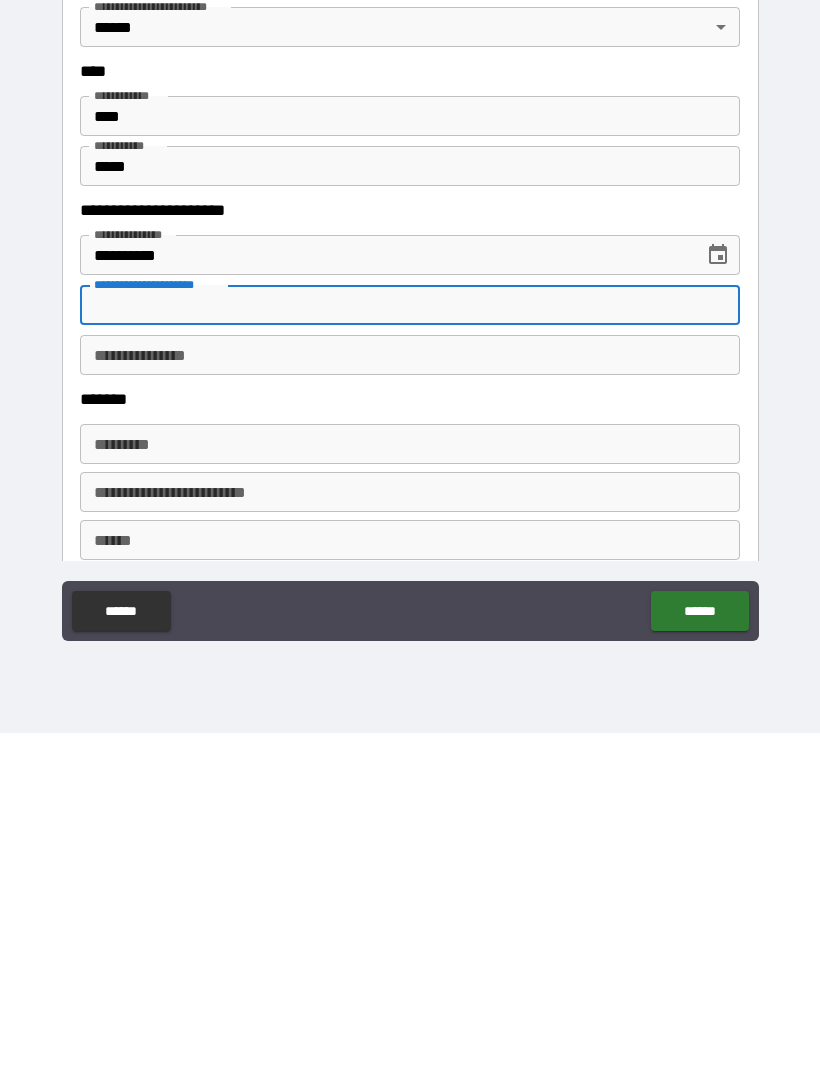 click on "*******   *" at bounding box center (410, 781) 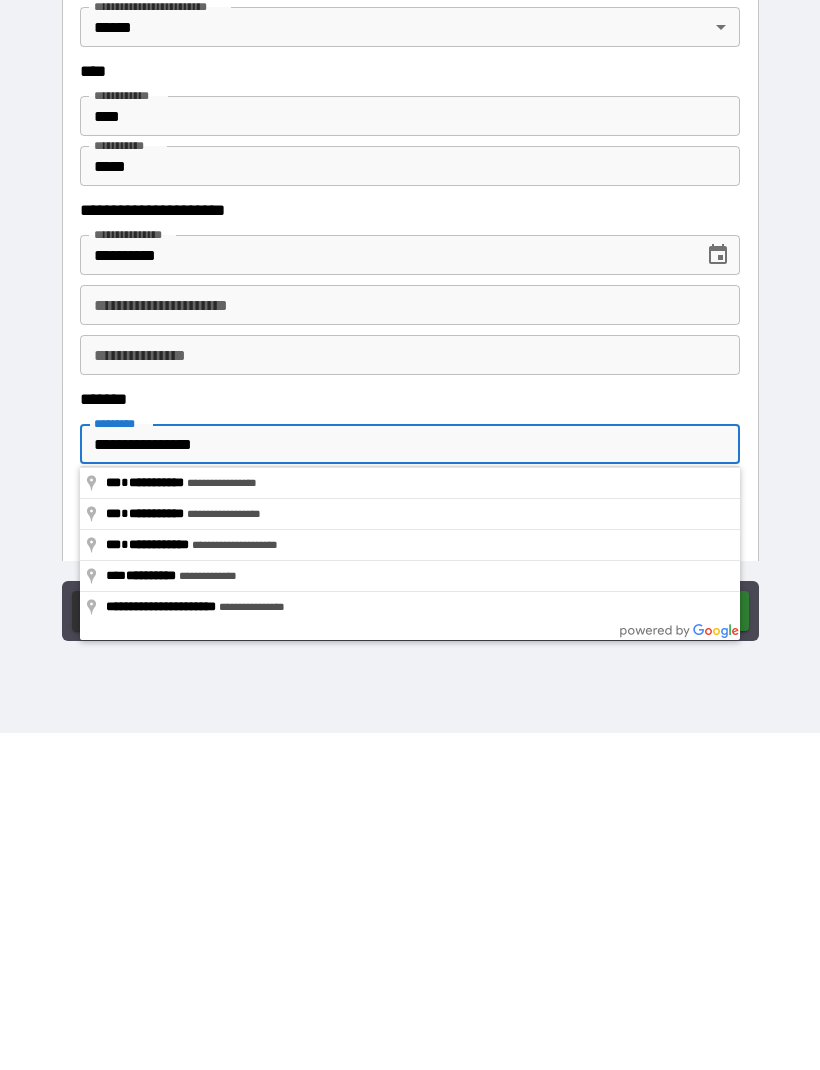 type on "**********" 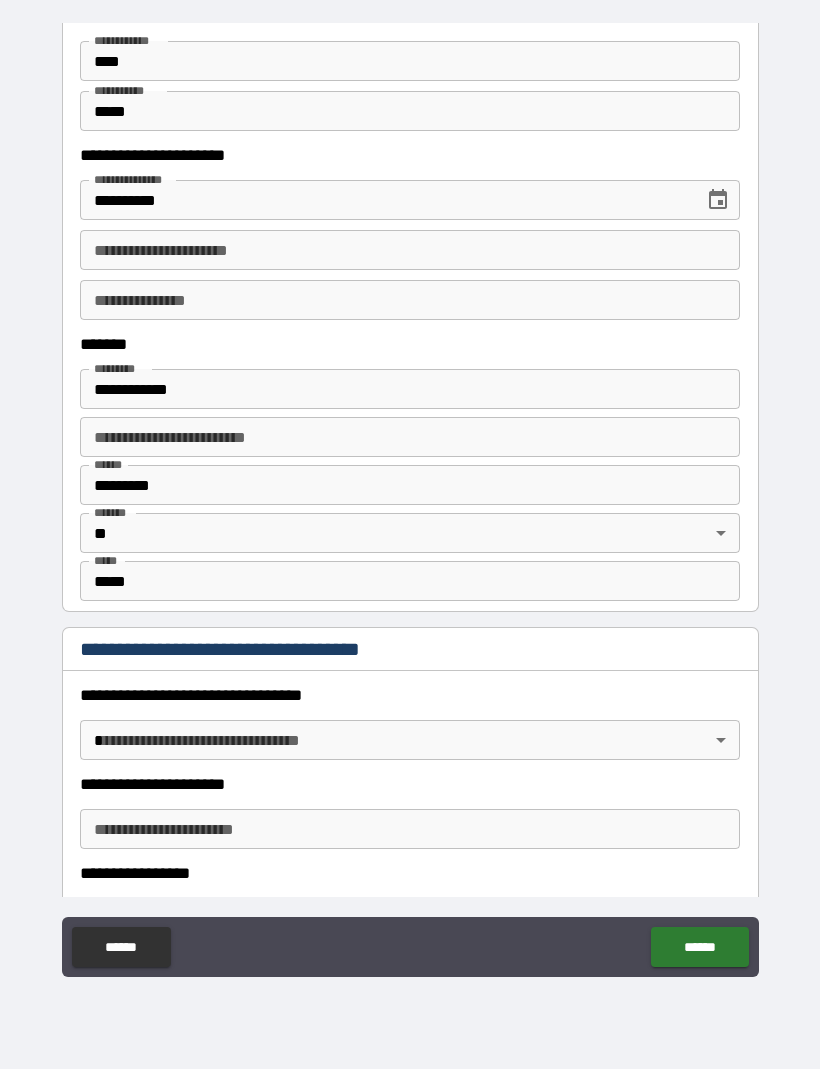 scroll, scrollTop: 1114, scrollLeft: 0, axis: vertical 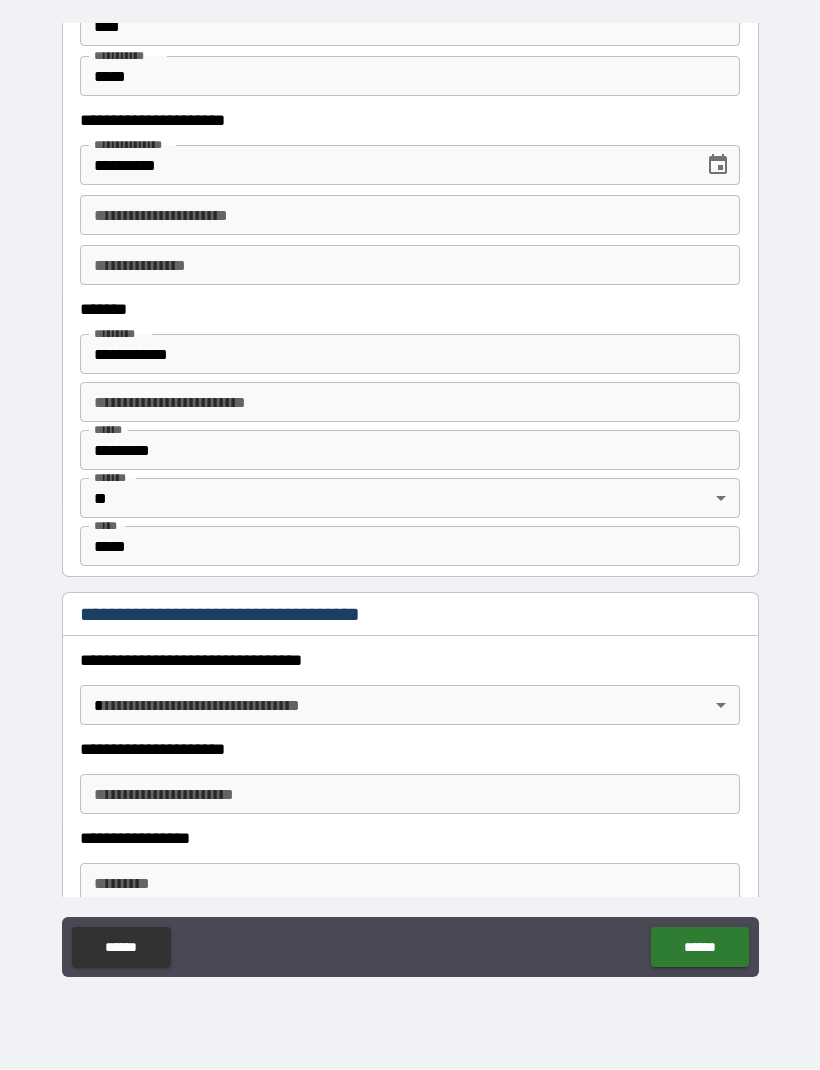 click on "**********" at bounding box center [410, 502] 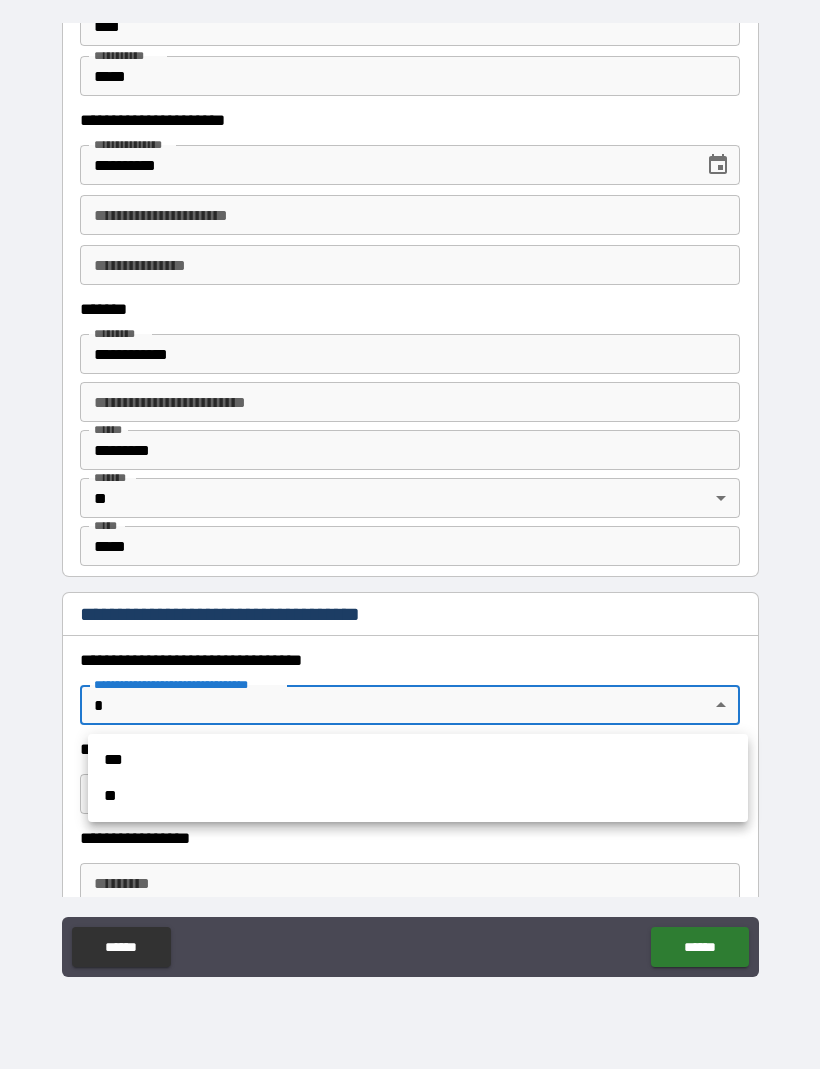 click on "***" at bounding box center (418, 761) 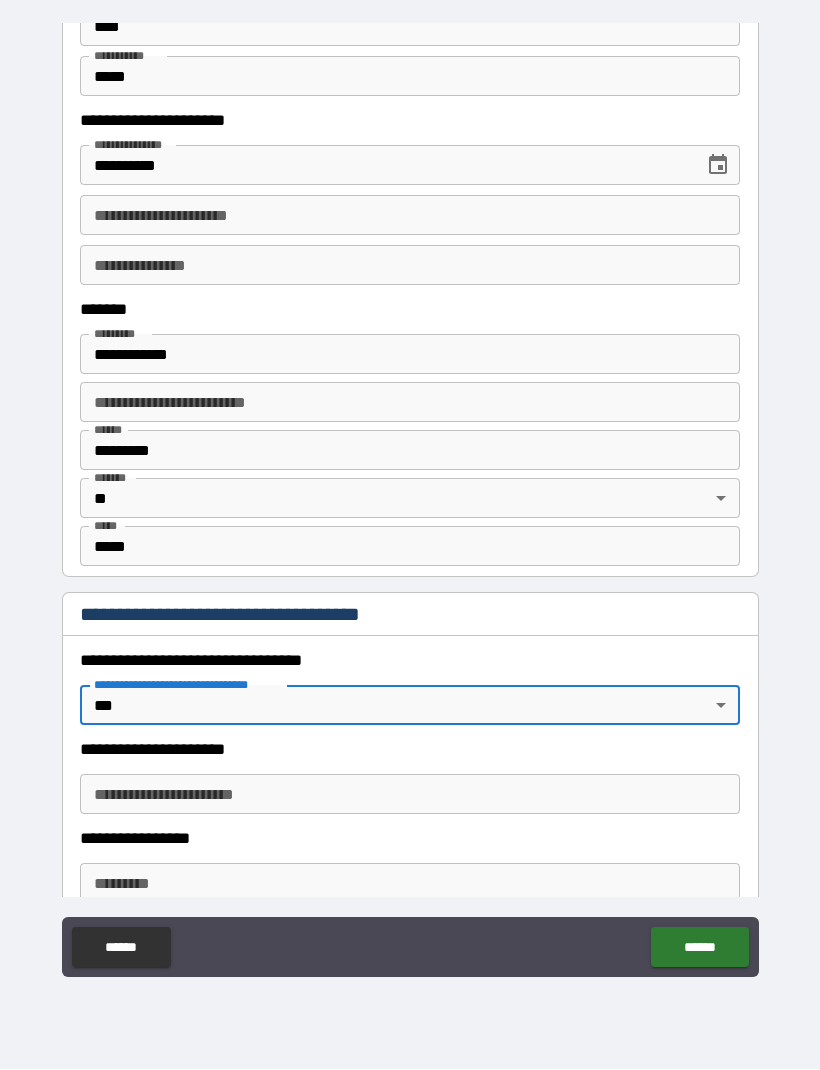 scroll, scrollTop: 1196, scrollLeft: 0, axis: vertical 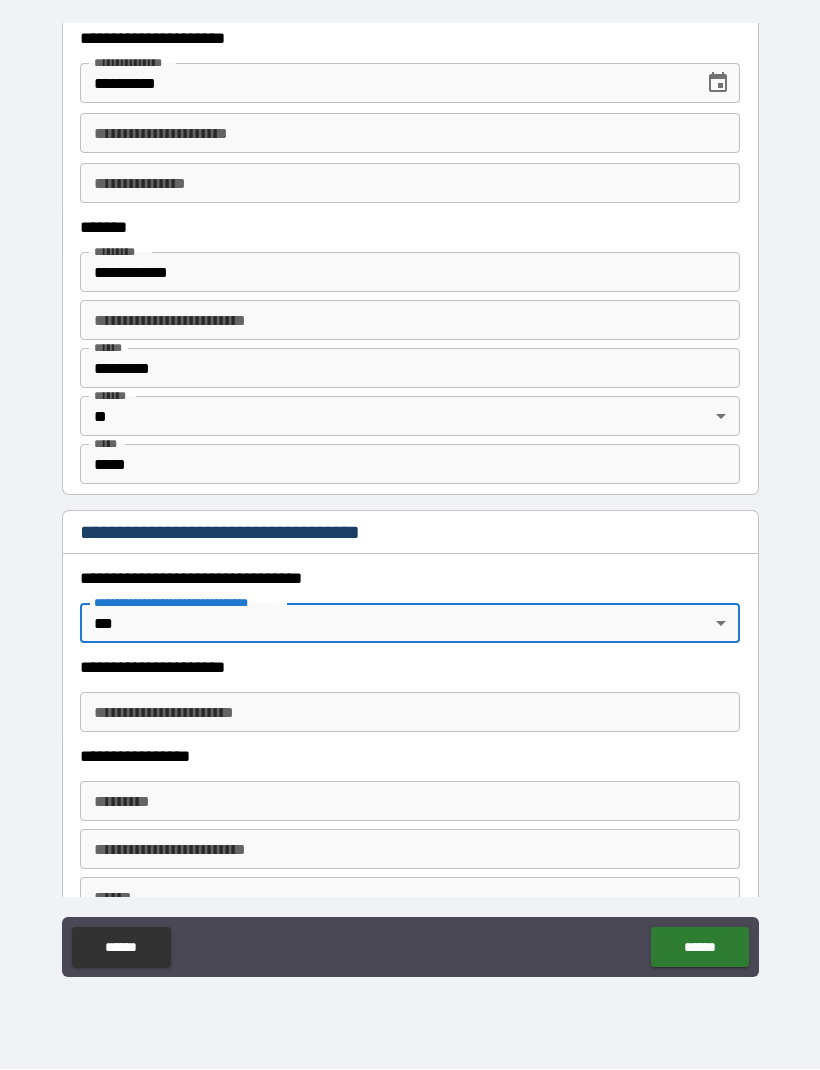 click on "**********" at bounding box center (410, 713) 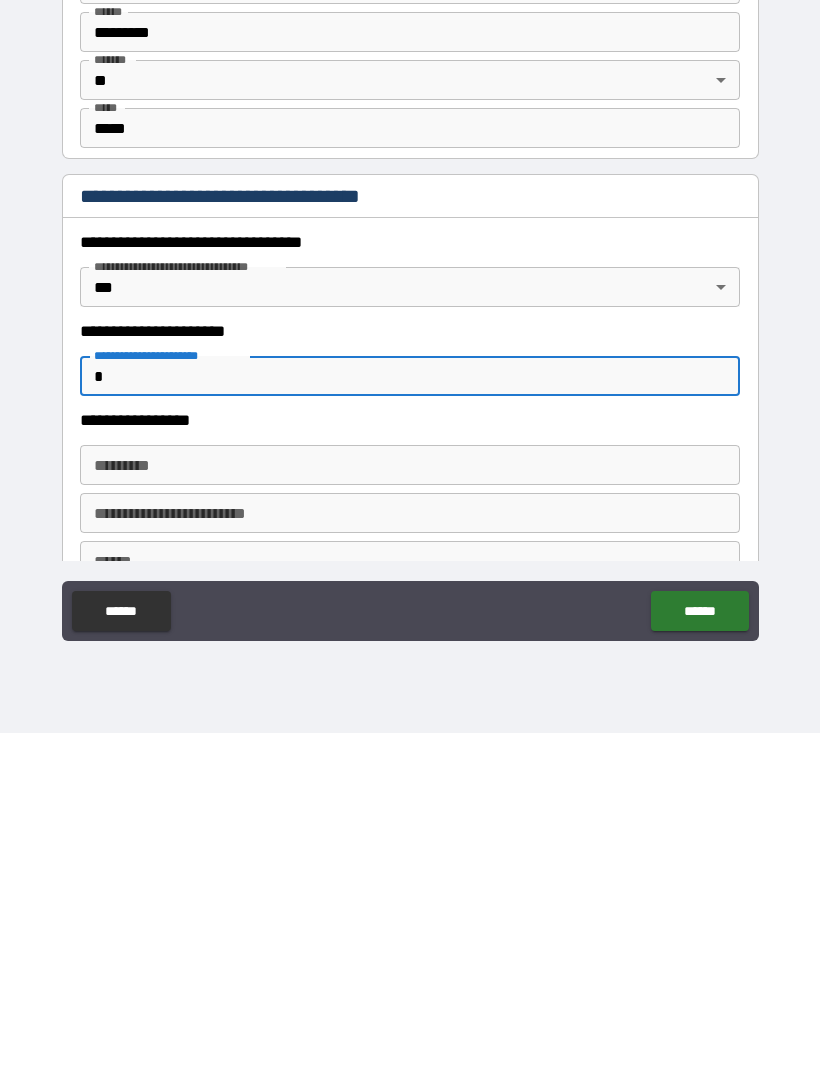 scroll, scrollTop: 66, scrollLeft: 0, axis: vertical 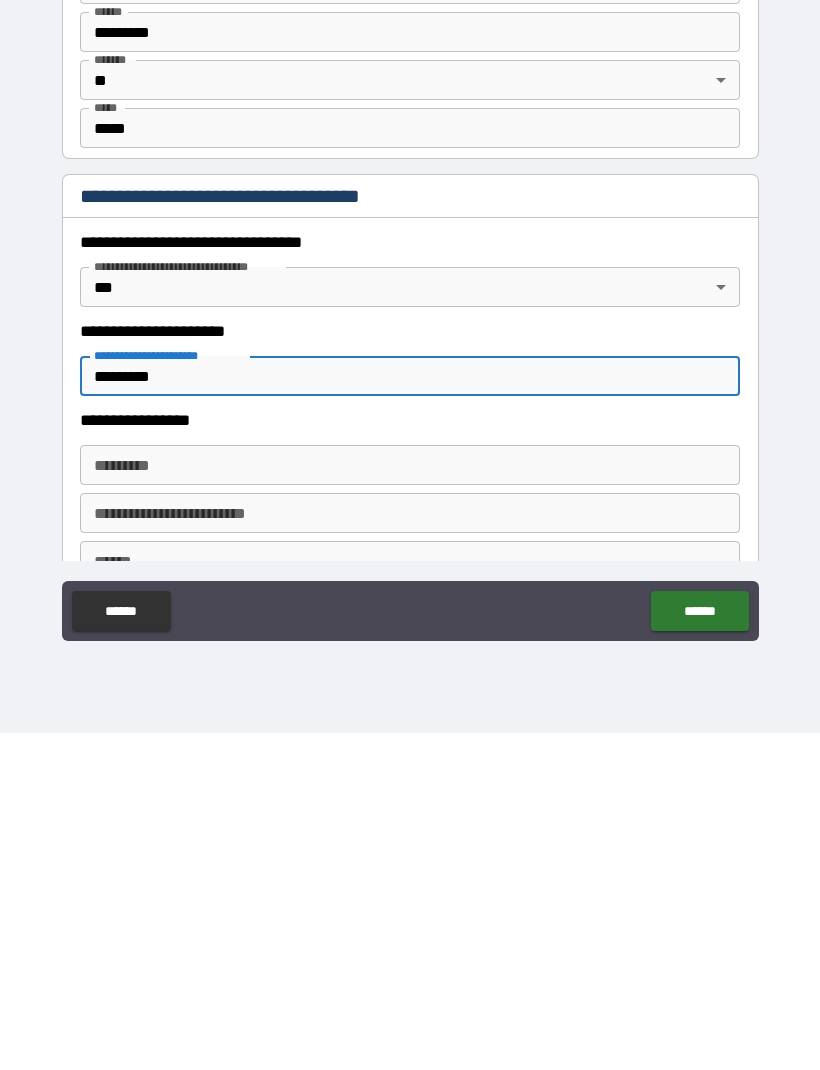 type on "*********" 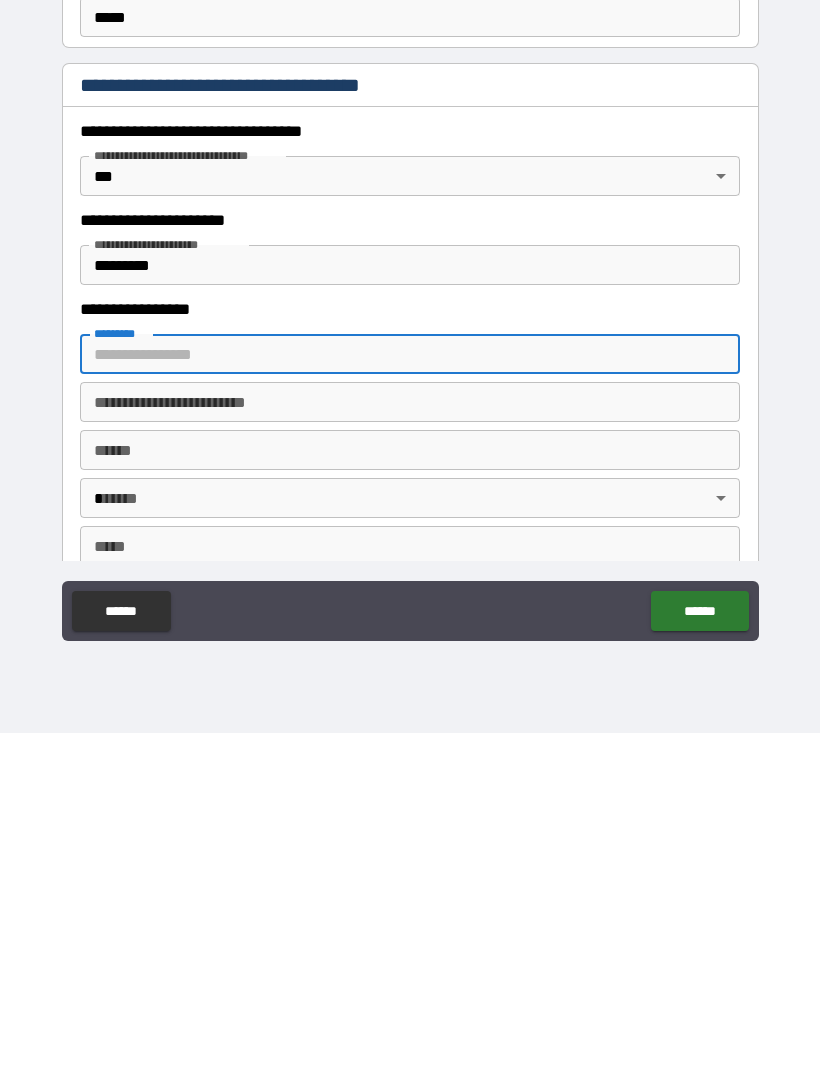 scroll, scrollTop: 1323, scrollLeft: 0, axis: vertical 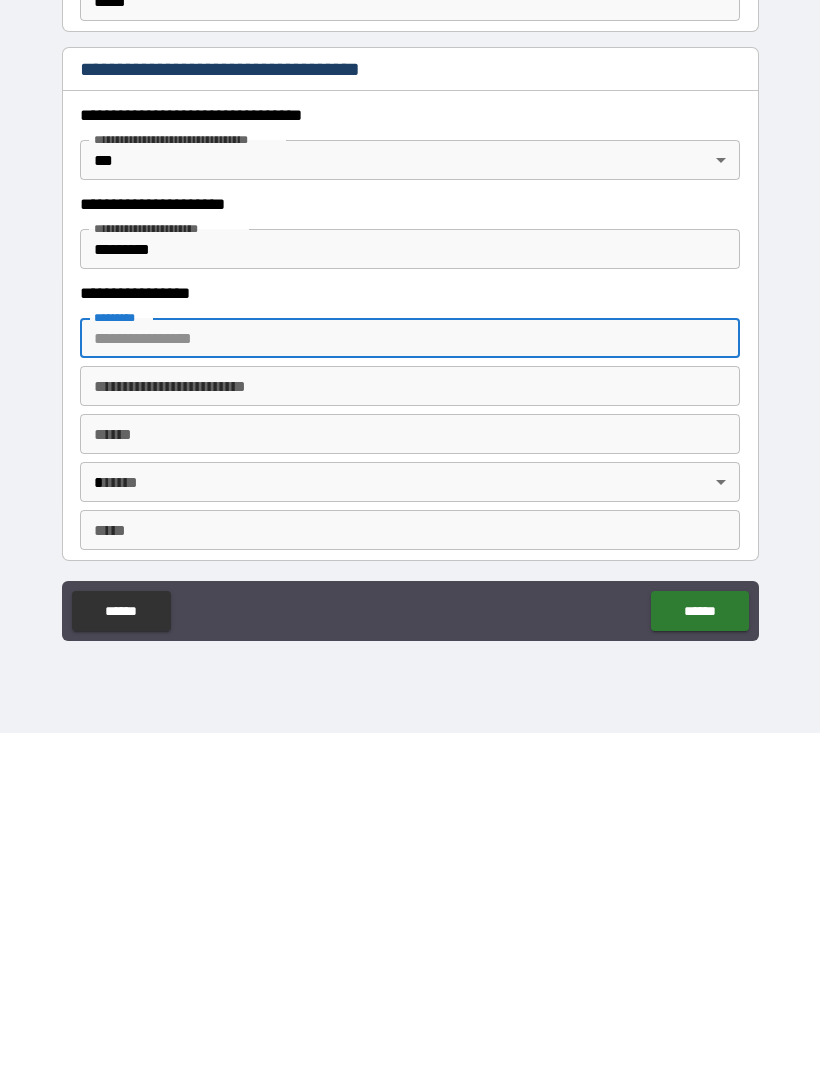 click on "****   *" at bounding box center [410, 771] 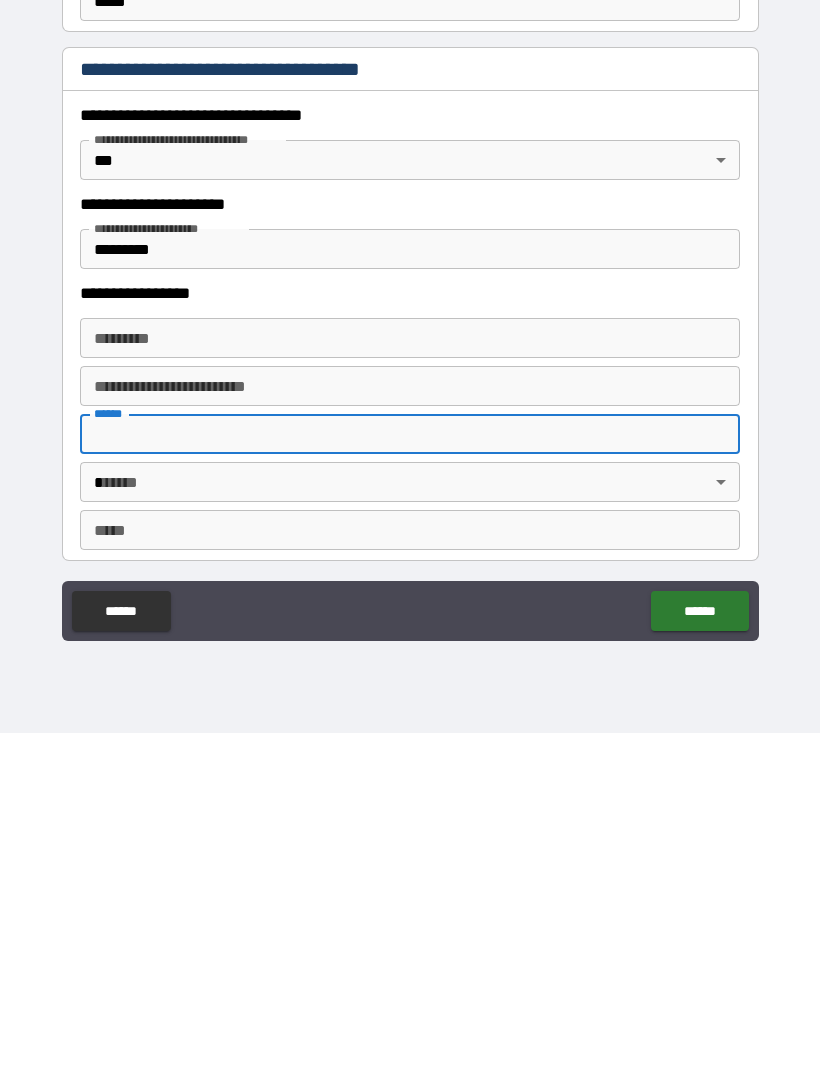 click on "*******   *" at bounding box center [410, 675] 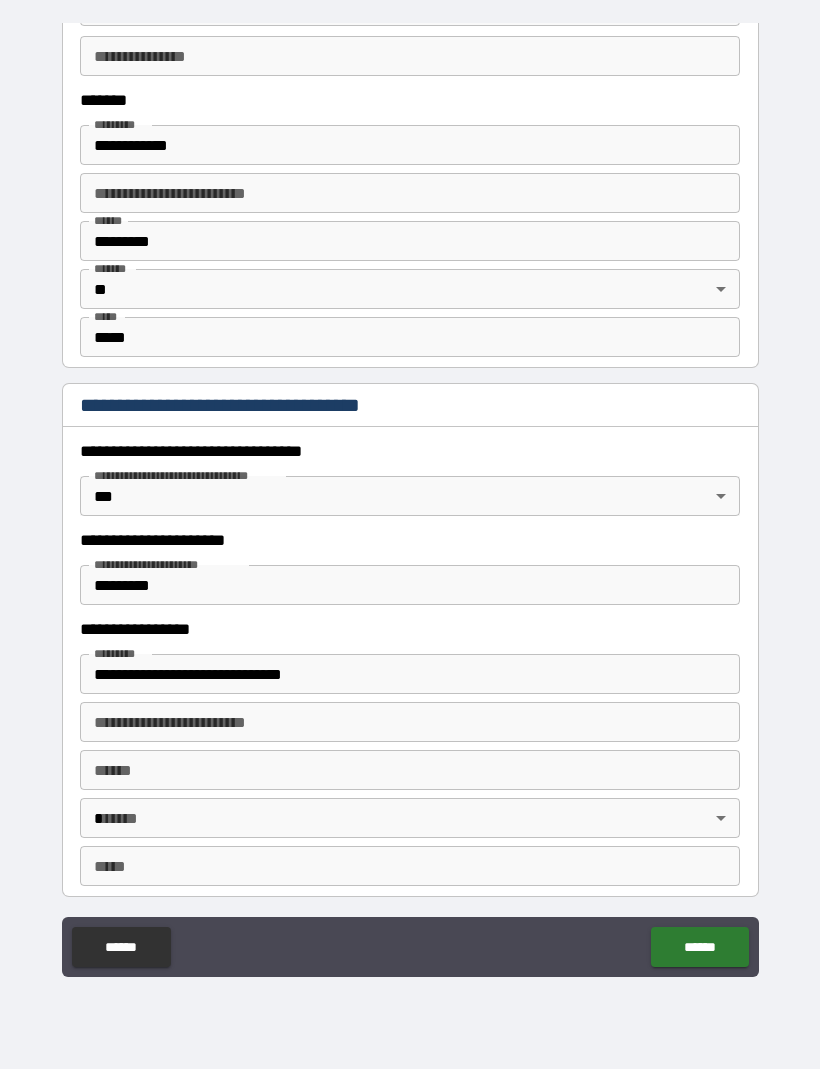 type on "**********" 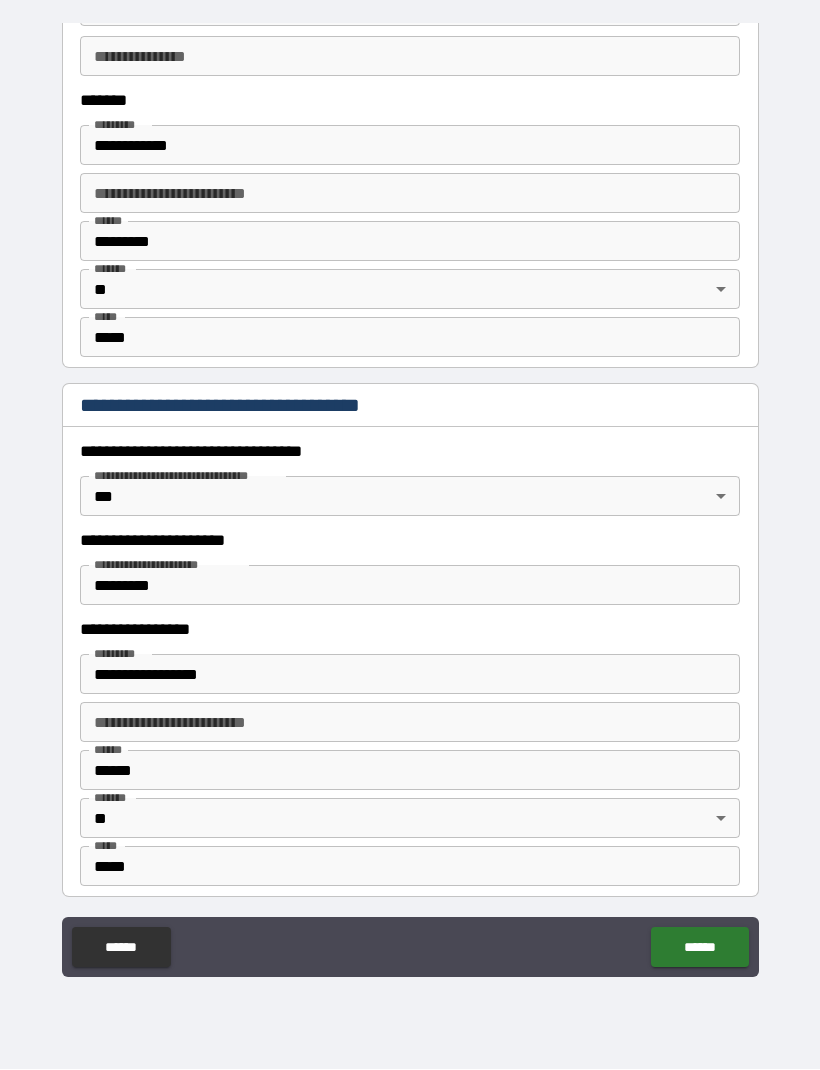 click on "**********" at bounding box center [410, 723] 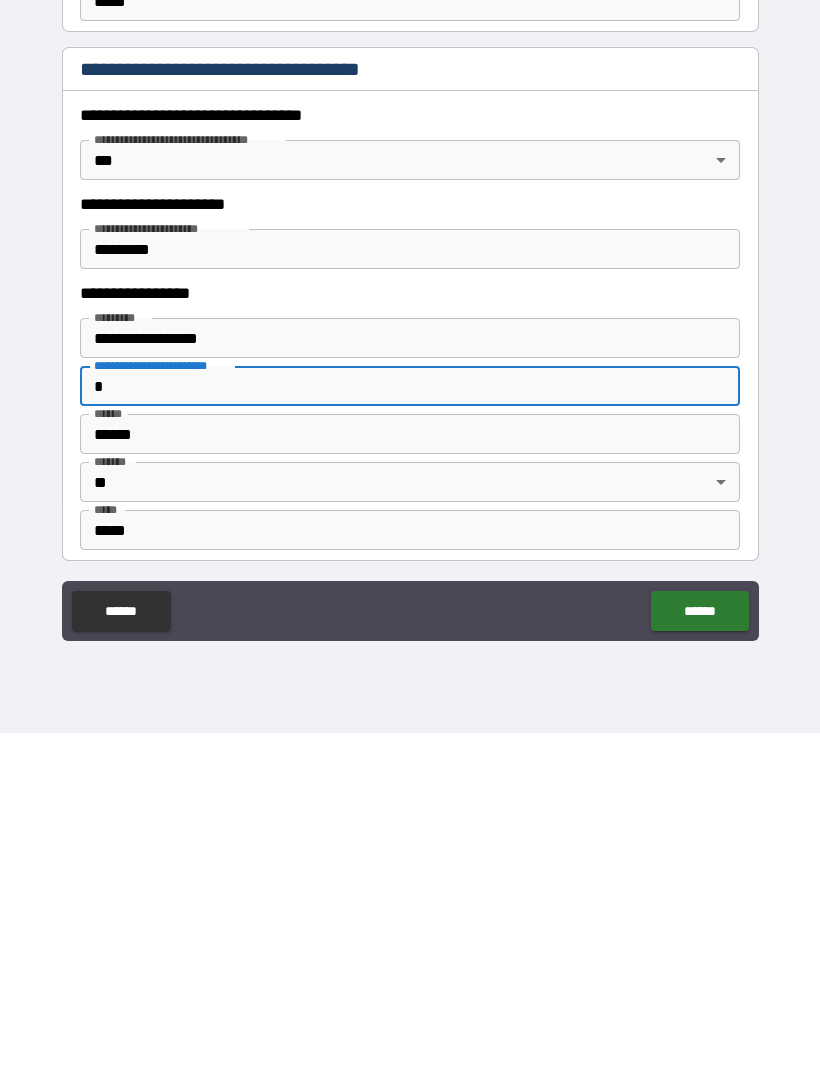 scroll, scrollTop: 66, scrollLeft: 0, axis: vertical 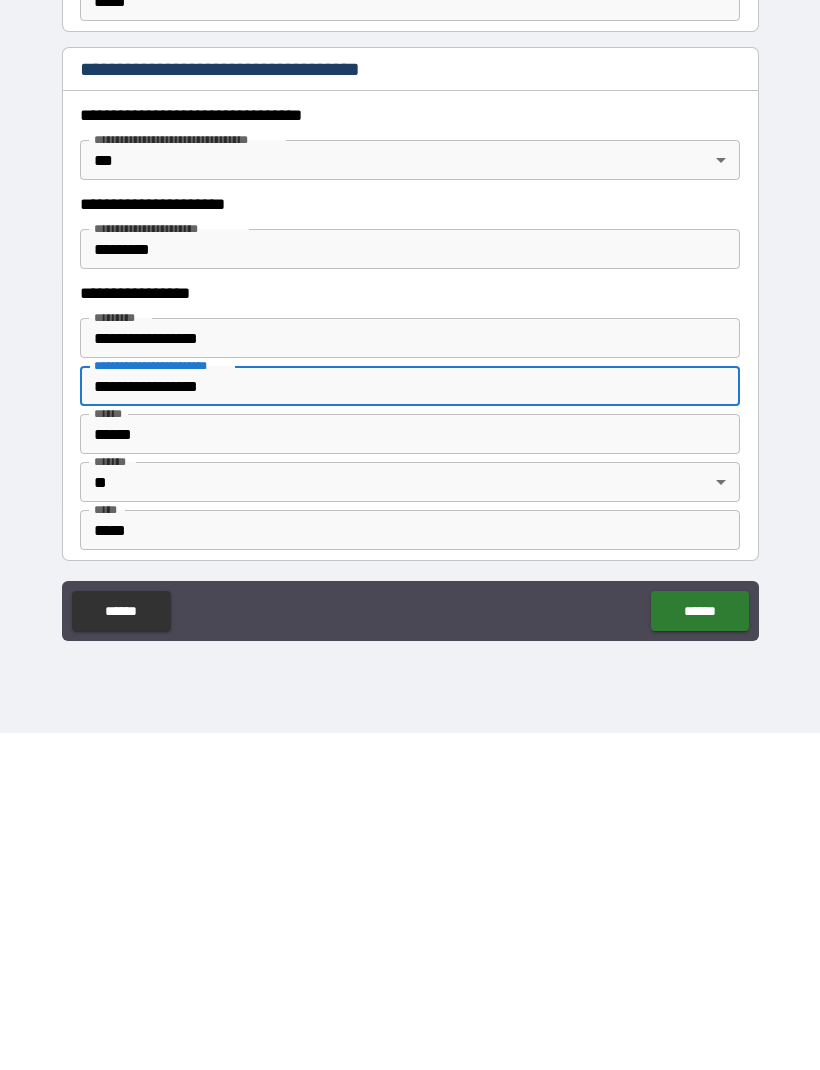 type on "**********" 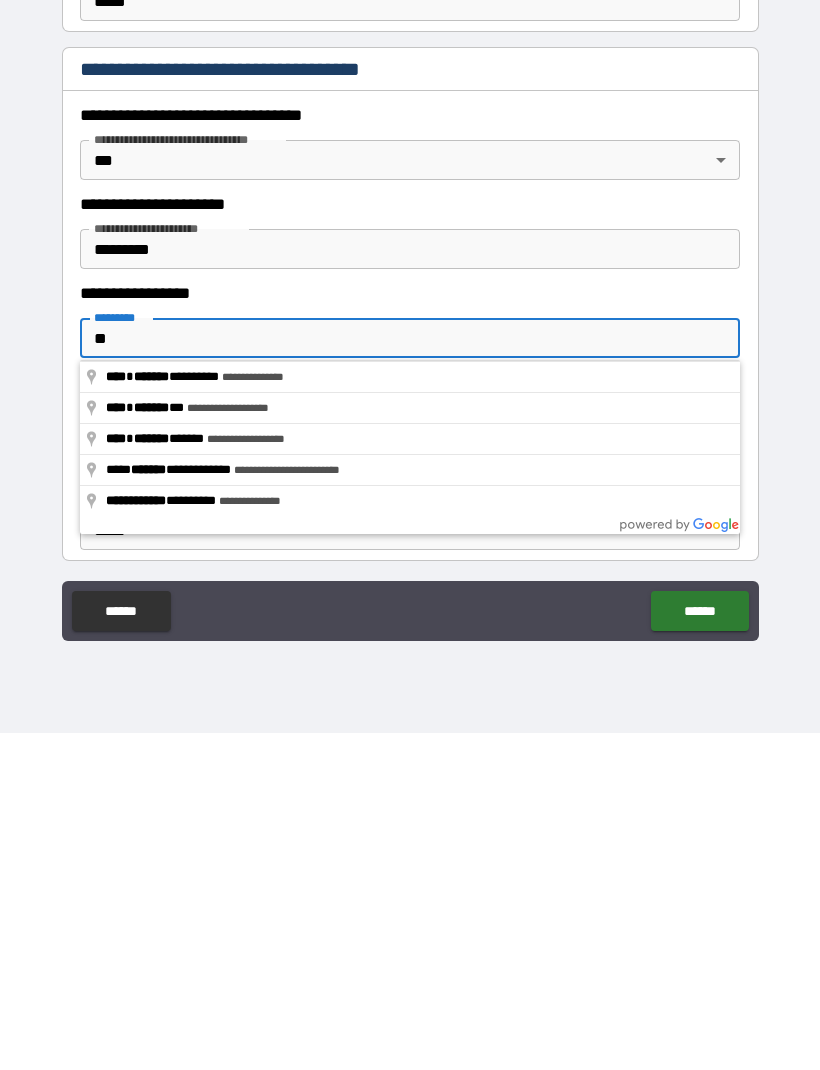 type on "*" 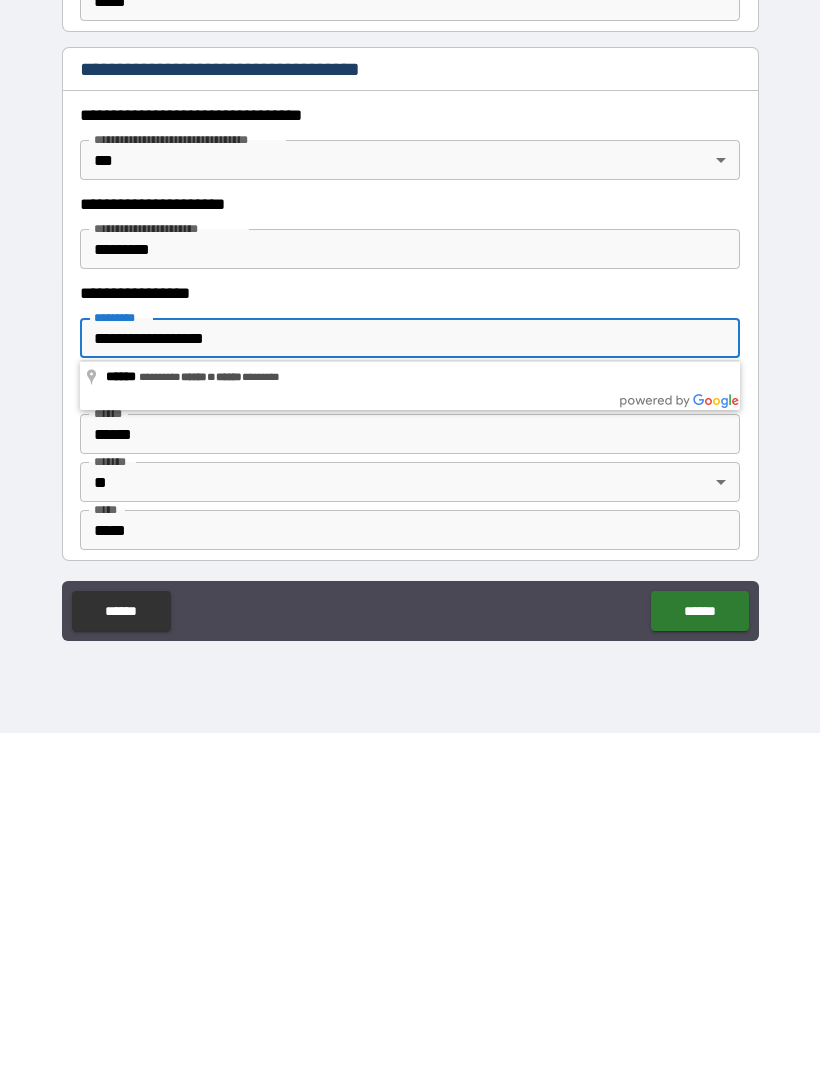 type on "**********" 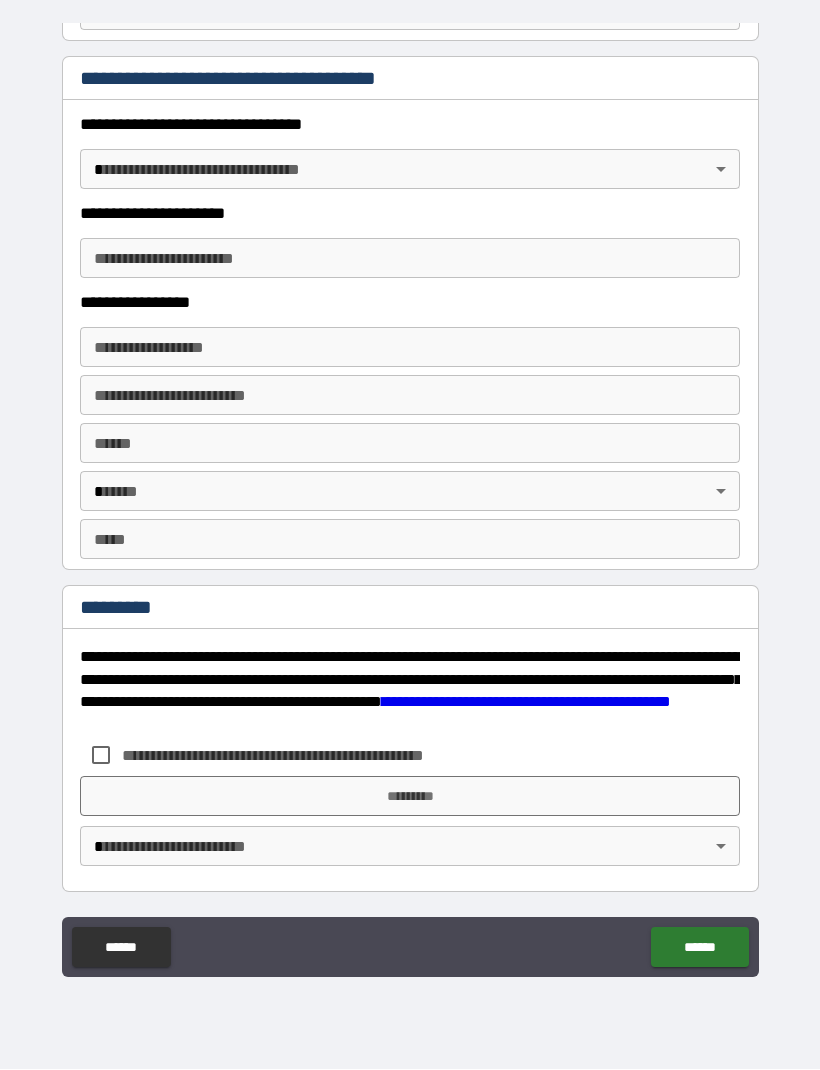 scroll, scrollTop: 3462, scrollLeft: 0, axis: vertical 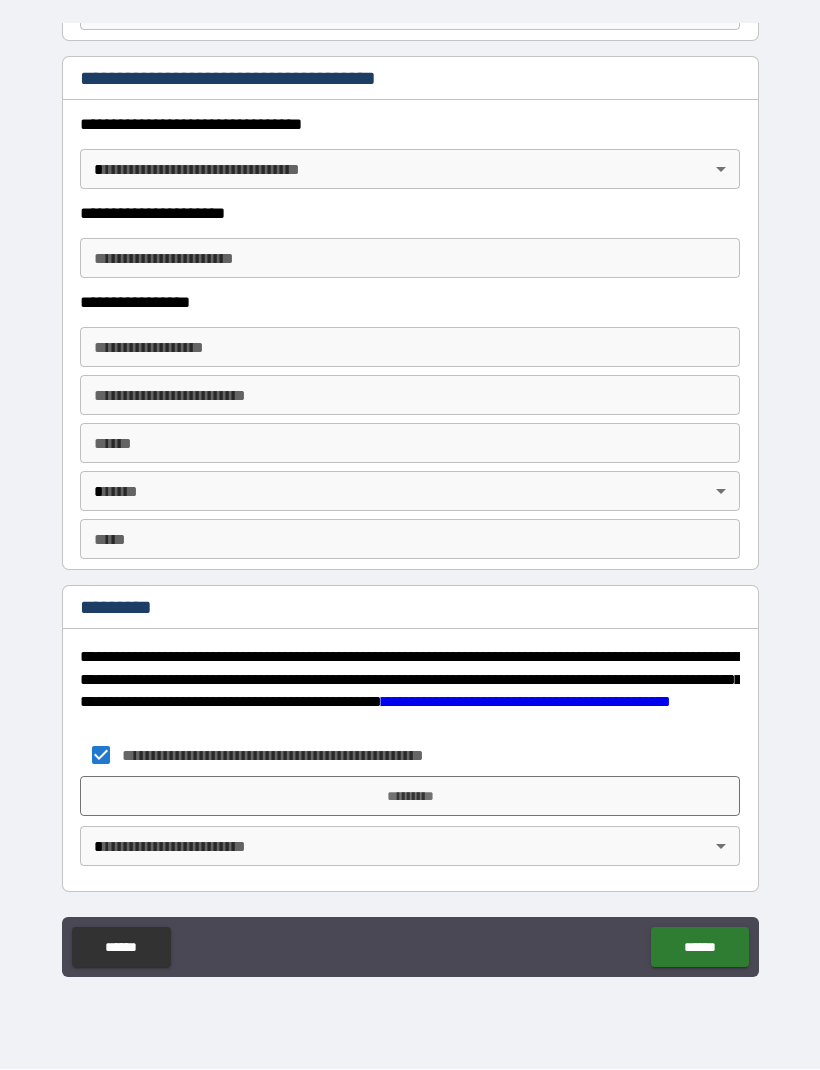 click on "*********" at bounding box center [410, 797] 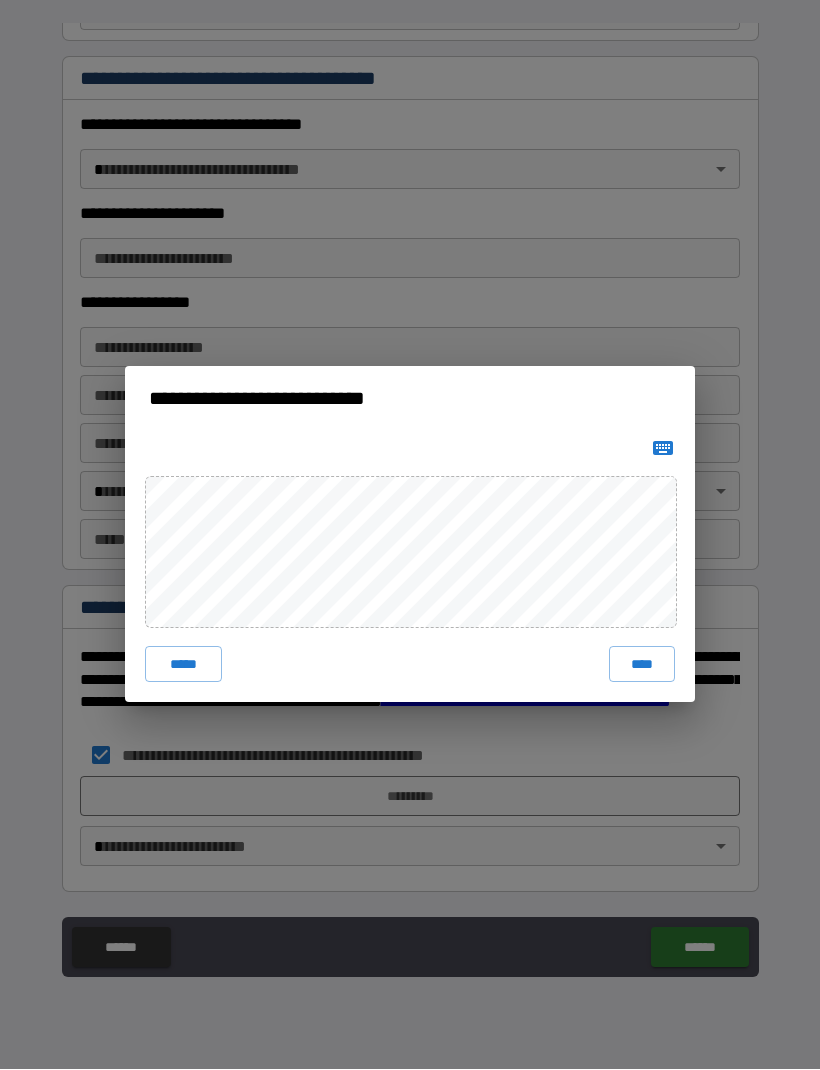 click on "****" at bounding box center (642, 665) 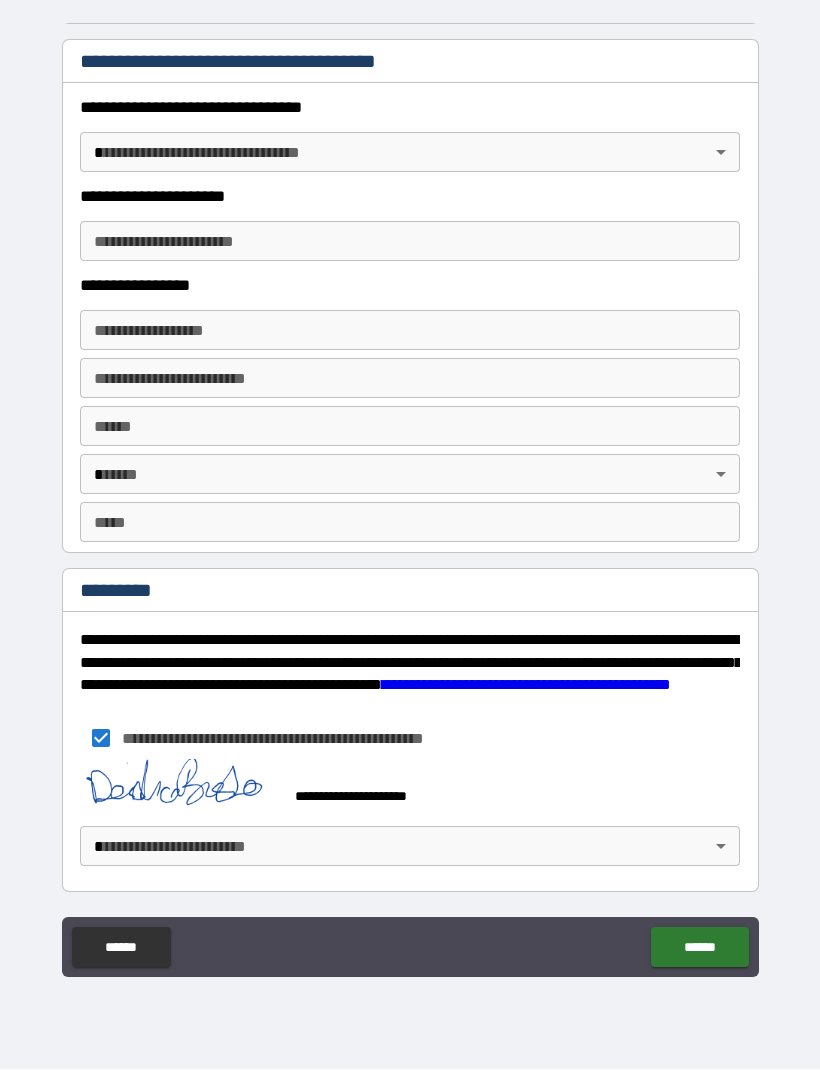 scroll, scrollTop: 3479, scrollLeft: 0, axis: vertical 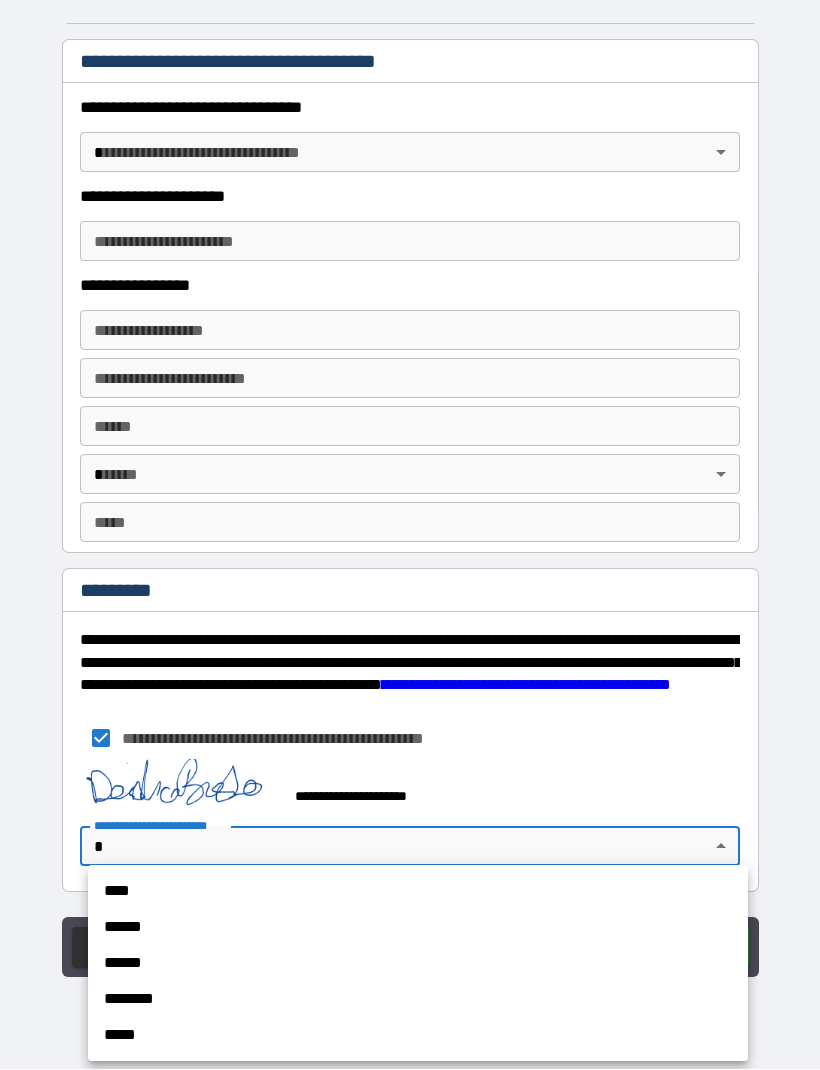 click on "****" at bounding box center (418, 892) 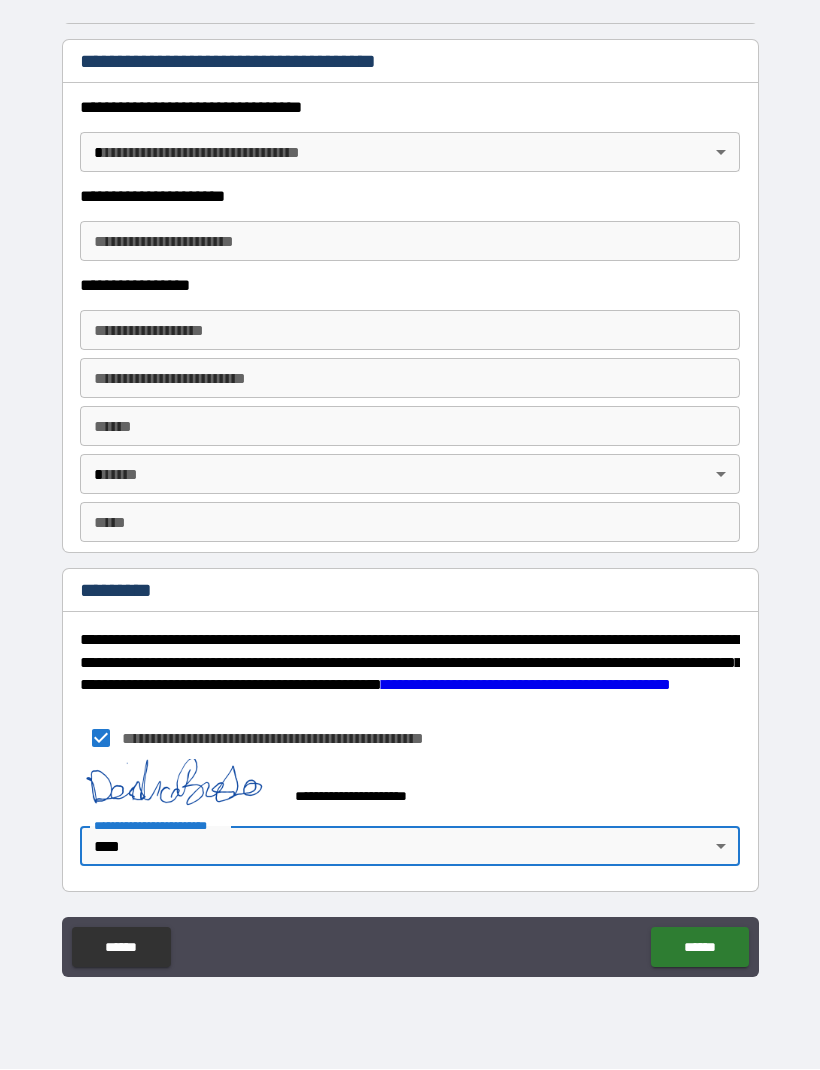 type on "*" 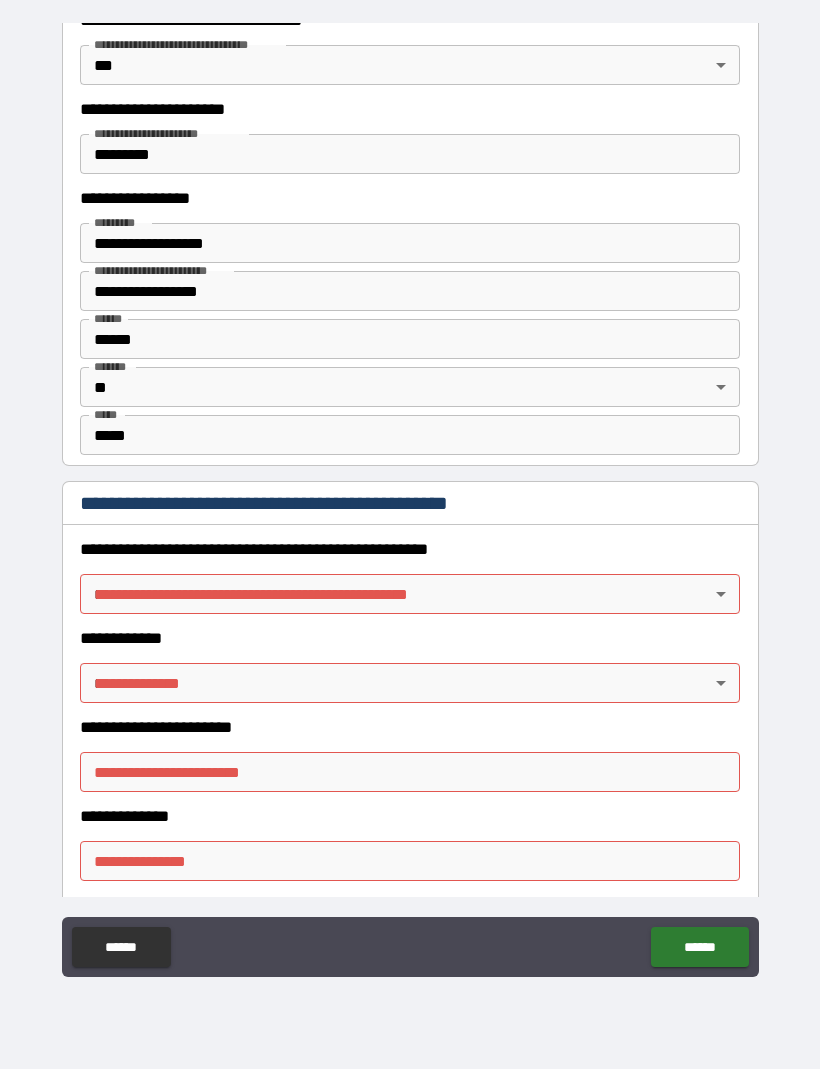 scroll, scrollTop: 1728, scrollLeft: 0, axis: vertical 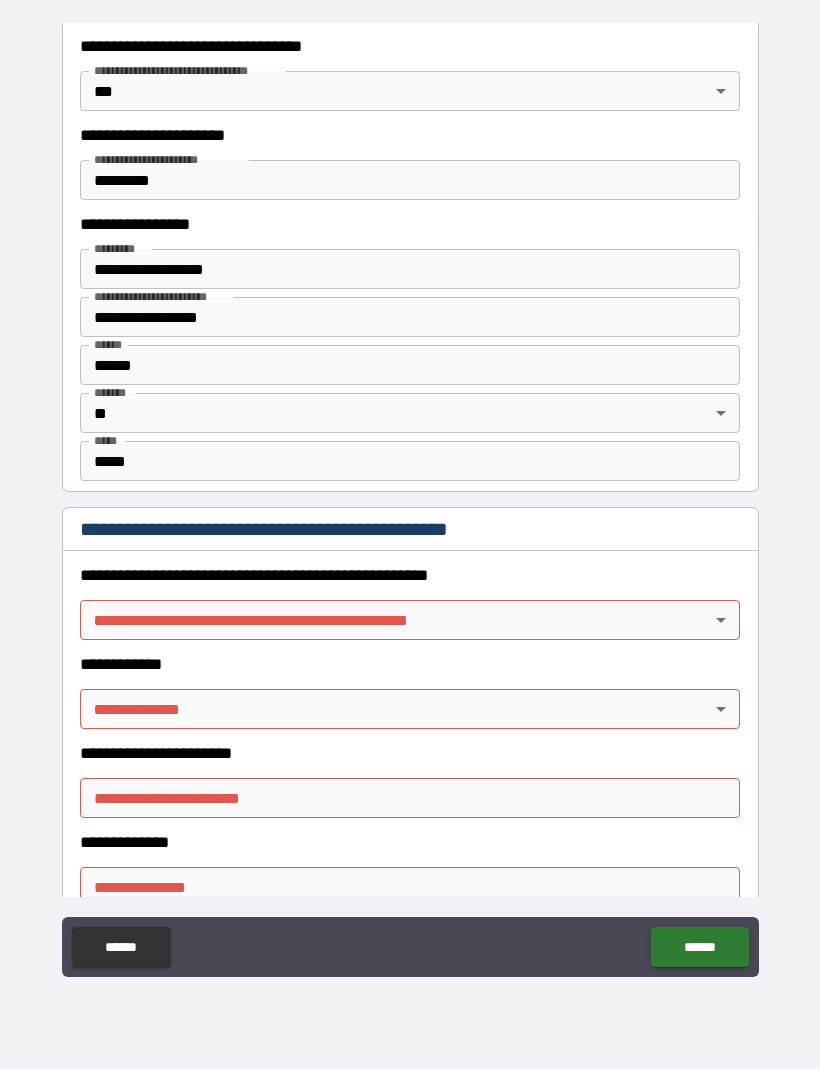 click on "**********" at bounding box center [410, 502] 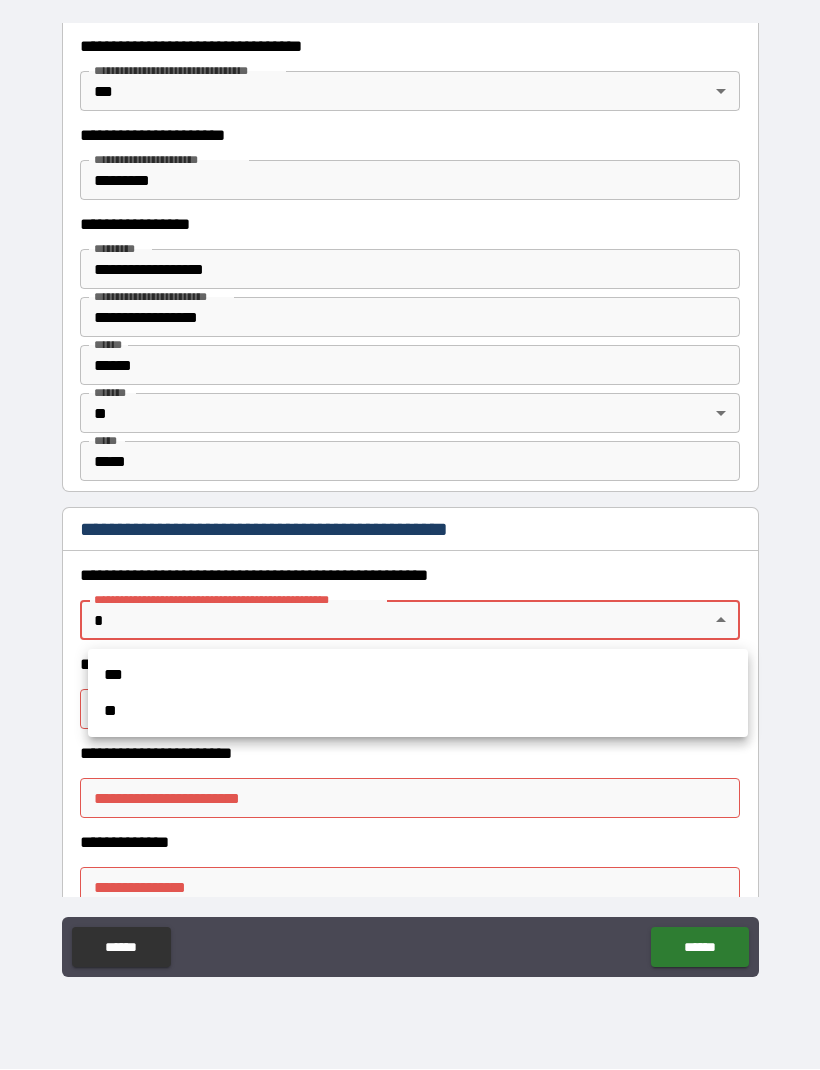 click on "**" at bounding box center [418, 712] 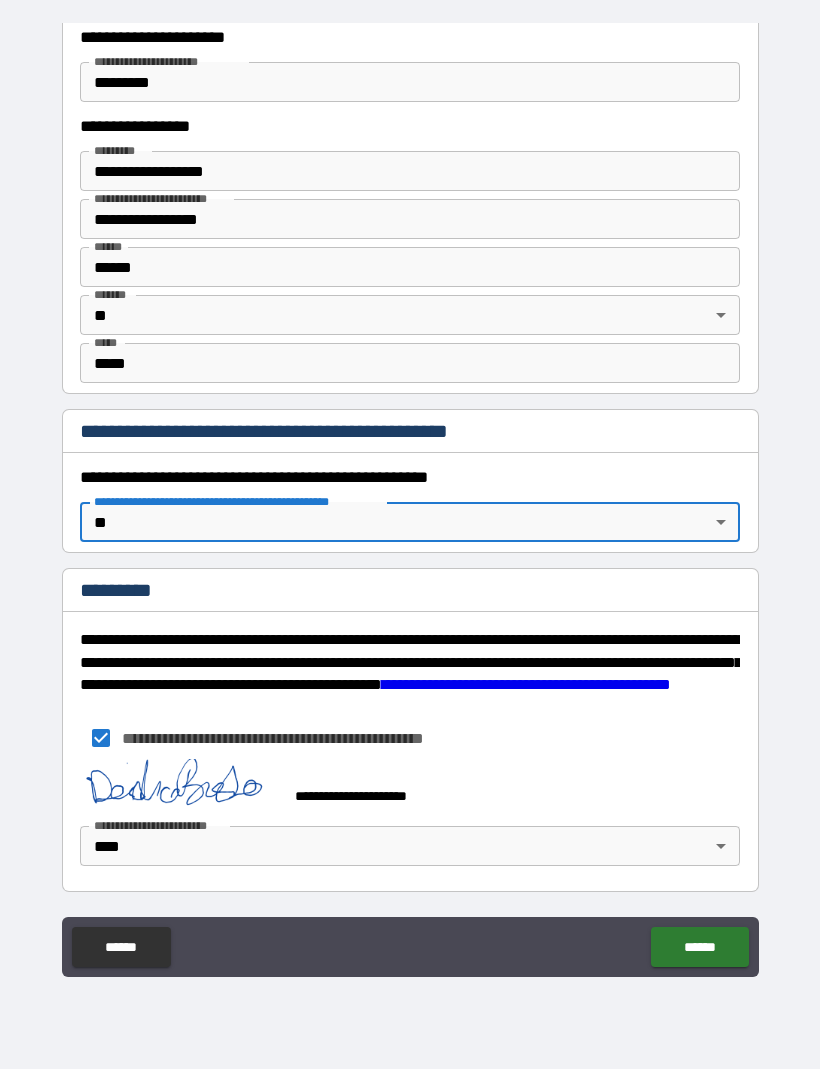 scroll, scrollTop: 1826, scrollLeft: 0, axis: vertical 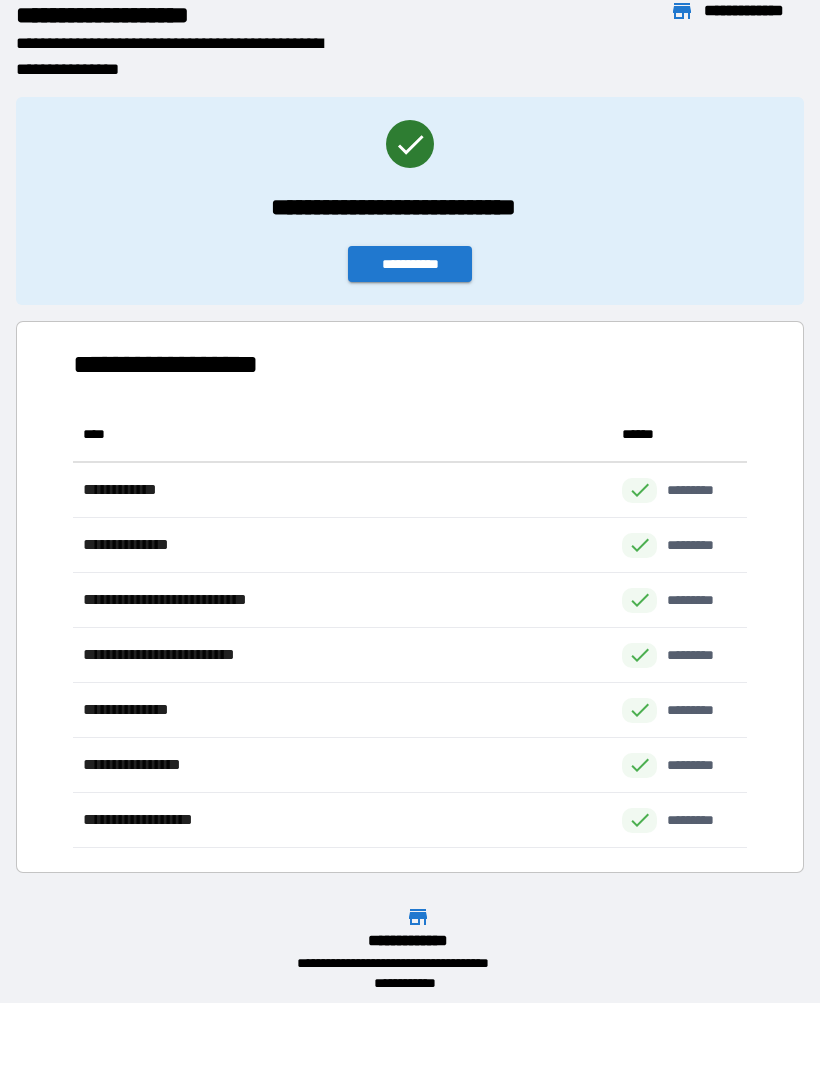 click on "**********" at bounding box center (410, 265) 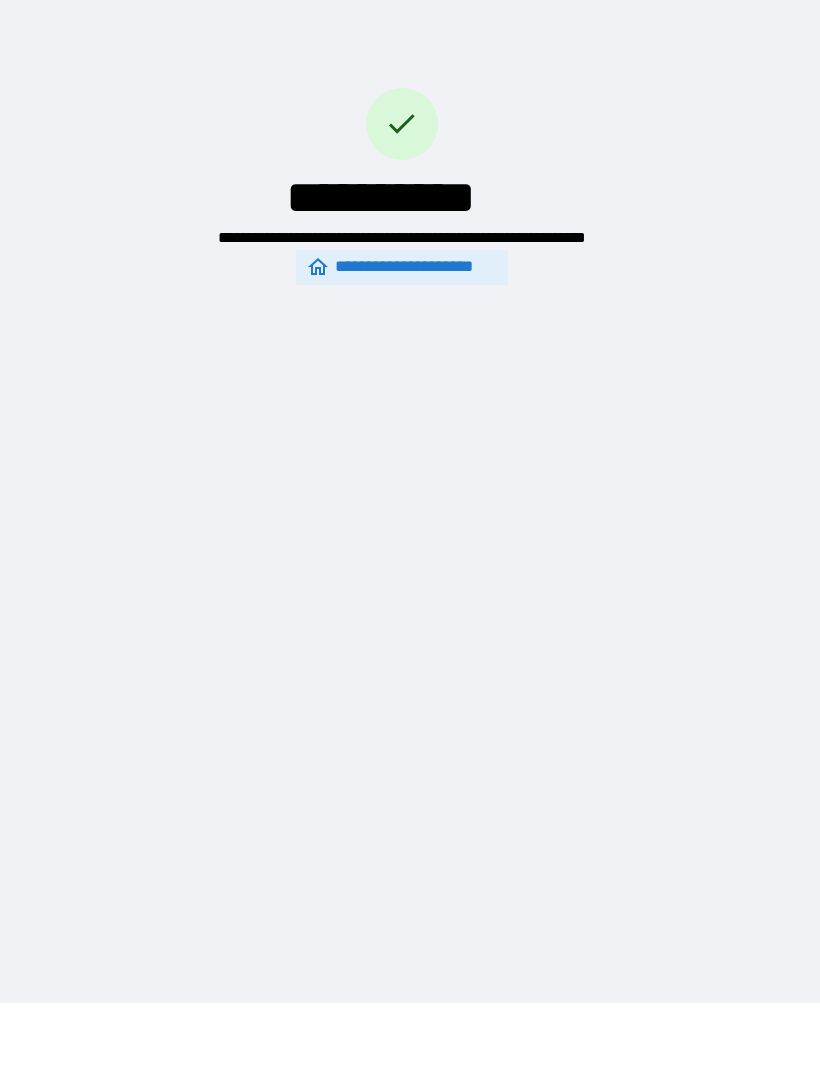 click on "**********" at bounding box center (402, 268) 